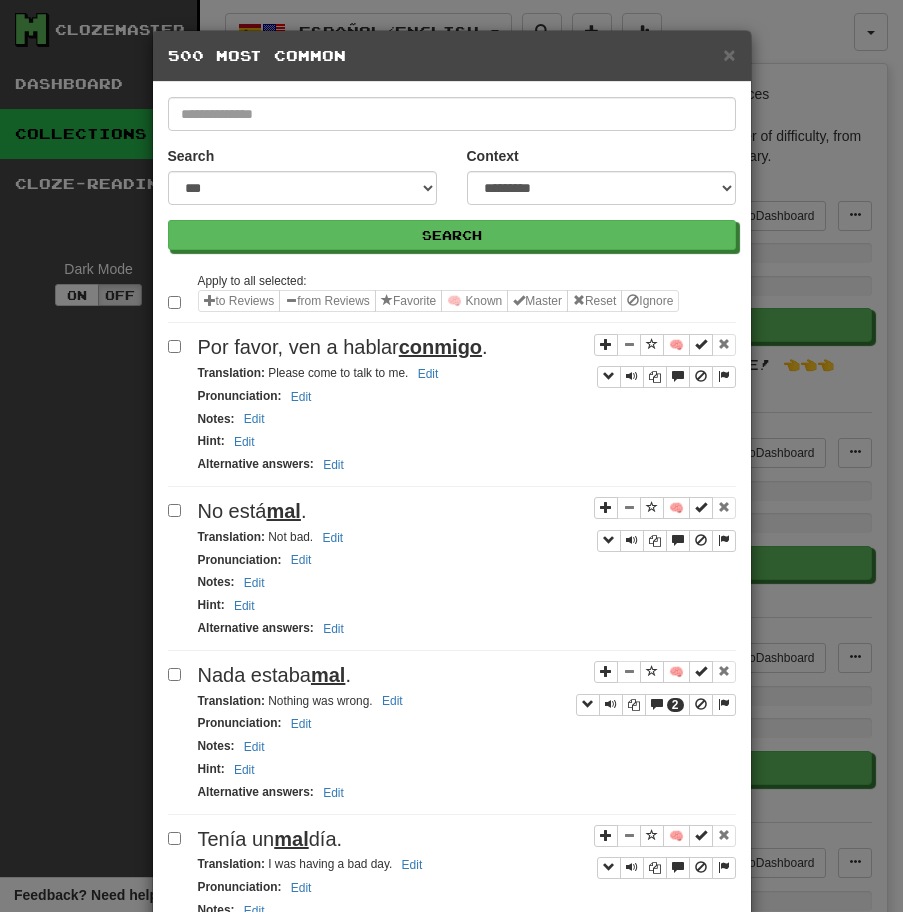 scroll, scrollTop: 2020, scrollLeft: 0, axis: vertical 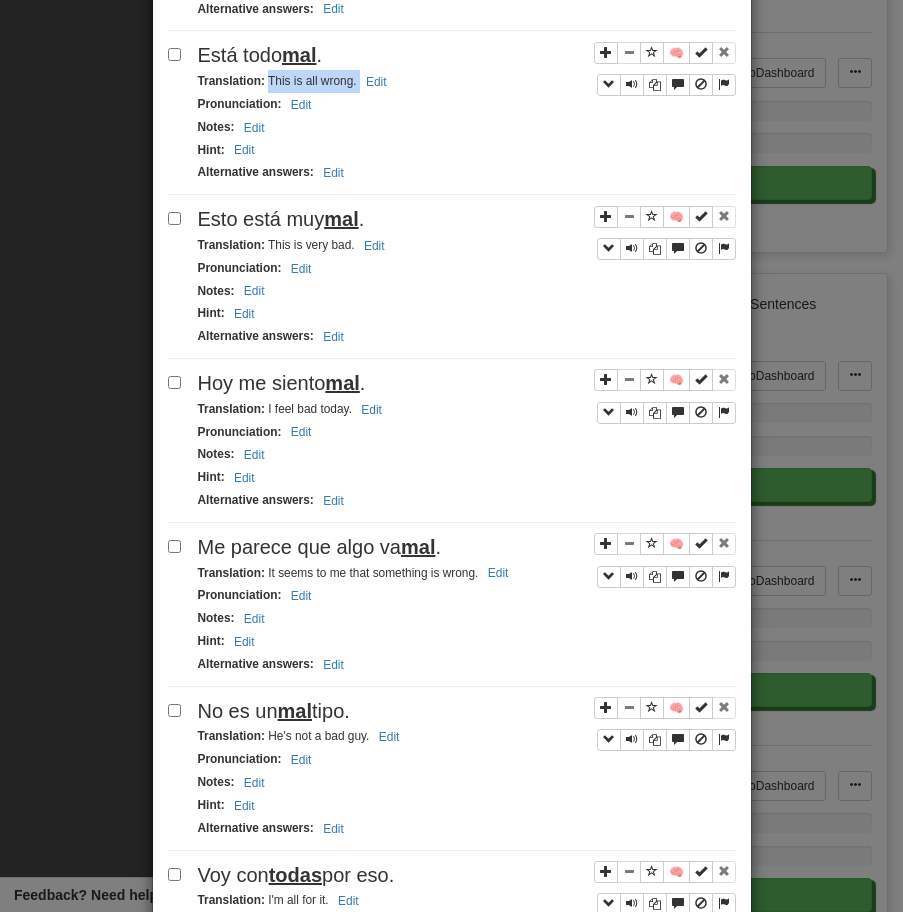 click on "Esto está muy mal ." at bounding box center [467, 219] 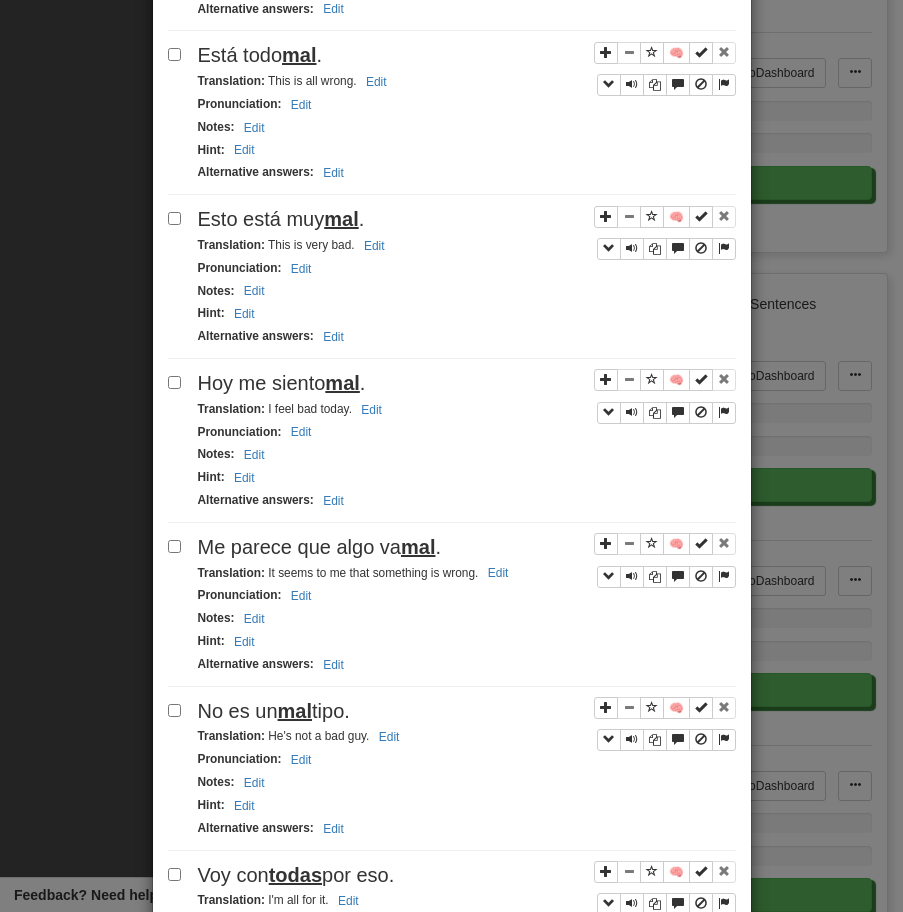 click on "Esto está muy mal ." at bounding box center (467, 219) 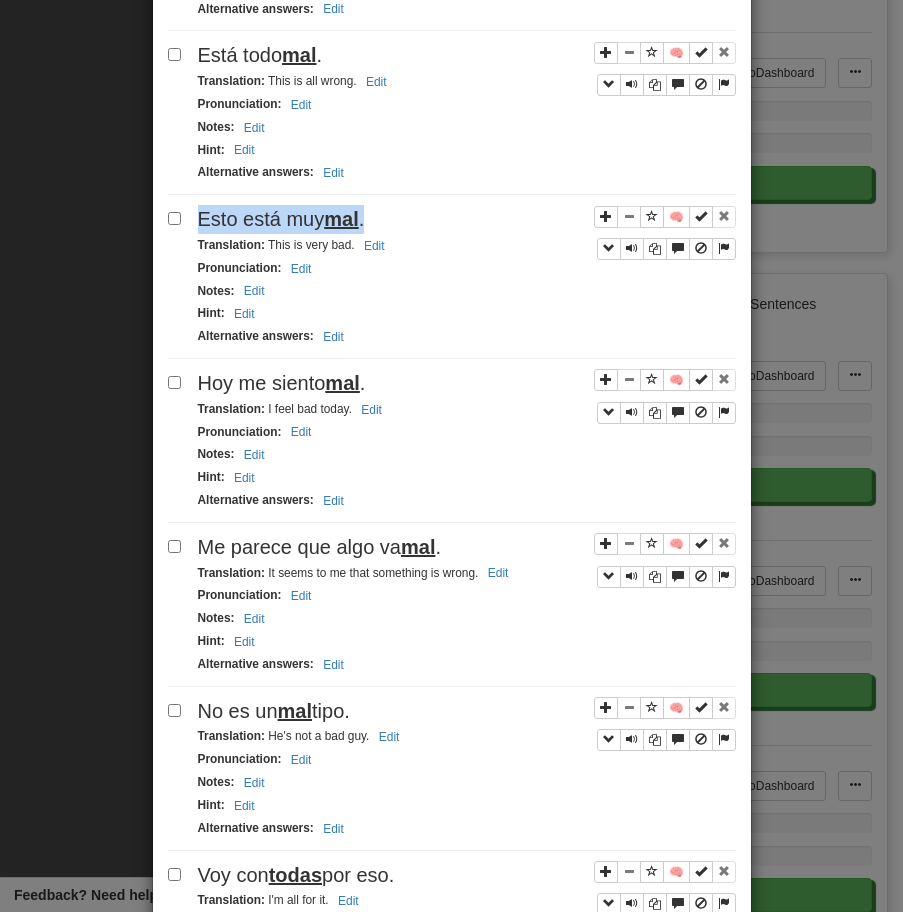 click on "Esto está muy mal ." at bounding box center (467, 219) 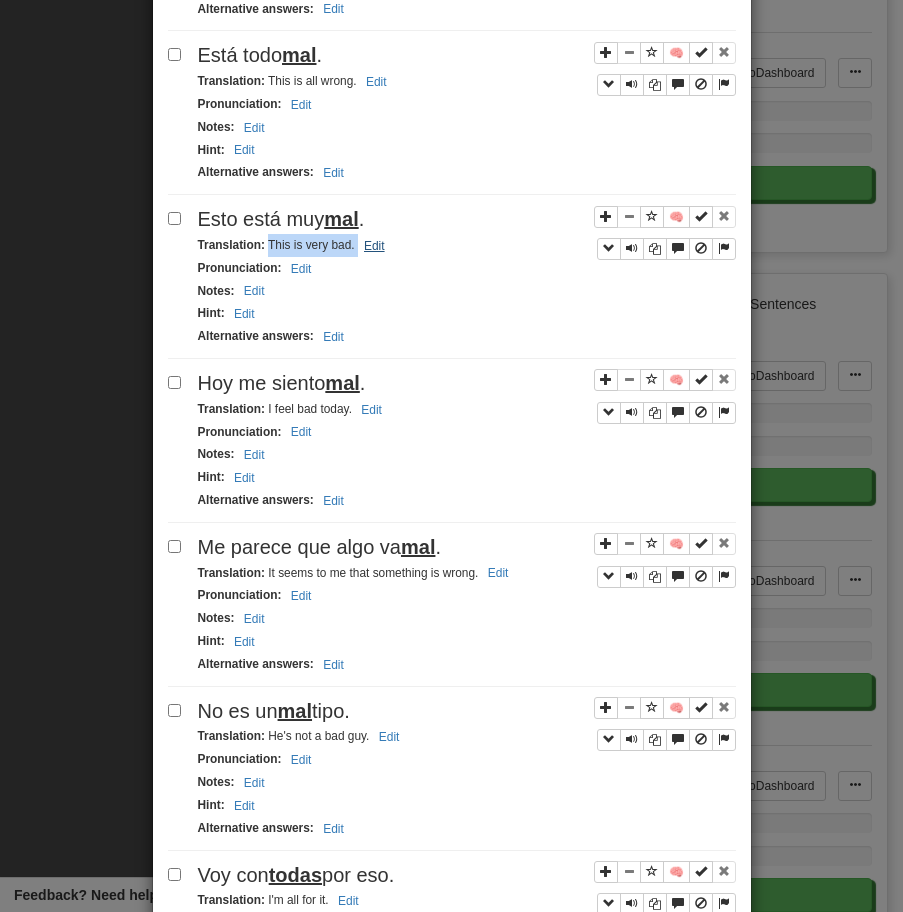 drag, startPoint x: 268, startPoint y: 243, endPoint x: 388, endPoint y: 243, distance: 120 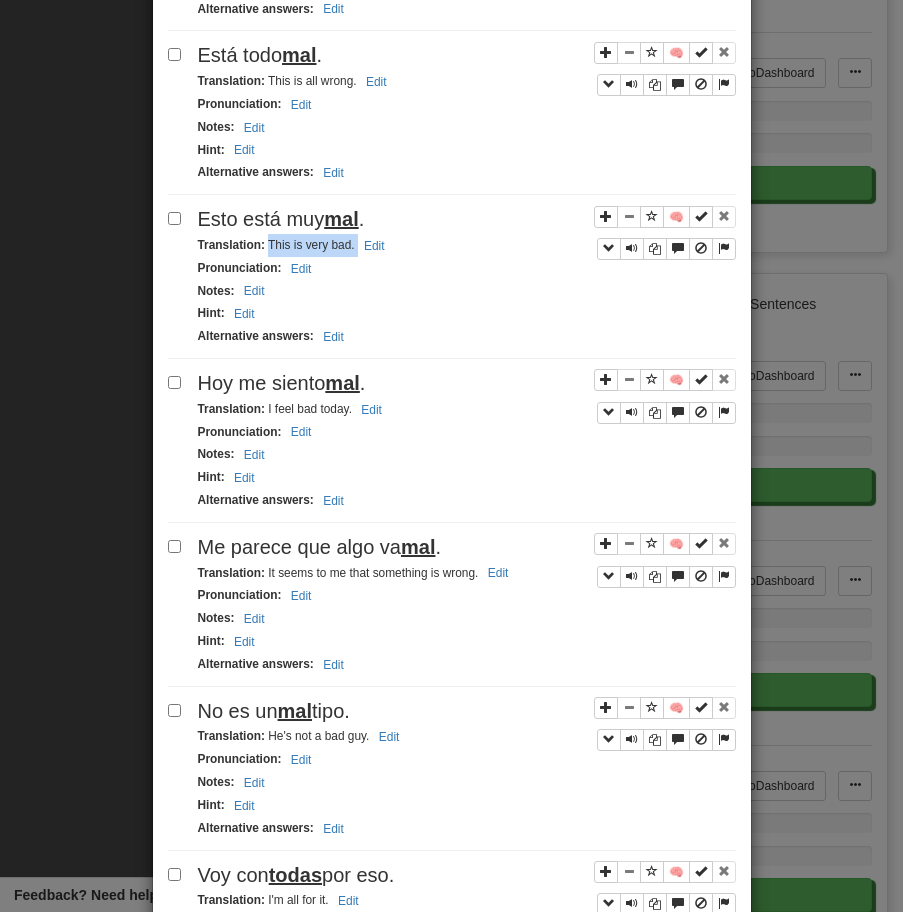 click on "Hoy me siento mal ." at bounding box center (467, 383) 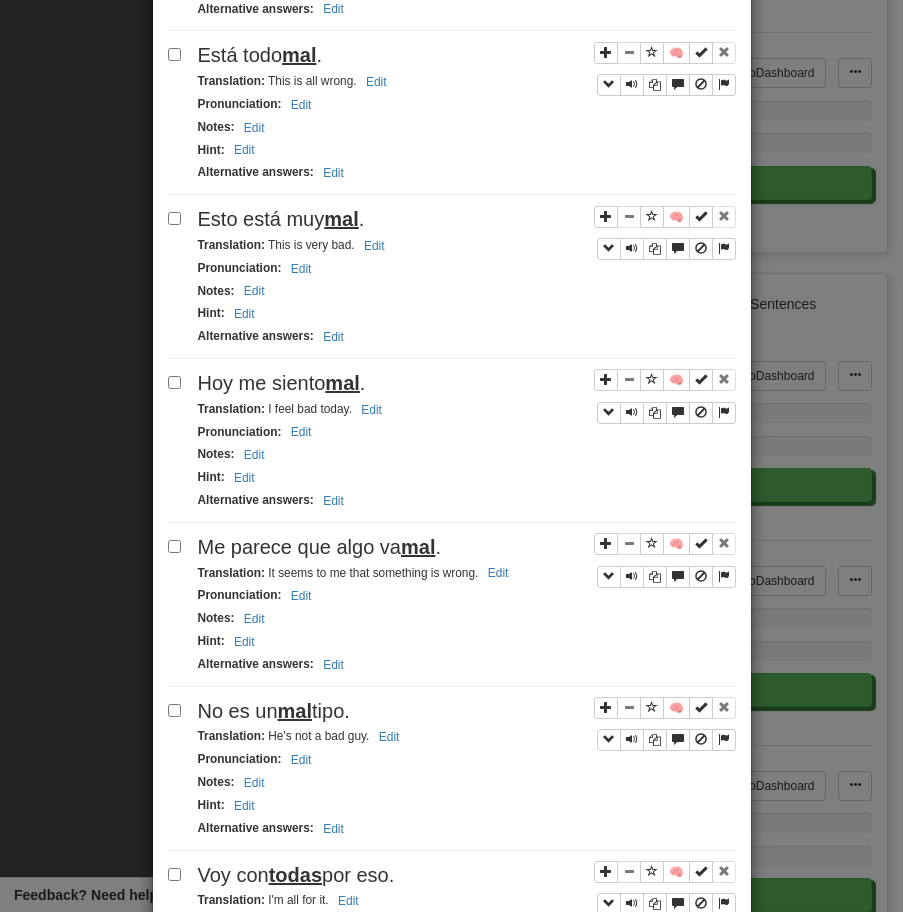 click on "Hoy me siento mal ." at bounding box center [467, 383] 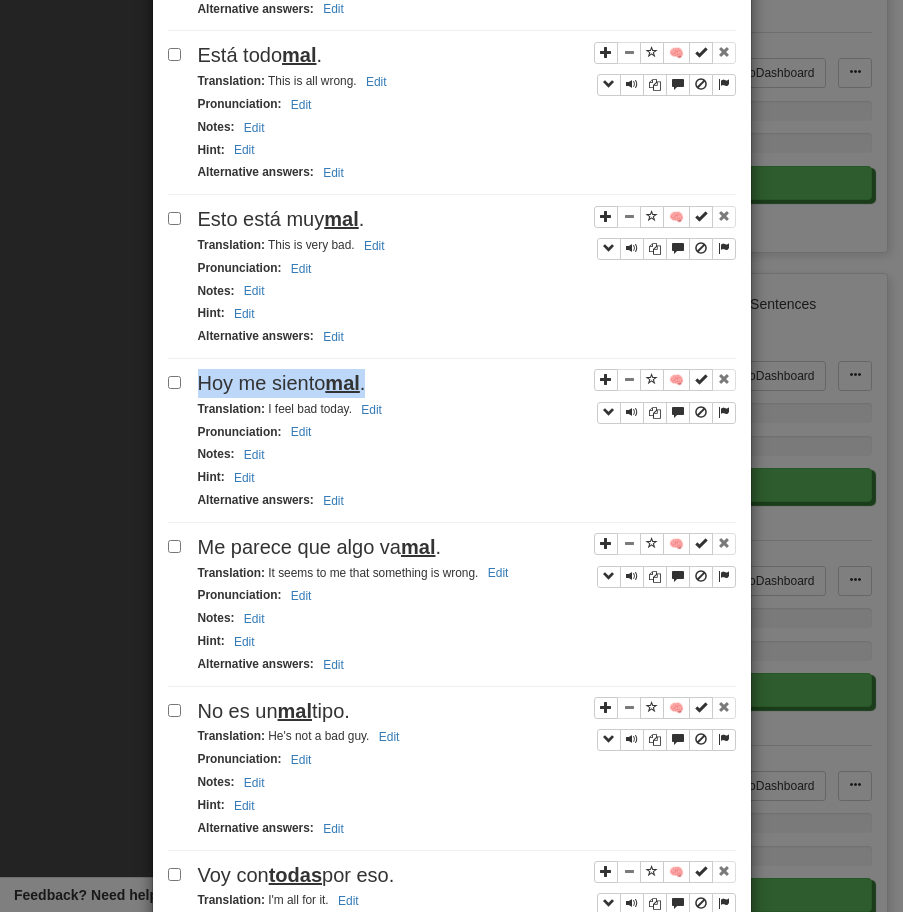 click on "Hoy me siento mal ." at bounding box center [467, 383] 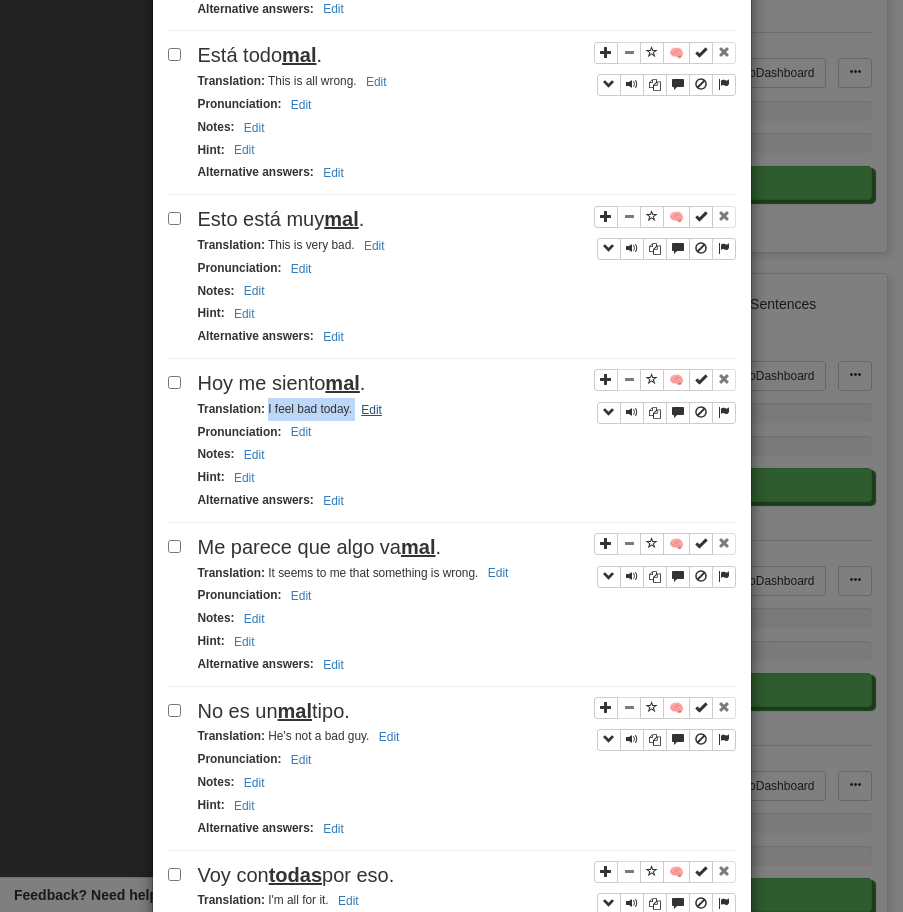 drag, startPoint x: 267, startPoint y: 413, endPoint x: 363, endPoint y: 418, distance: 96.13012 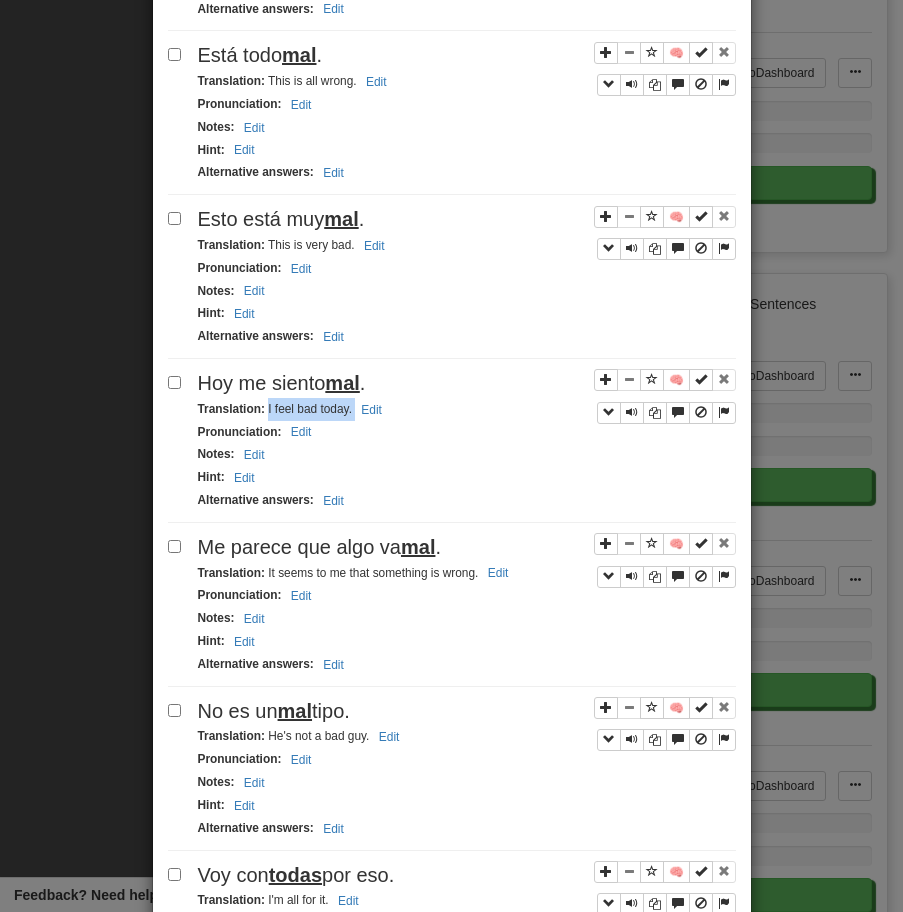click on "mal" at bounding box center (418, 547) 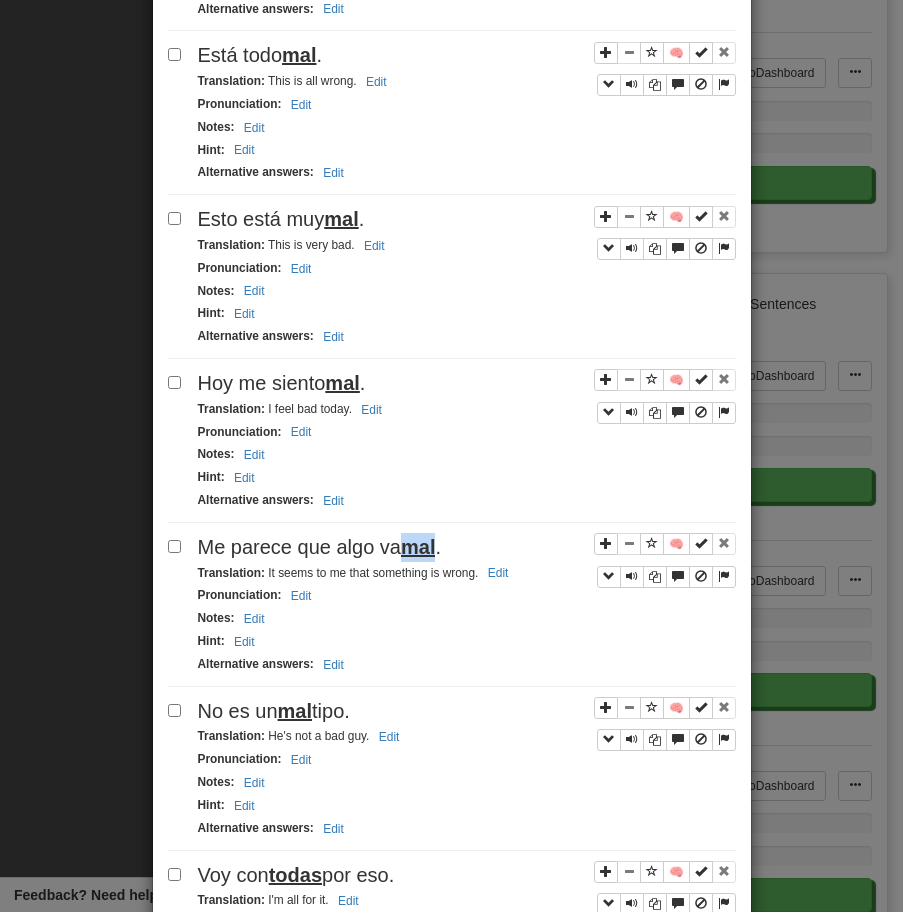 click on "mal" at bounding box center (418, 547) 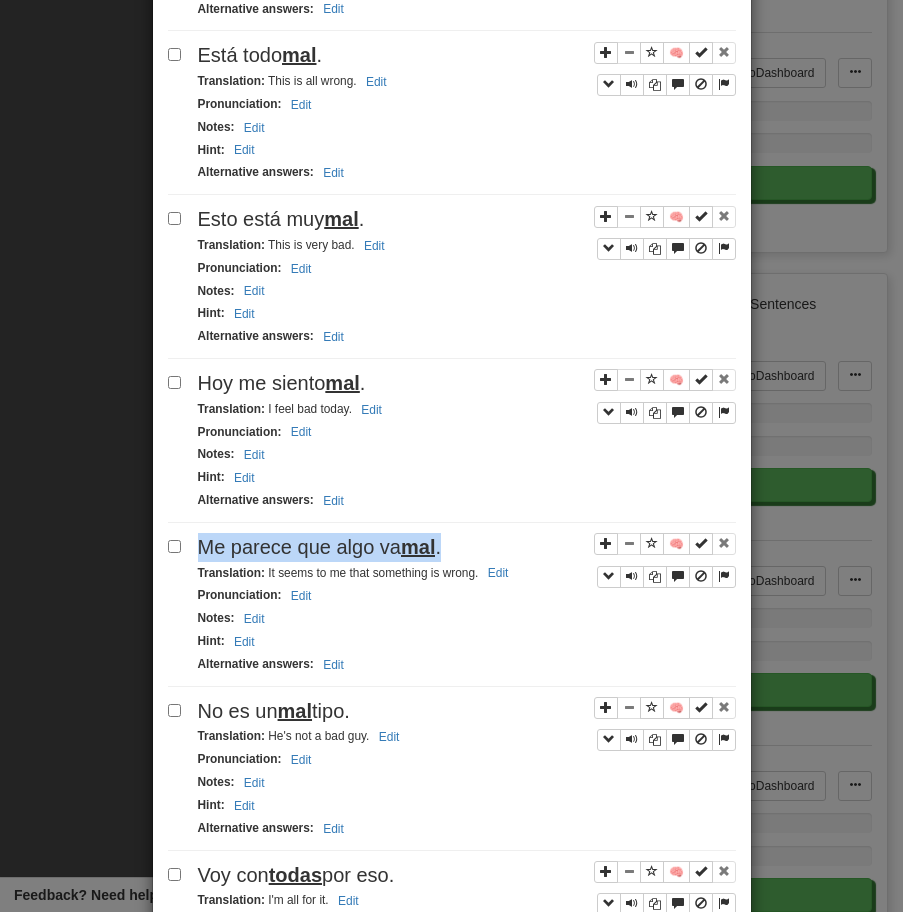 click on "mal" at bounding box center (418, 547) 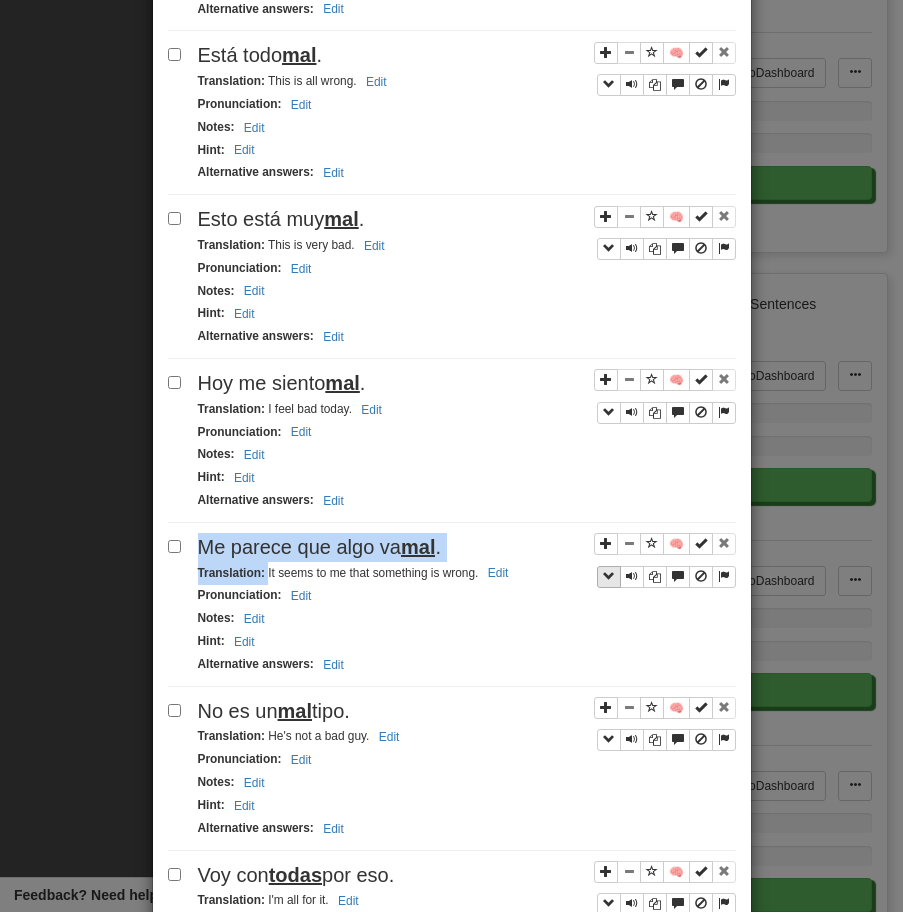 drag, startPoint x: 266, startPoint y: 575, endPoint x: 603, endPoint y: 582, distance: 337.0727 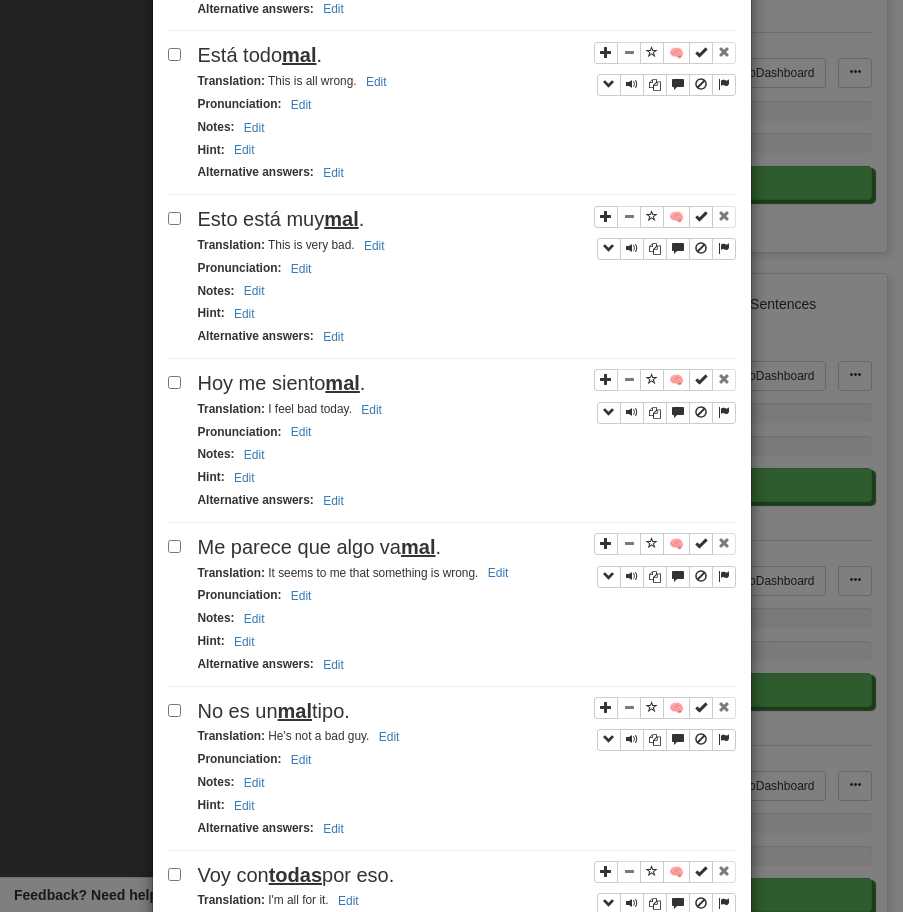 click on "Pronunciation :     Edit" at bounding box center (467, 595) 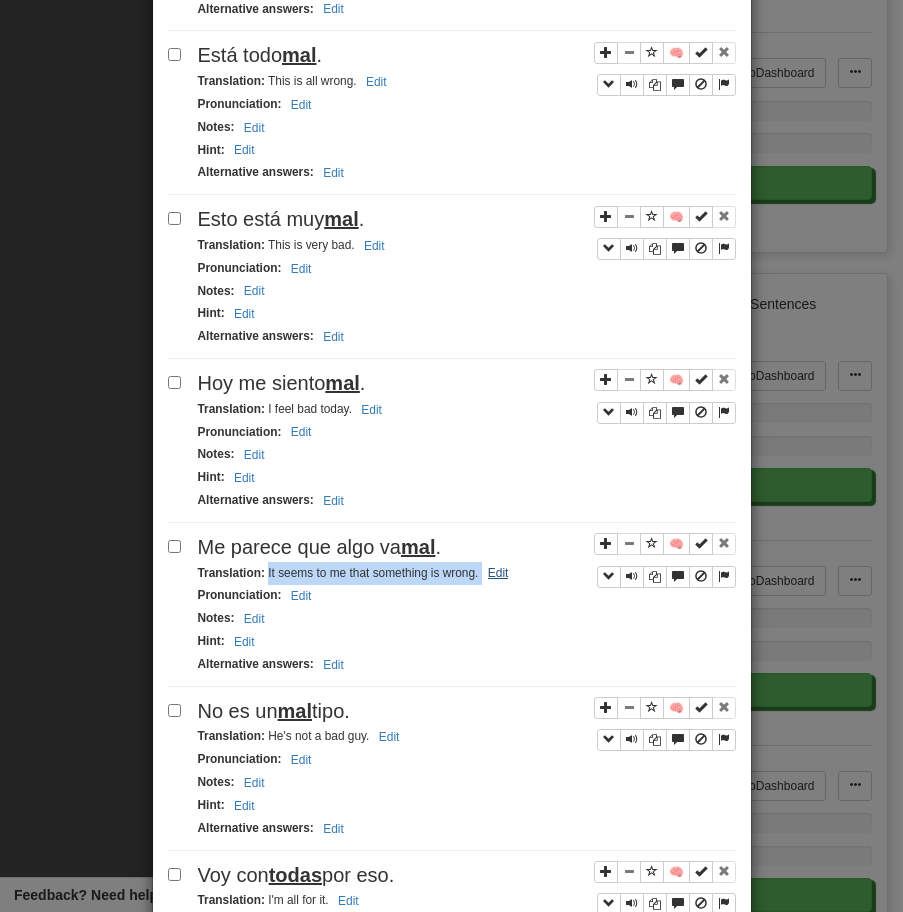 drag, startPoint x: 265, startPoint y: 577, endPoint x: 484, endPoint y: 585, distance: 219.14607 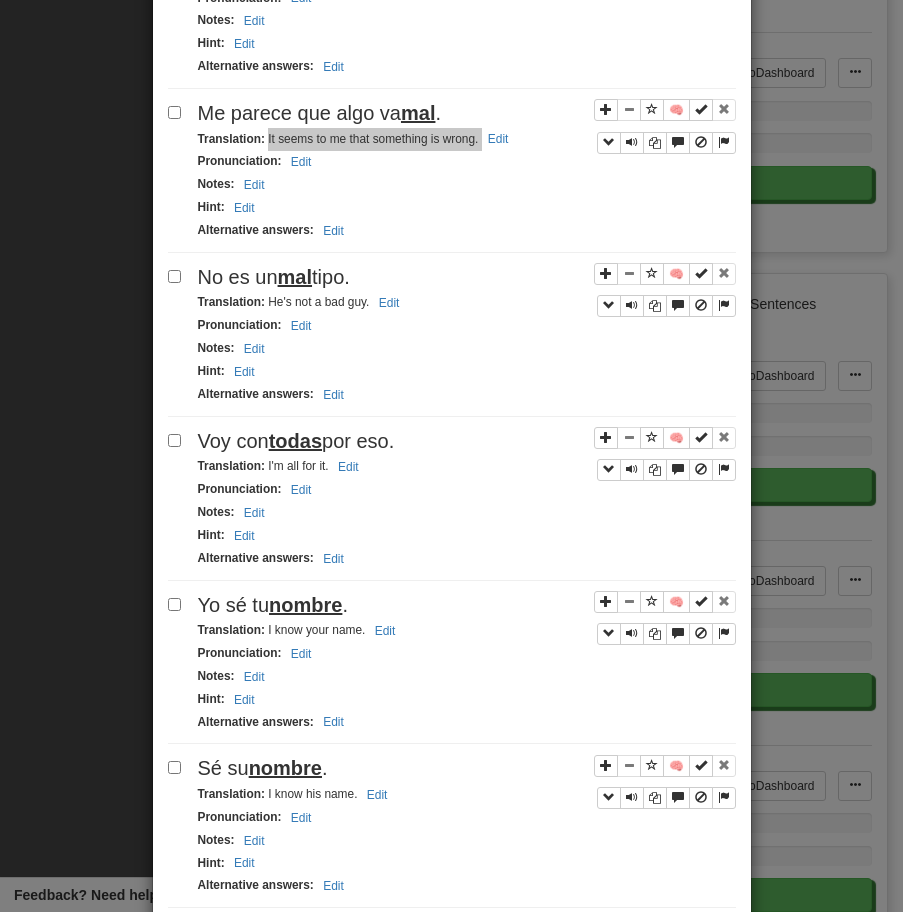 scroll, scrollTop: 1782, scrollLeft: 0, axis: vertical 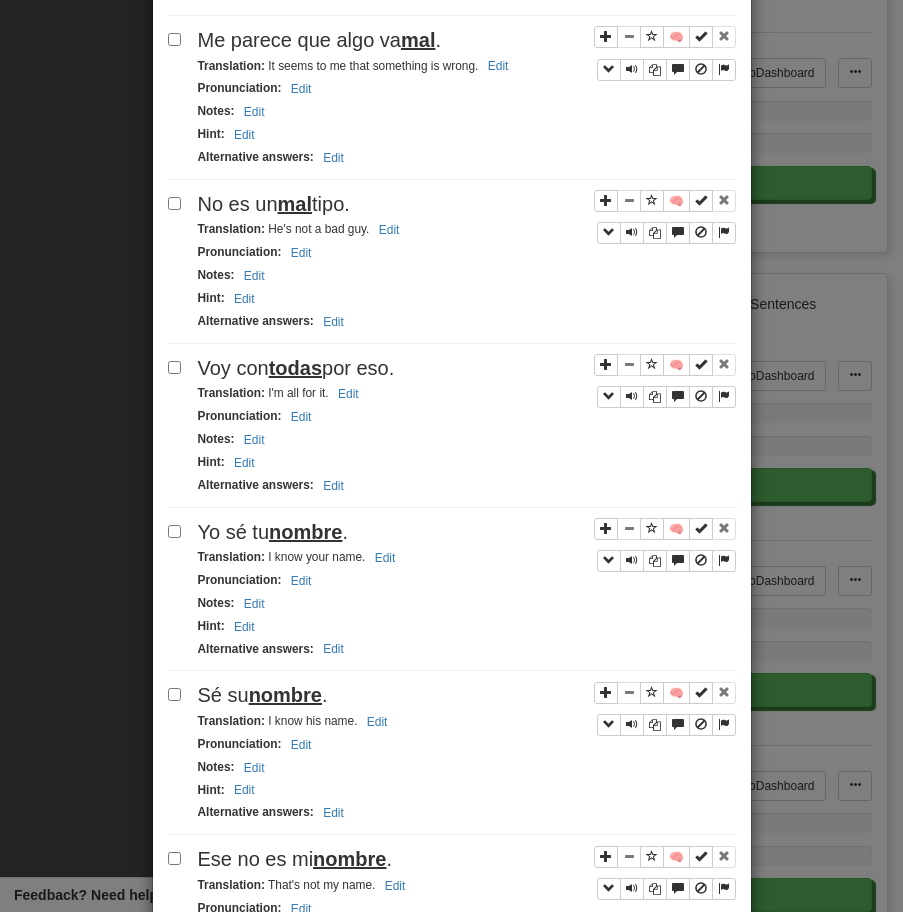 click on "No es un mal tipo." at bounding box center [274, 204] 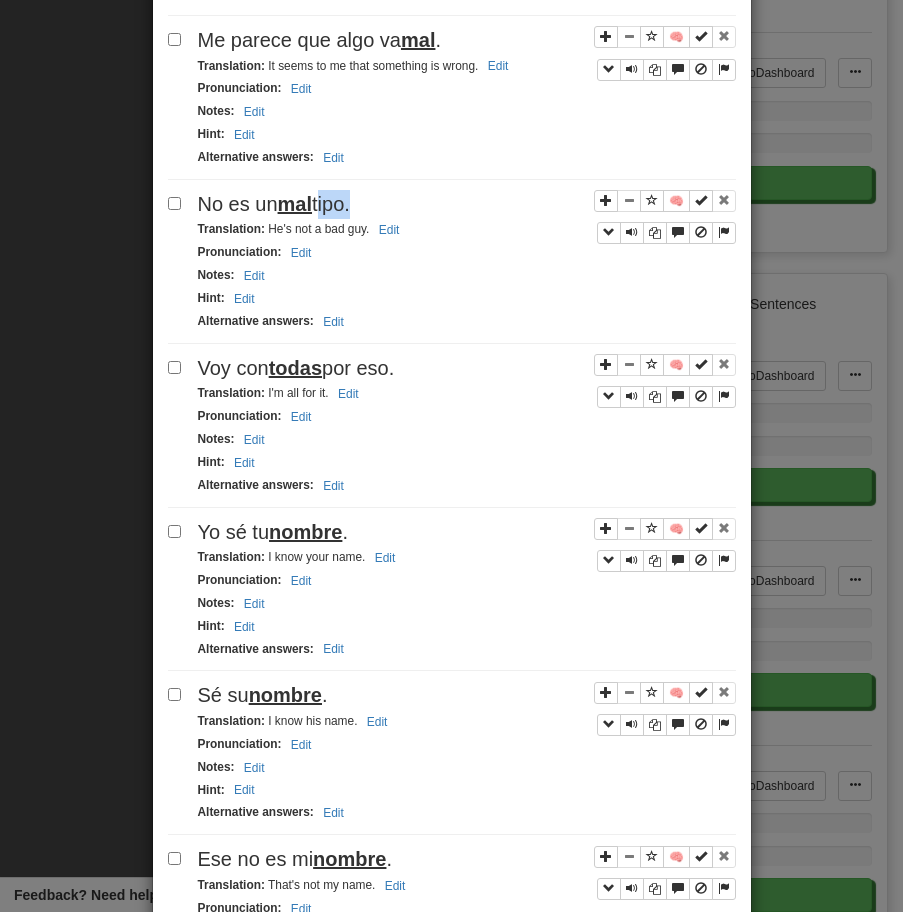 click on "No es un mal tipo." at bounding box center (274, 204) 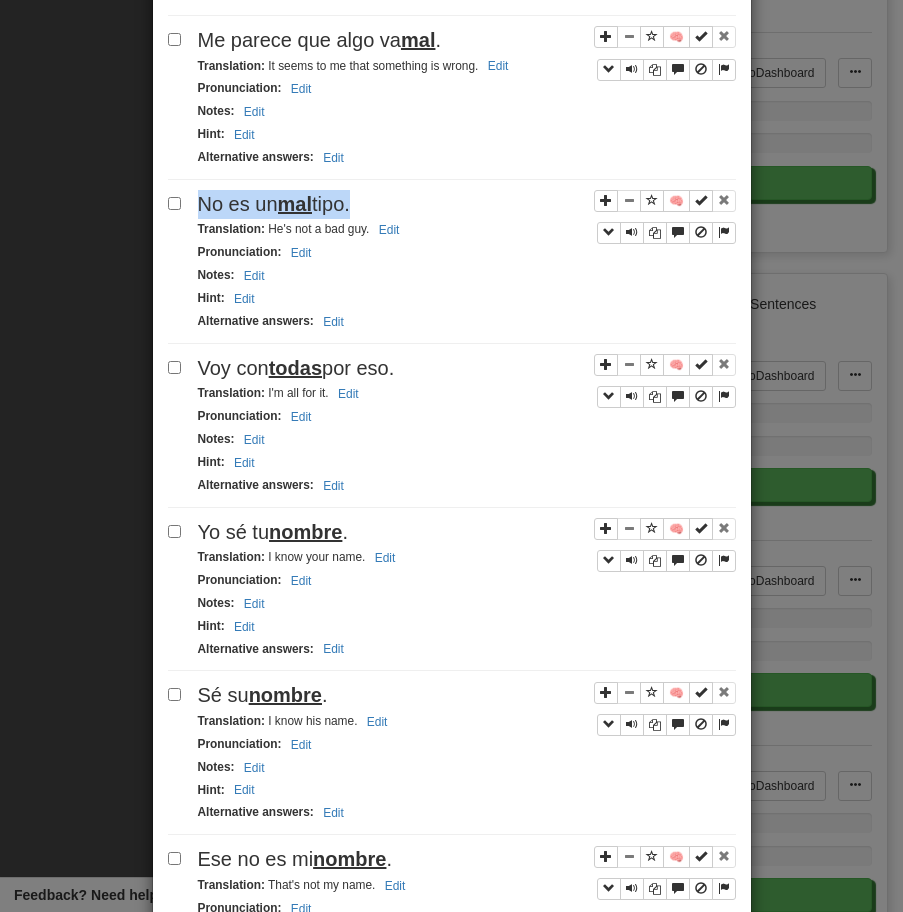 click on "No es un mal tipo." at bounding box center (274, 204) 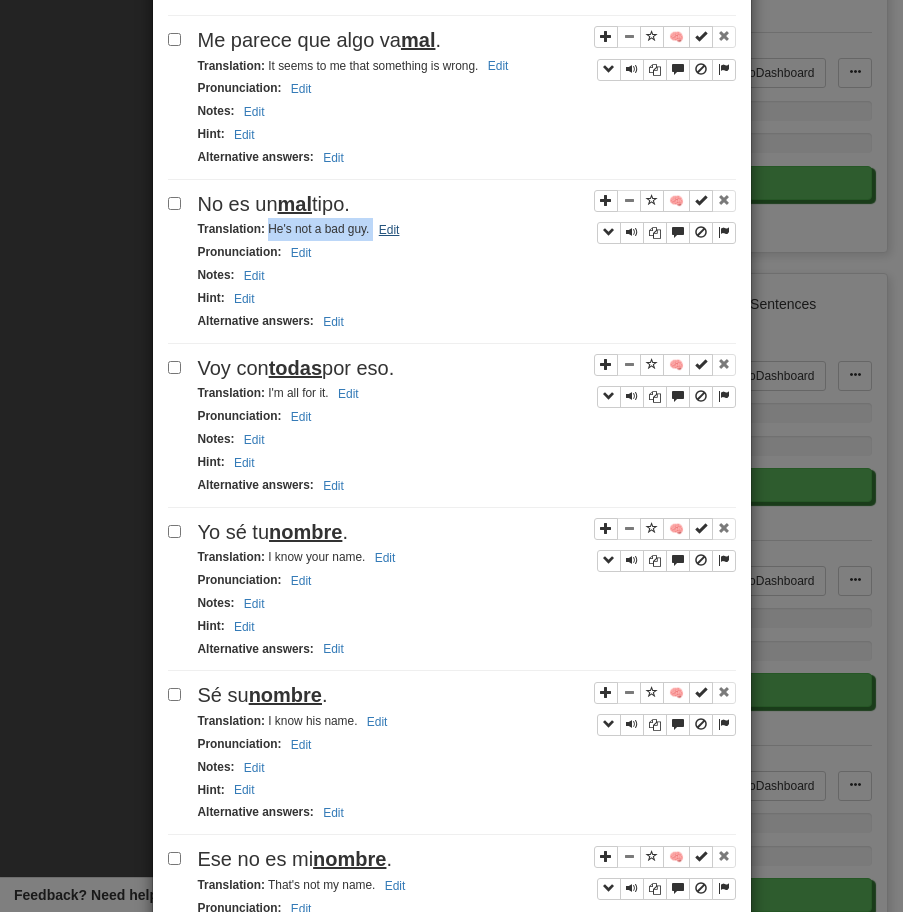 drag, startPoint x: 269, startPoint y: 232, endPoint x: 374, endPoint y: 238, distance: 105.17129 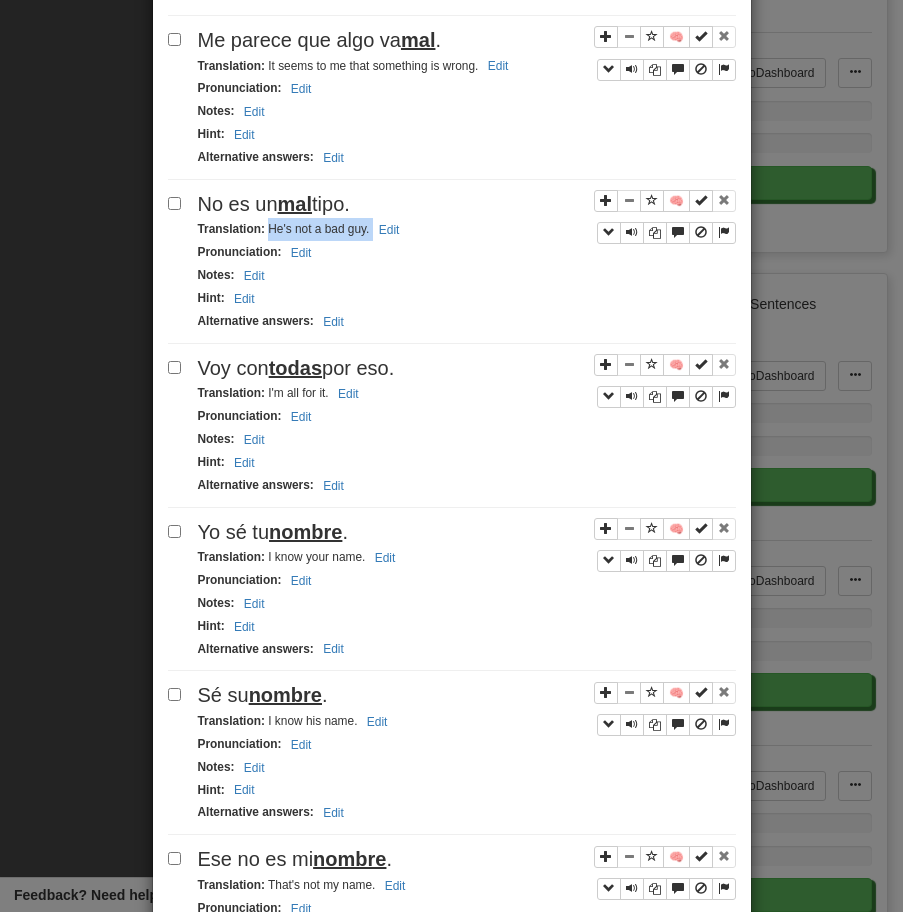 click on "Voy con todas por eso." at bounding box center (467, 368) 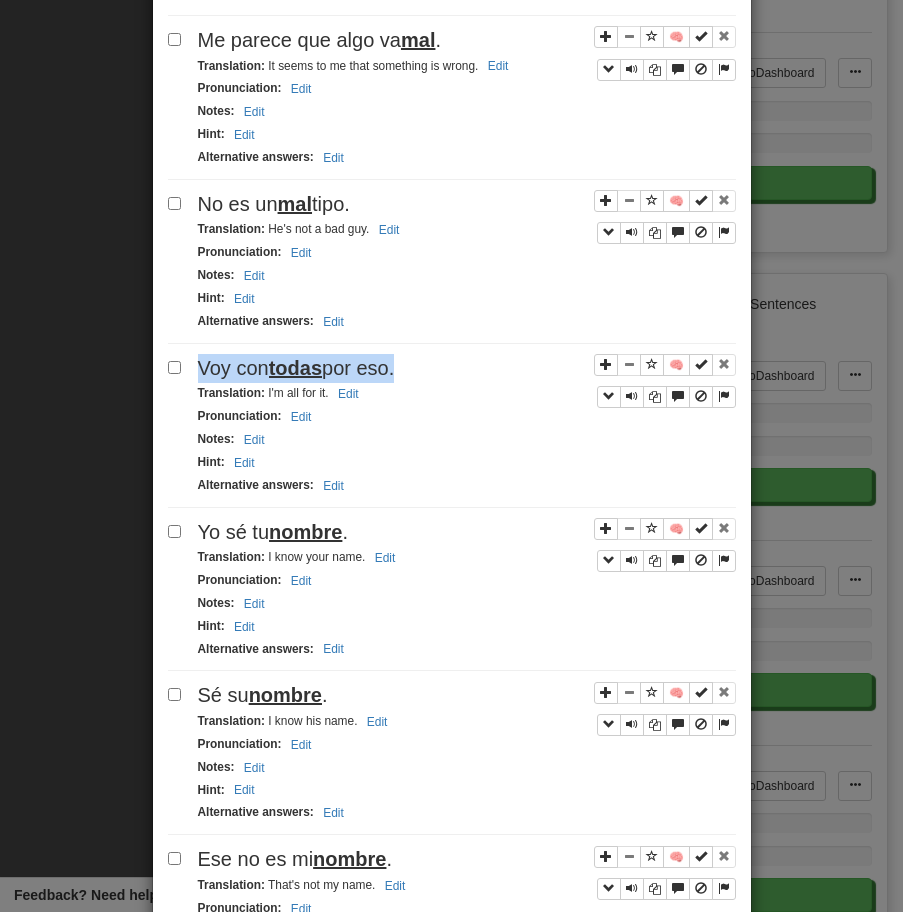 click on "Voy con todas por eso." at bounding box center [467, 368] 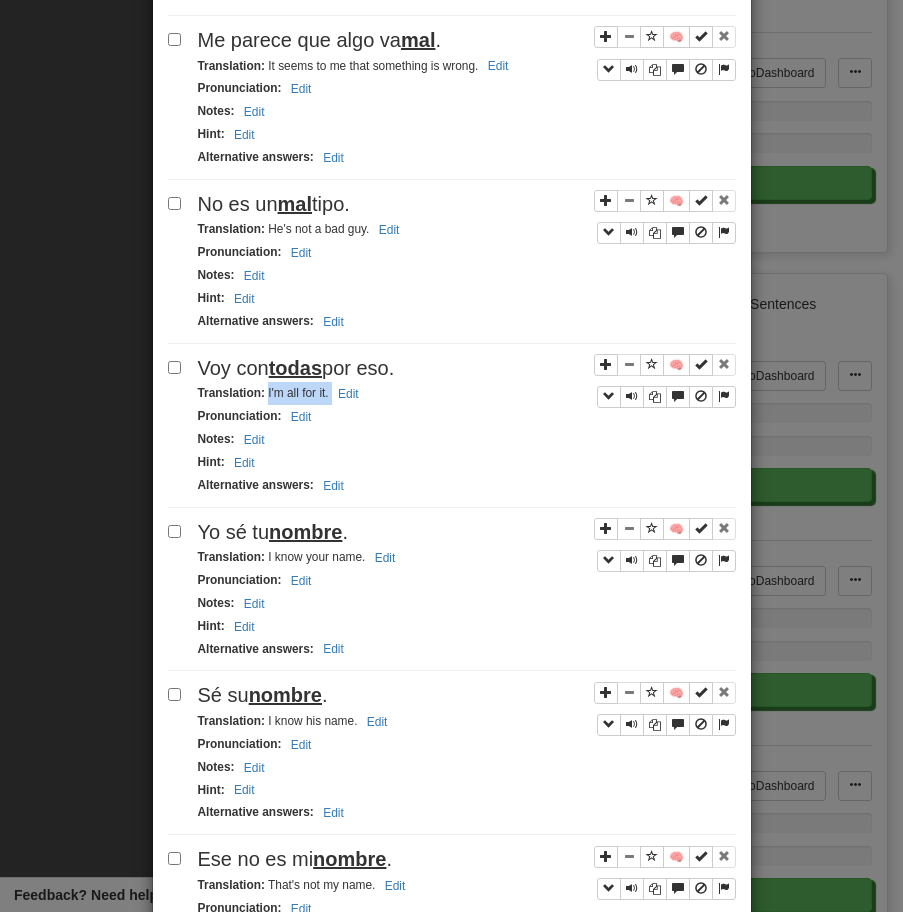 drag, startPoint x: 266, startPoint y: 400, endPoint x: 399, endPoint y: 400, distance: 133 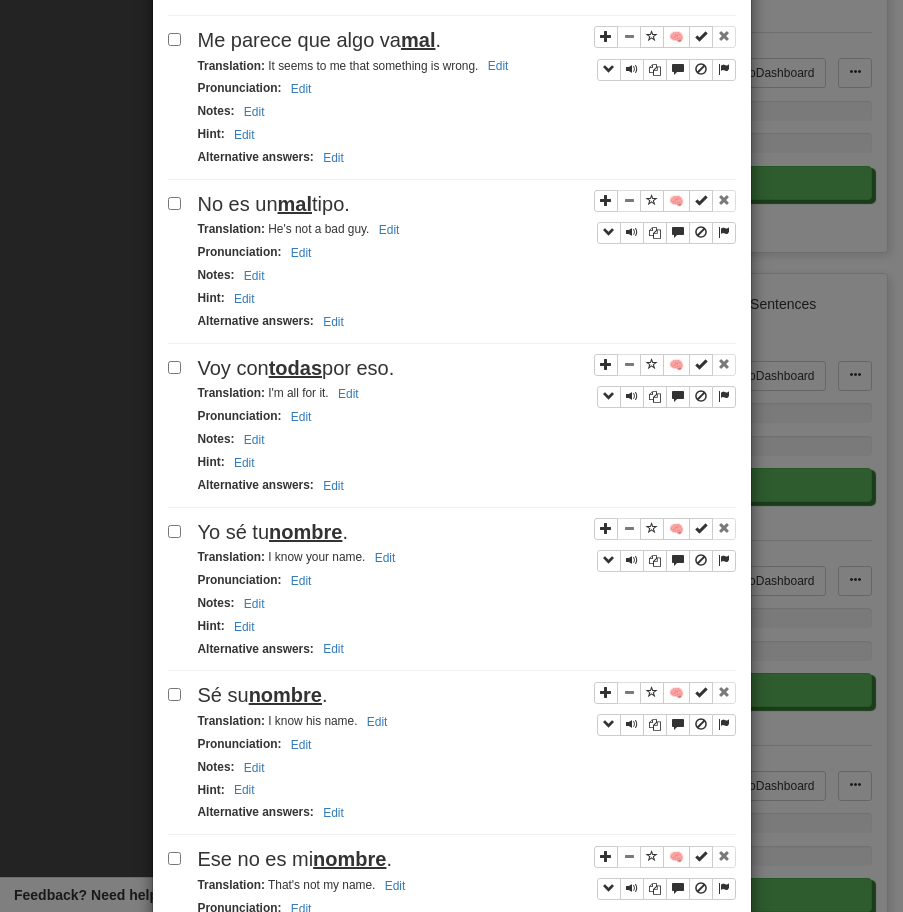click on "Yo sé tu [NAME]." at bounding box center (467, 532) 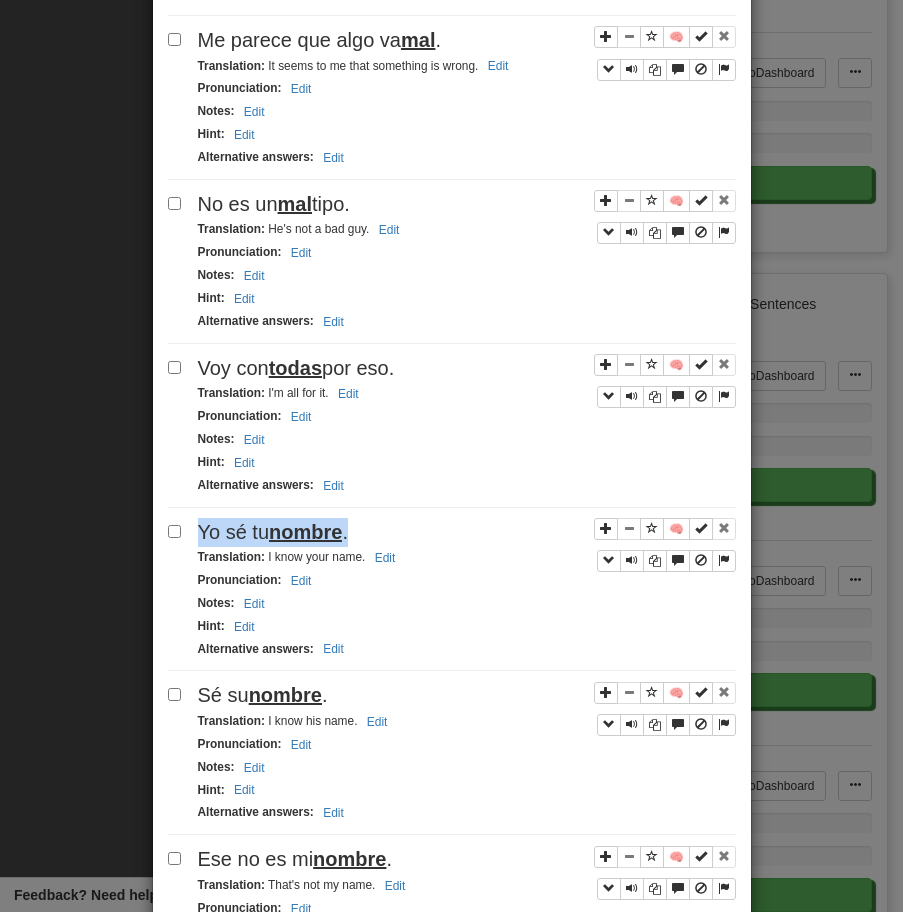 click on "Yo sé tu [NAME]." at bounding box center [467, 532] 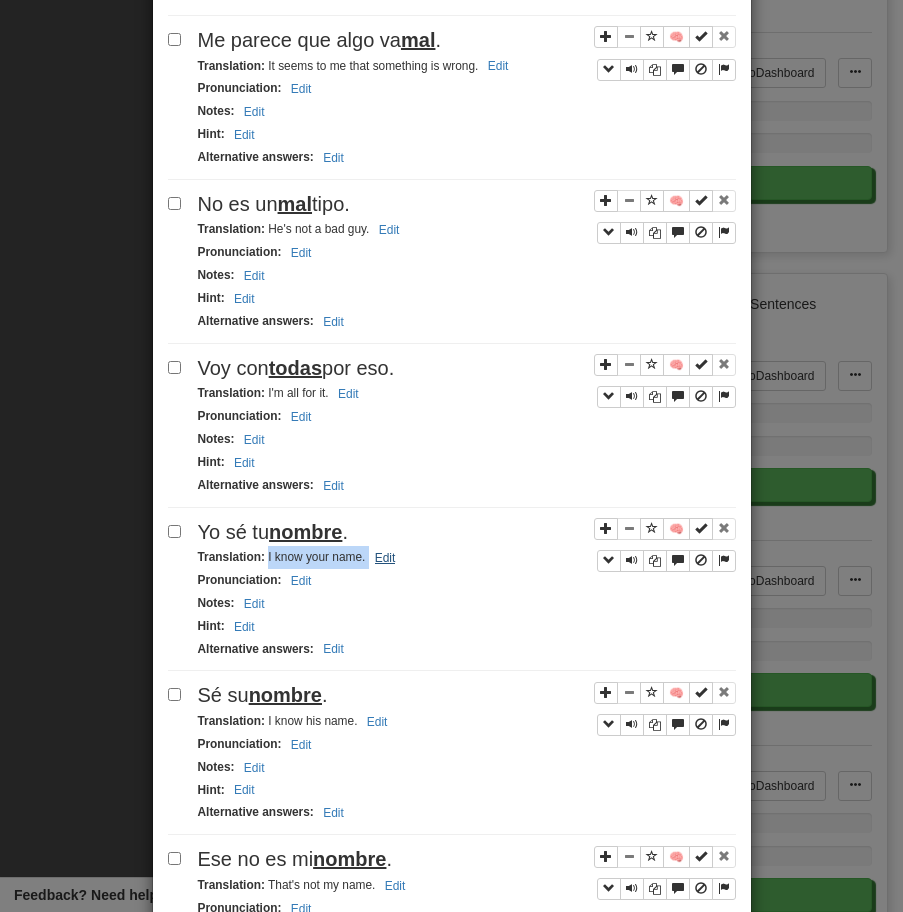 drag, startPoint x: 265, startPoint y: 566, endPoint x: 400, endPoint y: 569, distance: 135.03333 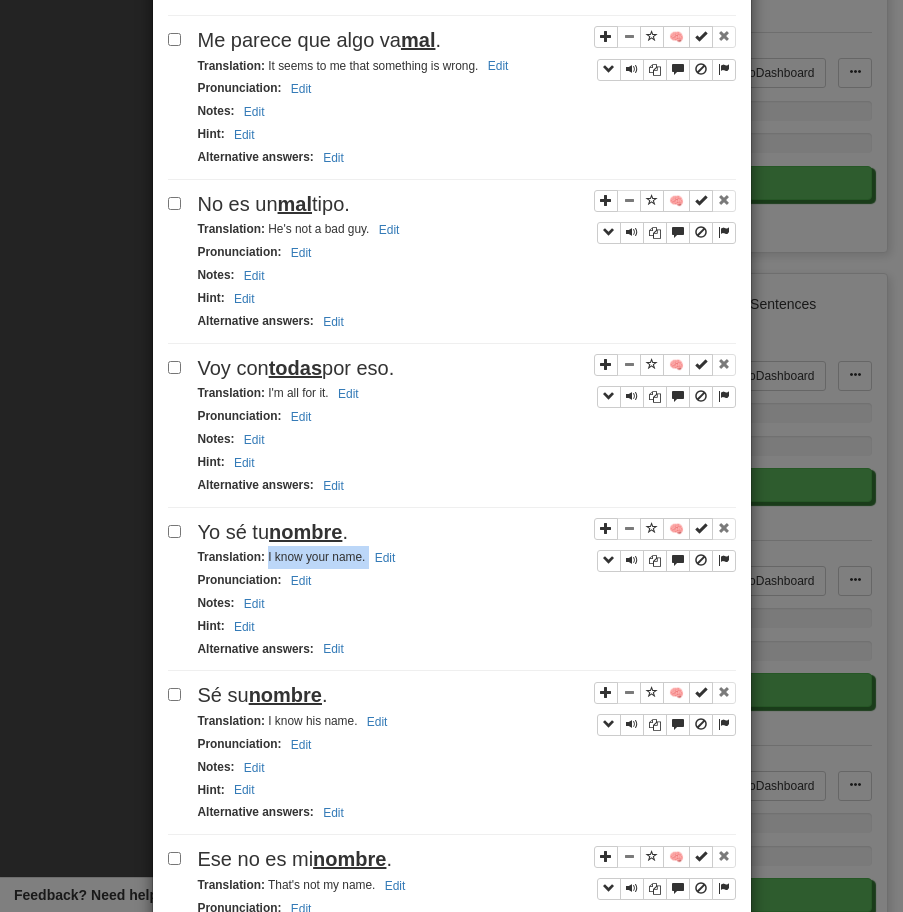 click on "nombre" at bounding box center (285, 695) 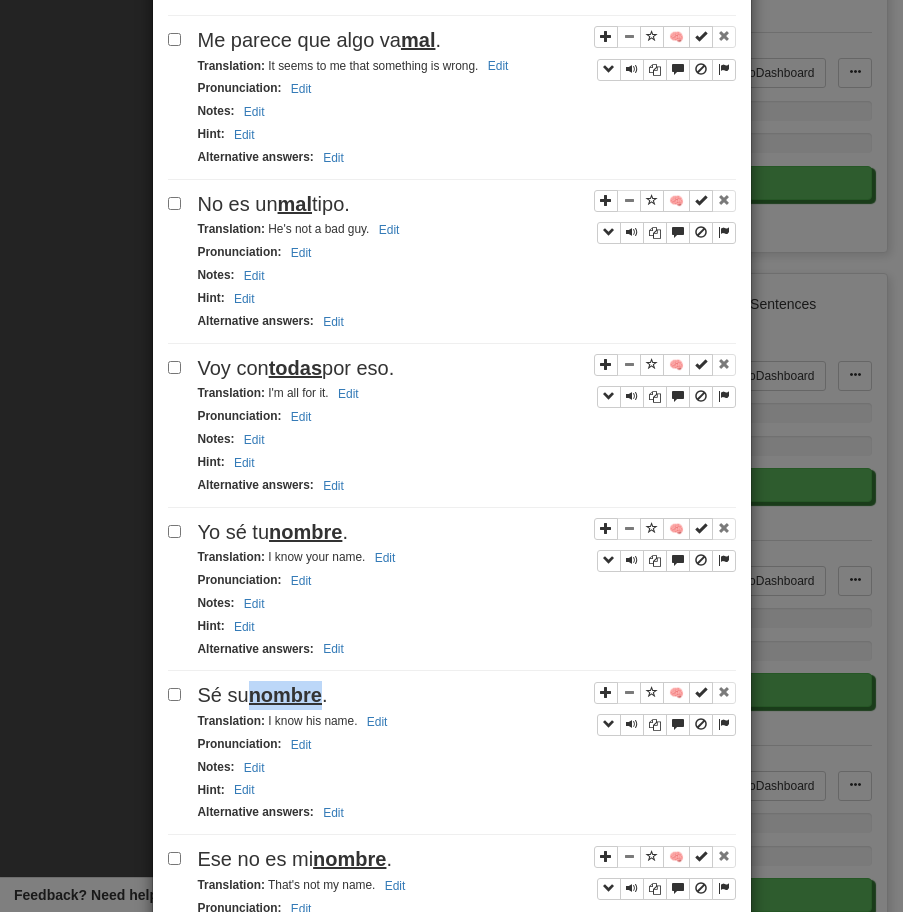 click on "nombre" at bounding box center (285, 695) 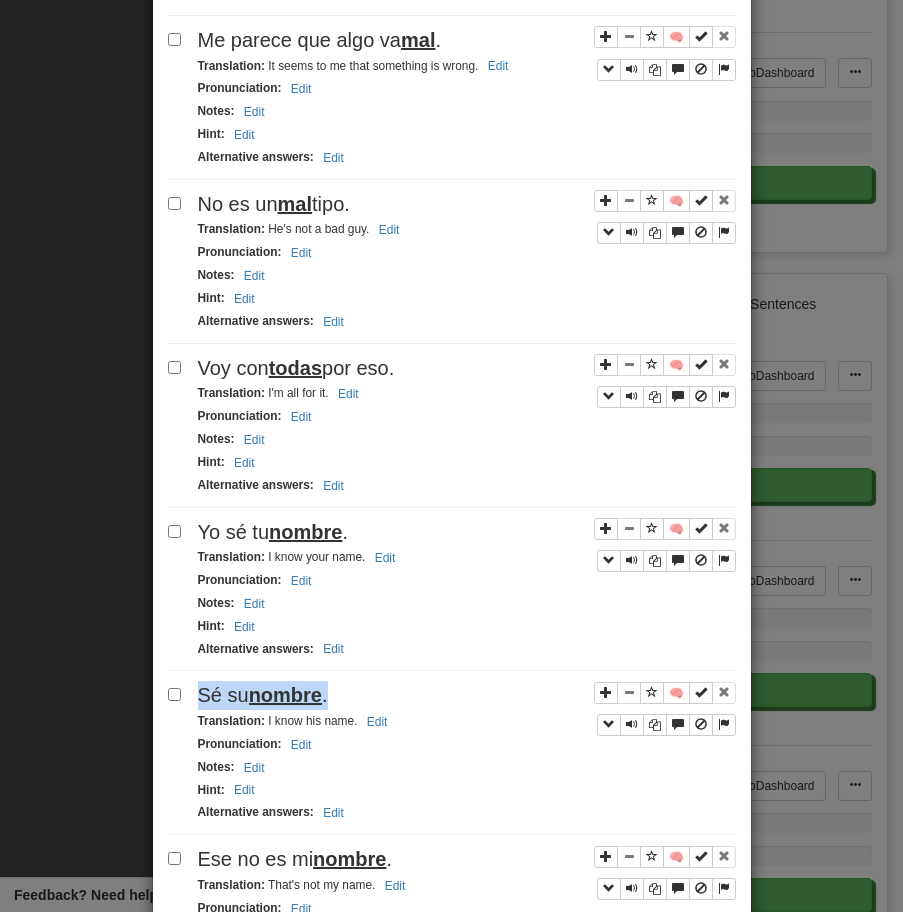 click on "nombre" at bounding box center [285, 695] 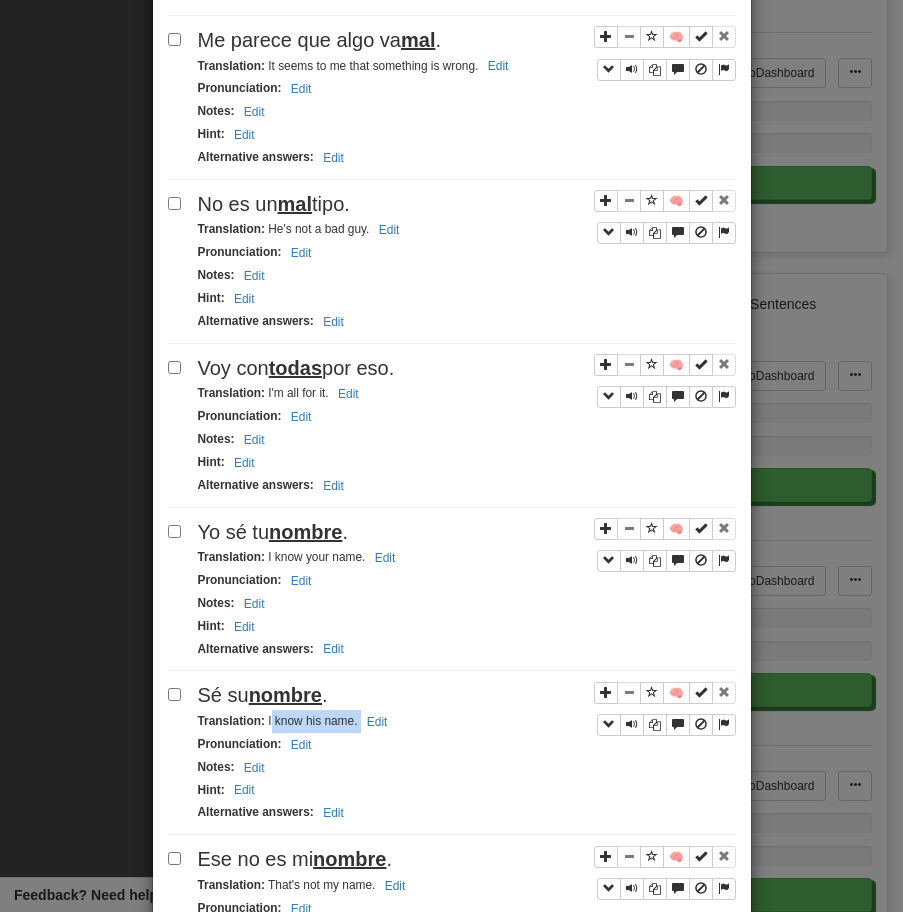 drag, startPoint x: 268, startPoint y: 726, endPoint x: 396, endPoint y: 727, distance: 128.0039 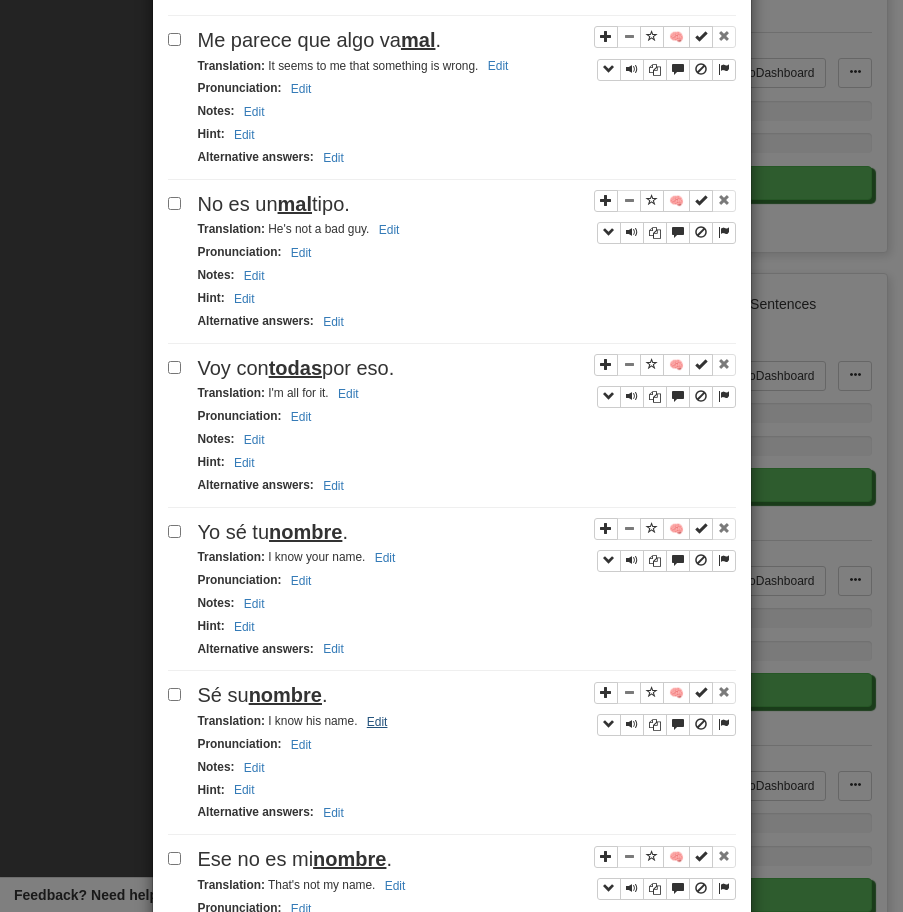 drag, startPoint x: 265, startPoint y: 725, endPoint x: 392, endPoint y: 729, distance: 127.06297 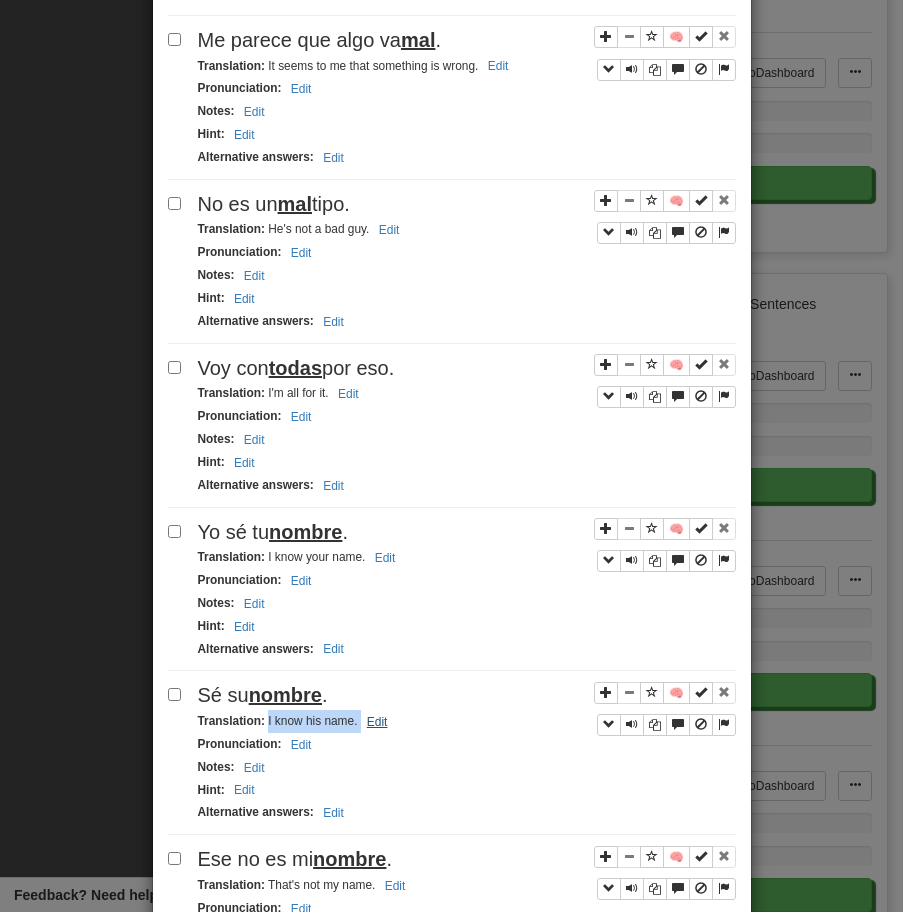 drag, startPoint x: 266, startPoint y: 726, endPoint x: 364, endPoint y: 731, distance: 98.12747 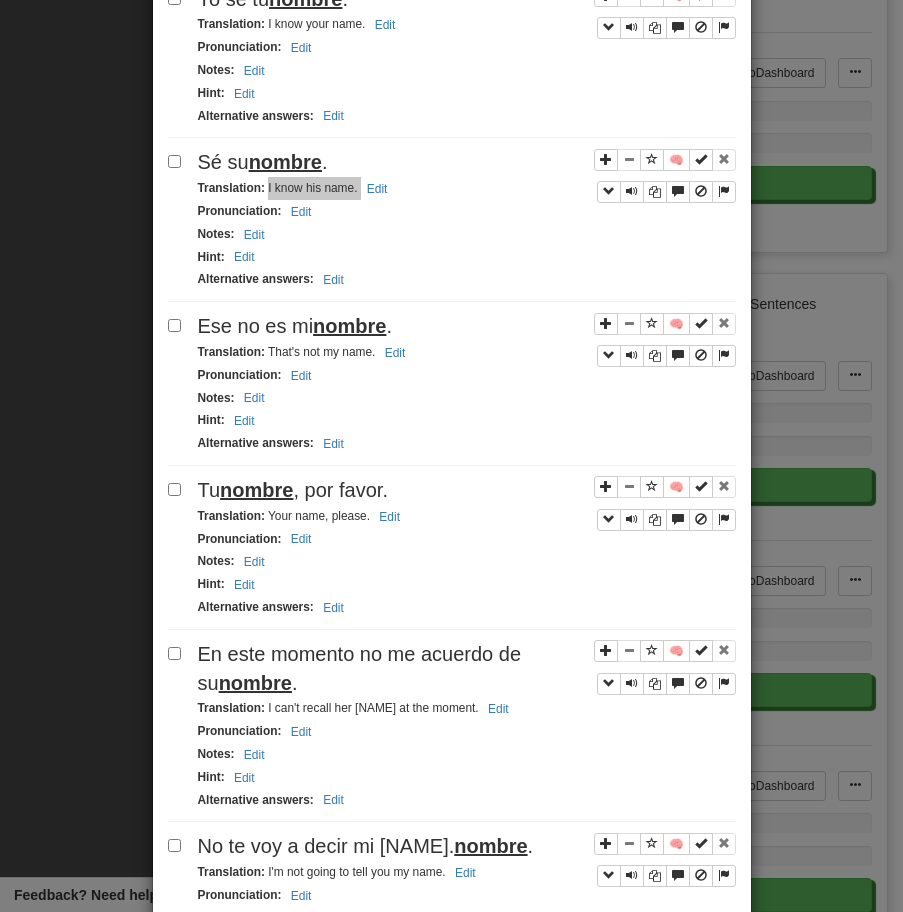 scroll, scrollTop: 2357, scrollLeft: 0, axis: vertical 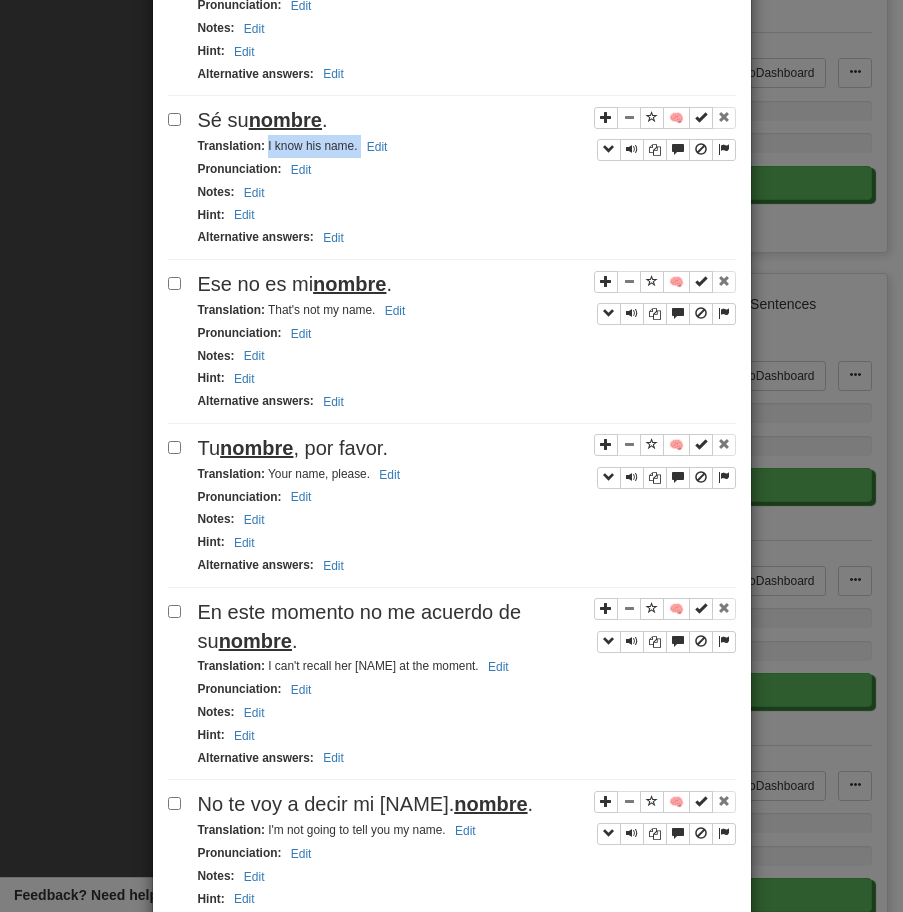 click on "Apply to all selected:  to Reviews  from Reviews  Favorite 🧠 Known  Master  Reset  Ignore 🧠 Por favor, ven a hablar conmigo . Translation :   Please come to talk to me.   Edit Pronunciation :     Edit Notes :     Edit Hint :     Edit Alternative answers :     Edit 🧠 No está mal . Translation :   Not bad.   Edit Pronunciation :     Edit Notes :     Edit Hint :     Edit Alternative answers :     Edit 🧠 2 Nada estaba mal . Translation :   Nothing was wrong.   Edit Pronunciation :     Edit Notes :     Edit Hint :     Edit Alternative answers :     Edit 🧠 Tenía un mal día. Translation :   I was having a bad day.   Edit Pronunciation :     Edit Notes :     Edit Hint :     Edit Alternative answers :     Edit 🧠 Me siento muy mal por eso. Translation :   I feel awful about that.   Edit Pronunciation :     Edit Notes :     Edit Hint :     Edit Alternative answers :     Edit 🧠 Sé que está mal . Translation :   I know it's wrong.   Edit Pronunciation :     Edit Notes :     Edit Hint :" at bounding box center [452, -386] 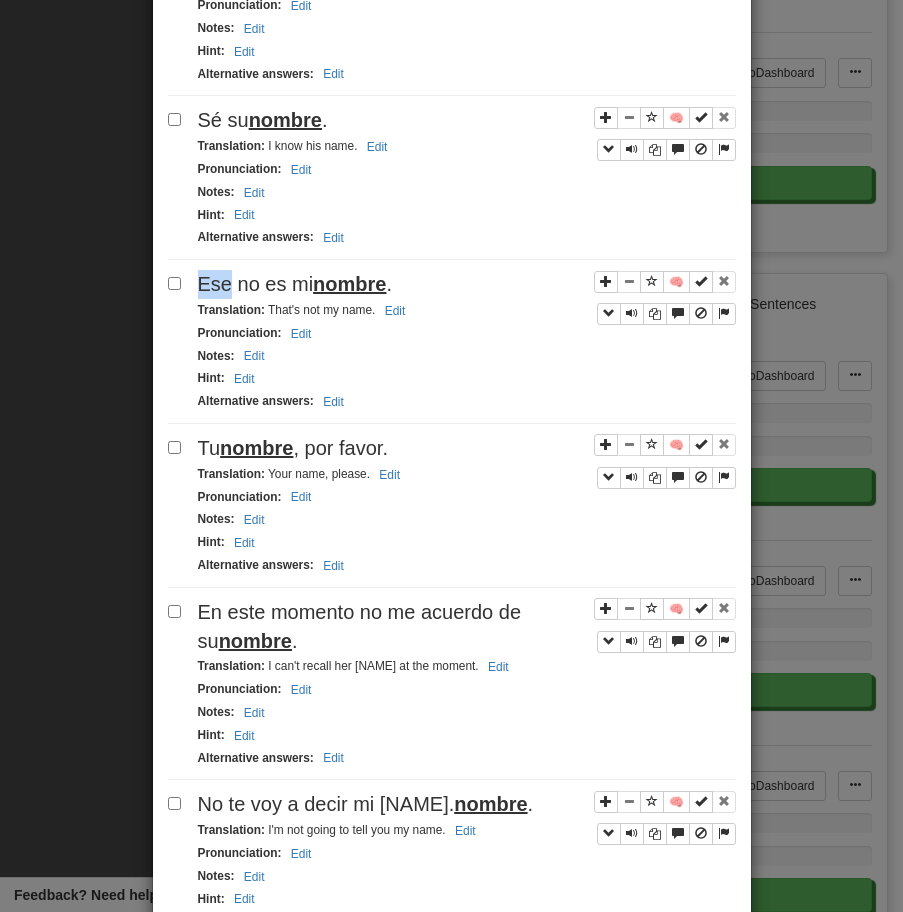 click on "Apply to all selected:  to Reviews  from Reviews  Favorite 🧠 Known  Master  Reset  Ignore 🧠 Por favor, ven a hablar conmigo . Translation :   Please come to talk to me.   Edit Pronunciation :     Edit Notes :     Edit Hint :     Edit Alternative answers :     Edit 🧠 No está mal . Translation :   Not bad.   Edit Pronunciation :     Edit Notes :     Edit Hint :     Edit Alternative answers :     Edit 🧠 2 Nada estaba mal . Translation :   Nothing was wrong.   Edit Pronunciation :     Edit Notes :     Edit Hint :     Edit Alternative answers :     Edit 🧠 Tenía un mal día. Translation :   I was having a bad day.   Edit Pronunciation :     Edit Notes :     Edit Hint :     Edit Alternative answers :     Edit 🧠 Me siento muy mal por eso. Translation :   I feel awful about that.   Edit Pronunciation :     Edit Notes :     Edit Hint :     Edit Alternative answers :     Edit 🧠 Sé que está mal . Translation :   I know it's wrong.   Edit Pronunciation :     Edit Notes :     Edit Hint :" at bounding box center [452, -386] 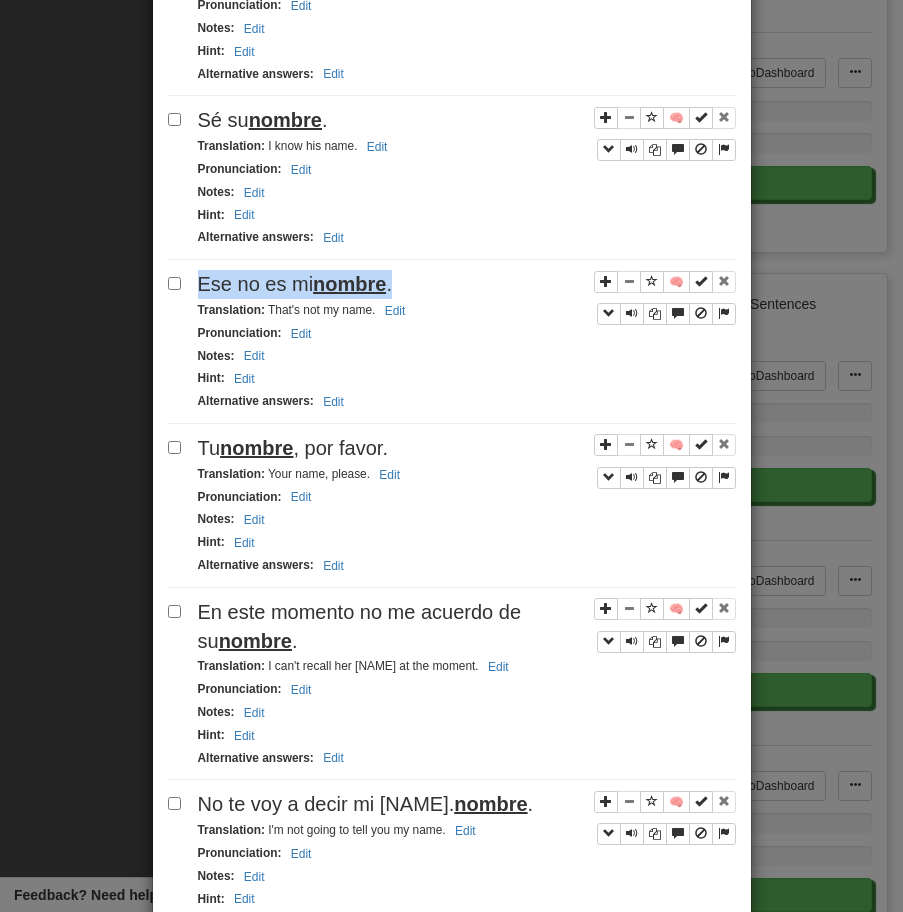 click on "Apply to all selected:  to Reviews  from Reviews  Favorite 🧠 Known  Master  Reset  Ignore 🧠 Por favor, ven a hablar conmigo . Translation :   Please come to talk to me.   Edit Pronunciation :     Edit Notes :     Edit Hint :     Edit Alternative answers :     Edit 🧠 No está mal . Translation :   Not bad.   Edit Pronunciation :     Edit Notes :     Edit Hint :     Edit Alternative answers :     Edit 🧠 2 Nada estaba mal . Translation :   Nothing was wrong.   Edit Pronunciation :     Edit Notes :     Edit Hint :     Edit Alternative answers :     Edit 🧠 Tenía un mal día. Translation :   I was having a bad day.   Edit Pronunciation :     Edit Notes :     Edit Hint :     Edit Alternative answers :     Edit 🧠 Me siento muy mal por eso. Translation :   I feel awful about that.   Edit Pronunciation :     Edit Notes :     Edit Hint :     Edit Alternative answers :     Edit 🧠 Sé que está mal . Translation :   I know it's wrong.   Edit Pronunciation :     Edit Notes :     Edit Hint :" at bounding box center (452, -386) 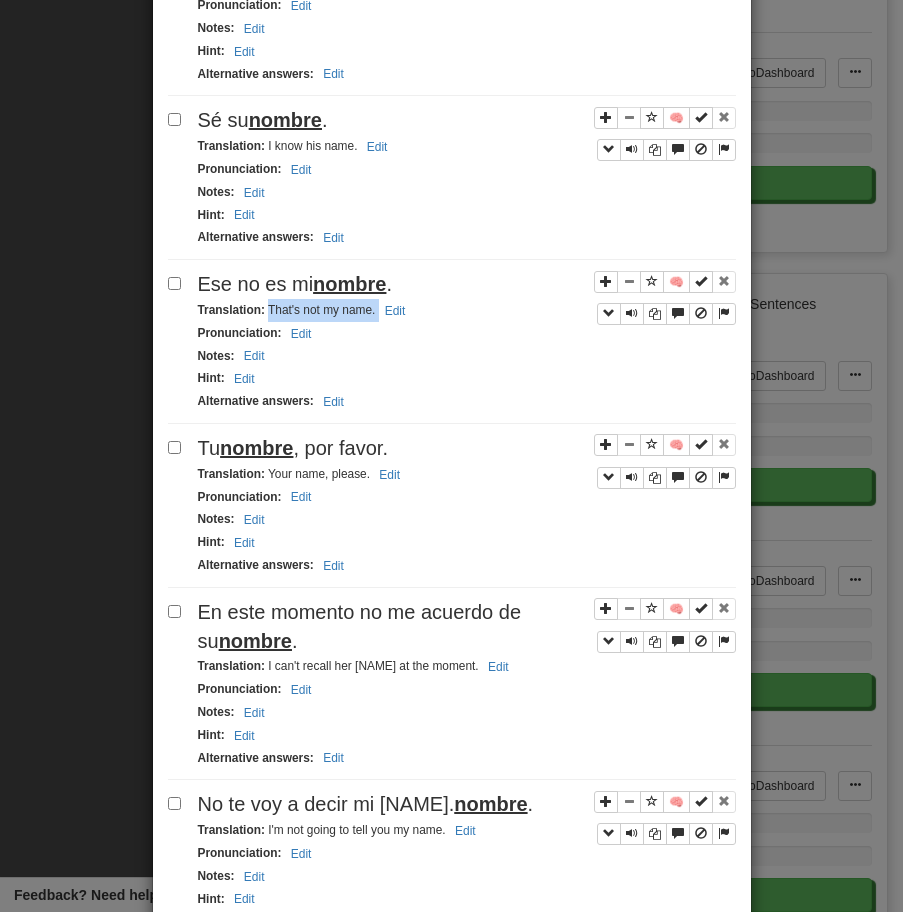 drag, startPoint x: 268, startPoint y: 314, endPoint x: 422, endPoint y: 320, distance: 154.11684 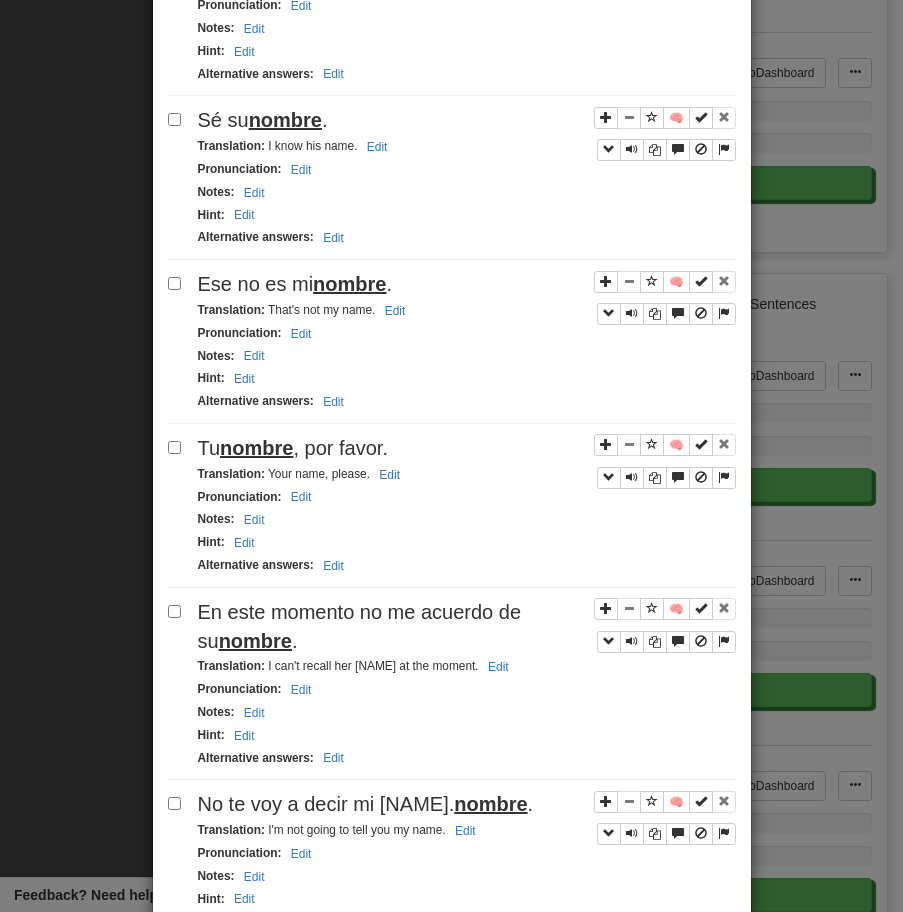 click on "Tu [NAME], por favor." at bounding box center (467, 448) 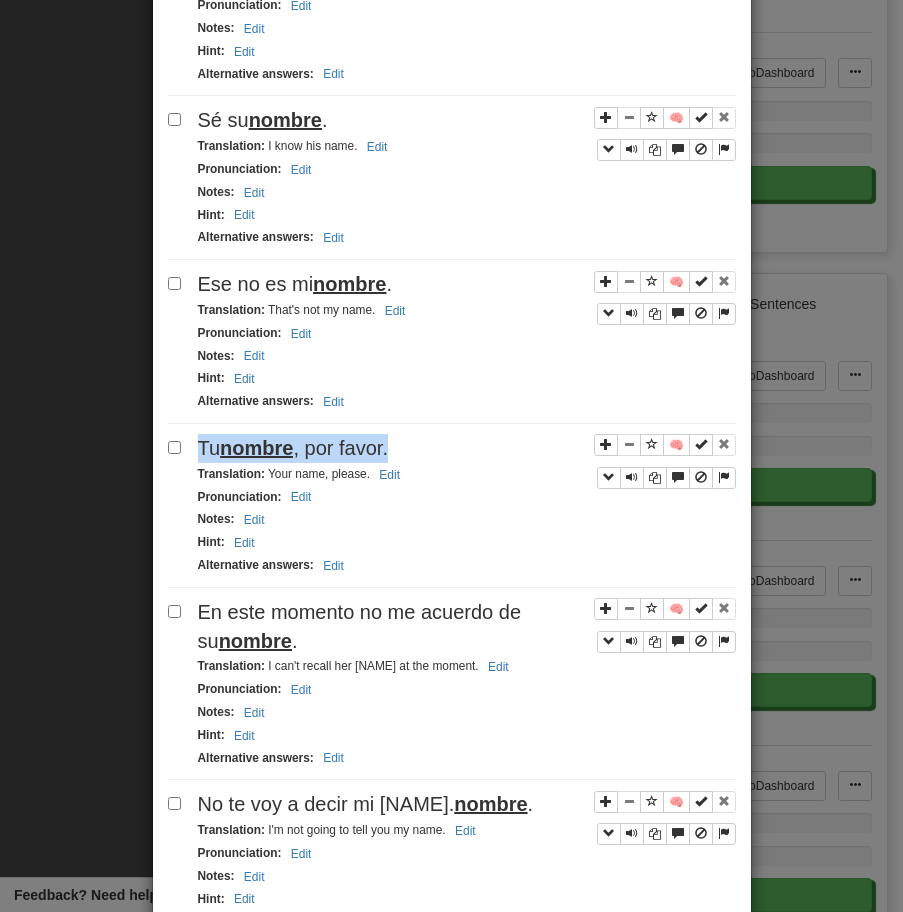 click on "Tu [NAME], por favor." at bounding box center [467, 448] 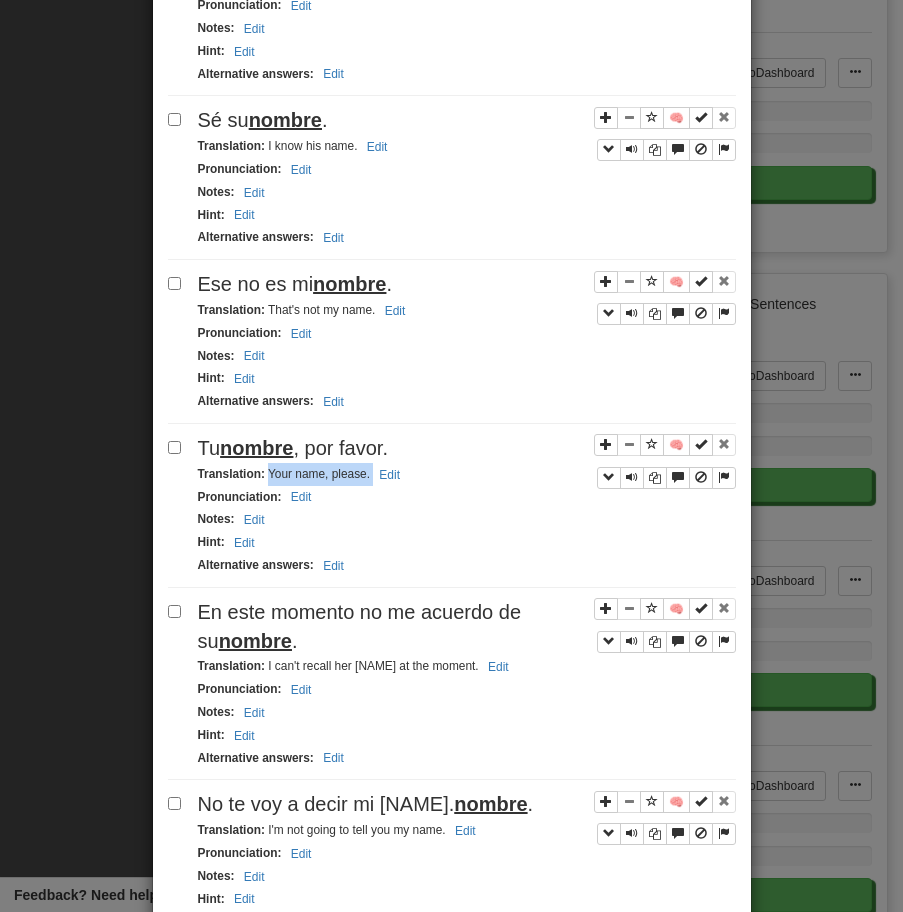 drag, startPoint x: 268, startPoint y: 476, endPoint x: 431, endPoint y: 474, distance: 163.01227 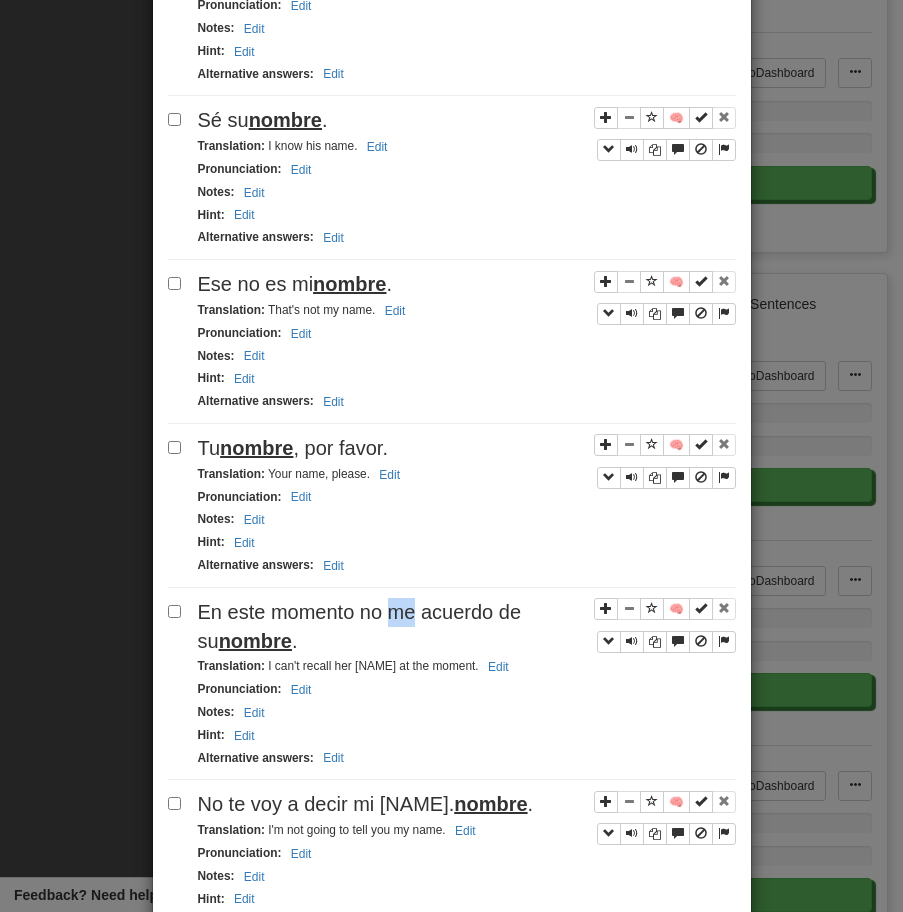 click on "En este momento no me acuerdo de su [NAME]." at bounding box center (360, 626) 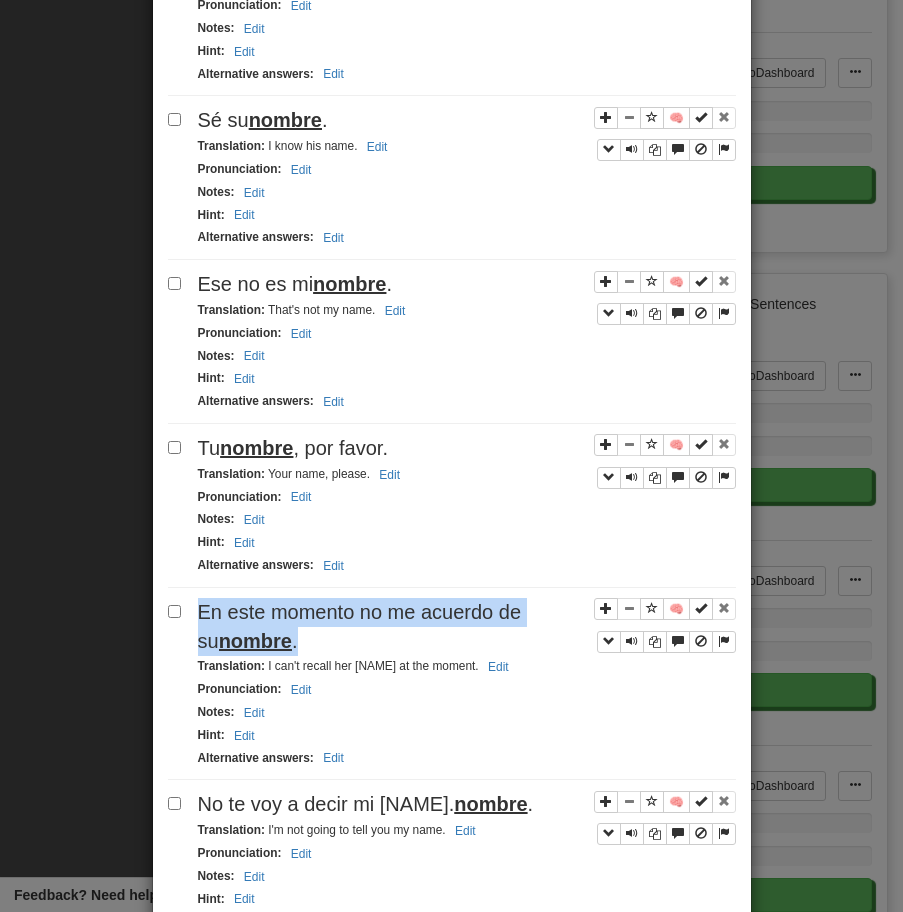 click on "En este momento no me acuerdo de su [NAME]." at bounding box center [360, 626] 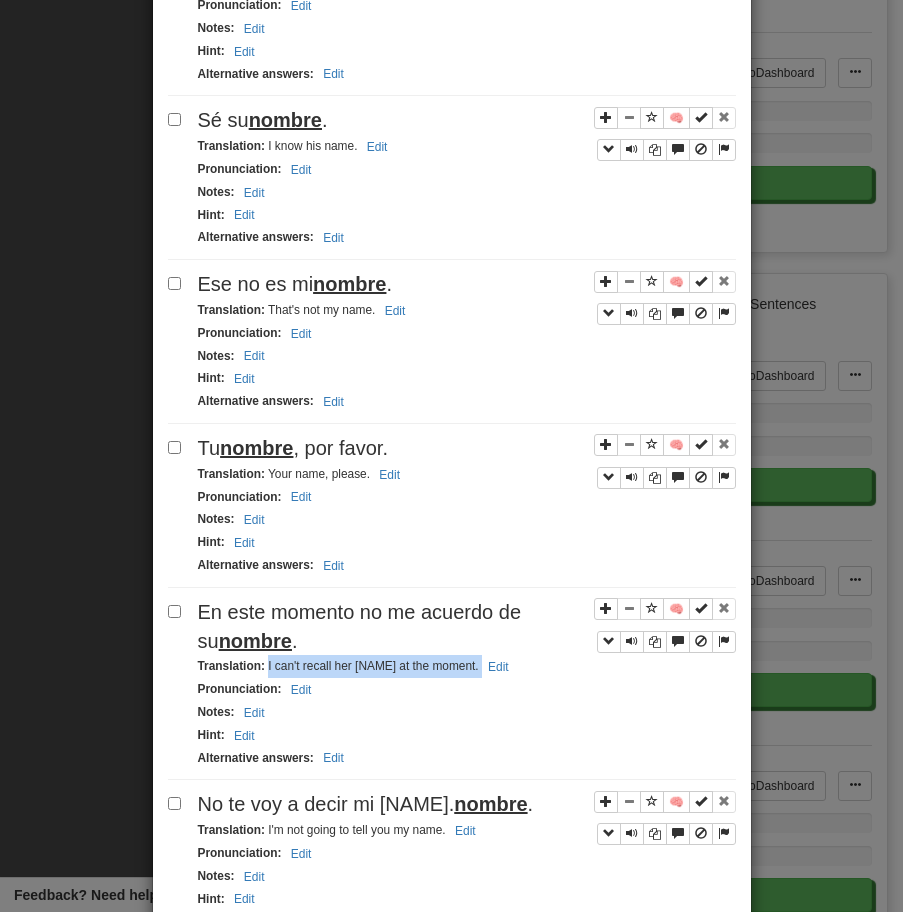 drag, startPoint x: 266, startPoint y: 670, endPoint x: 514, endPoint y: 672, distance: 248.00807 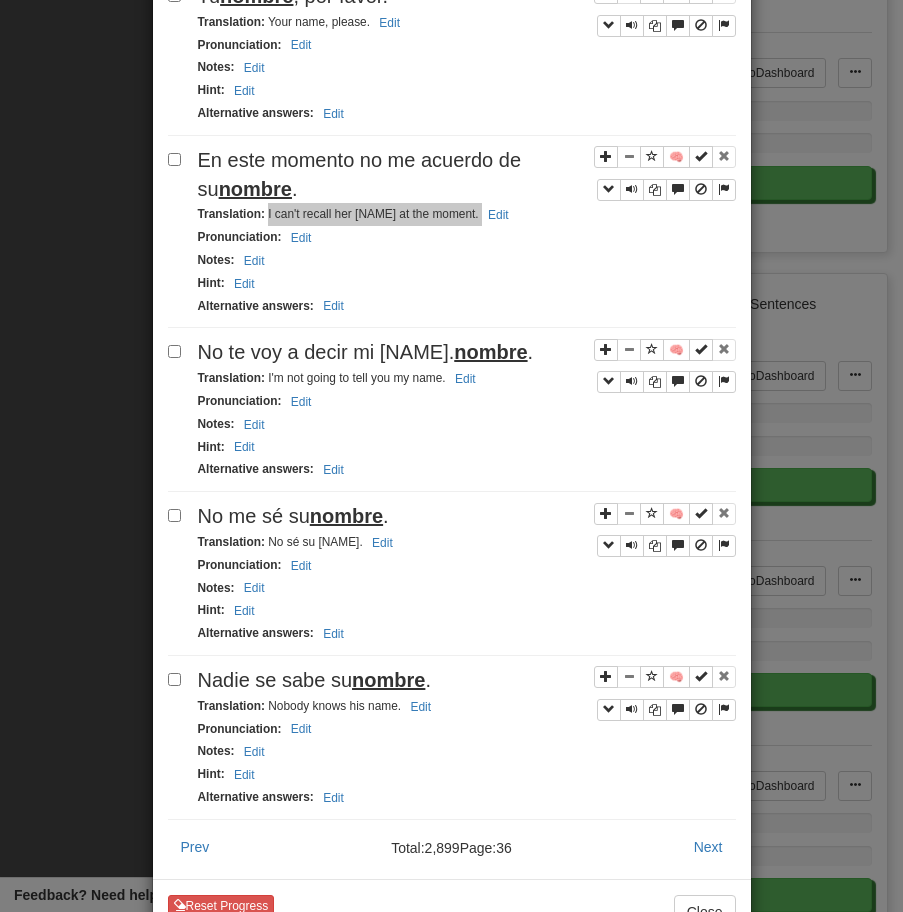 scroll, scrollTop: 2884, scrollLeft: 0, axis: vertical 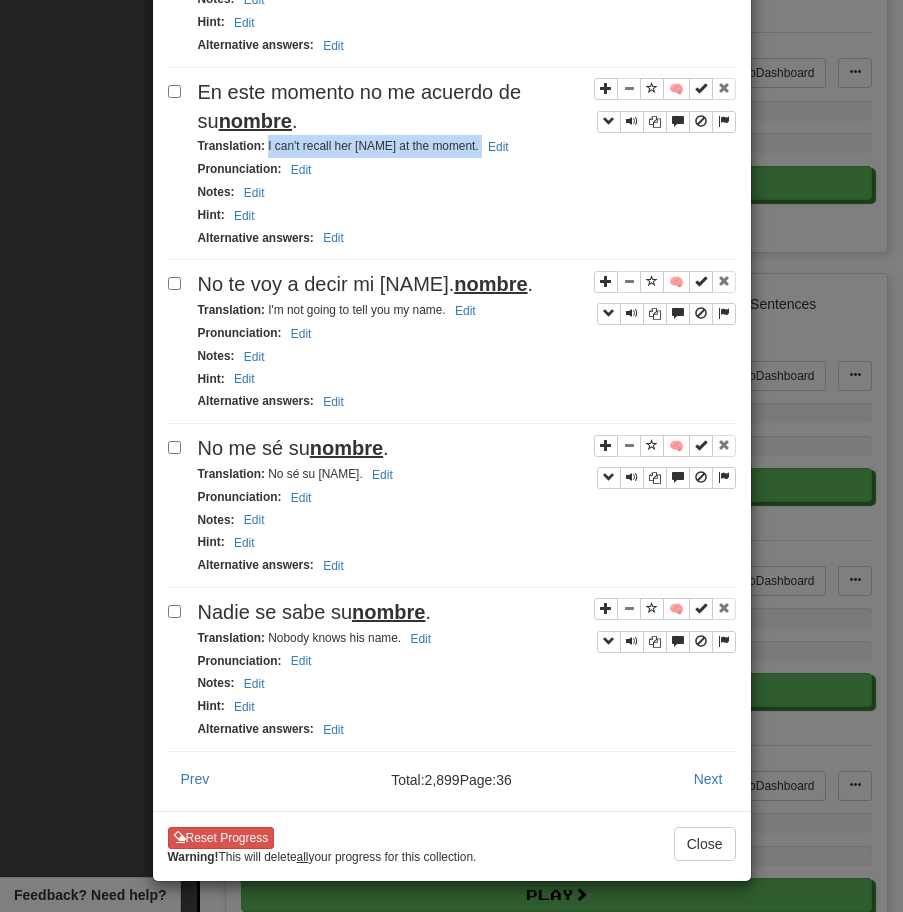 click on "No te voy a decir mi [NAME]." at bounding box center [467, 284] 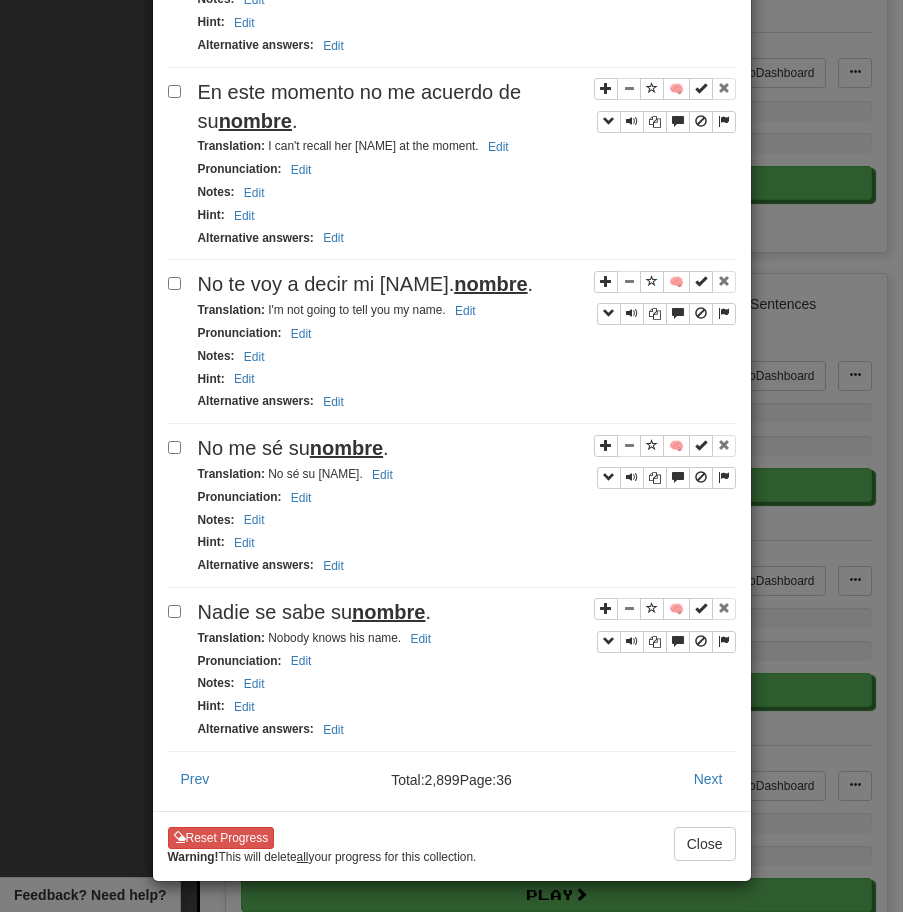 click on "No te voy a decir mi [NAME]." at bounding box center (467, 284) 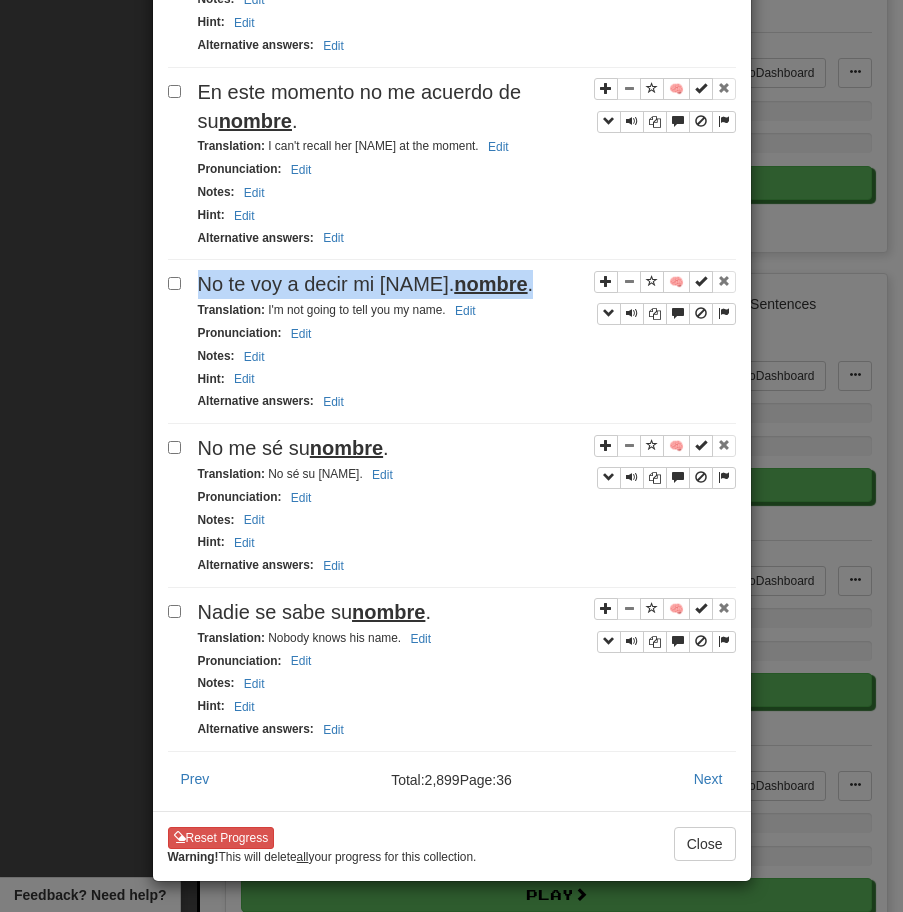 click on "No te voy a decir mi [NAME]." at bounding box center [467, 284] 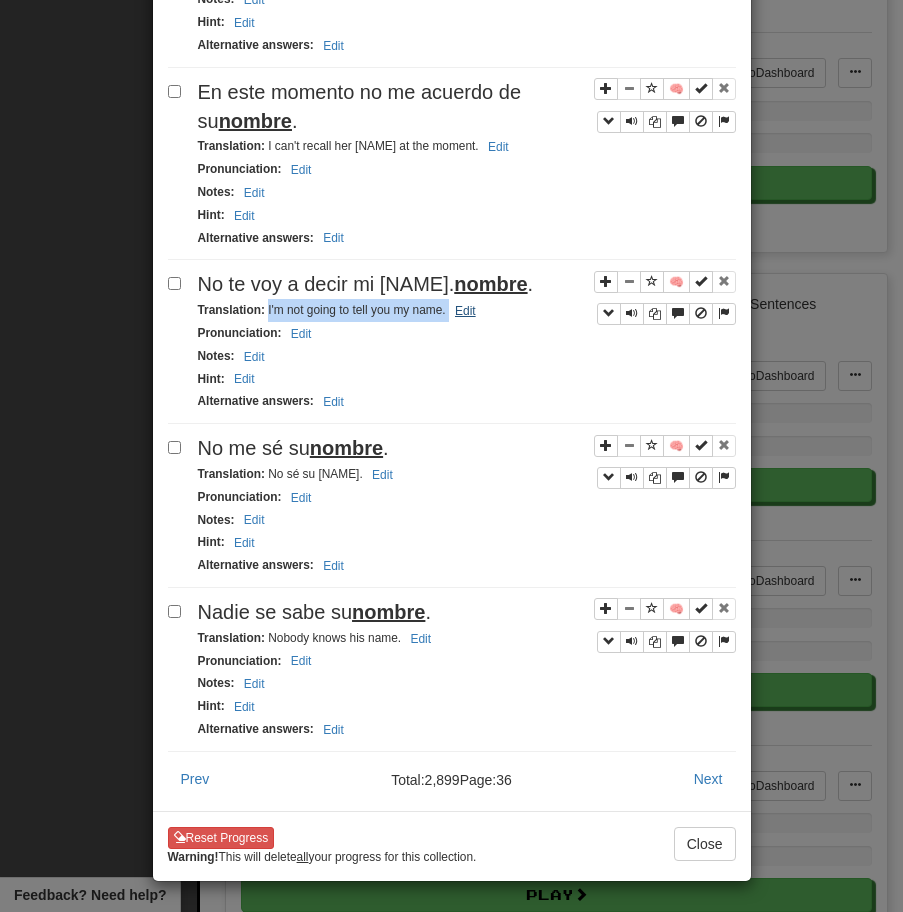drag, startPoint x: 267, startPoint y: 308, endPoint x: 465, endPoint y: 308, distance: 198 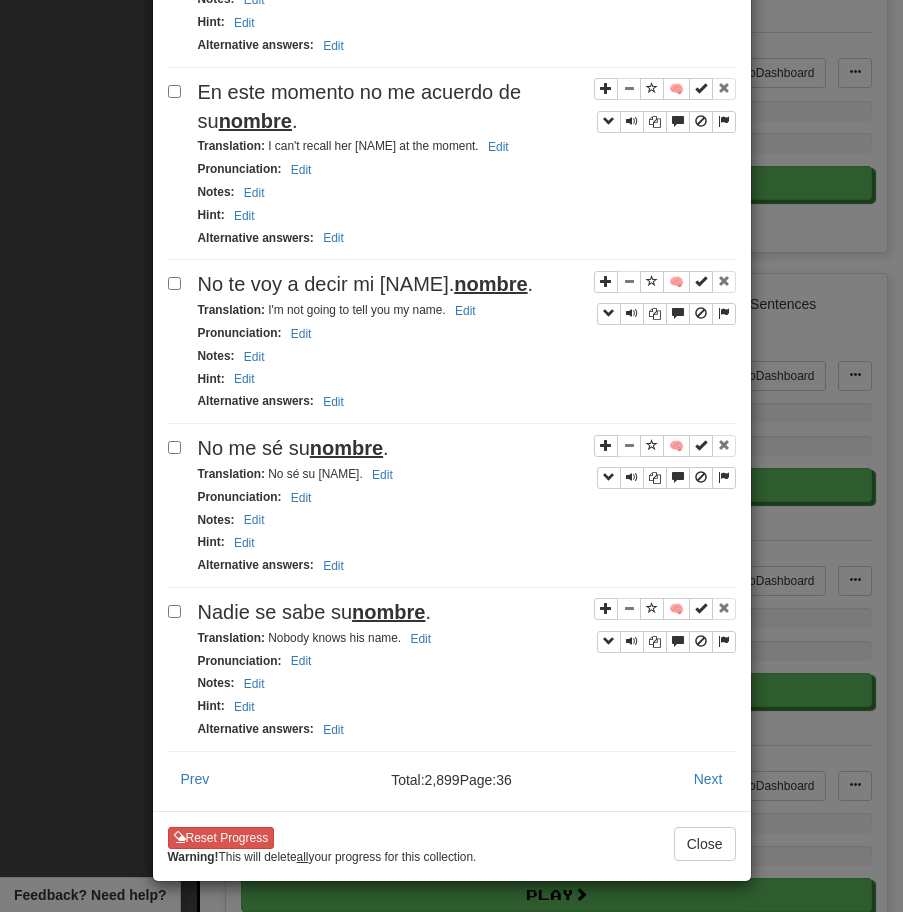 click on "nombre" at bounding box center [346, 448] 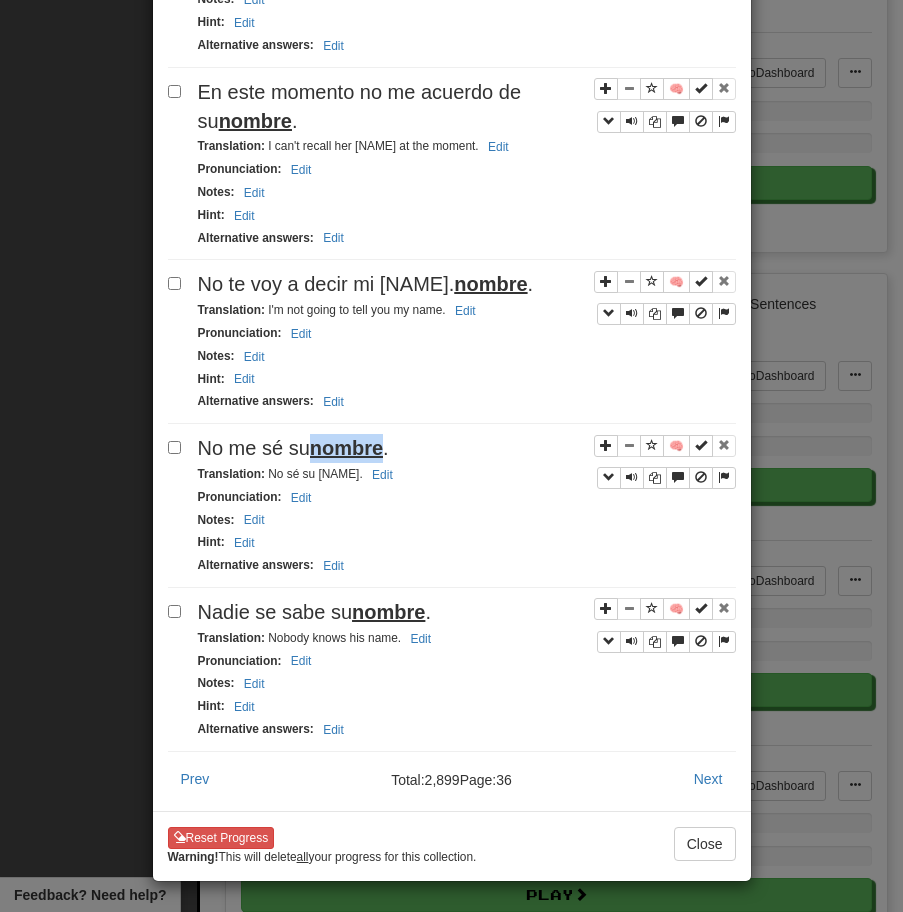click on "nombre" at bounding box center [346, 448] 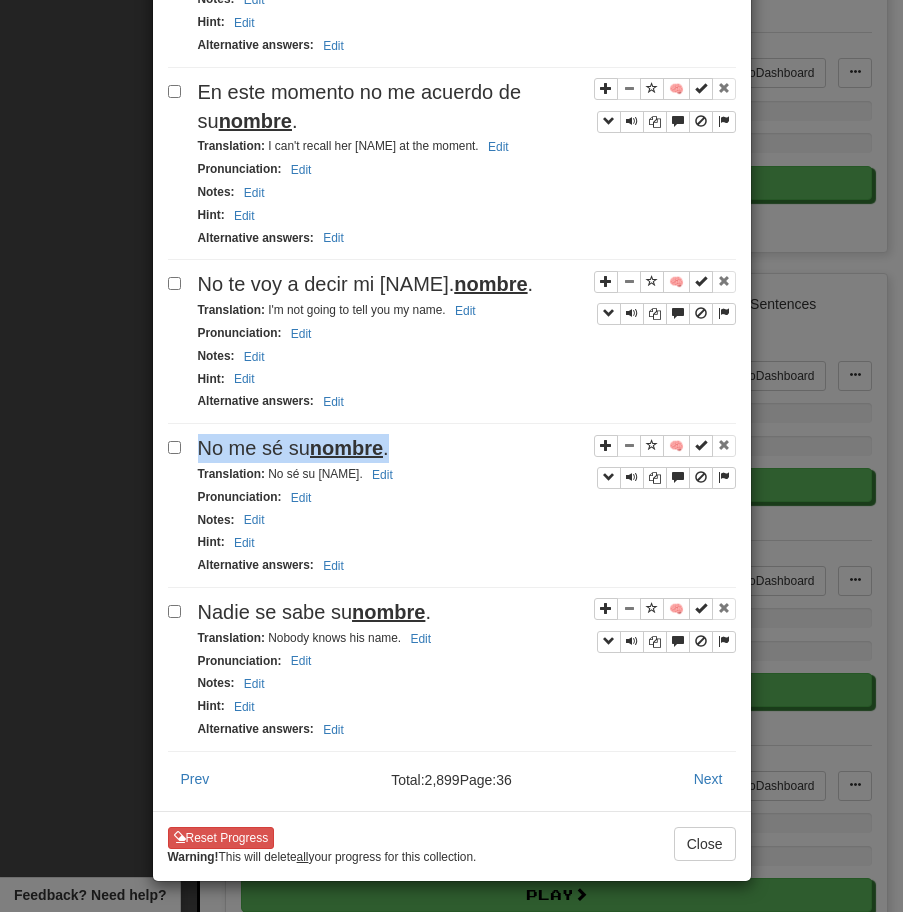 click on "nombre" at bounding box center (346, 448) 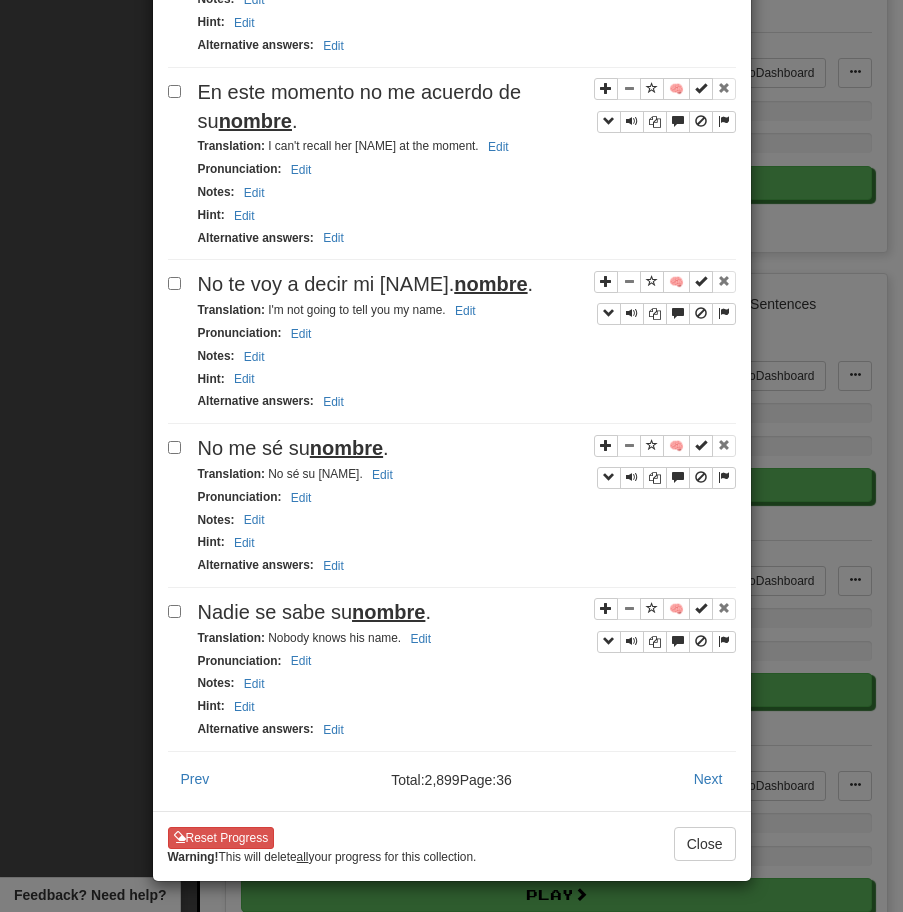 click on "Translation :   I don't know his [NAME].   Edit" at bounding box center [298, 474] 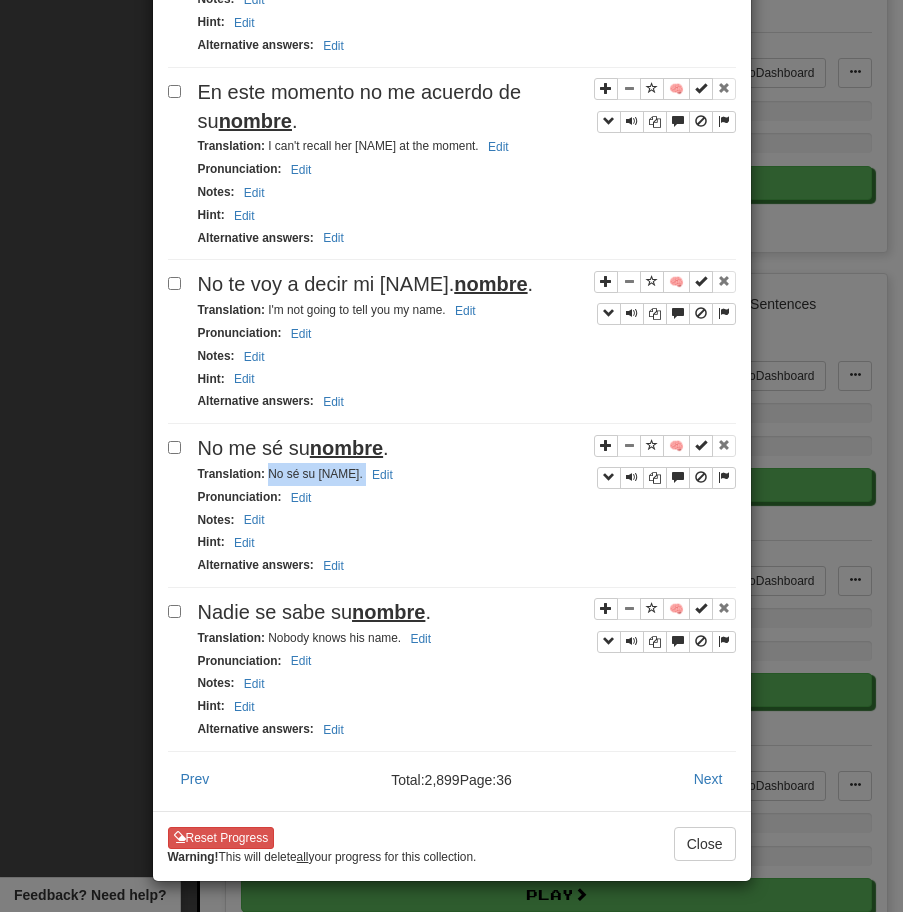 drag, startPoint x: 266, startPoint y: 474, endPoint x: 474, endPoint y: 468, distance: 208.08652 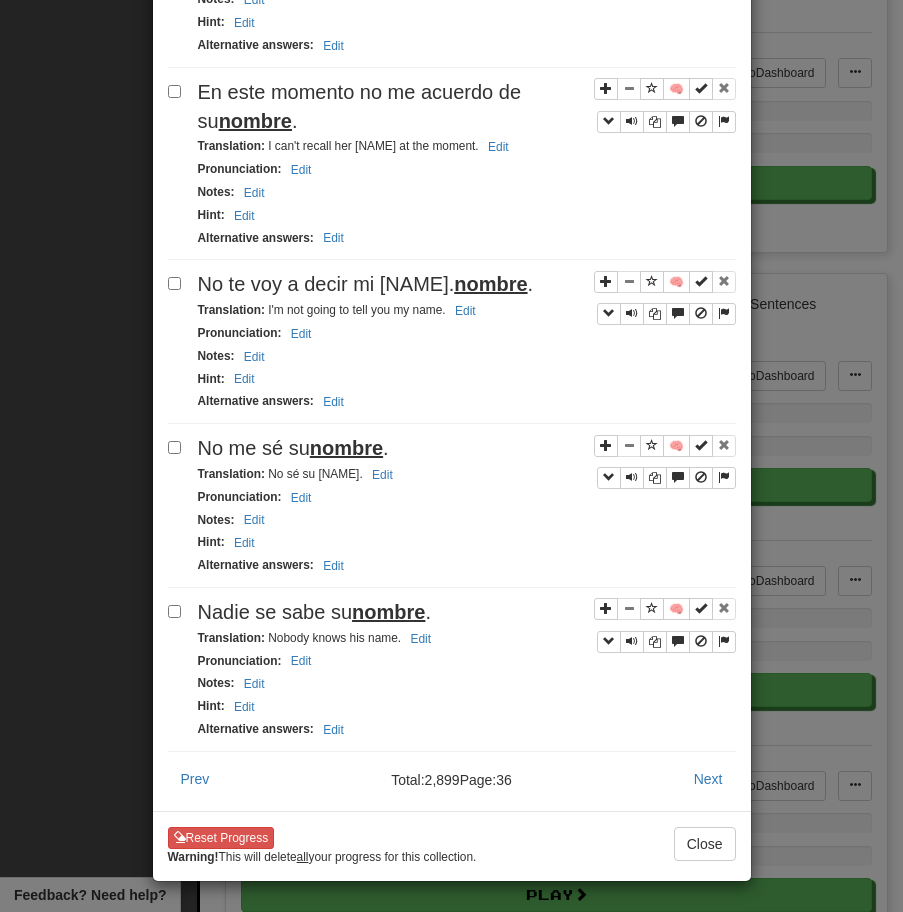 click on "Nadie se sabe su [NAME]." at bounding box center [467, 612] 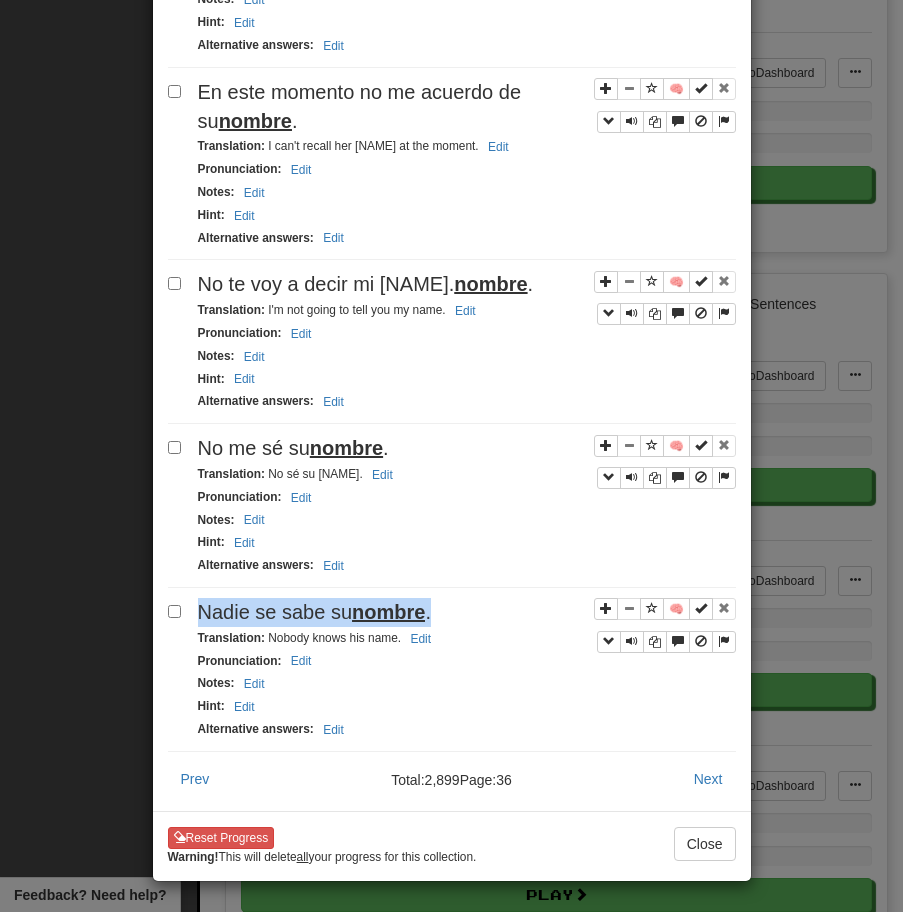 click on "Nadie se sabe su [NAME]." at bounding box center [467, 612] 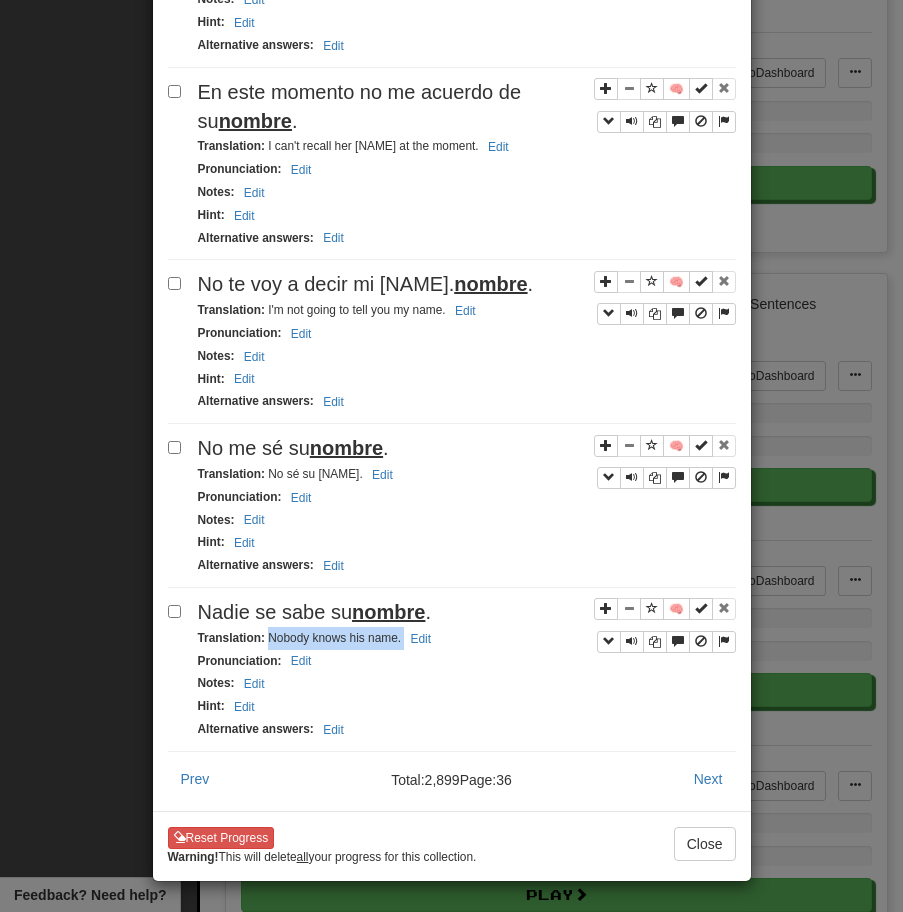 drag, startPoint x: 269, startPoint y: 640, endPoint x: 490, endPoint y: 637, distance: 221.02036 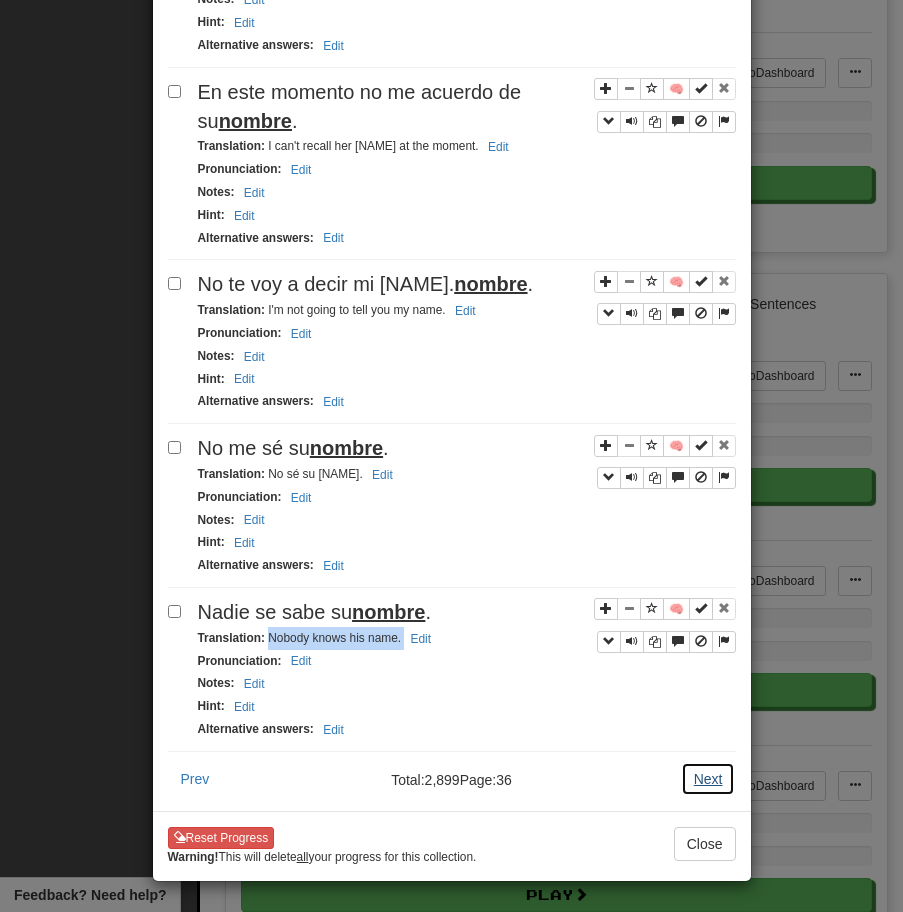 click on "Next" at bounding box center [708, 779] 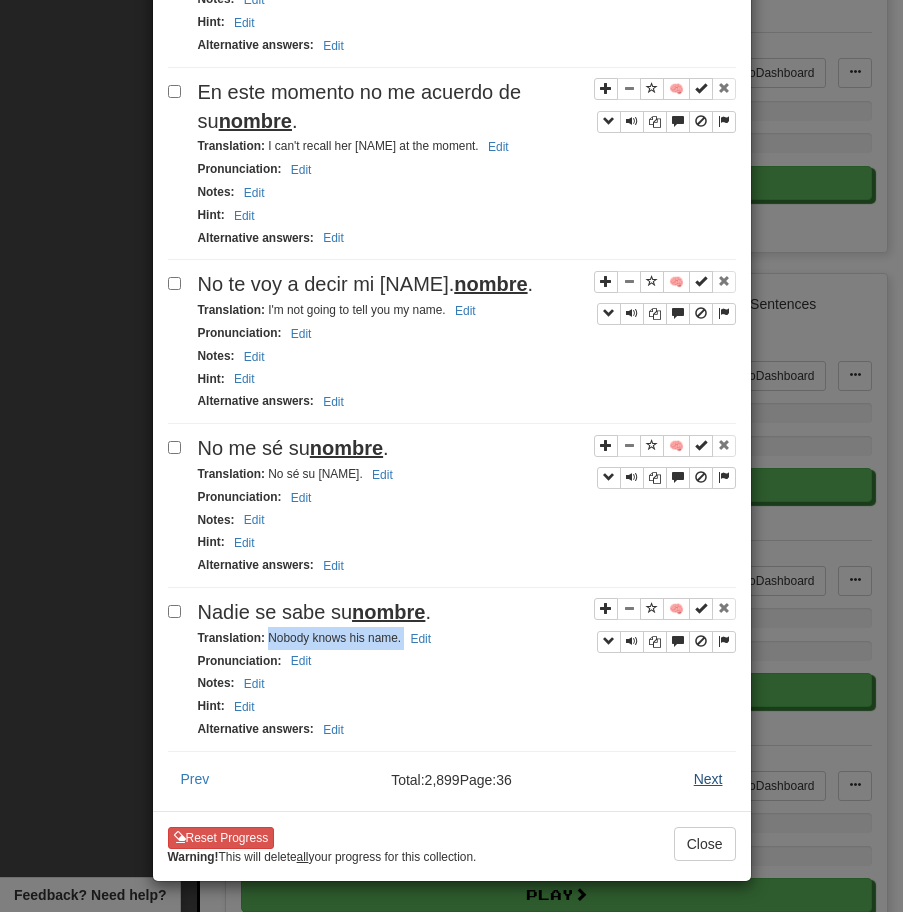 scroll, scrollTop: 0, scrollLeft: 0, axis: both 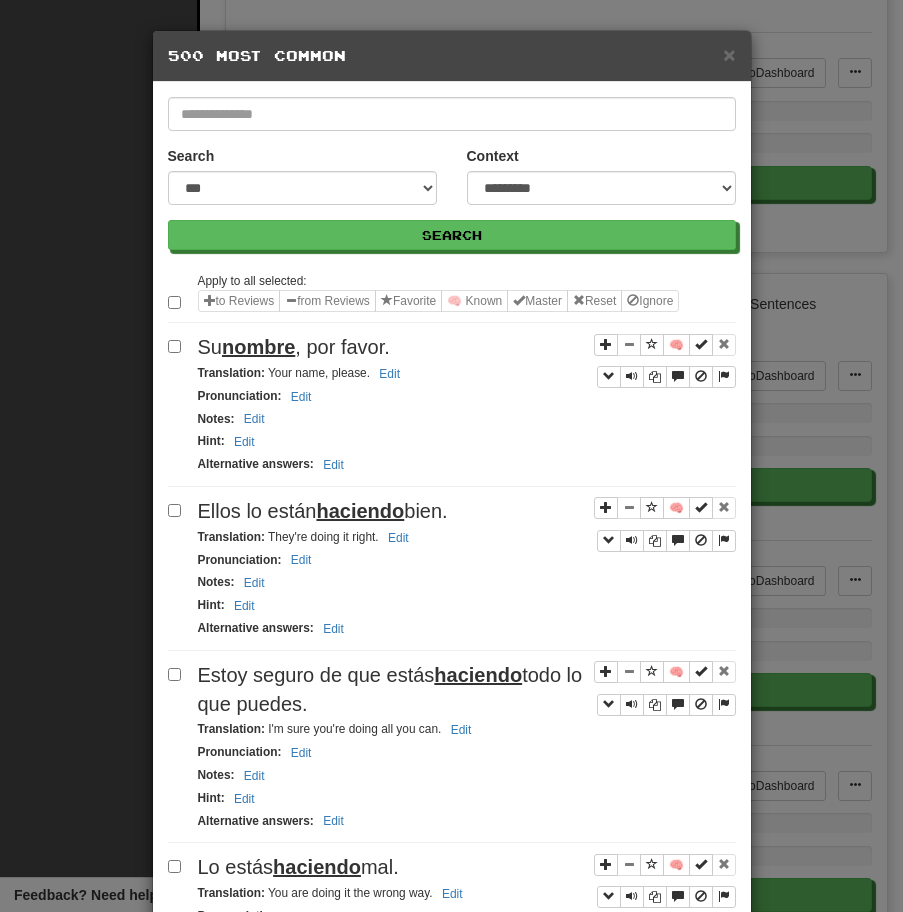 click on "Su [NAME], por favor." at bounding box center (294, 347) 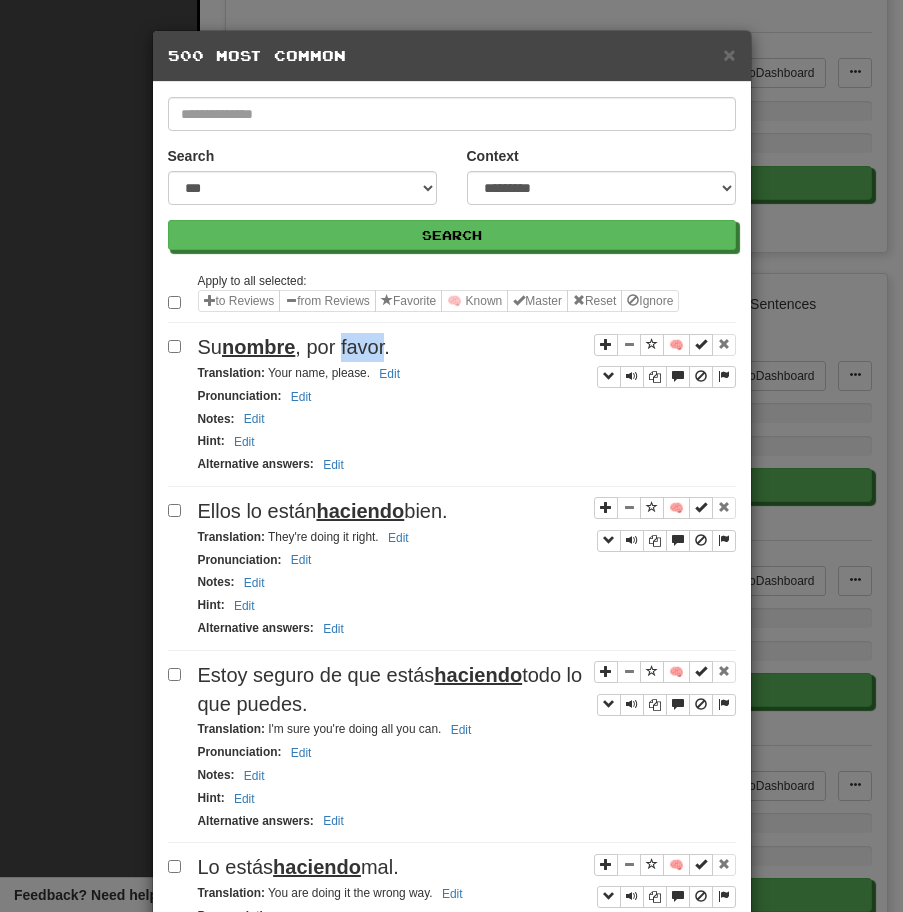 click on "Su [NAME], por favor." at bounding box center (294, 347) 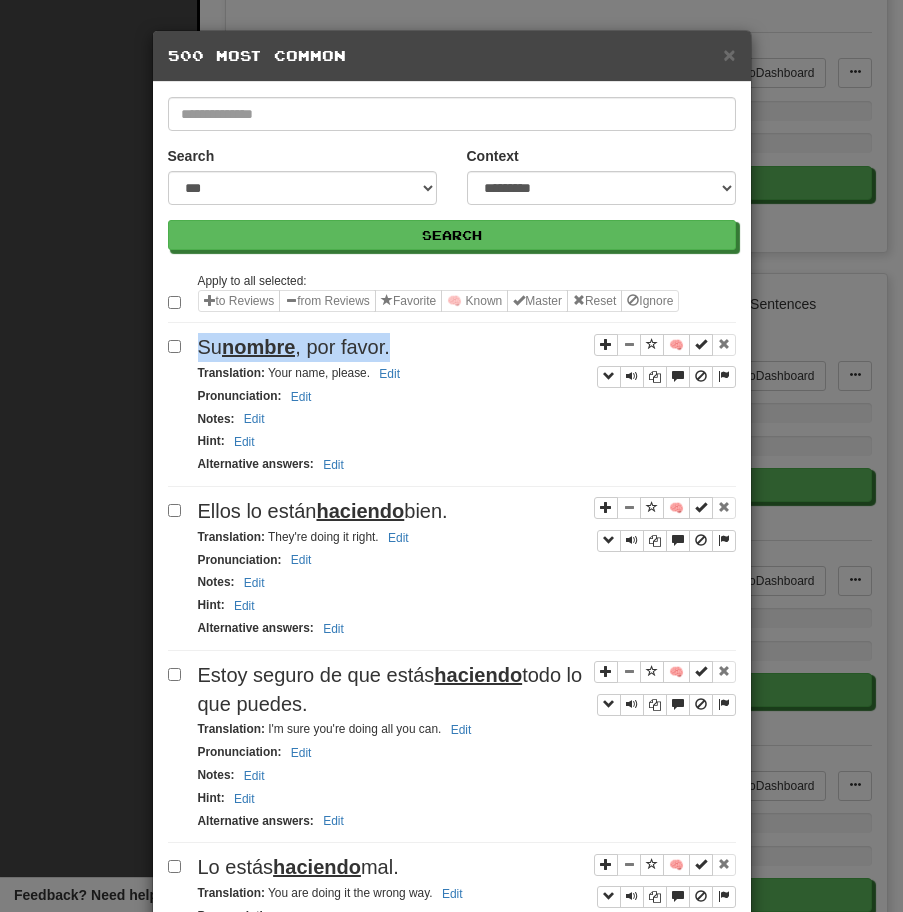click on "Su [NAME], por favor." at bounding box center [294, 347] 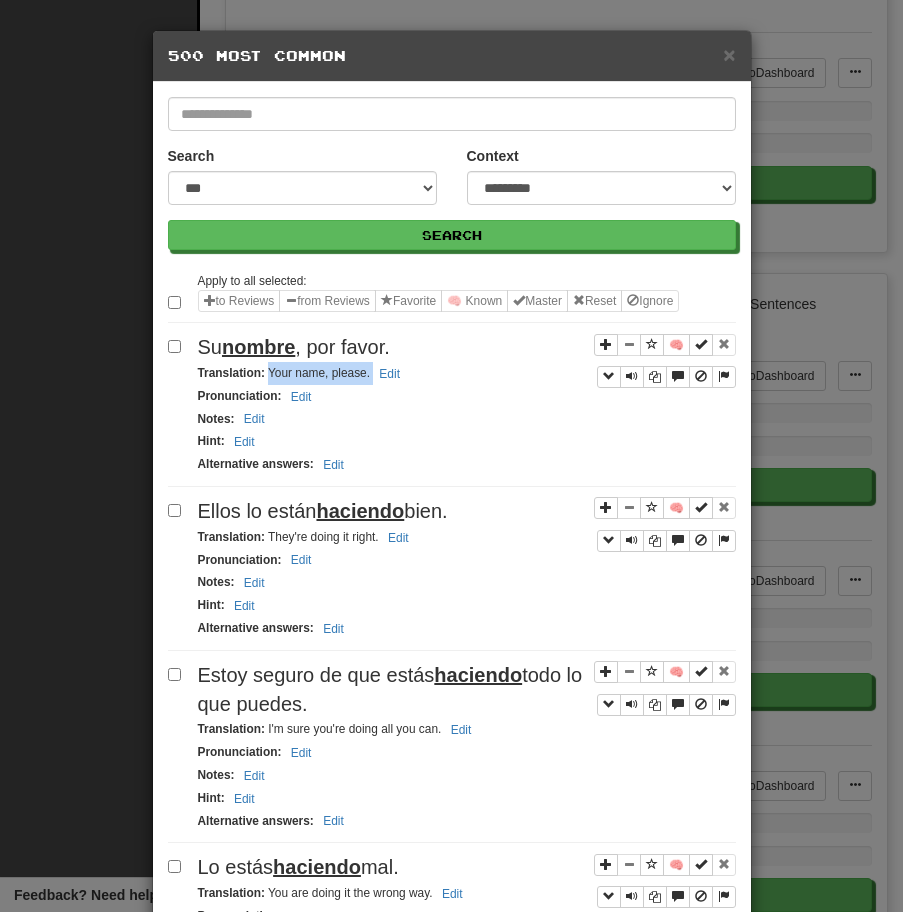 drag, startPoint x: 266, startPoint y: 373, endPoint x: 442, endPoint y: 362, distance: 176.34341 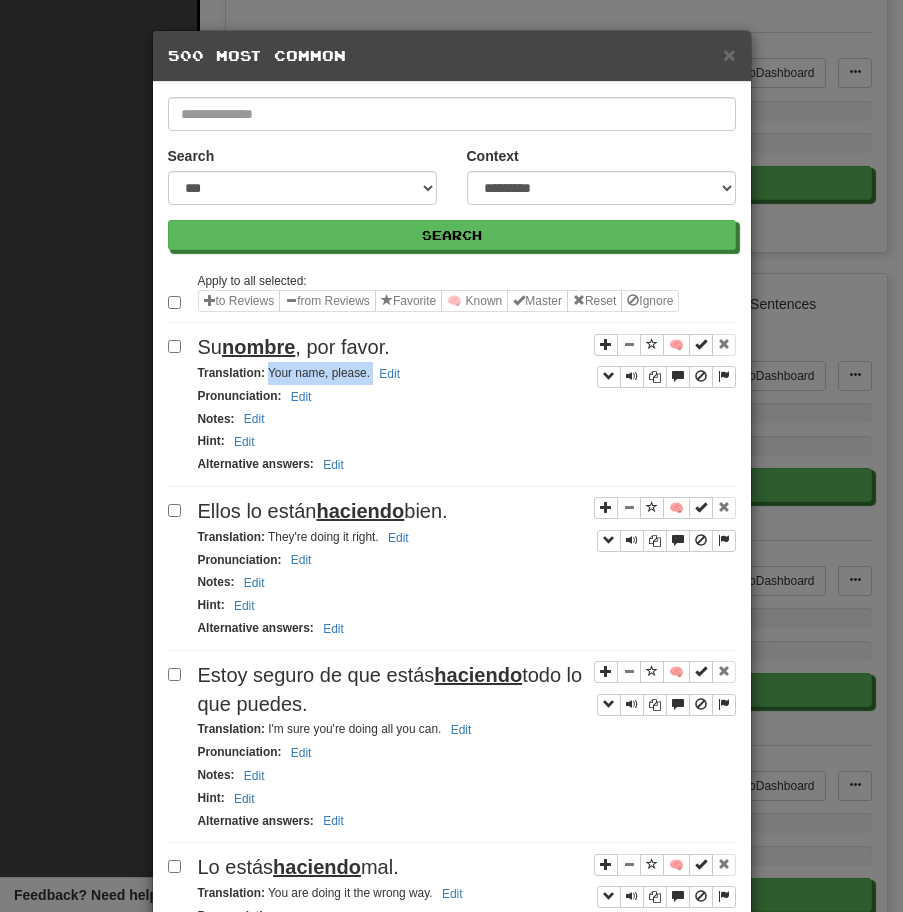 click on "haciendo" at bounding box center [360, 511] 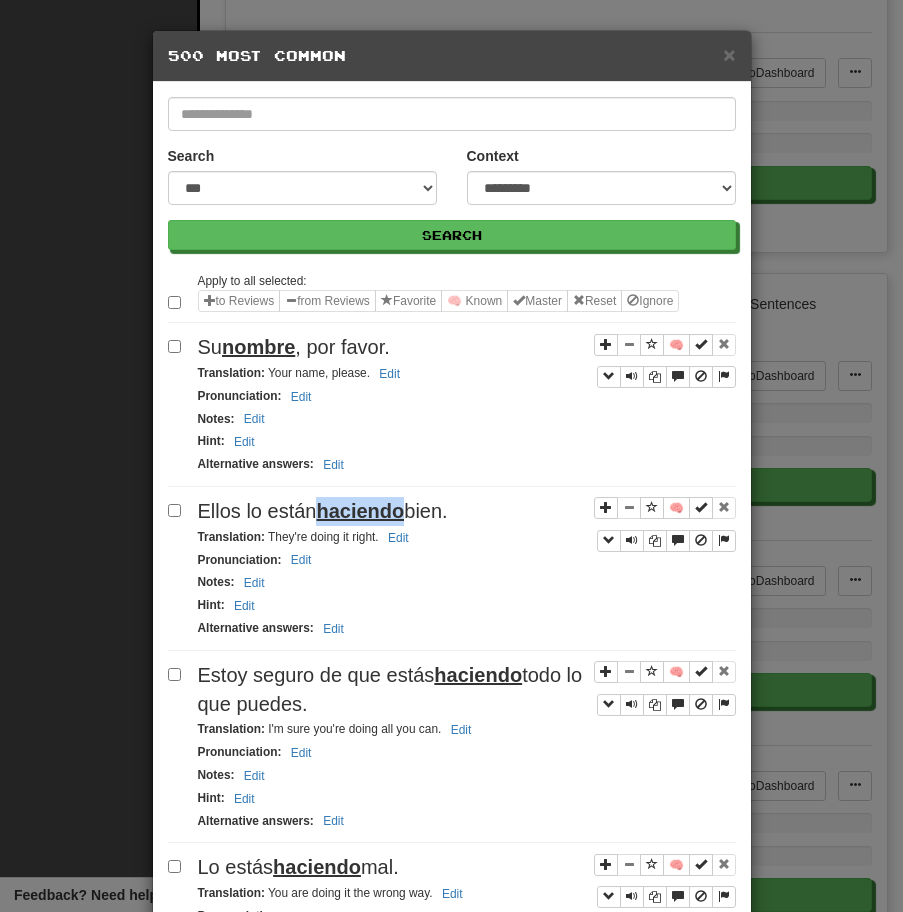 click on "haciendo" at bounding box center [360, 511] 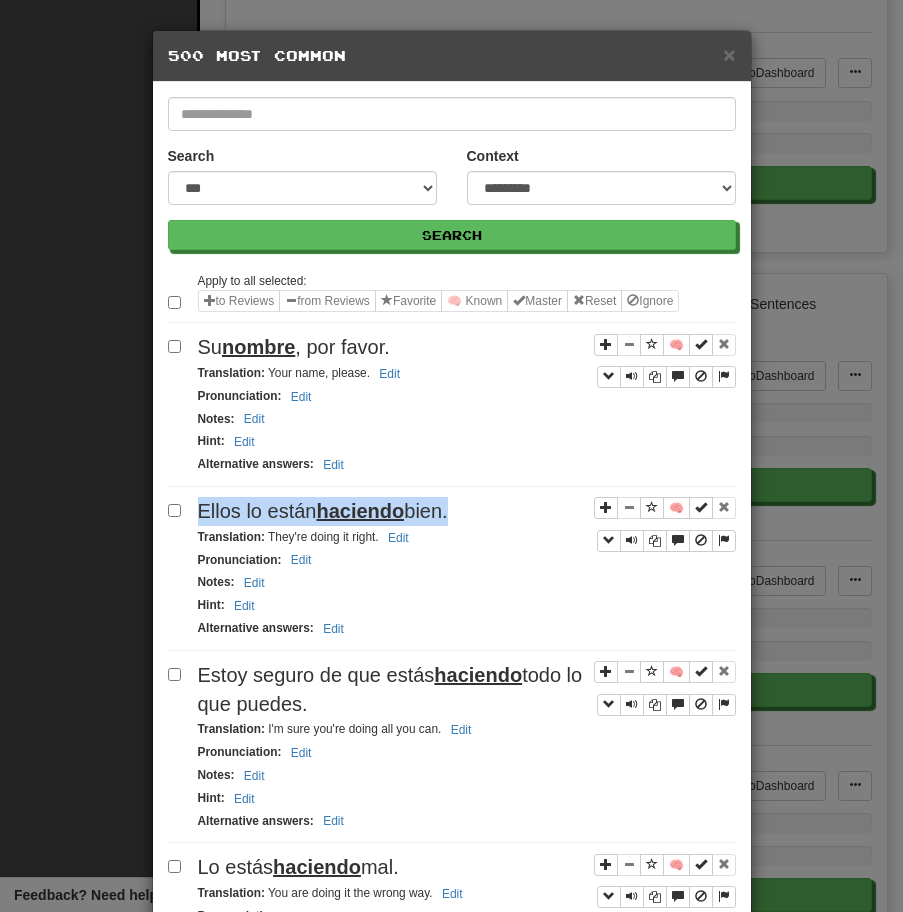 click on "haciendo" at bounding box center (360, 511) 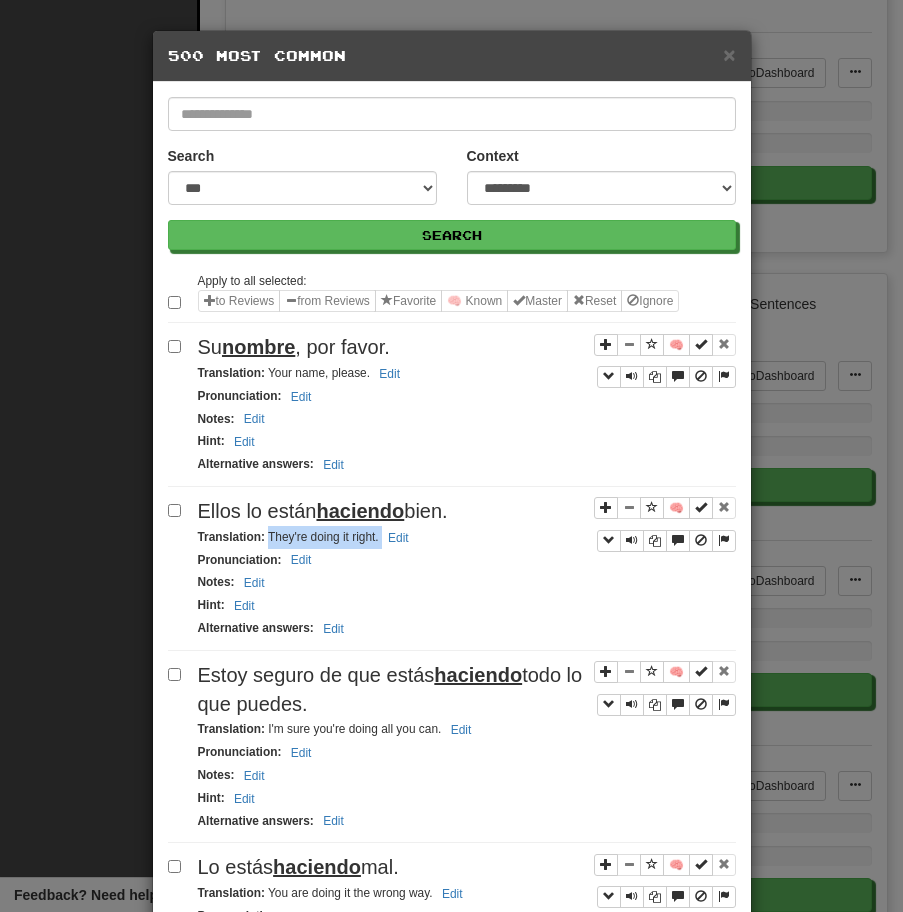 drag, startPoint x: 267, startPoint y: 536, endPoint x: 517, endPoint y: 533, distance: 250.018 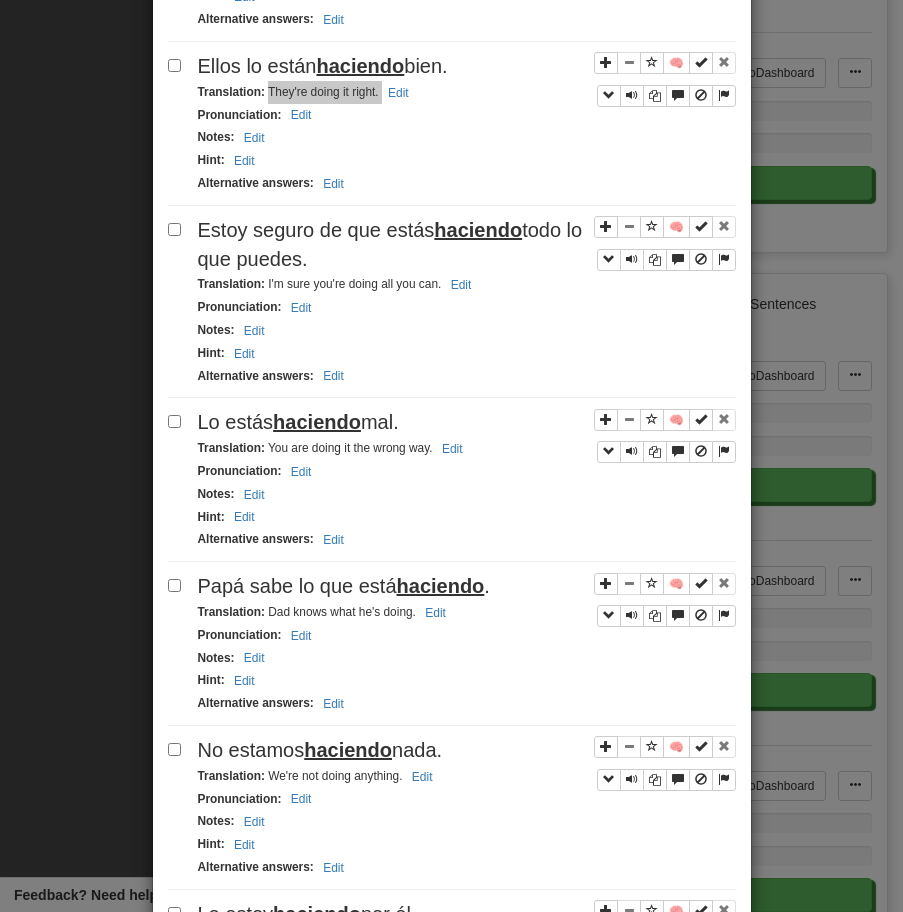 scroll, scrollTop: 442, scrollLeft: 0, axis: vertical 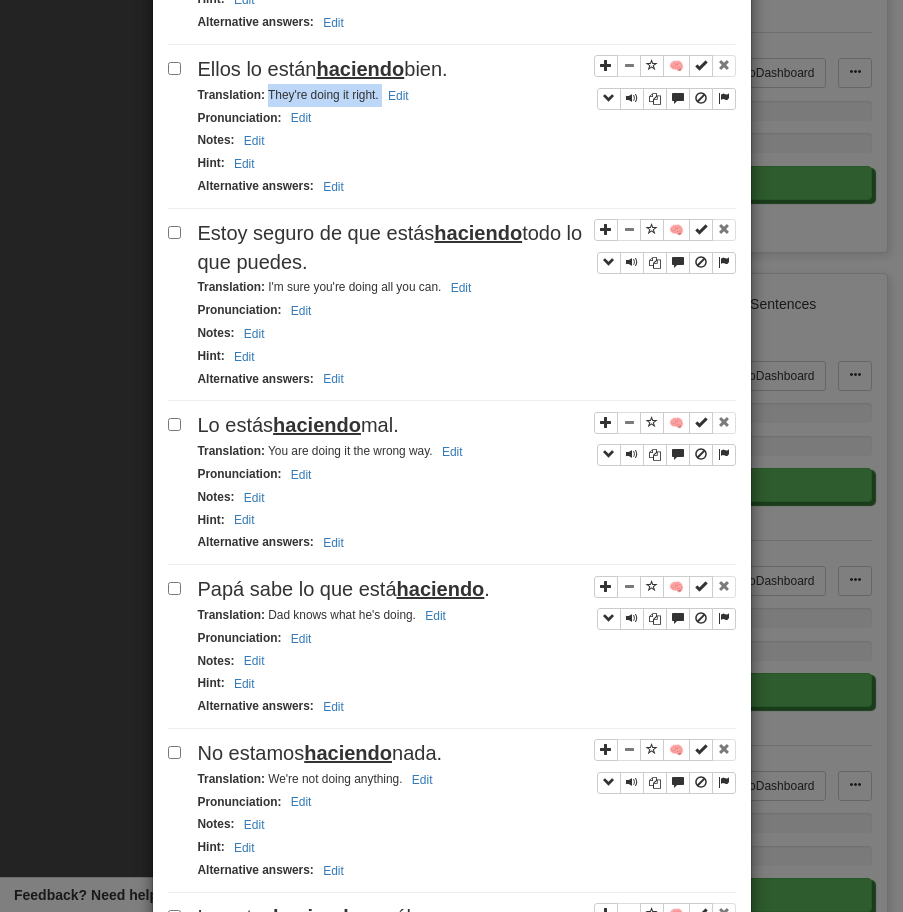 click on "Estoy seguro de que estás haciendo todo lo que puedes." at bounding box center [390, 247] 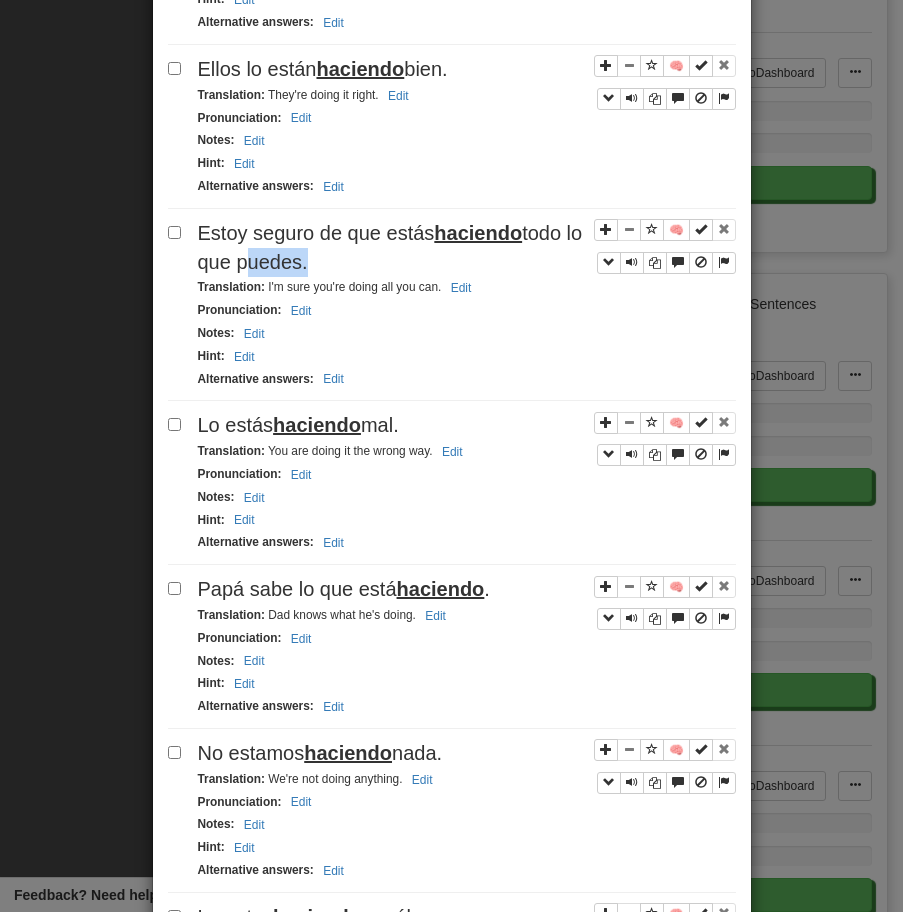 click on "Estoy seguro de que estás haciendo todo lo que puedes." at bounding box center (390, 247) 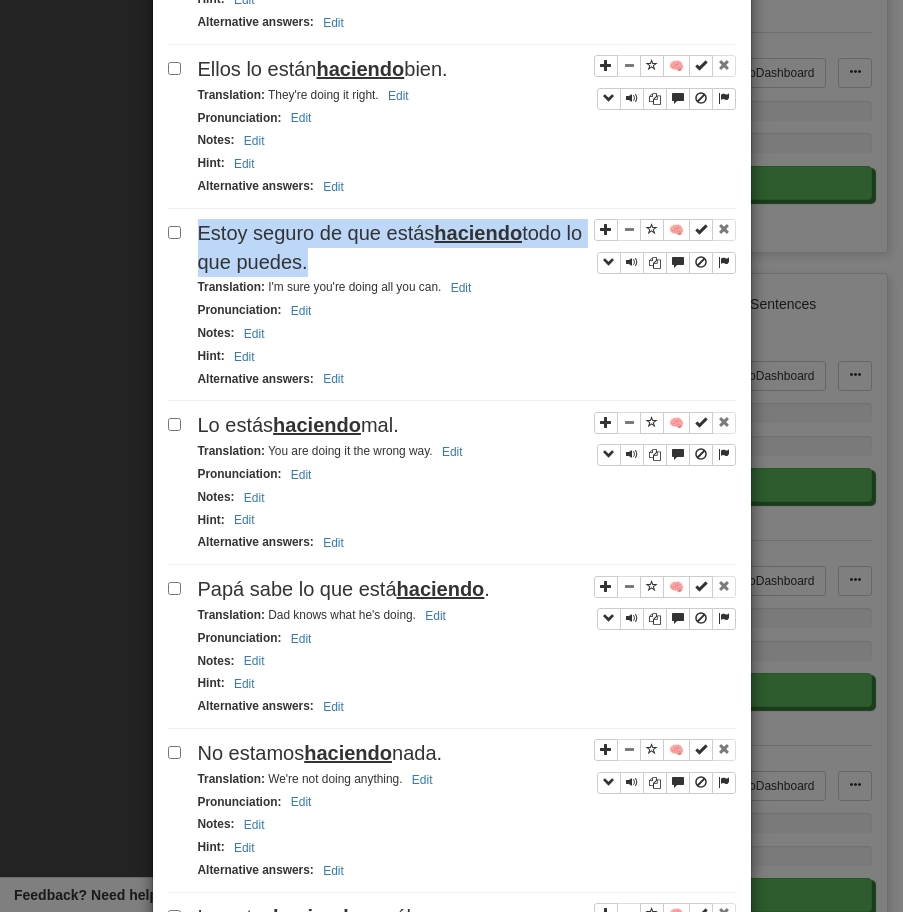 click on "Estoy seguro de que estás haciendo todo lo que puedes." at bounding box center (390, 247) 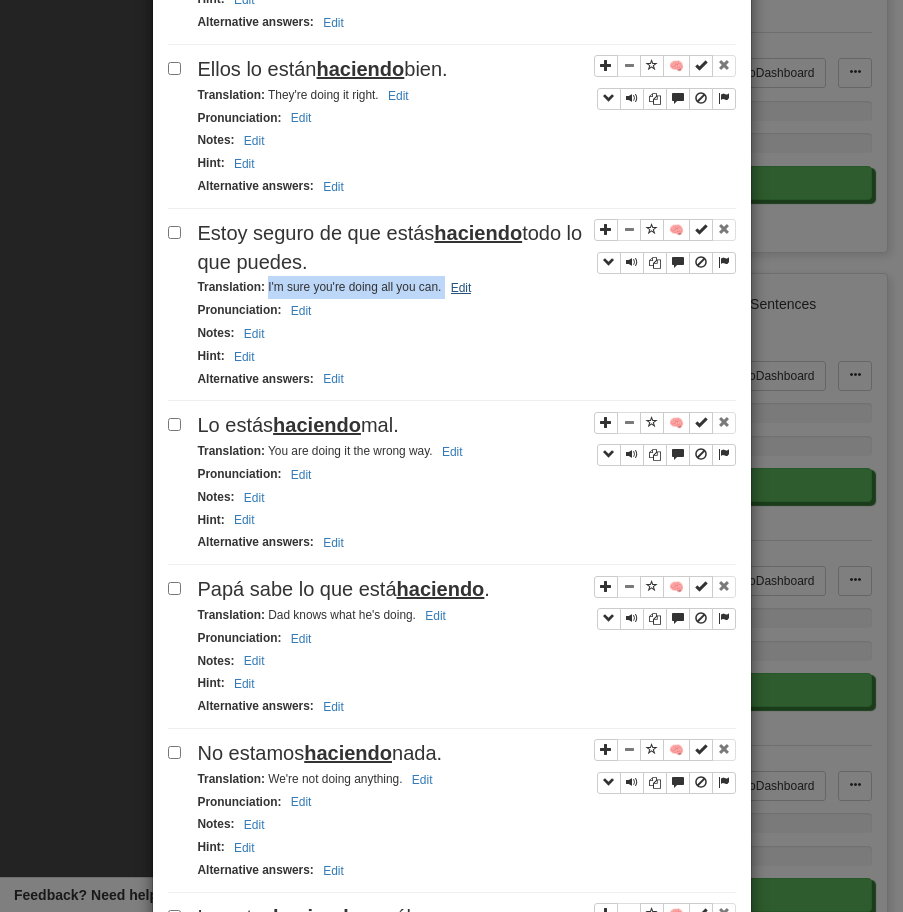 drag, startPoint x: 266, startPoint y: 290, endPoint x: 473, endPoint y: 287, distance: 207.02174 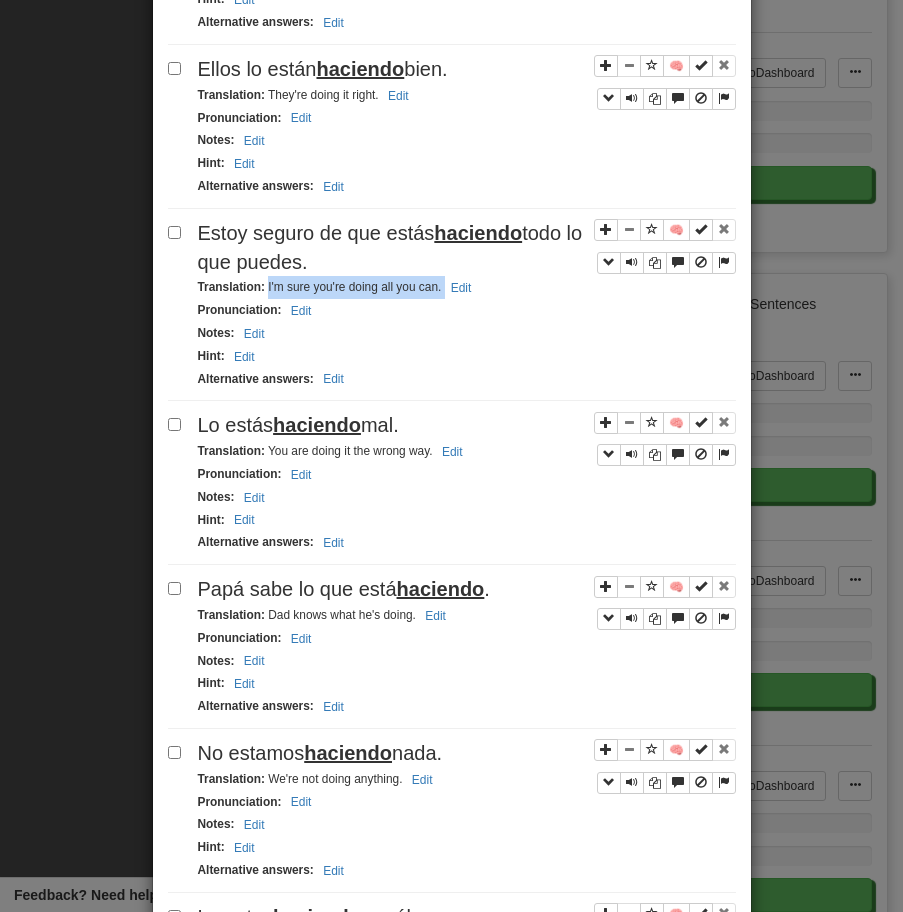 click on "Lo estás haciendo mal." at bounding box center (467, 425) 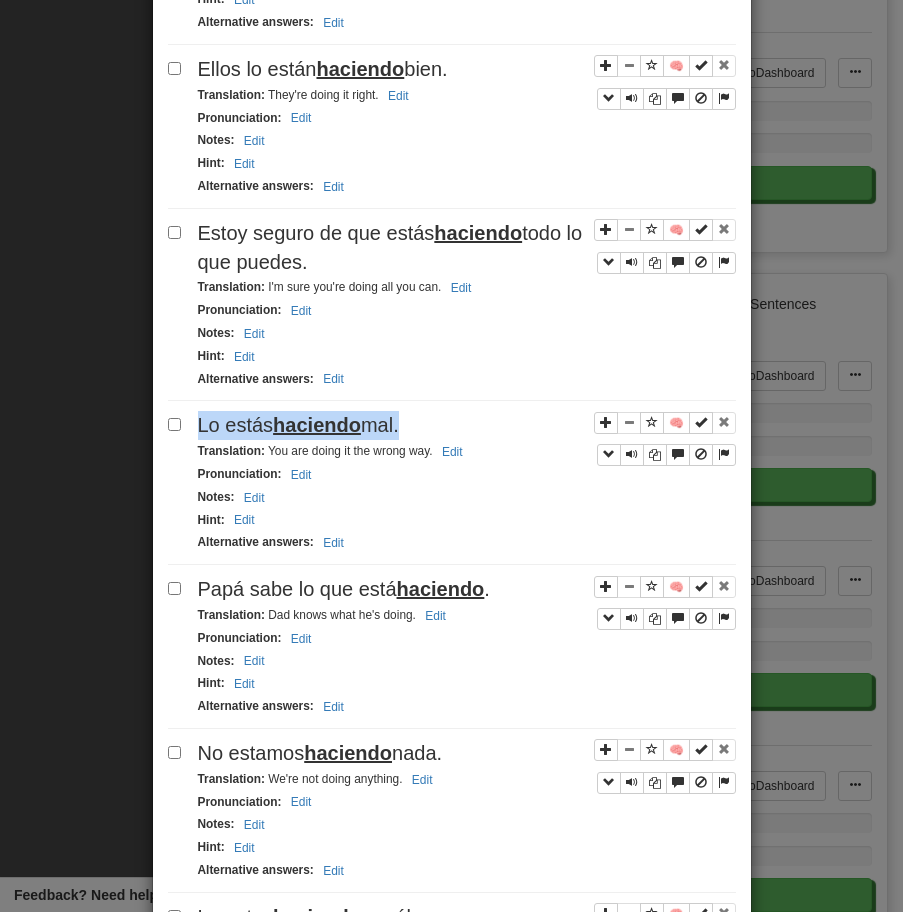 click on "Lo estás haciendo mal." at bounding box center [467, 425] 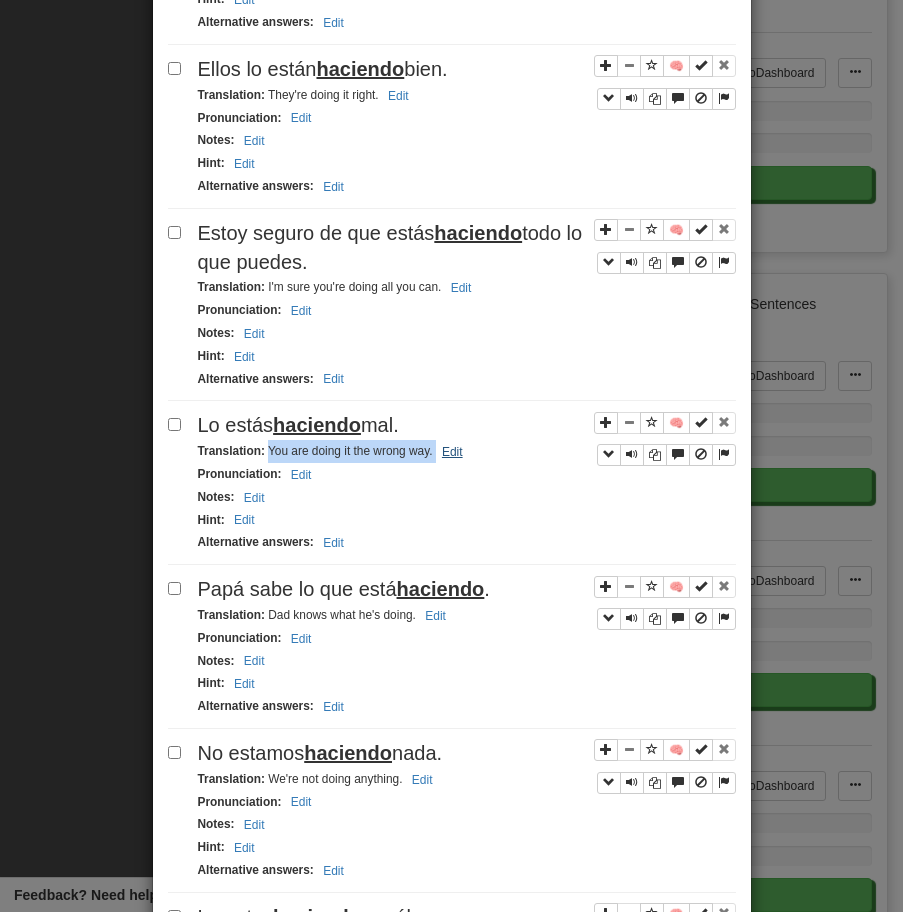drag, startPoint x: 269, startPoint y: 449, endPoint x: 439, endPoint y: 448, distance: 170.00294 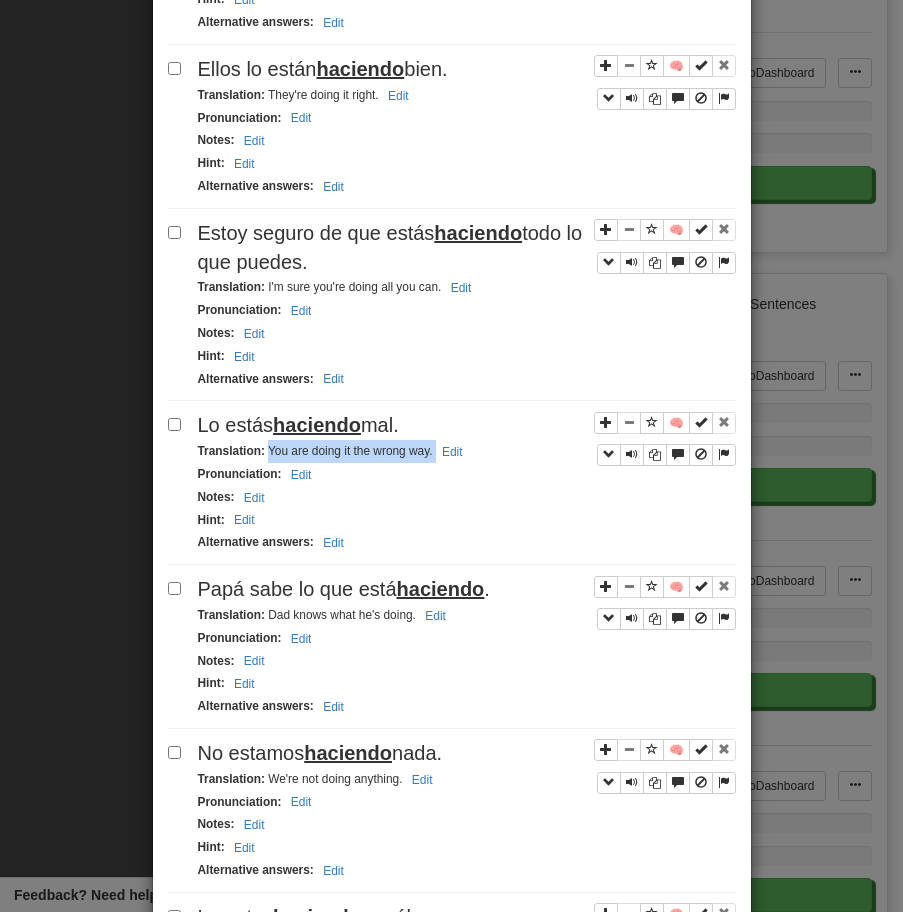 click on "Papá sabe lo que está haciendo ." at bounding box center [344, 589] 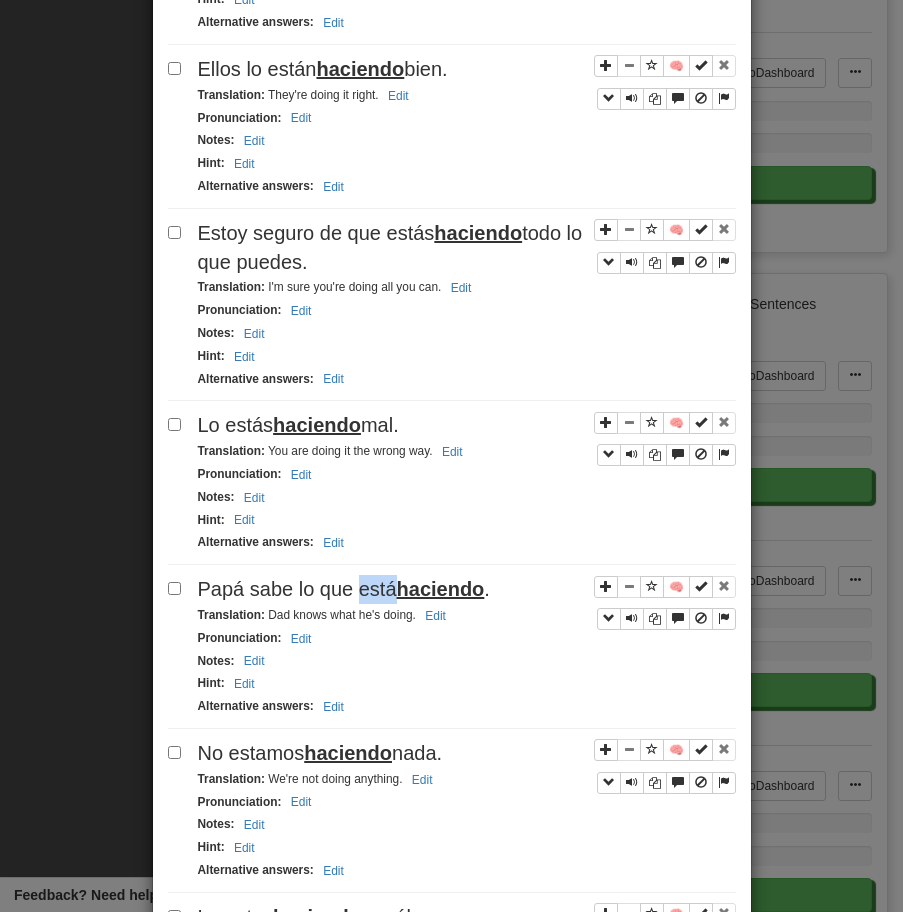 click on "Papá sabe lo que está haciendo ." at bounding box center (344, 589) 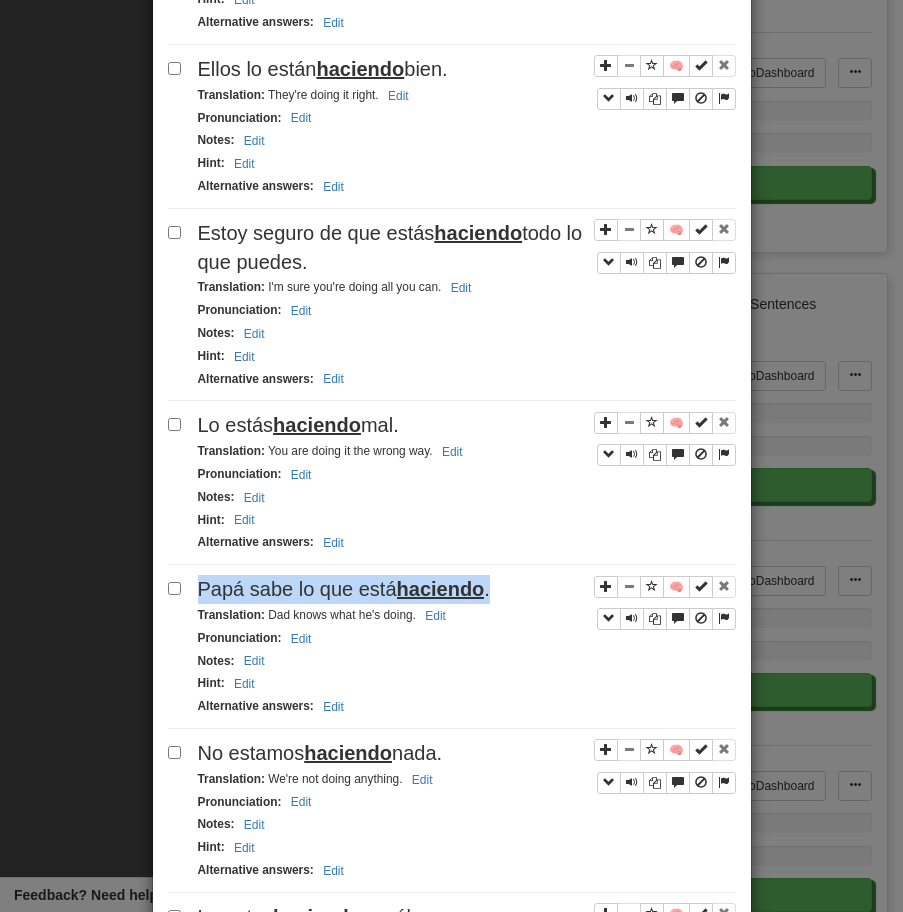 click on "Papá sabe lo que está haciendo ." at bounding box center [344, 589] 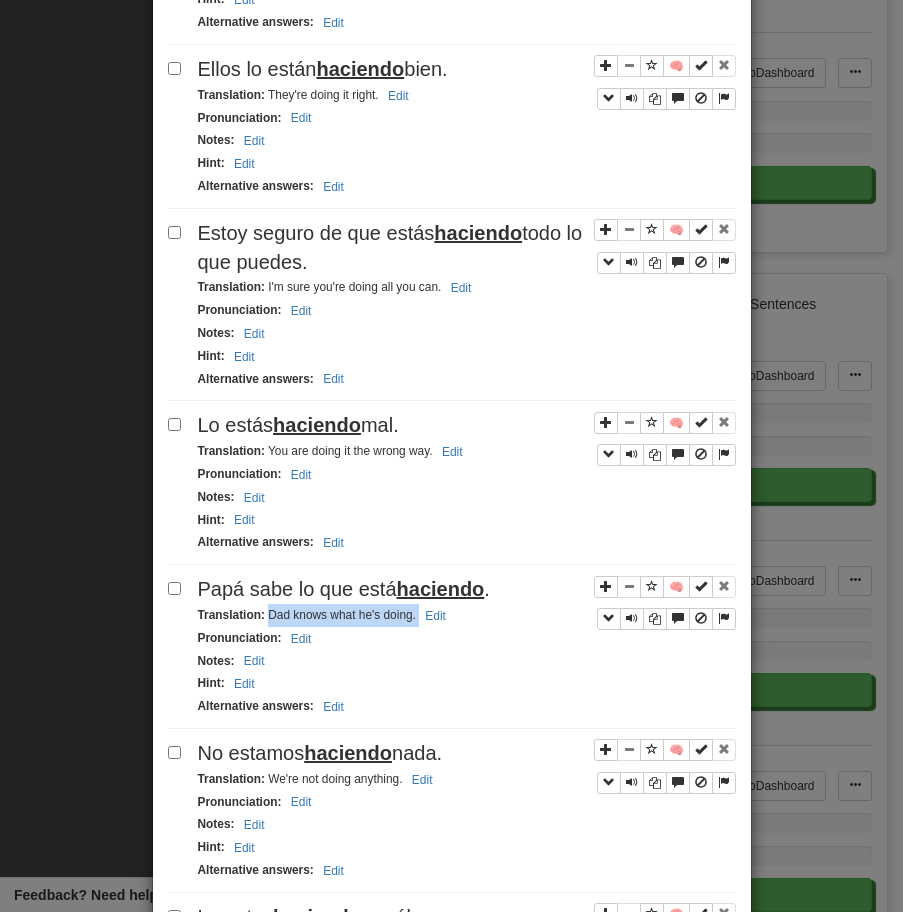 drag, startPoint x: 266, startPoint y: 617, endPoint x: 496, endPoint y: 615, distance: 230.0087 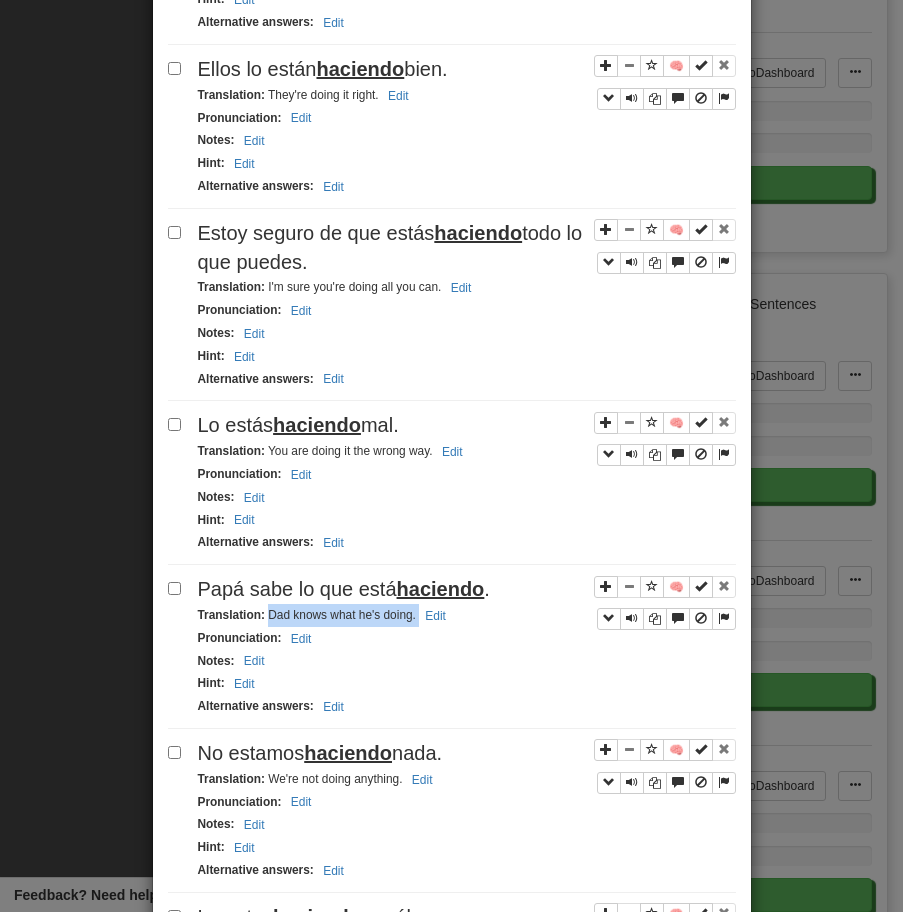 click on "Translation :   We're not doing anything.   Edit" at bounding box center [318, 779] 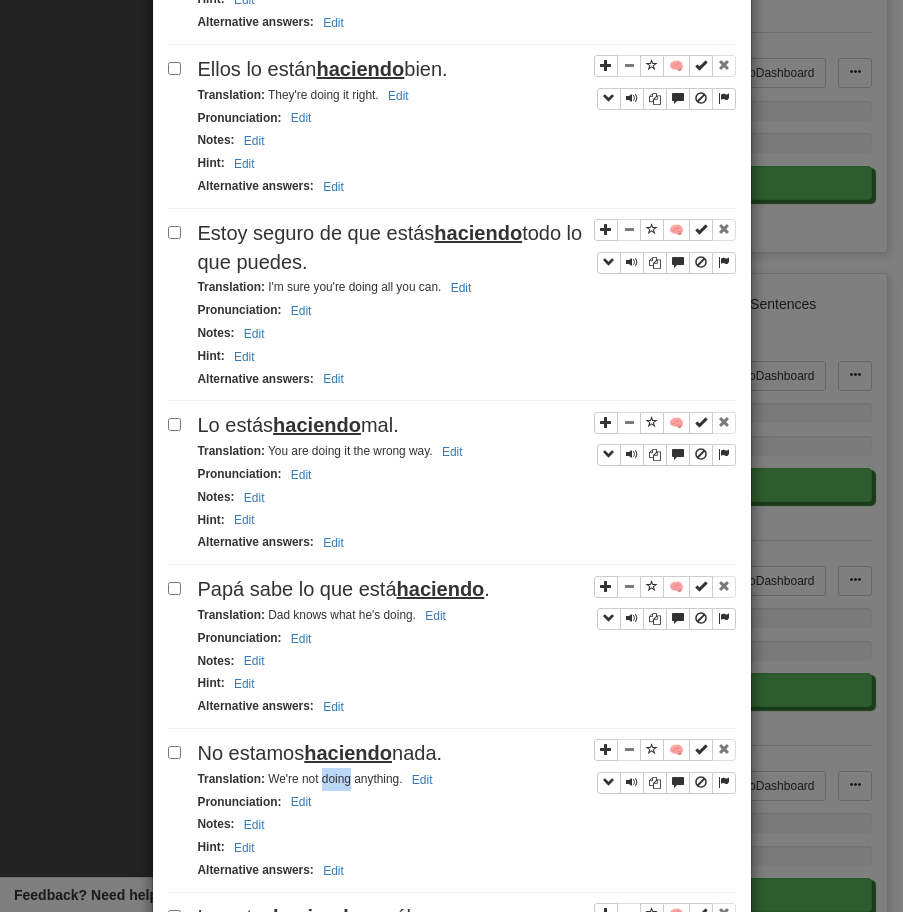 click on "Translation :   We're not doing anything.   Edit" at bounding box center [318, 779] 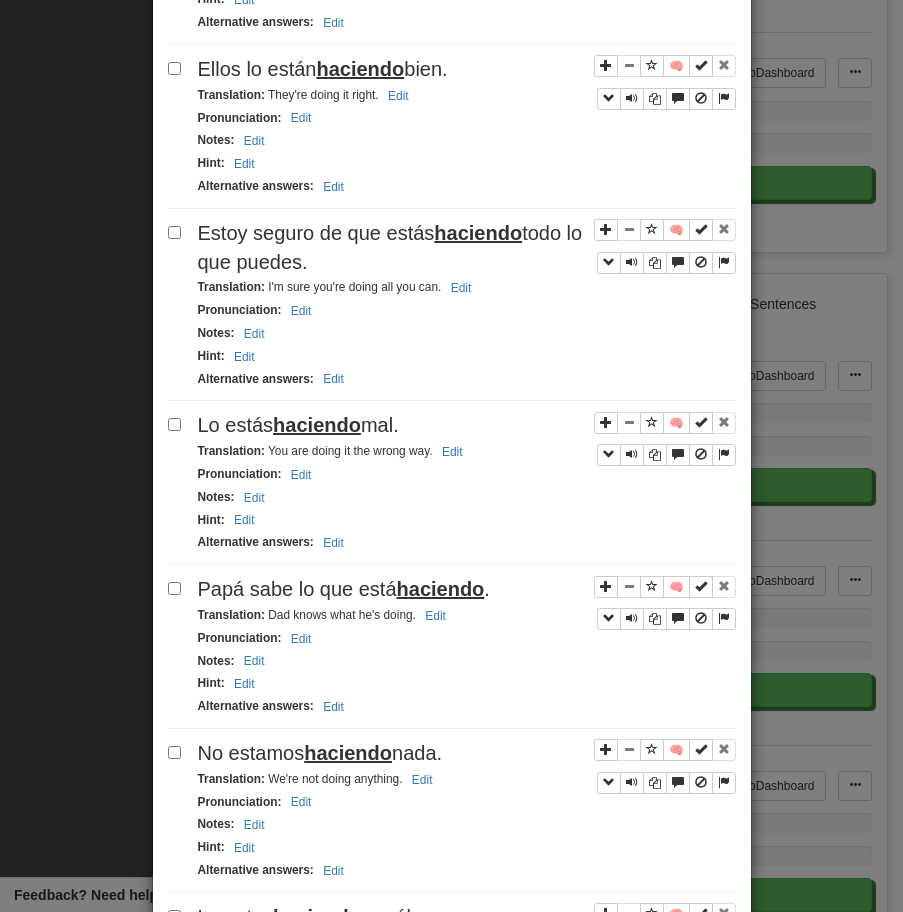 click on "haciendo" at bounding box center (348, 753) 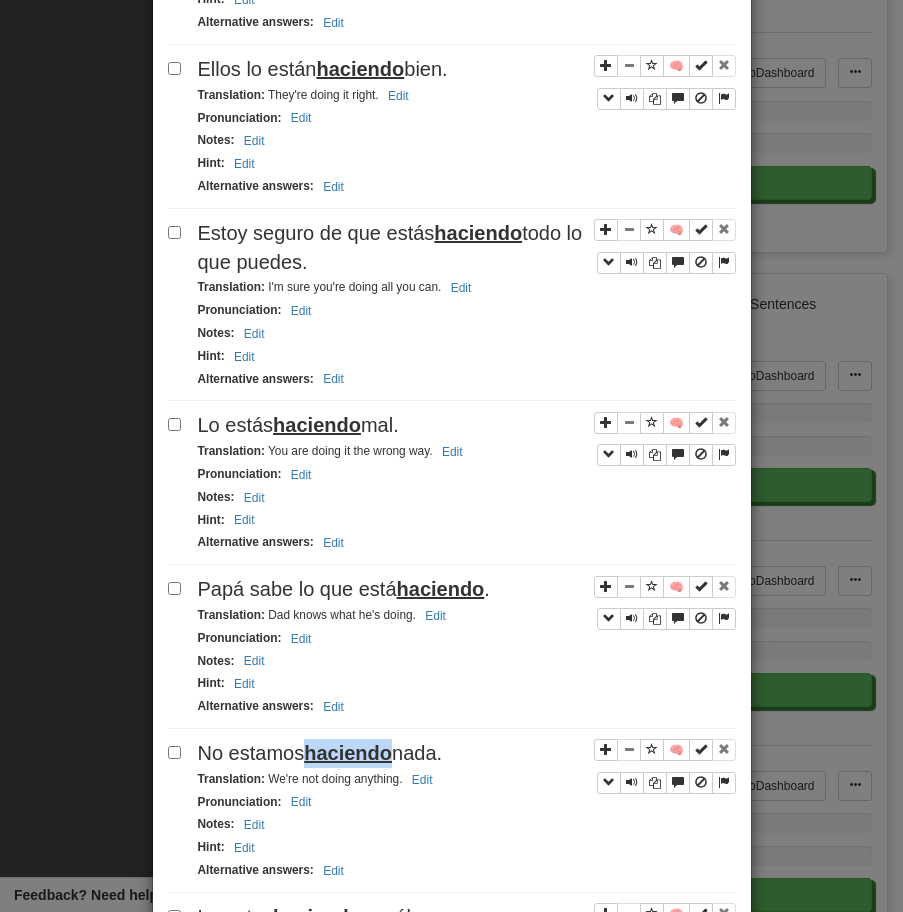 click on "haciendo" at bounding box center (348, 753) 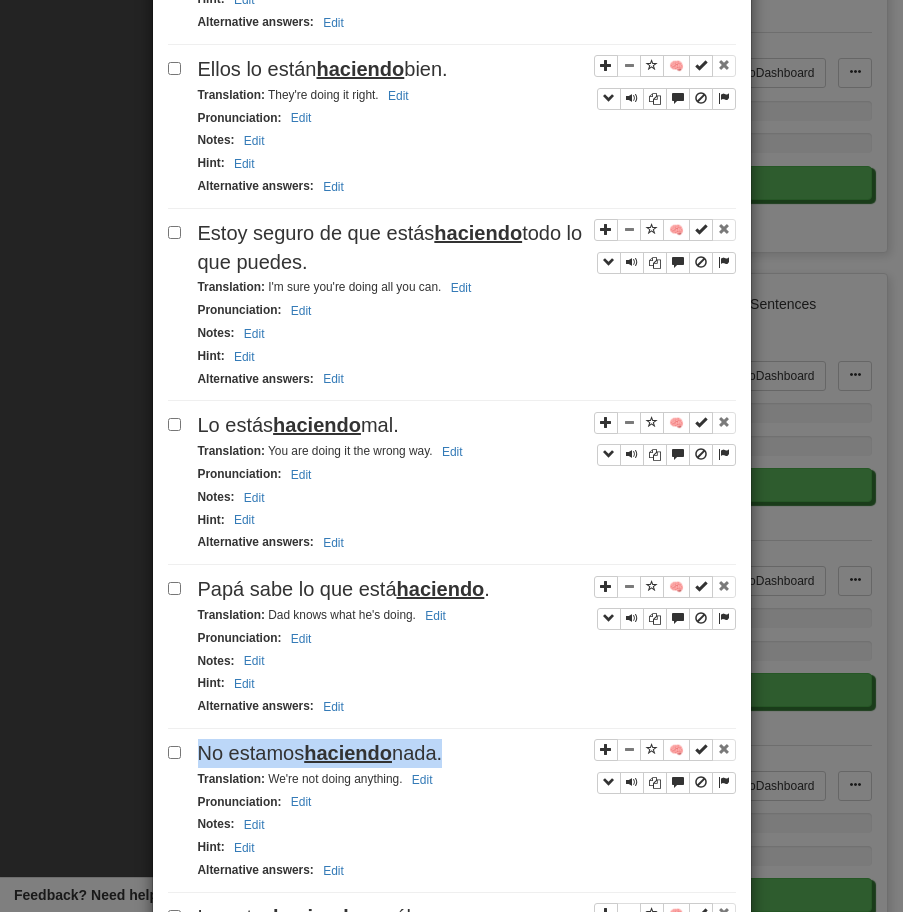 click on "haciendo" at bounding box center (348, 753) 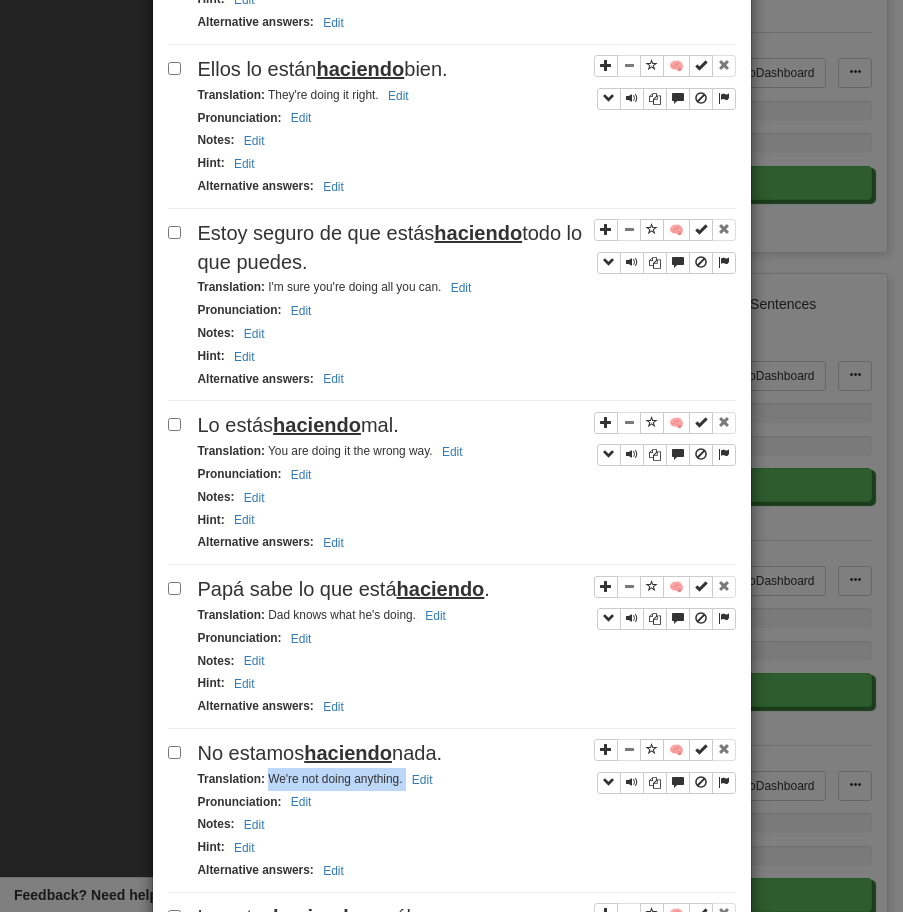 drag, startPoint x: 270, startPoint y: 778, endPoint x: 473, endPoint y: 774, distance: 203.0394 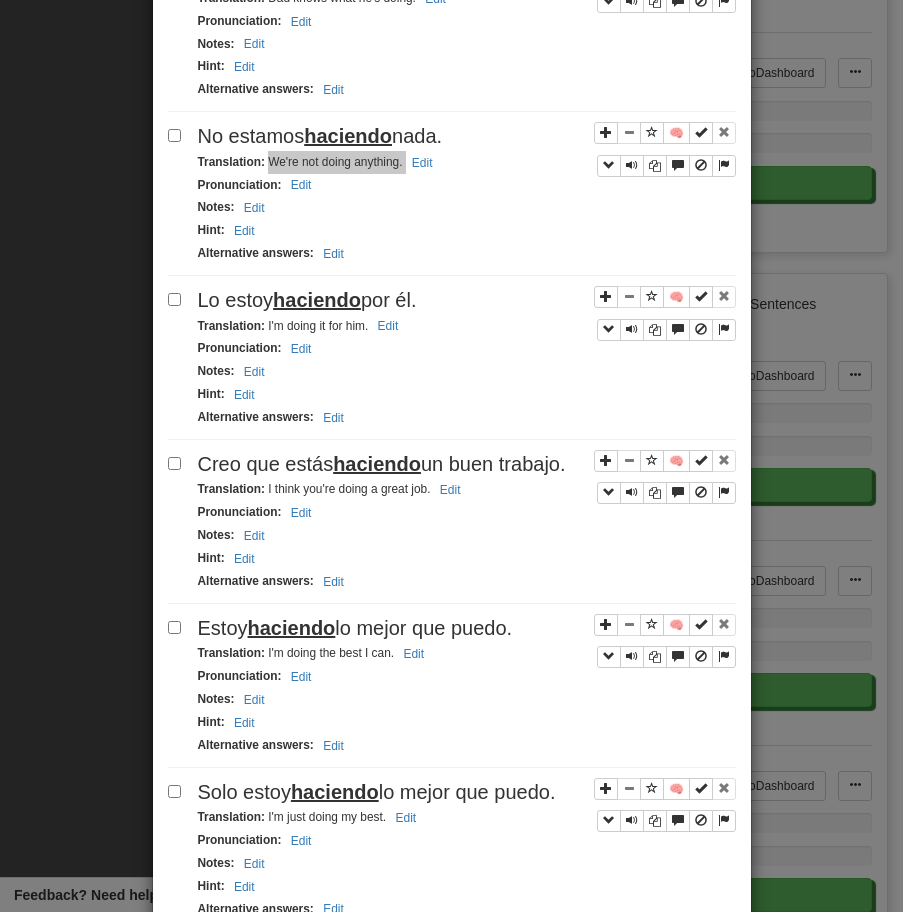 scroll, scrollTop: 1014, scrollLeft: 0, axis: vertical 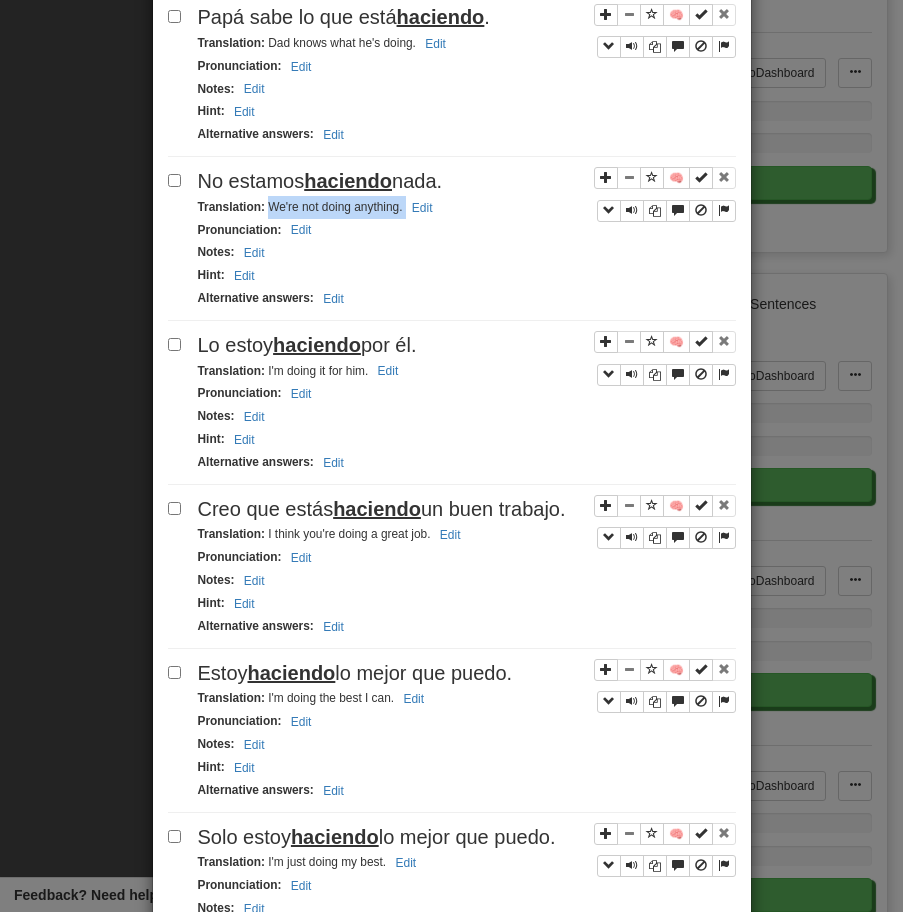 click on "Lo estoy haciendo por él." at bounding box center (467, 345) 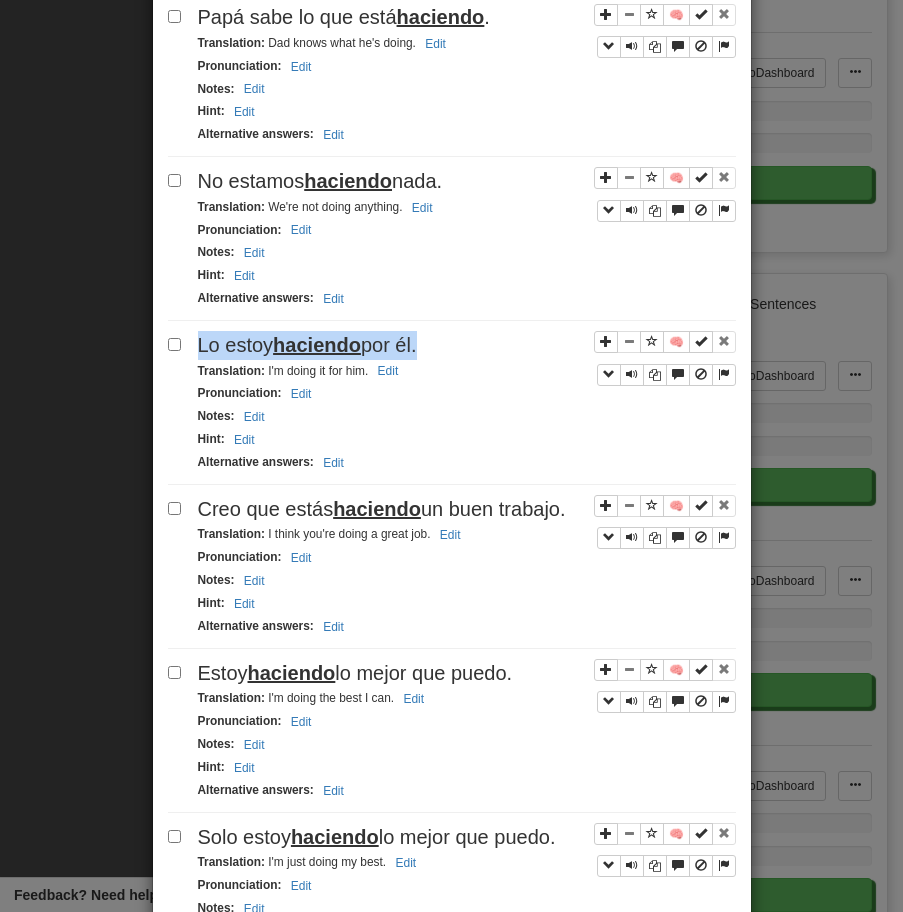 click on "Lo estoy haciendo por él." at bounding box center [467, 345] 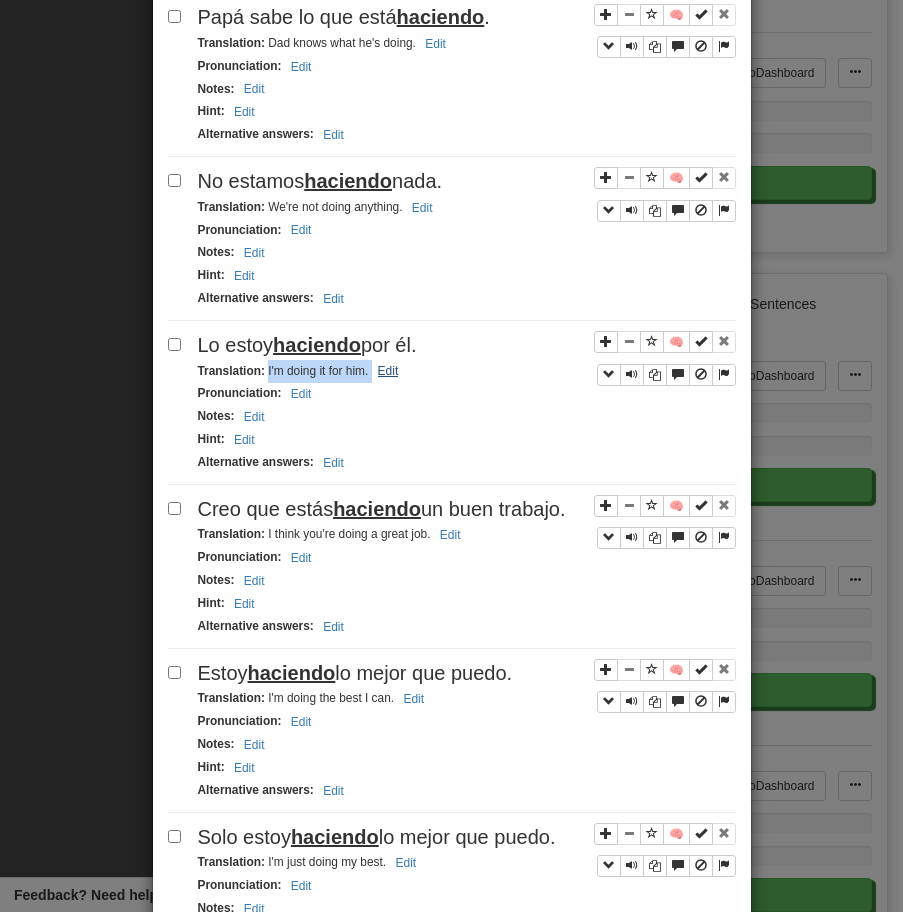 drag, startPoint x: 266, startPoint y: 371, endPoint x: 389, endPoint y: 378, distance: 123.19903 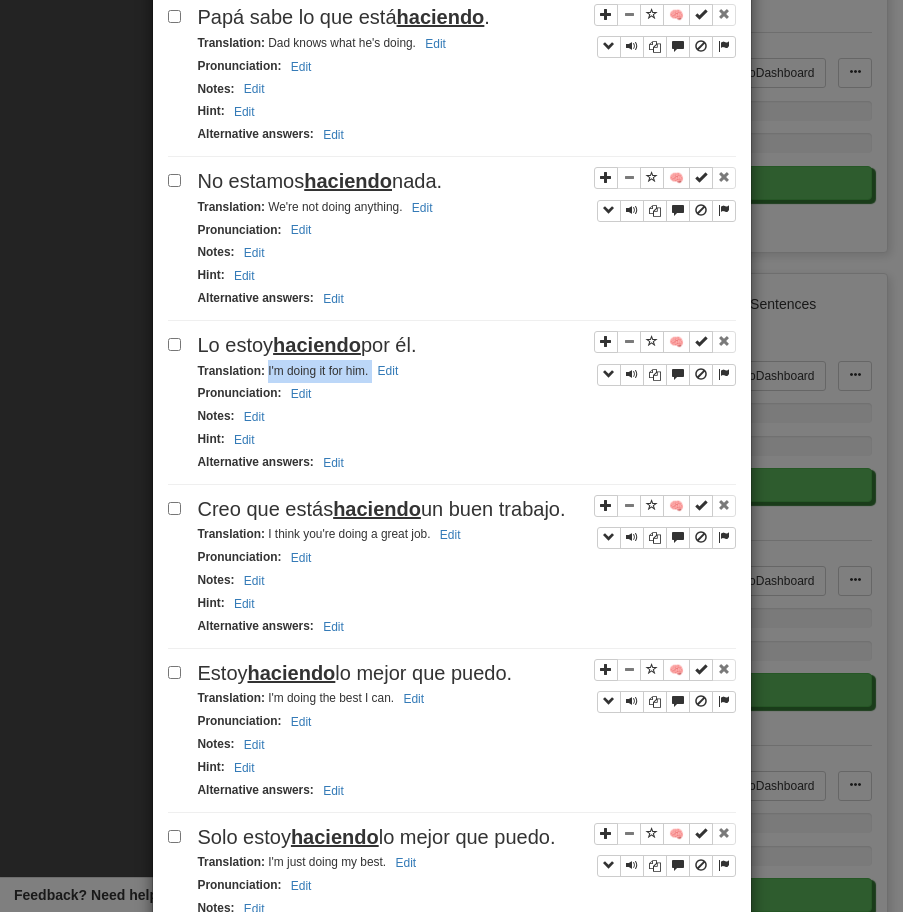 click on "haciendo" at bounding box center [377, 509] 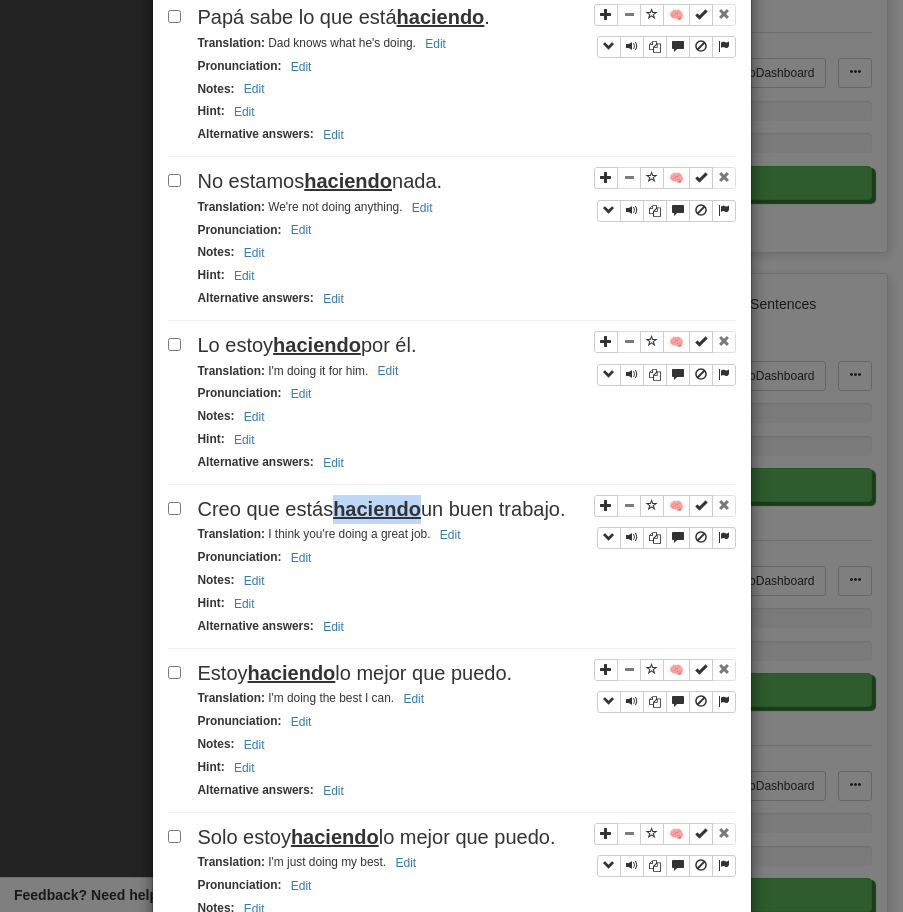 click on "haciendo" at bounding box center [377, 509] 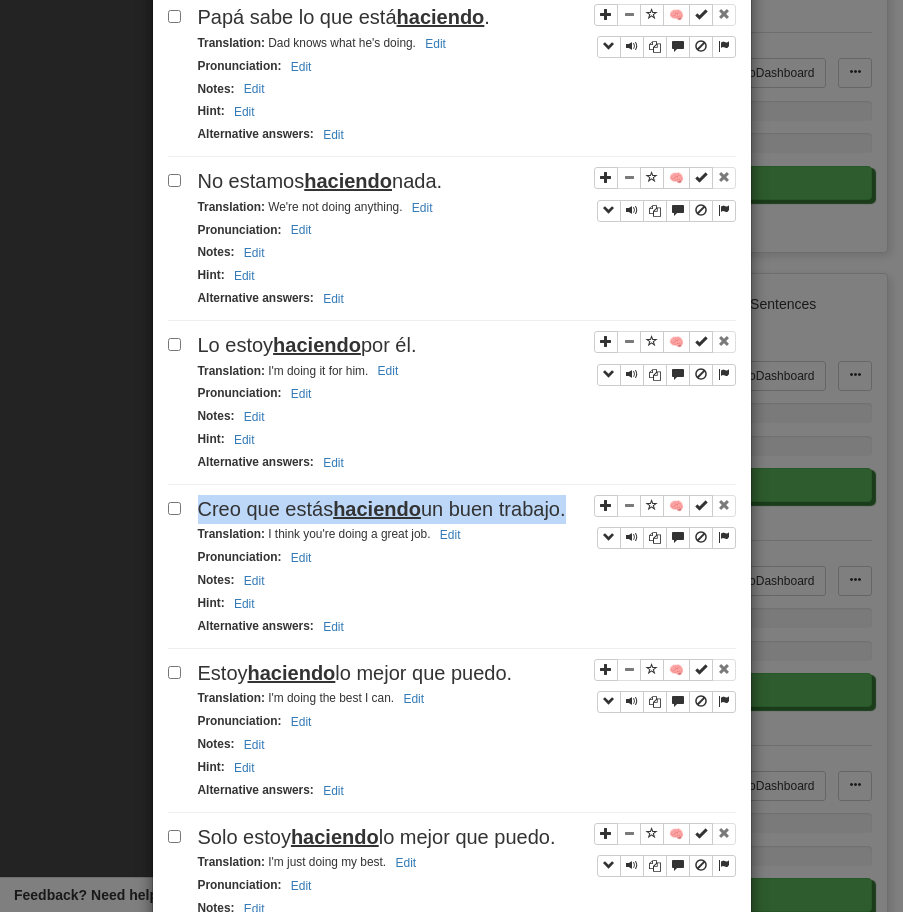 click on "haciendo" at bounding box center (377, 509) 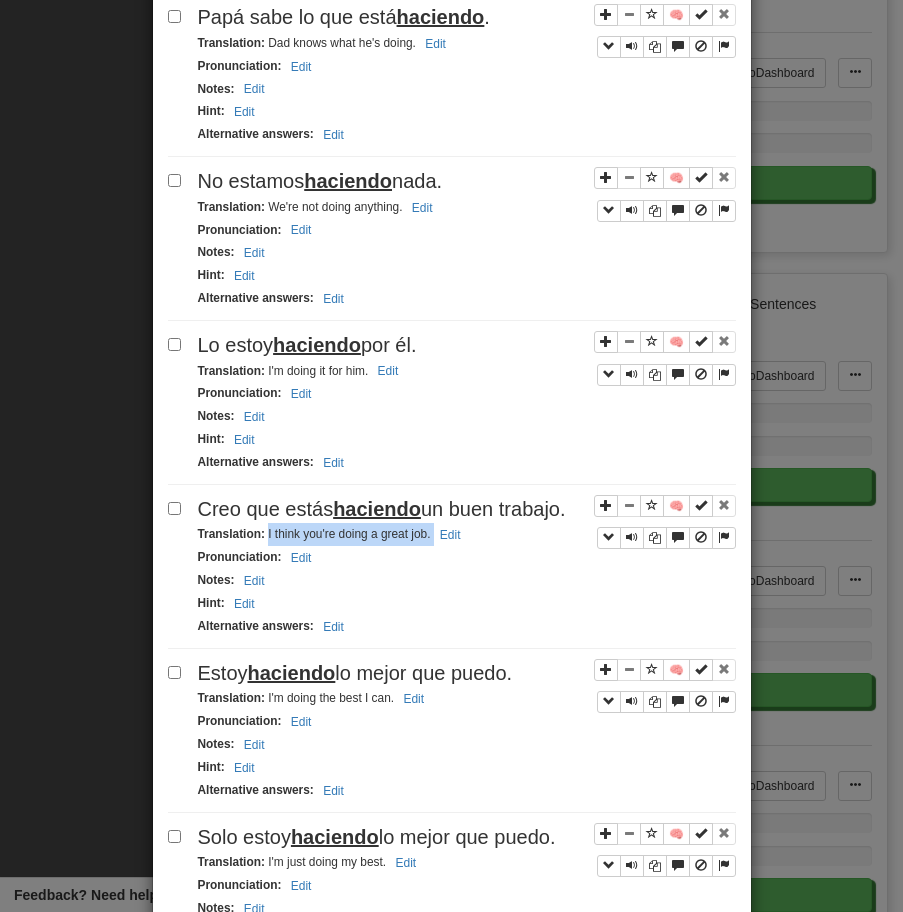 drag, startPoint x: 267, startPoint y: 536, endPoint x: 473, endPoint y: 526, distance: 206.24257 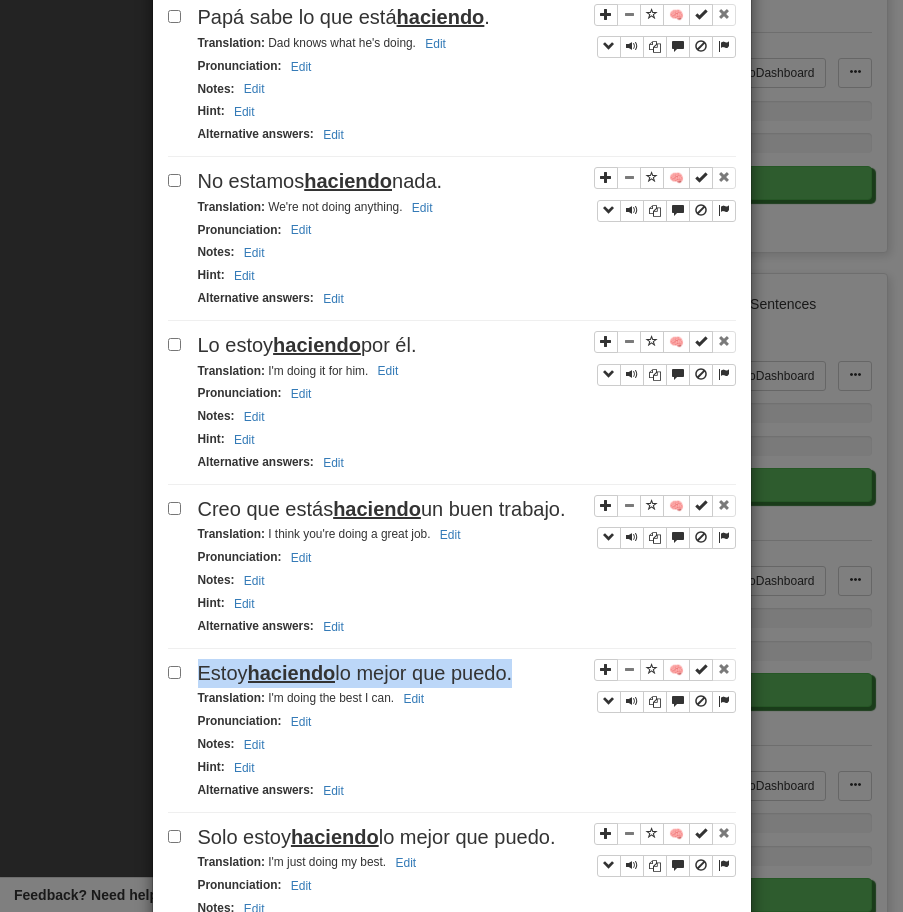 click on "Estoy haciendo lo mejor que puedo." at bounding box center [355, 673] 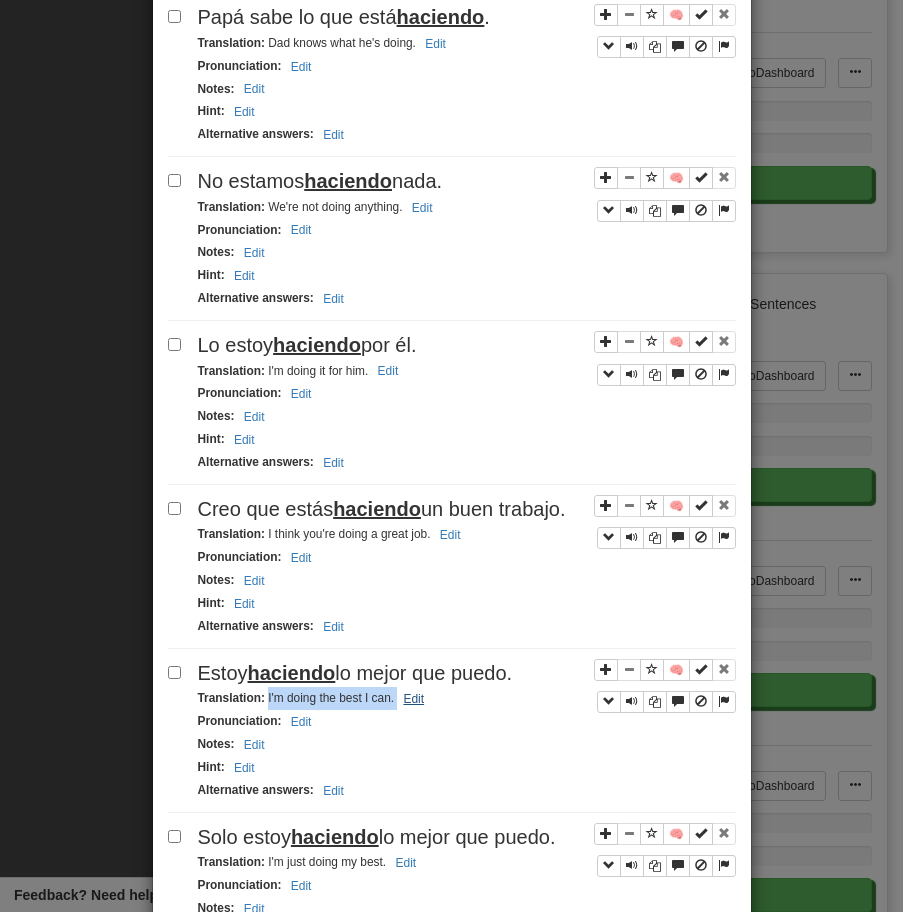 drag, startPoint x: 266, startPoint y: 699, endPoint x: 417, endPoint y: 692, distance: 151.16217 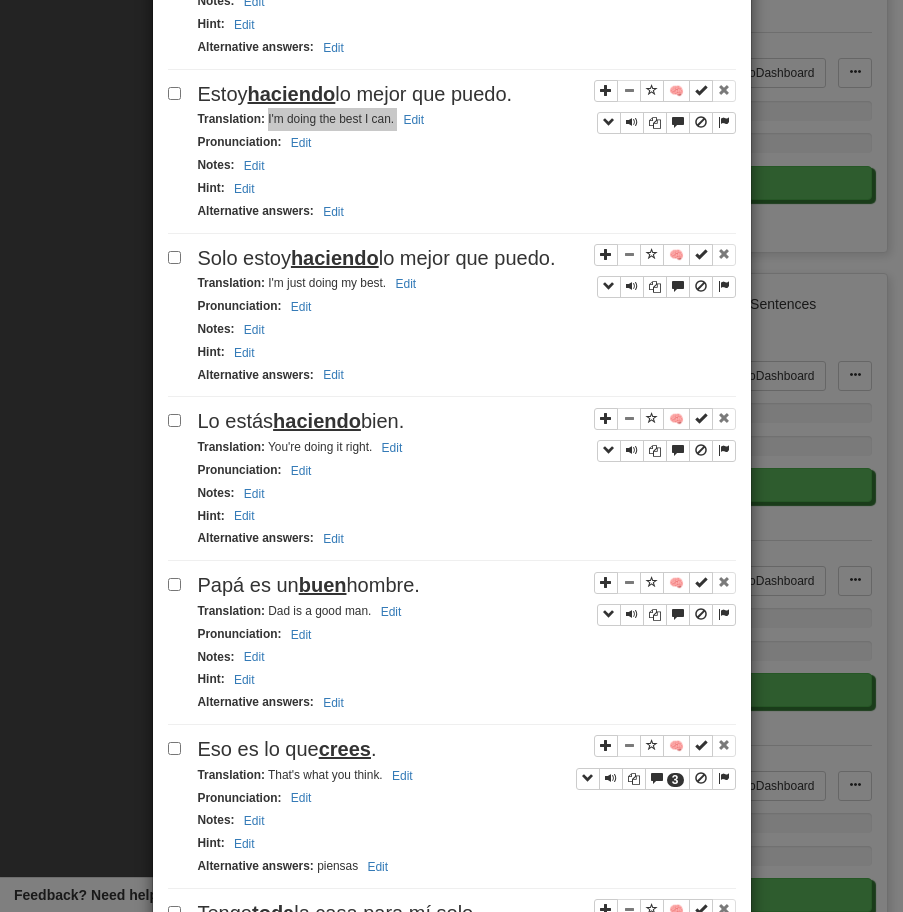 scroll, scrollTop: 1640, scrollLeft: 0, axis: vertical 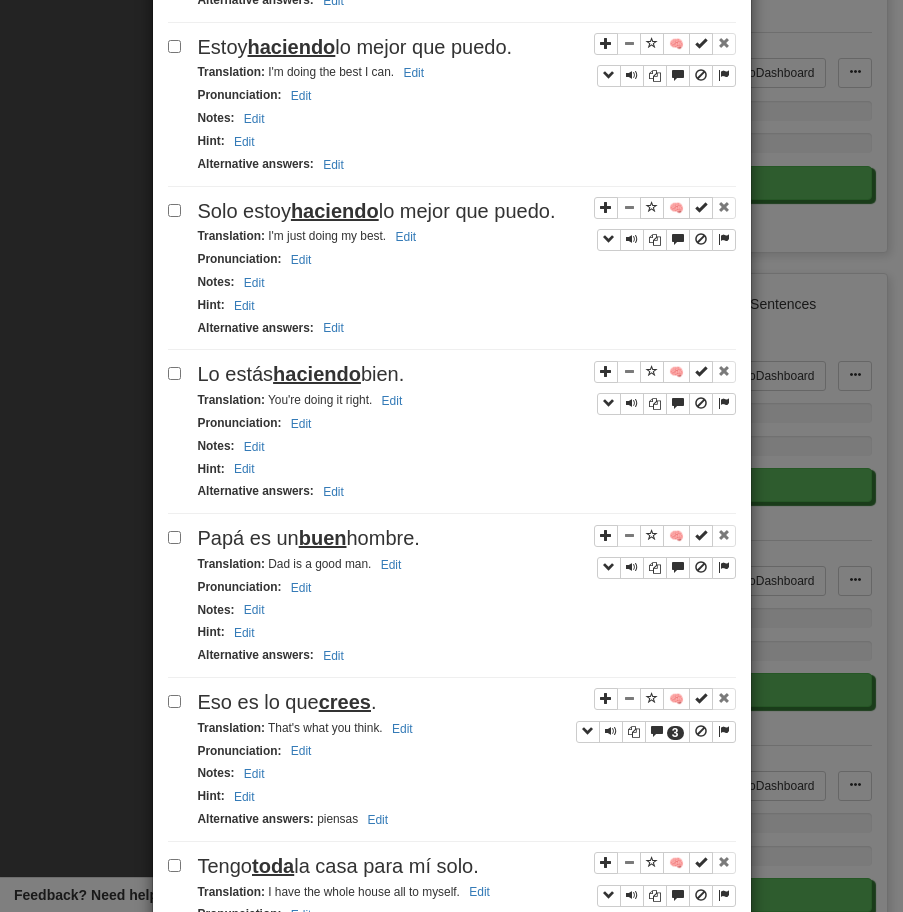 click on "Solo estoy haciendo lo mejor que puedo." at bounding box center [377, 211] 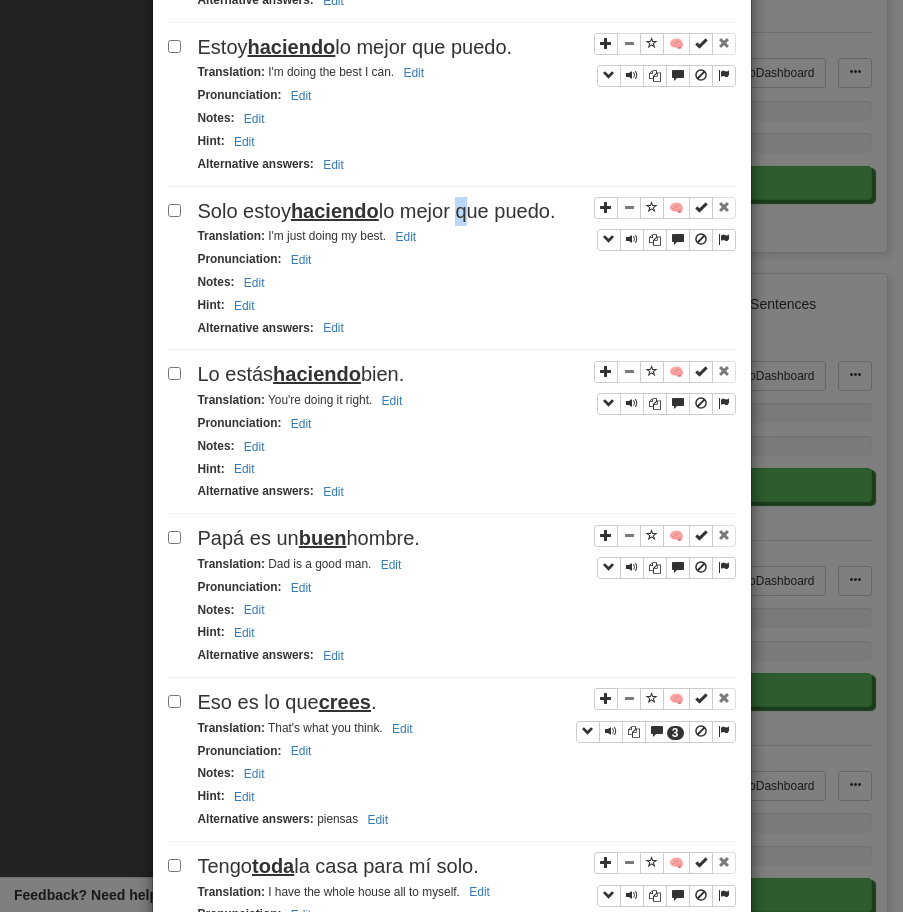 click on "Solo estoy haciendo lo mejor que puedo." at bounding box center [377, 211] 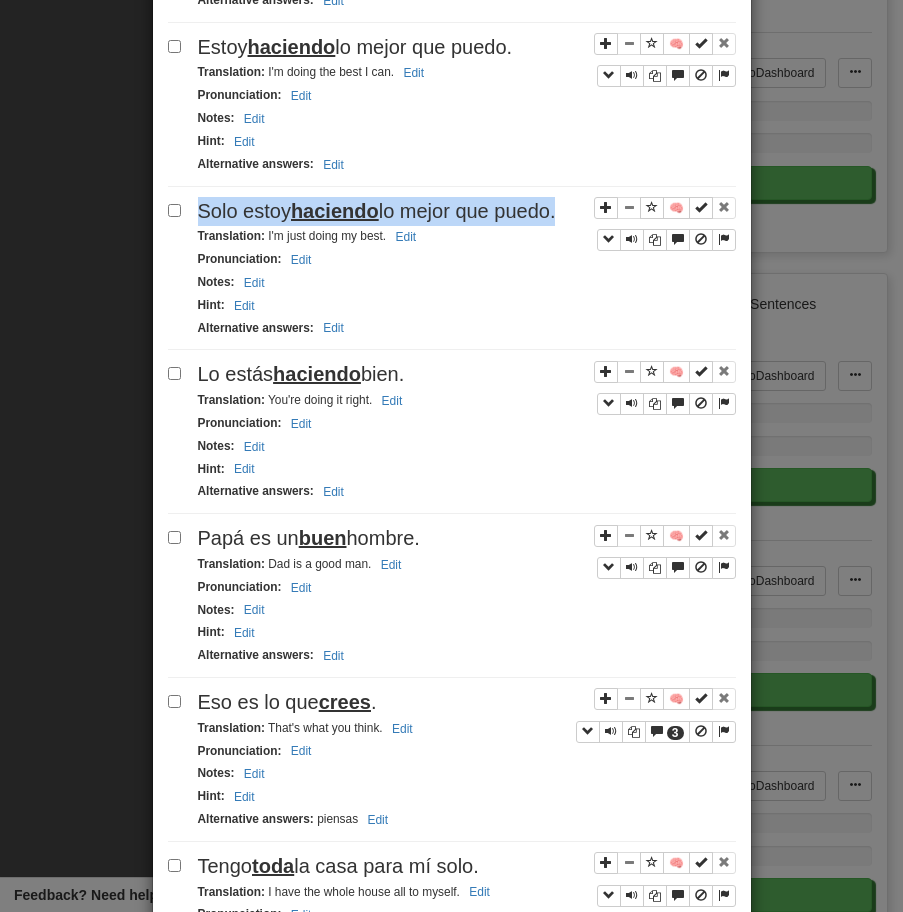 click on "Solo estoy haciendo lo mejor que puedo." at bounding box center (377, 211) 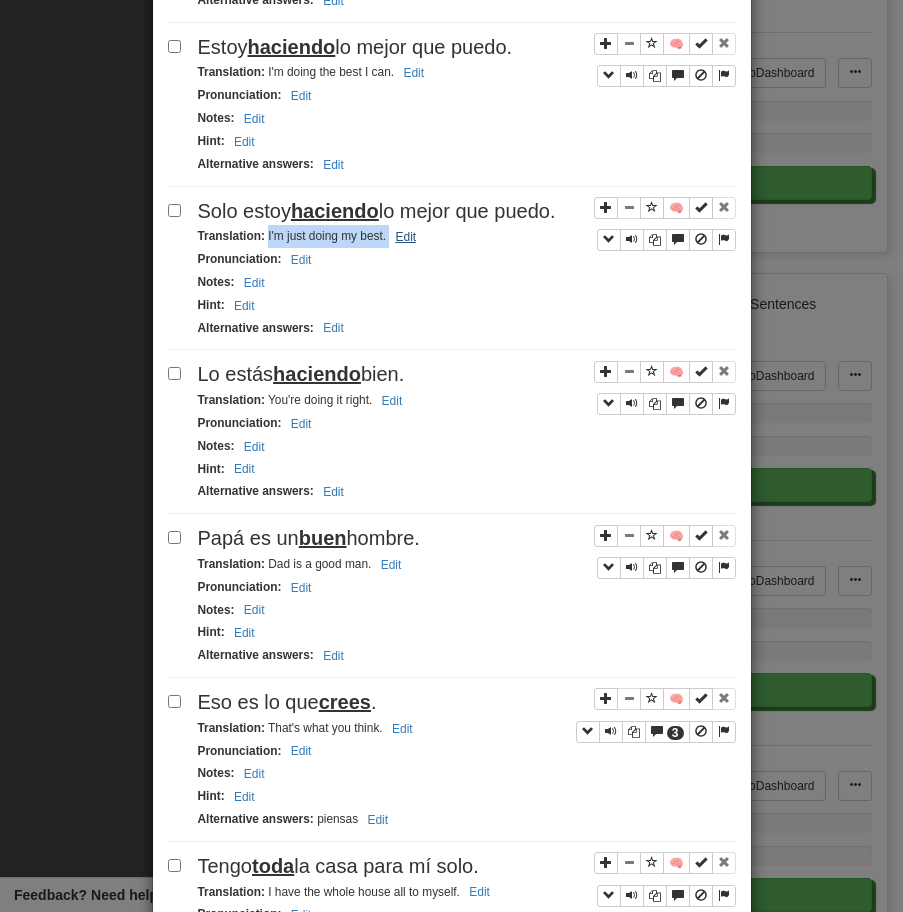 drag, startPoint x: 265, startPoint y: 241, endPoint x: 419, endPoint y: 248, distance: 154.15901 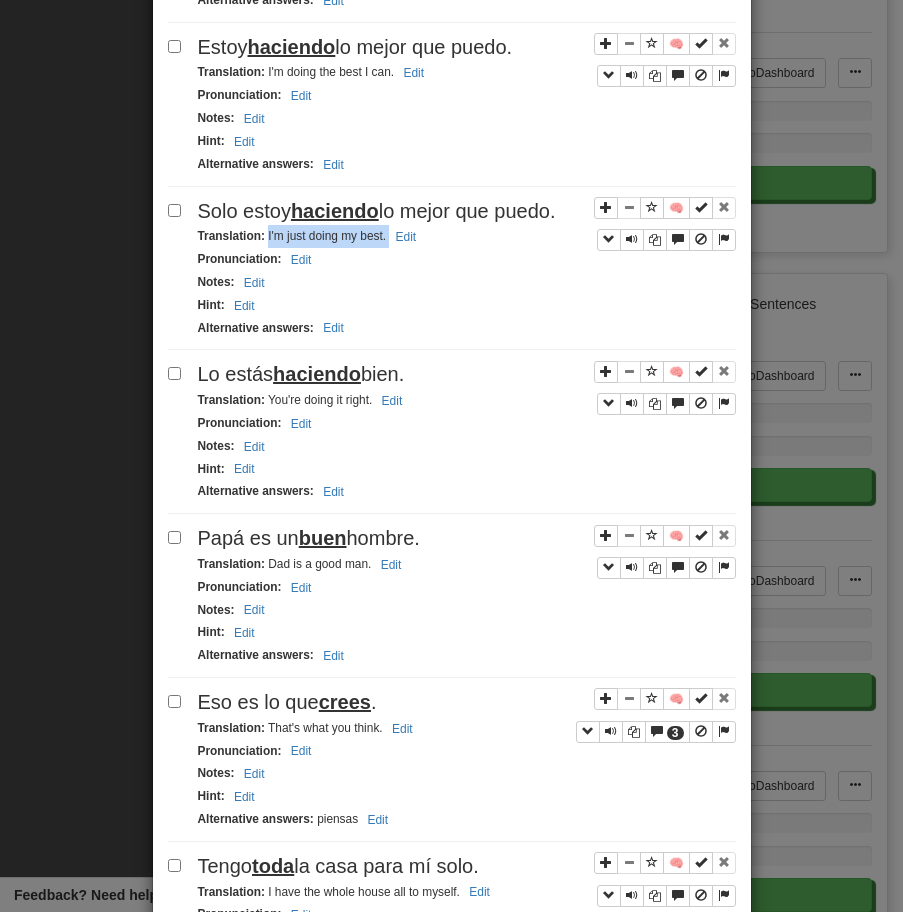 click on "Lo estás haciendo bien." at bounding box center [467, 374] 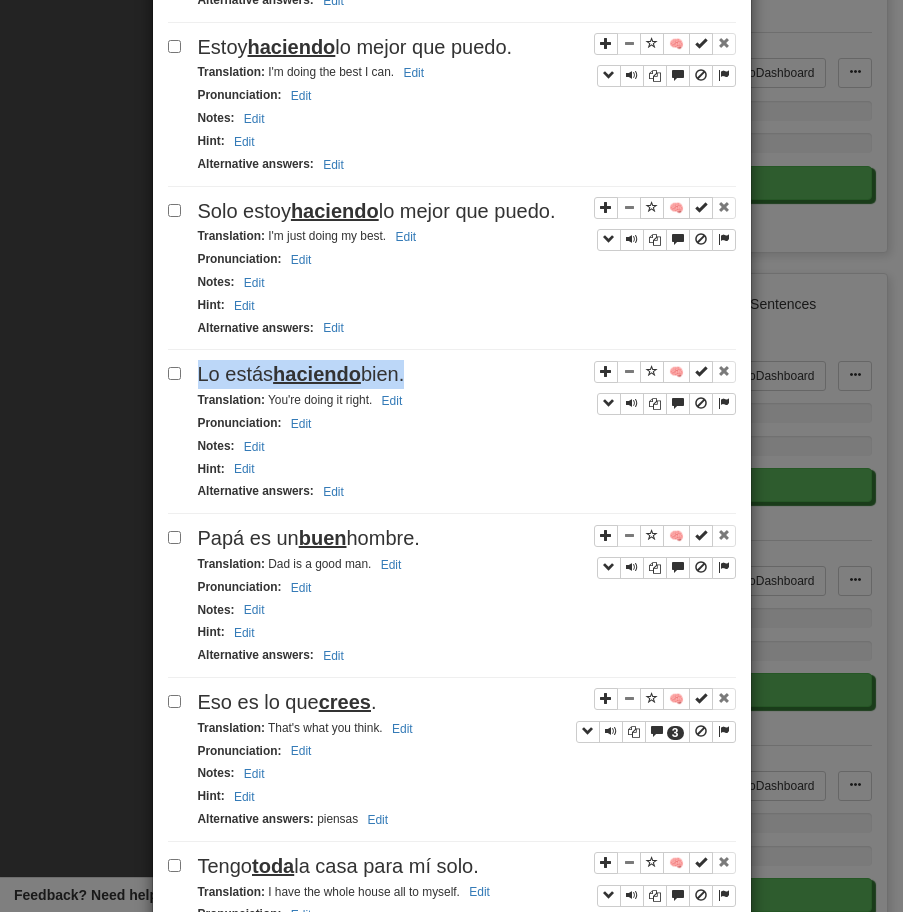 click on "Lo estás haciendo bien." at bounding box center (467, 374) 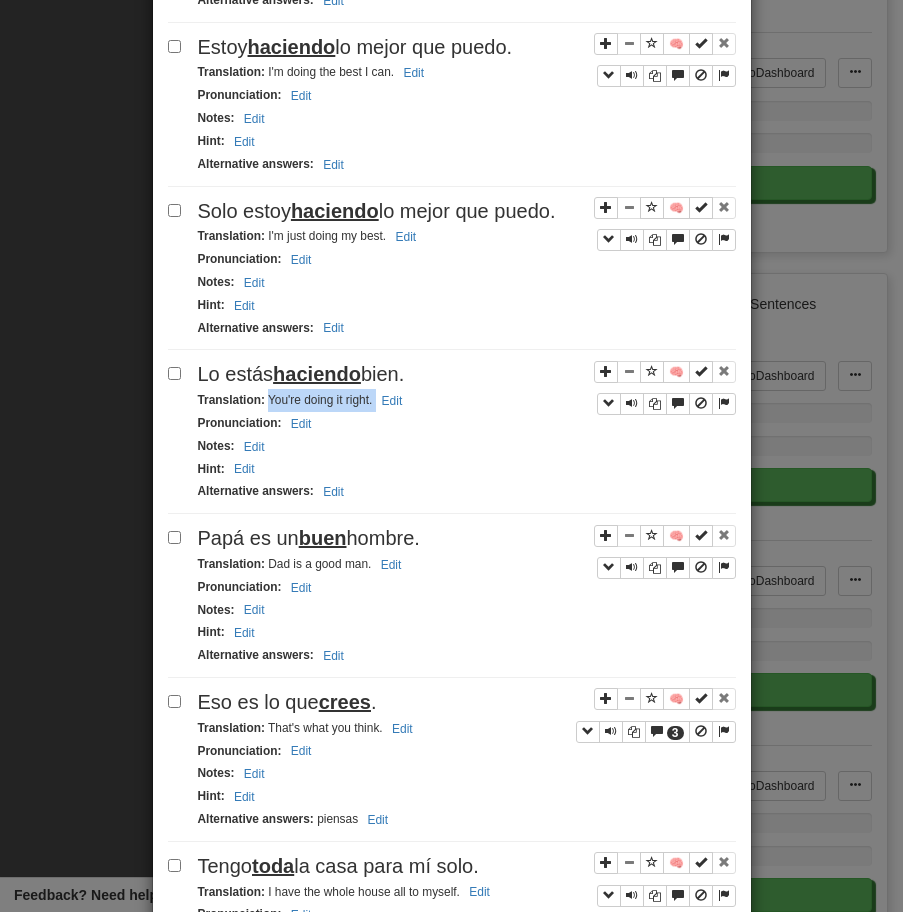 drag, startPoint x: 269, startPoint y: 402, endPoint x: 469, endPoint y: 409, distance: 200.12247 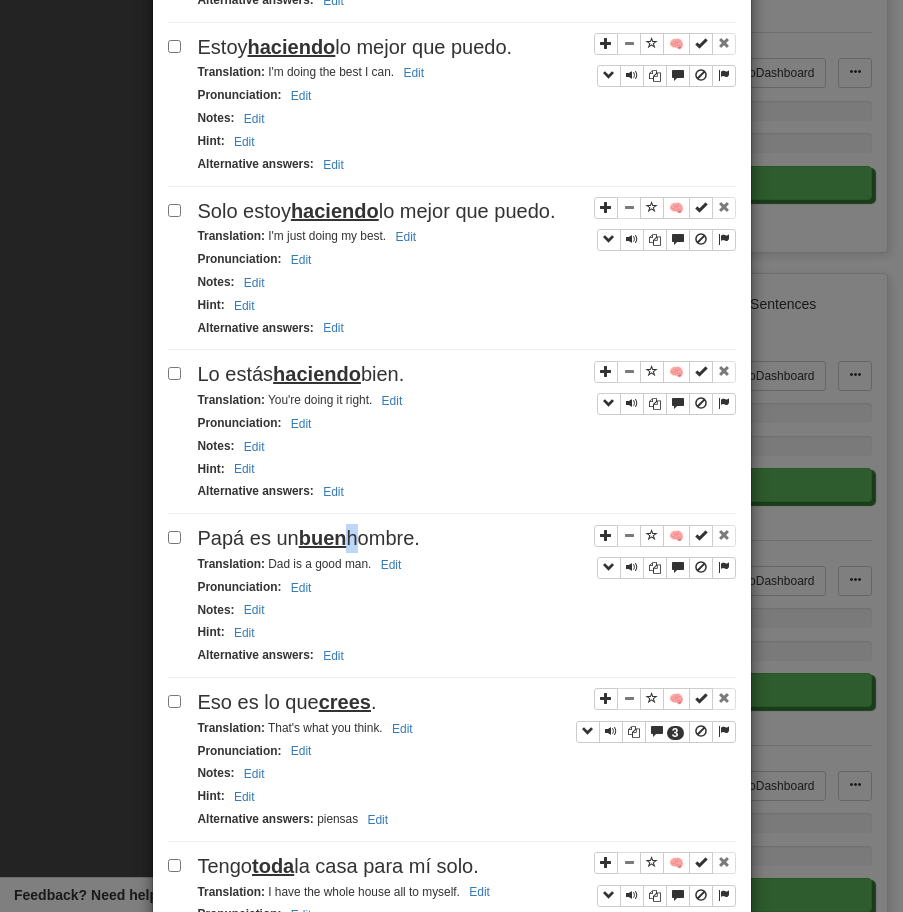 click on "buen" at bounding box center (323, 538) 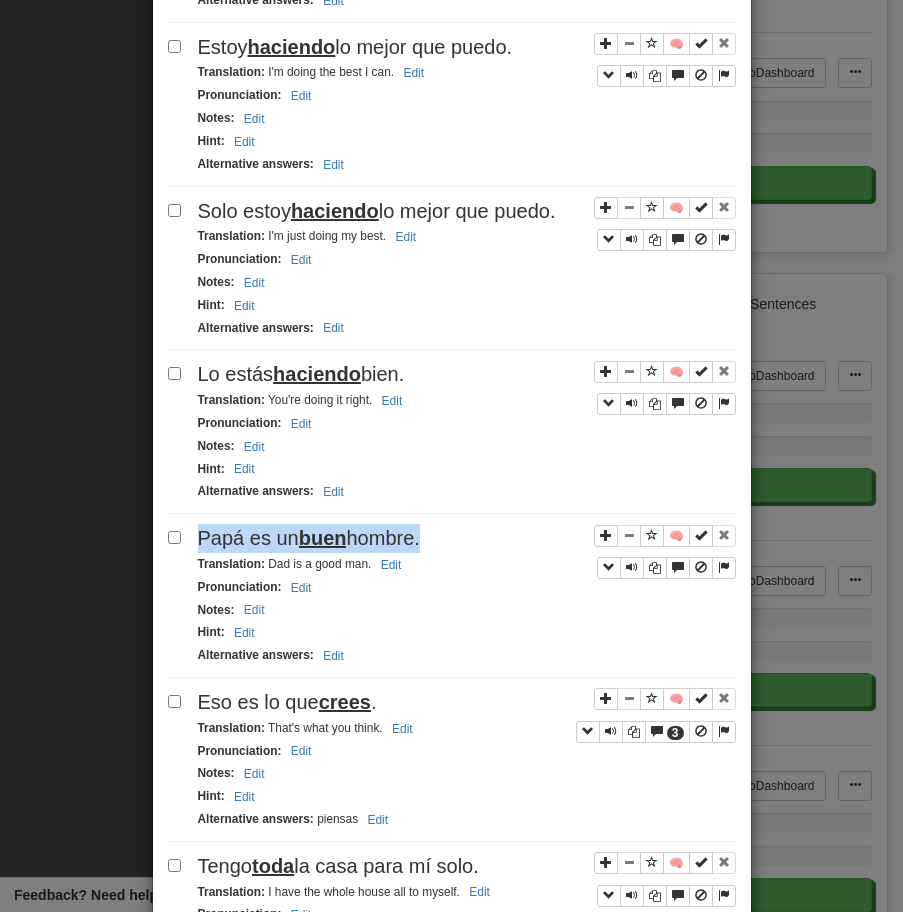 click on "buen" at bounding box center [323, 538] 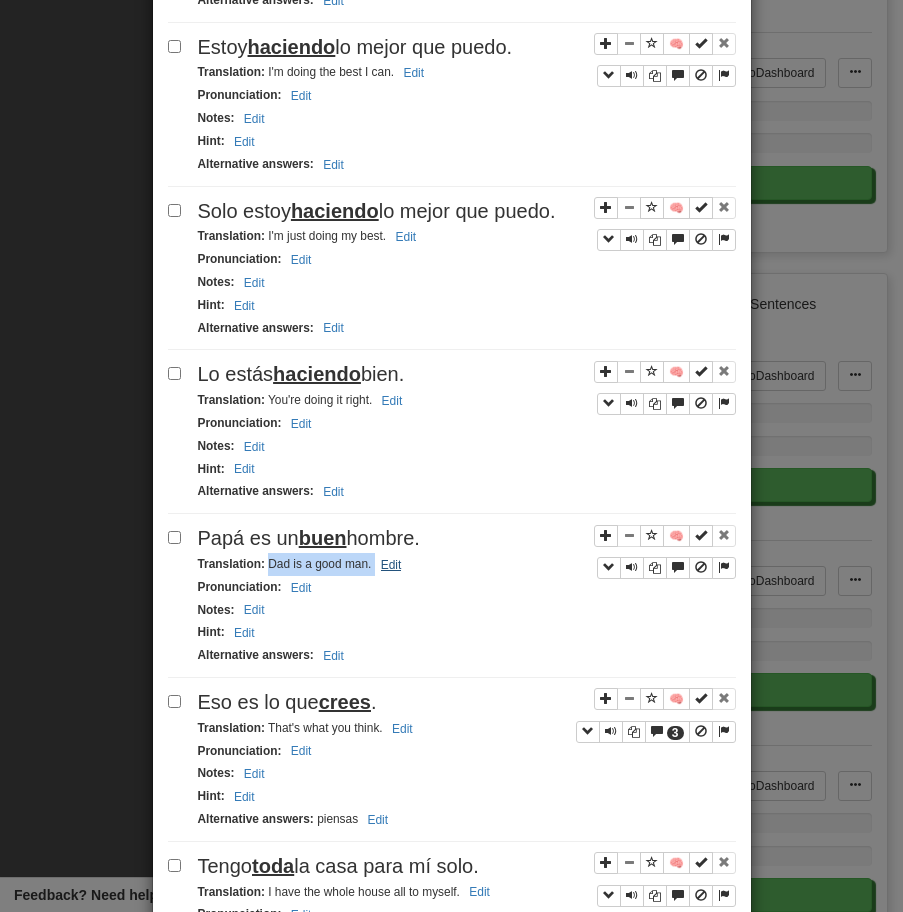 drag, startPoint x: 267, startPoint y: 565, endPoint x: 405, endPoint y: 563, distance: 138.0145 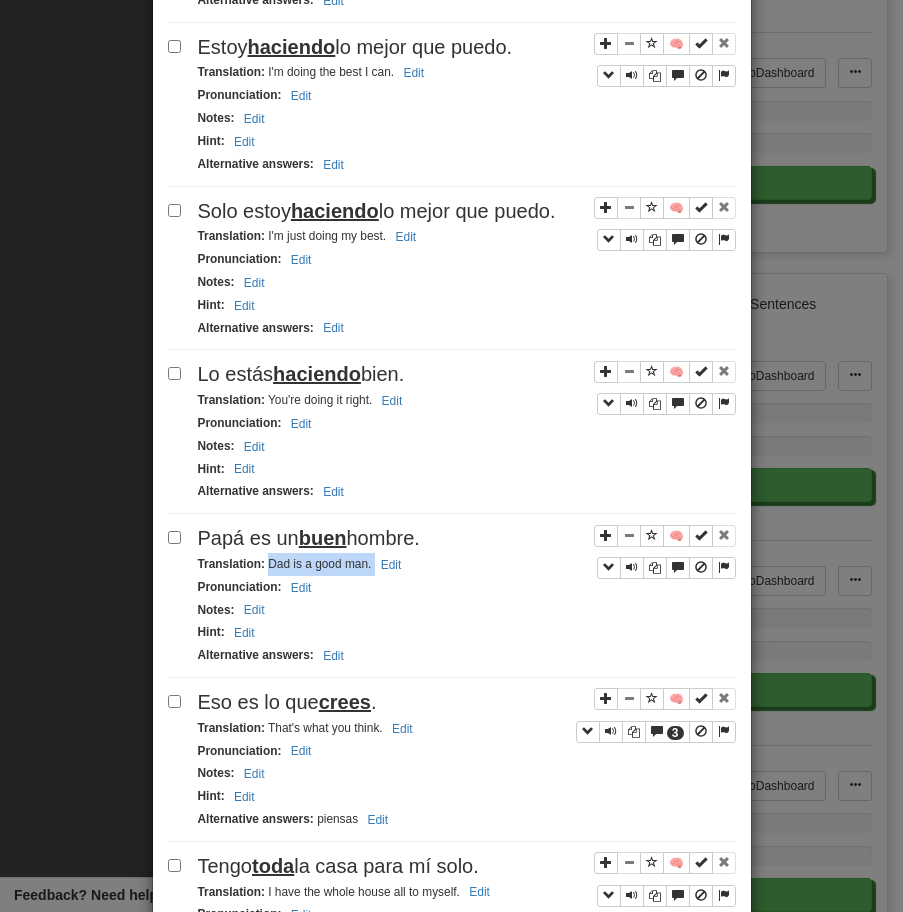 click on "Eso es lo que crees ." at bounding box center [467, 702] 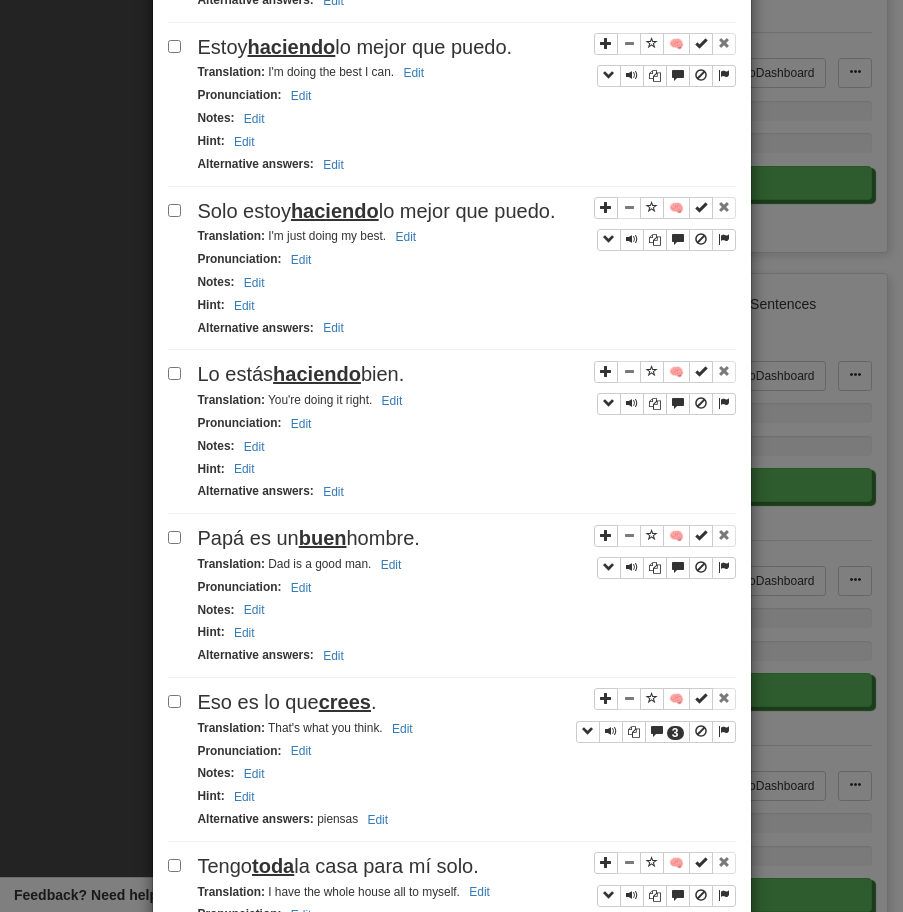 click on "Eso es lo que crees ." at bounding box center (467, 702) 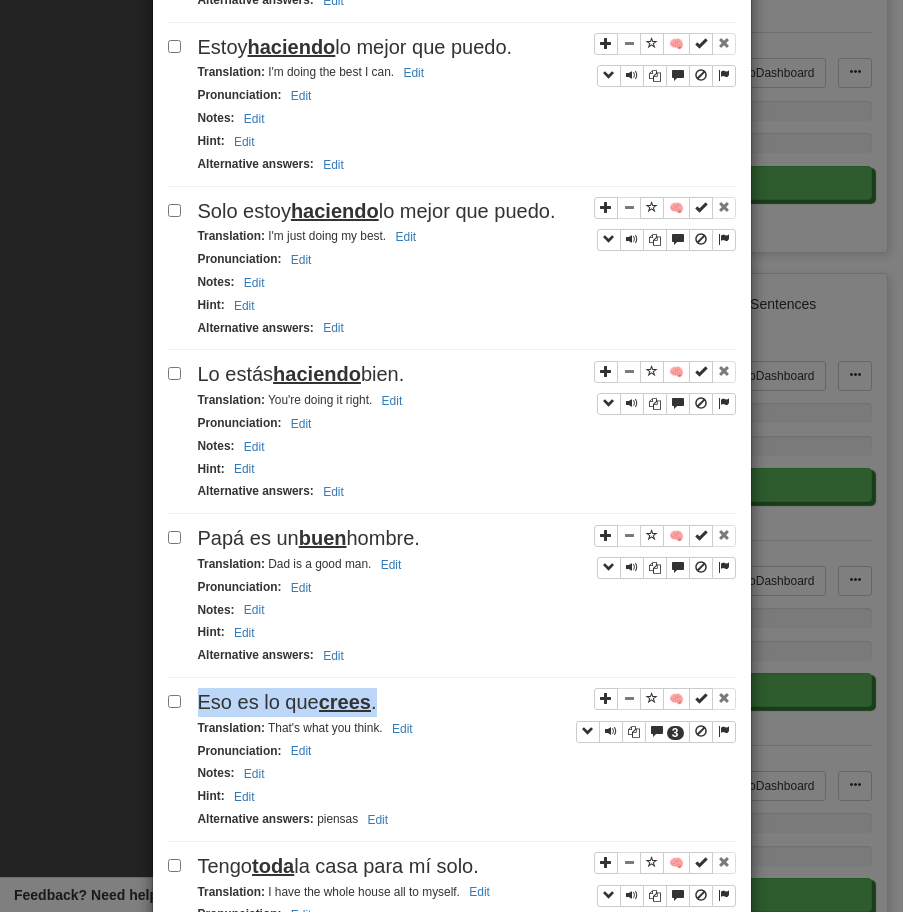 click on "Eso es lo que crees ." at bounding box center (467, 702) 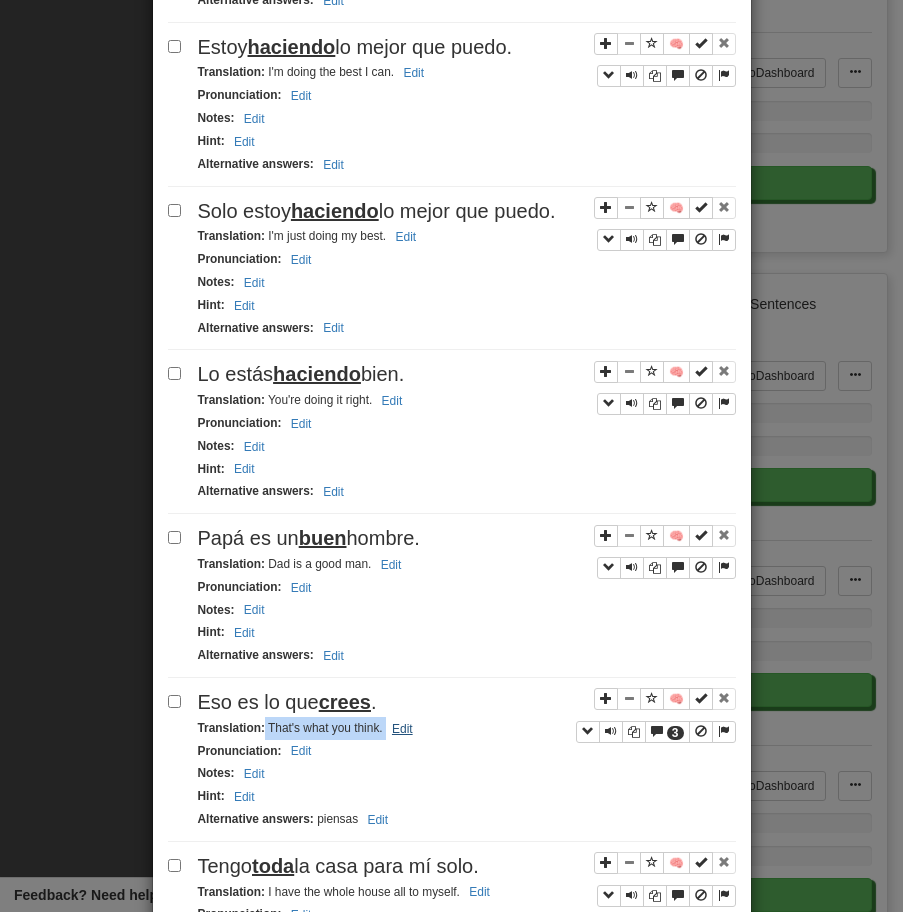 drag, startPoint x: 264, startPoint y: 732, endPoint x: 387, endPoint y: 725, distance: 123.19903 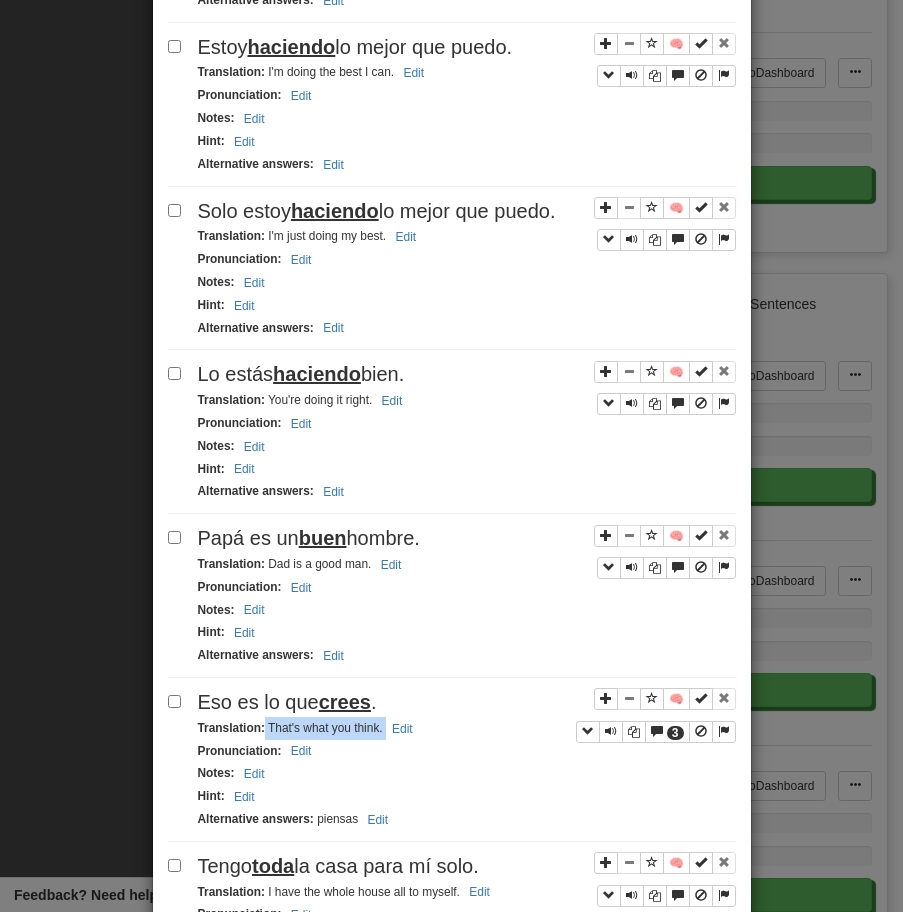 click on "Translation :   That's what you think.   Edit" at bounding box center [308, 728] 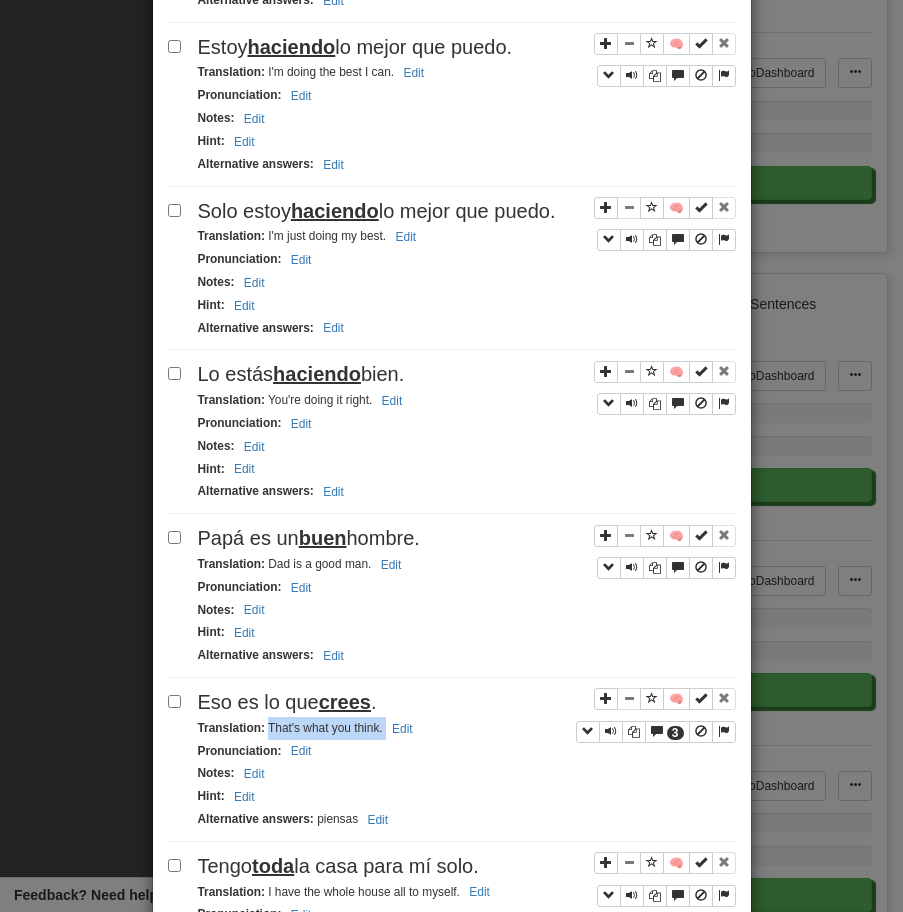 drag, startPoint x: 266, startPoint y: 730, endPoint x: 468, endPoint y: 728, distance: 202.0099 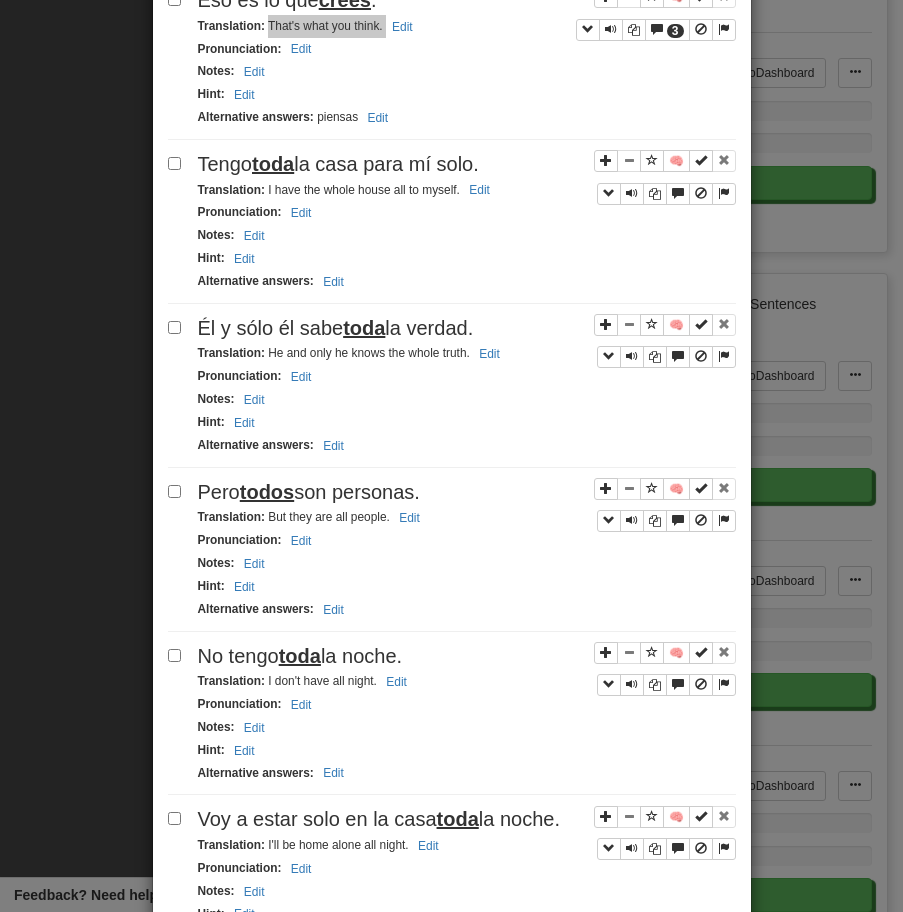 scroll, scrollTop: 2339, scrollLeft: 0, axis: vertical 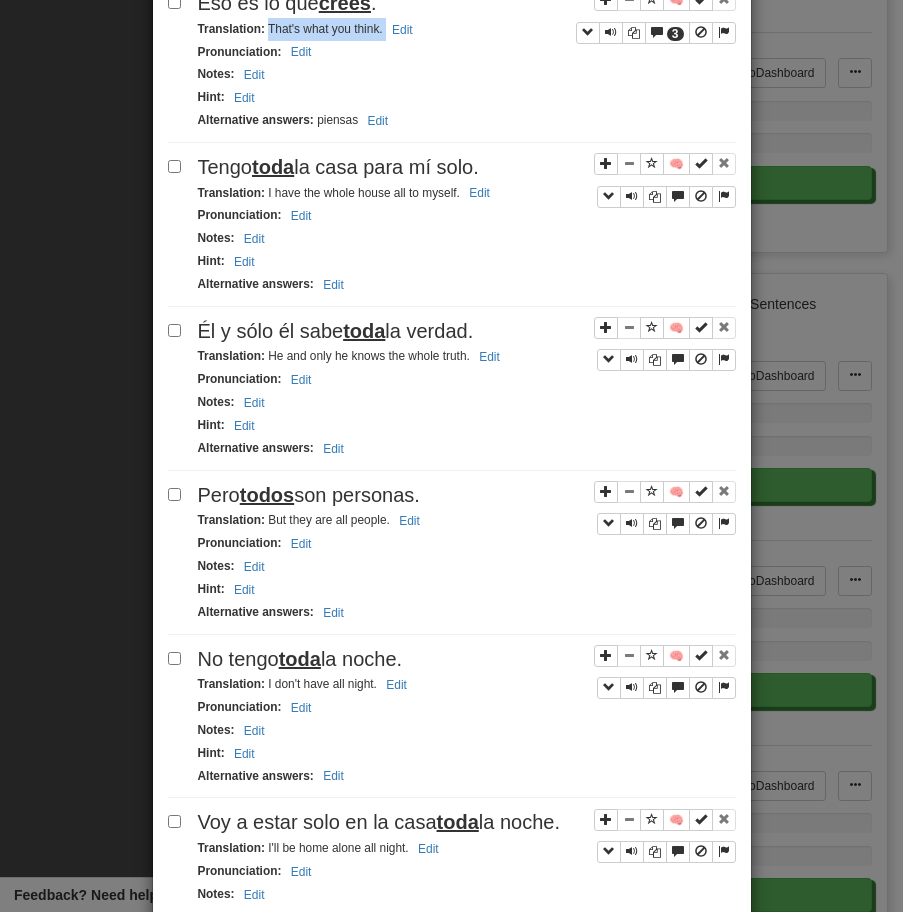 click on "Tengo toda la casa para mí solo." at bounding box center [338, 167] 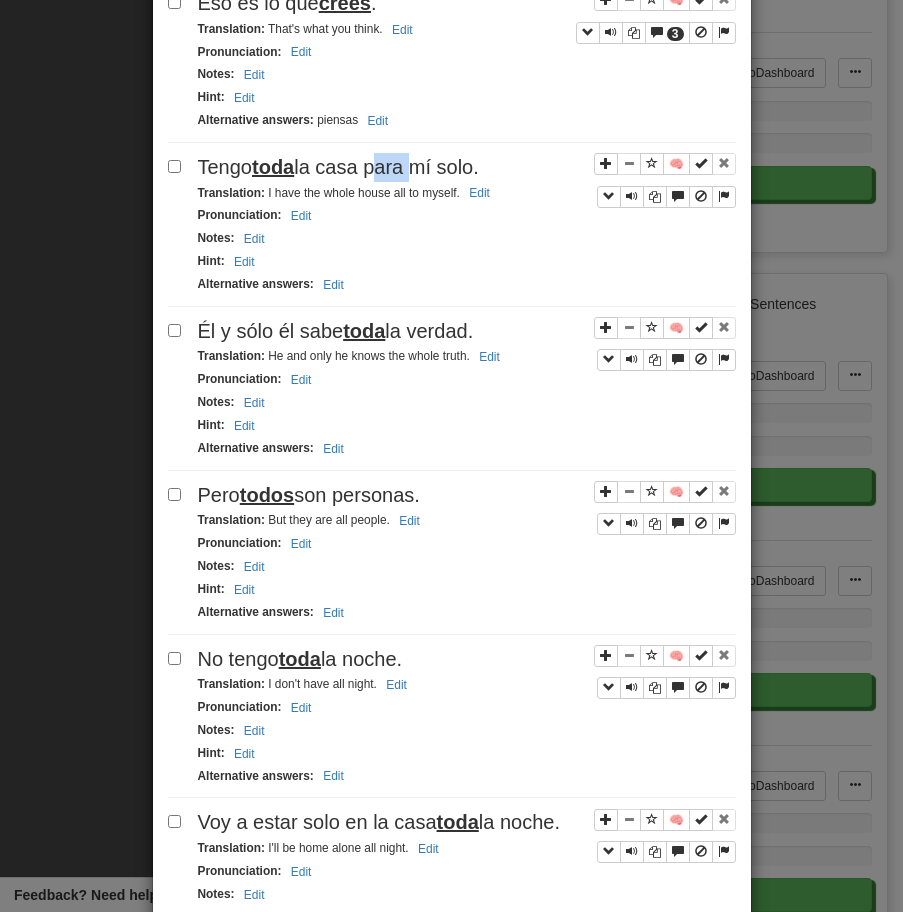 click on "Tengo toda la casa para mí solo." at bounding box center [338, 167] 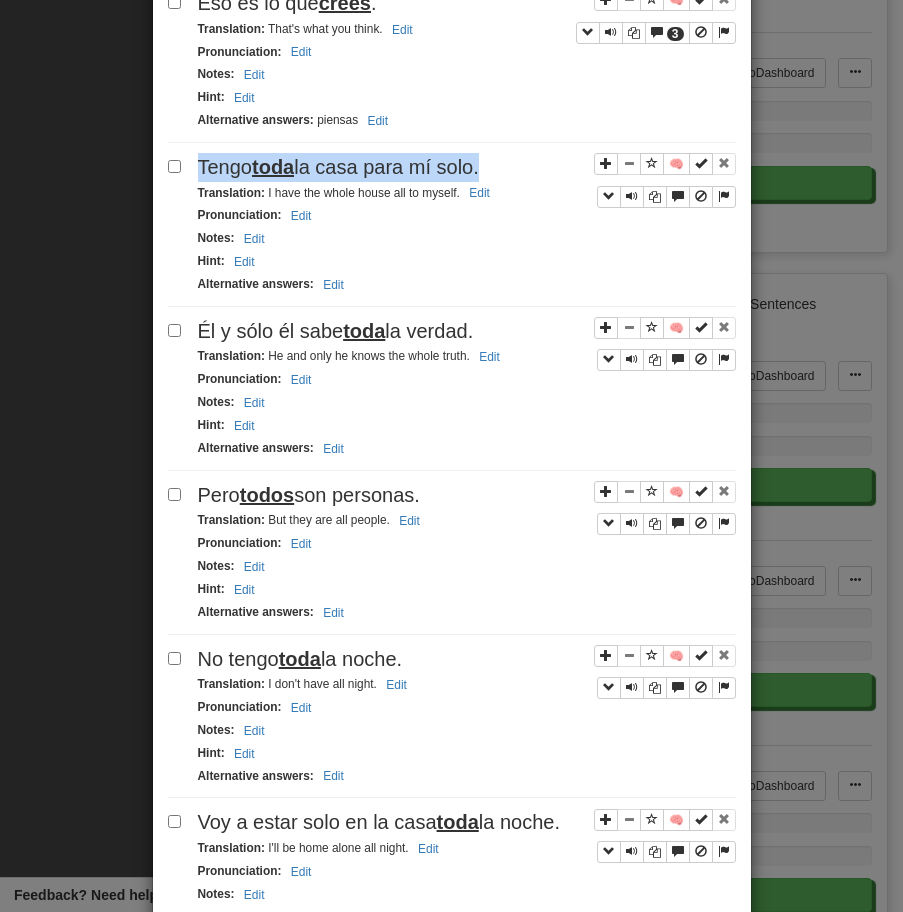 click on "Tengo toda la casa para mí solo." at bounding box center [338, 167] 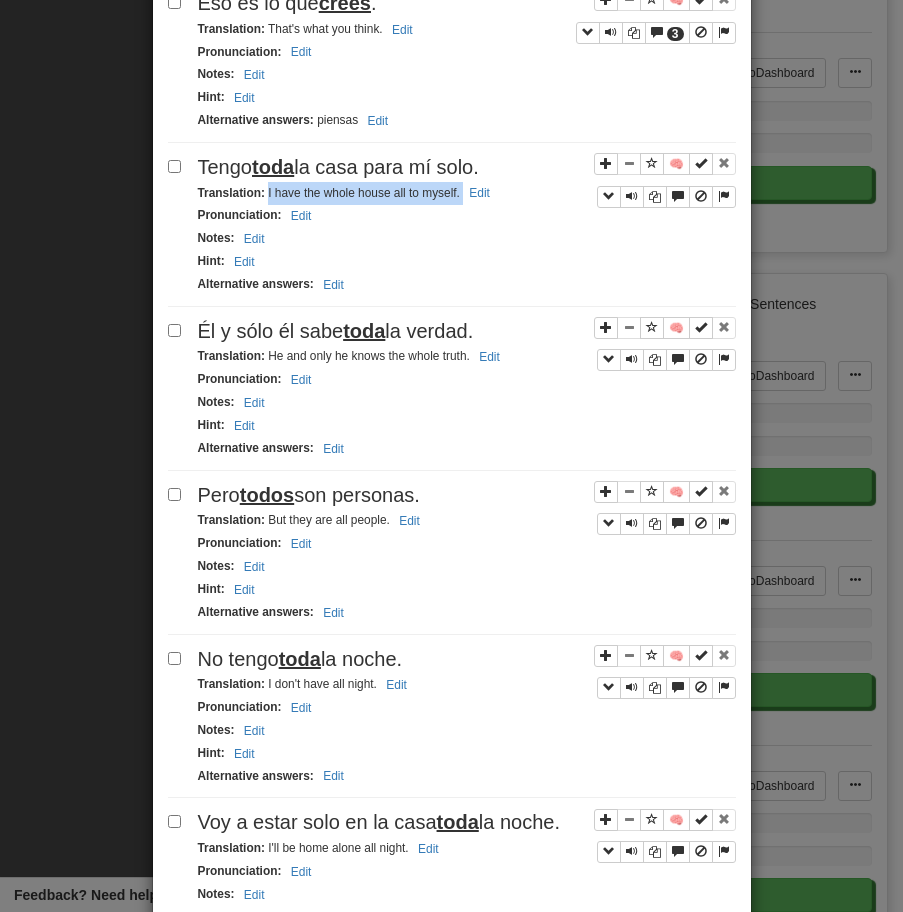 drag, startPoint x: 266, startPoint y: 198, endPoint x: 527, endPoint y: 186, distance: 261.27573 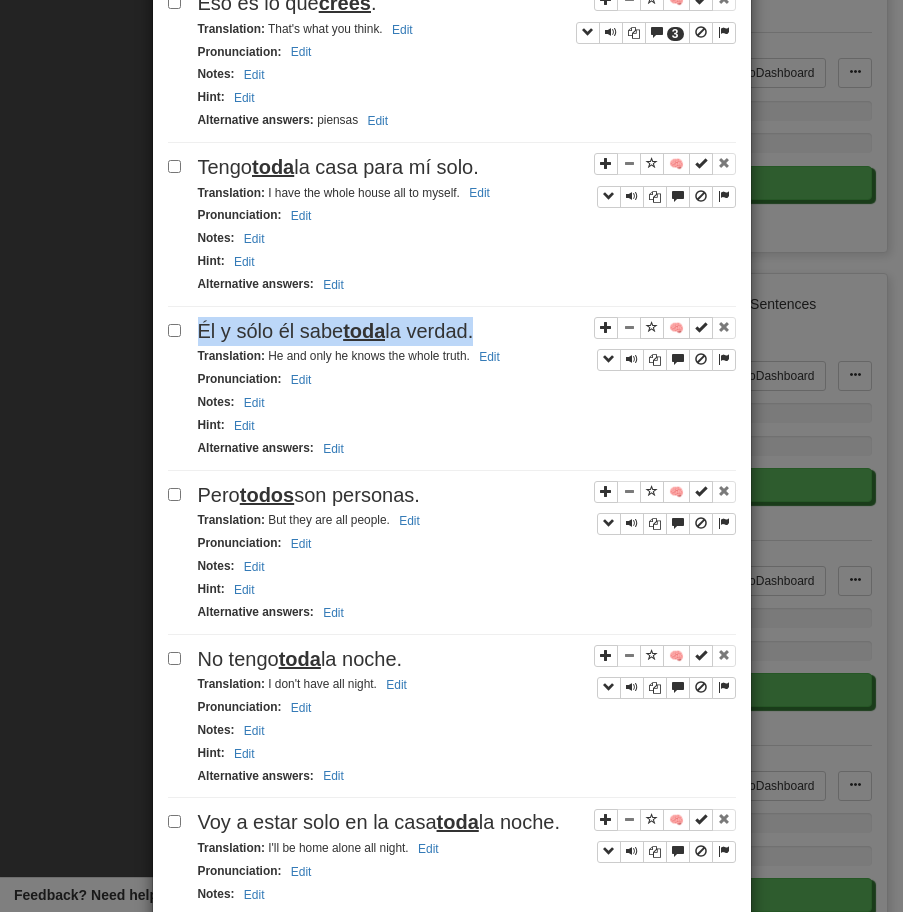 click on "Él y sólo él sabe toda la verdad." at bounding box center [336, 331] 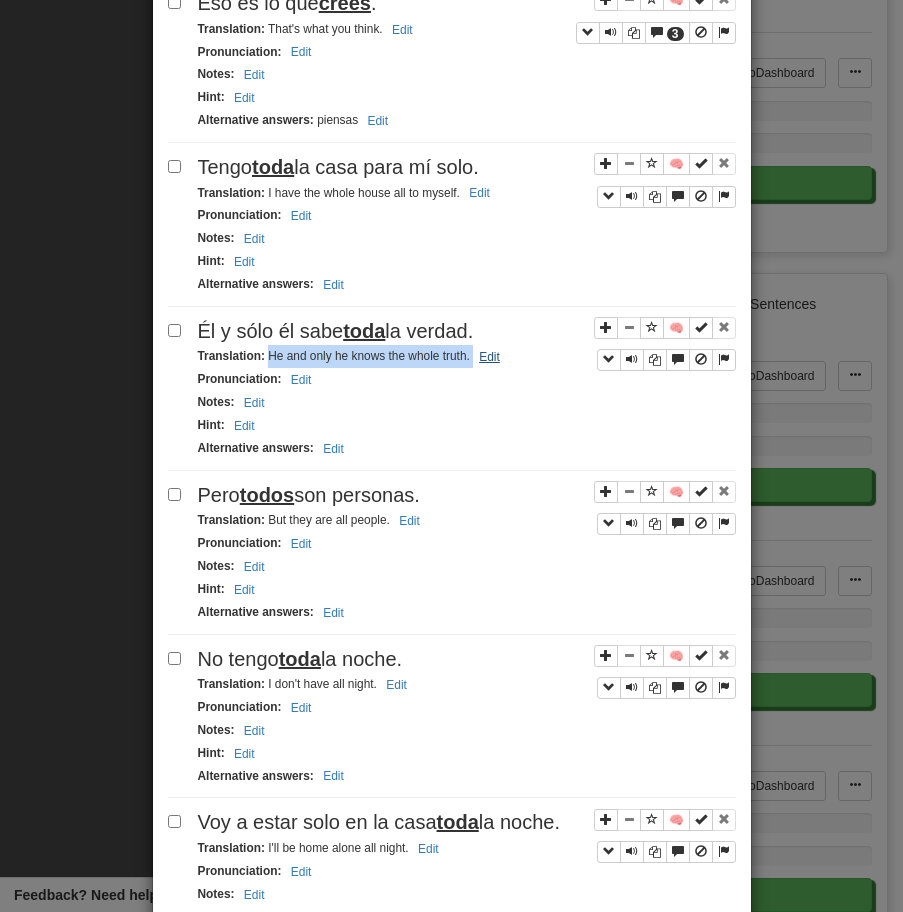 drag, startPoint x: 269, startPoint y: 360, endPoint x: 489, endPoint y: 350, distance: 220.22716 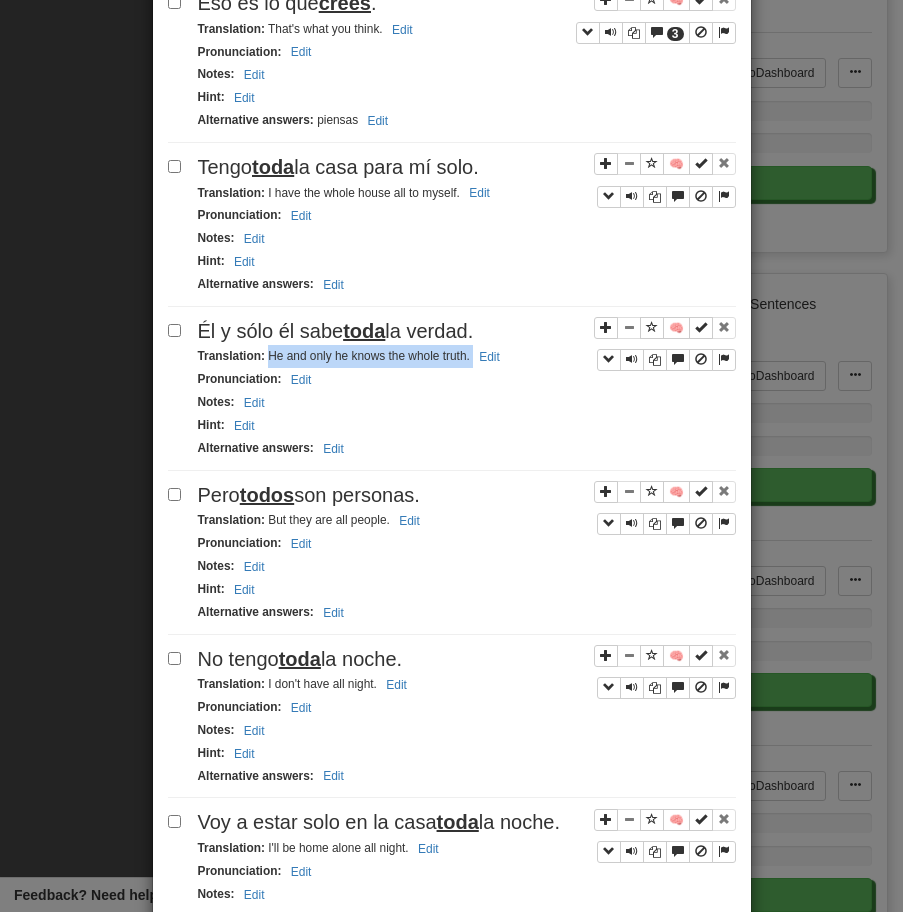 click on "Pero todos son personas." at bounding box center [467, 495] 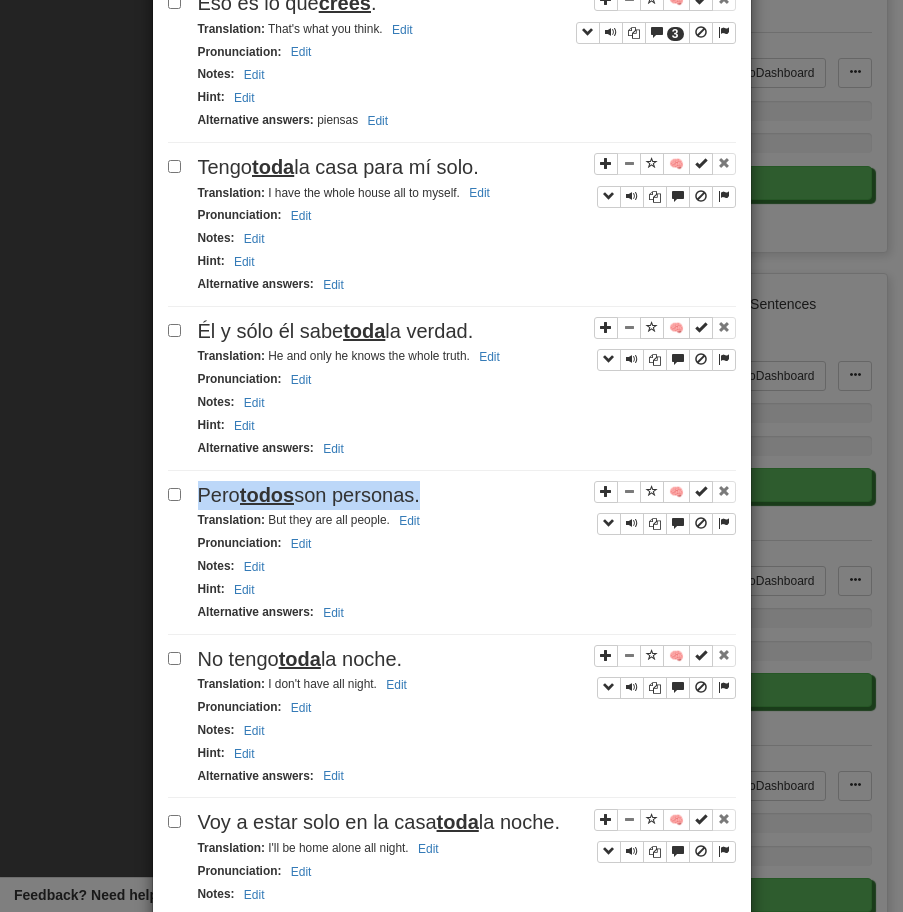 click on "Pero todos son personas." at bounding box center [467, 495] 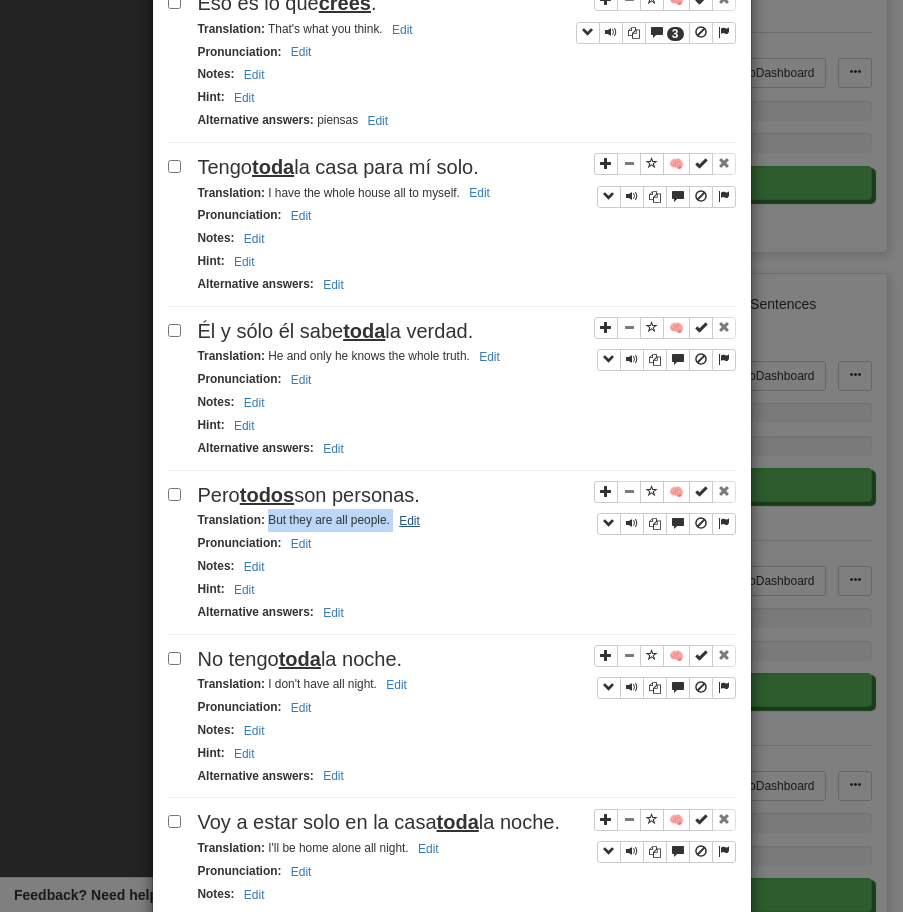 drag, startPoint x: 267, startPoint y: 522, endPoint x: 413, endPoint y: 522, distance: 146 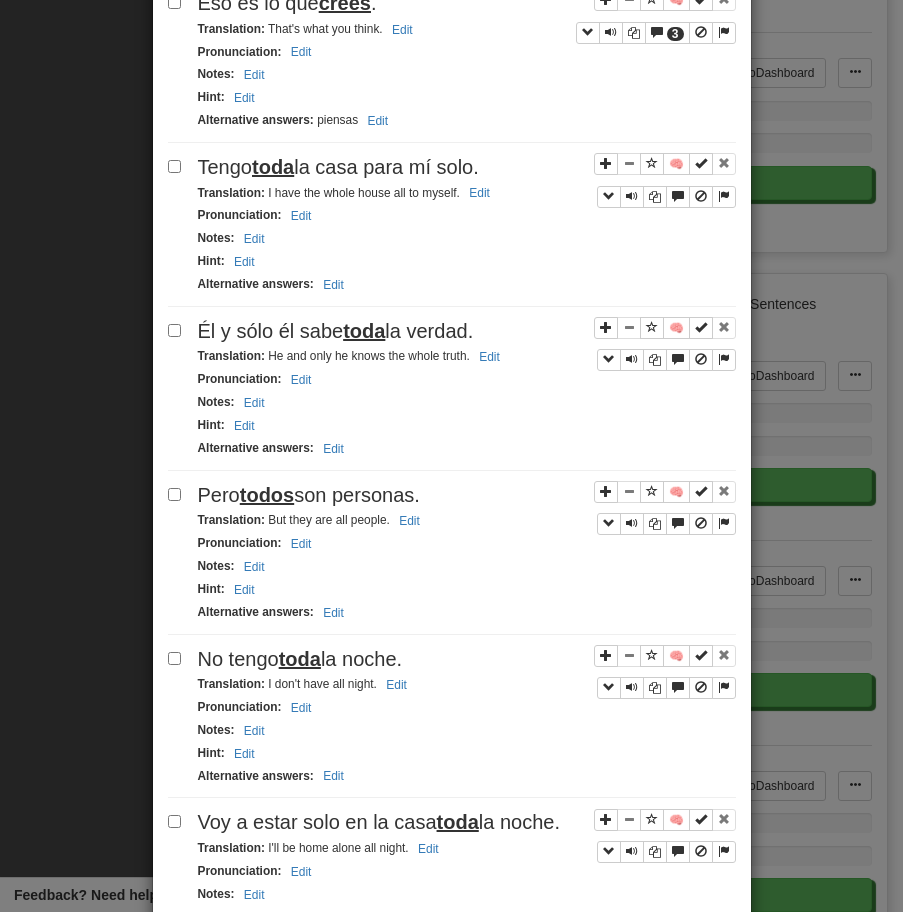 click on "Su [NAME], por favor. Translation :   Your name, please.   Edit Pronunciation :     Edit Notes :     Edit Hint :     Edit Alternative answers :     Edit 🧠 Ellos lo están haciendo bien. Translation :   They're doing it right.   Edit Pronunciation :     Edit Notes :     Edit Hint :     Edit Alternative answers :     Edit 🧠 Estoy seguro de que estás haciendo todo lo que puedes. Translation :   I'm sure you're doing all you can.   Edit Pronunciation :     Edit Notes :     Edit Hint :     Edit Alternative answers :     Edit 🧠 Lo estás haciendo mal. Translation :   You are doing it the wrong way.   Edit Pronunciation :     Edit Notes :     Edit Hint :     Edit Alternative answers :     Edit 🧠 Papá sabe lo que está haciendo . Translation :   Dad knows what he's doing.   Edit Pronunciation :     Edit Notes :     Edit Hint :     Edit Alternative answers :     Edit 🧠 No estamos haciendo nada." at bounding box center [452, -368] 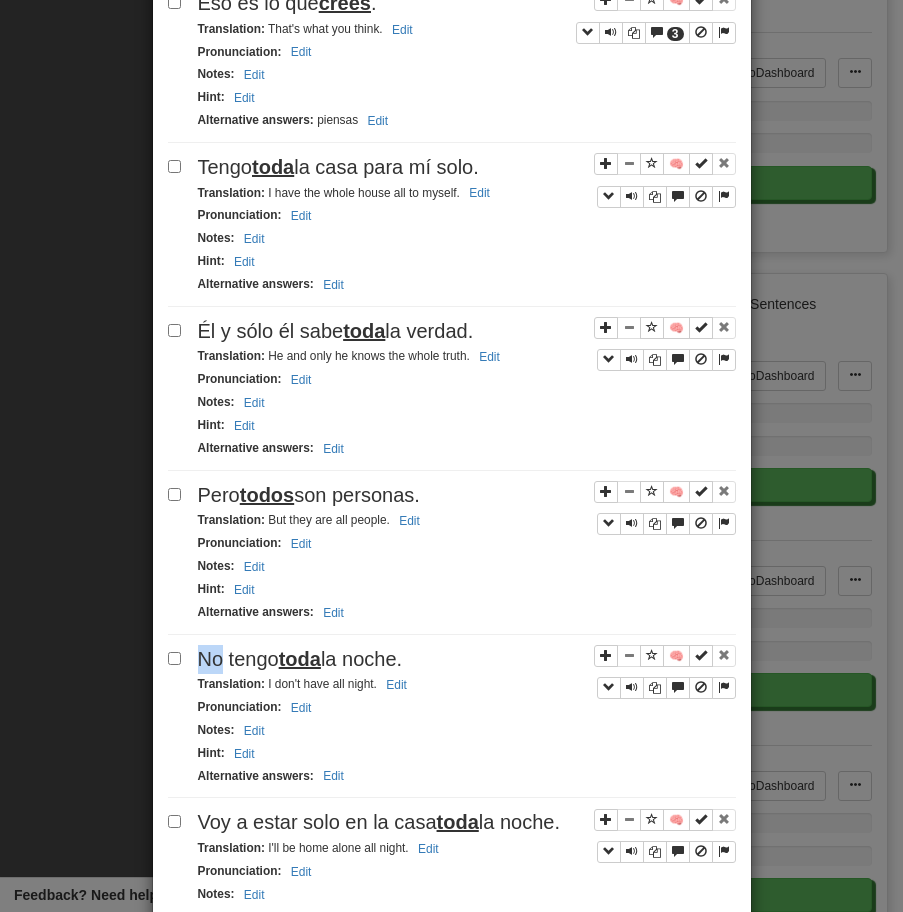 click on "Su [NAME], por favor. Translation :   Your name, please.   Edit Pronunciation :     Edit Notes :     Edit Hint :     Edit Alternative answers :     Edit 🧠 Ellos lo están haciendo bien. Translation :   They're doing it right.   Edit Pronunciation :     Edit Notes :     Edit Hint :     Edit Alternative answers :     Edit 🧠 Estoy seguro de que estás haciendo todo lo que puedes. Translation :   I'm sure you're doing all you can.   Edit Pronunciation :     Edit Notes :     Edit Hint :     Edit Alternative answers :     Edit 🧠 Lo estás haciendo mal. Translation :   You are doing it the wrong way.   Edit Pronunciation :     Edit Notes :     Edit Hint :     Edit Alternative answers :     Edit 🧠 Papá sabe lo que está haciendo . Translation :   Dad knows what he's doing.   Edit Pronunciation :     Edit Notes :     Edit Hint :     Edit Alternative answers :     Edit 🧠 No estamos haciendo nada." at bounding box center (452, -368) 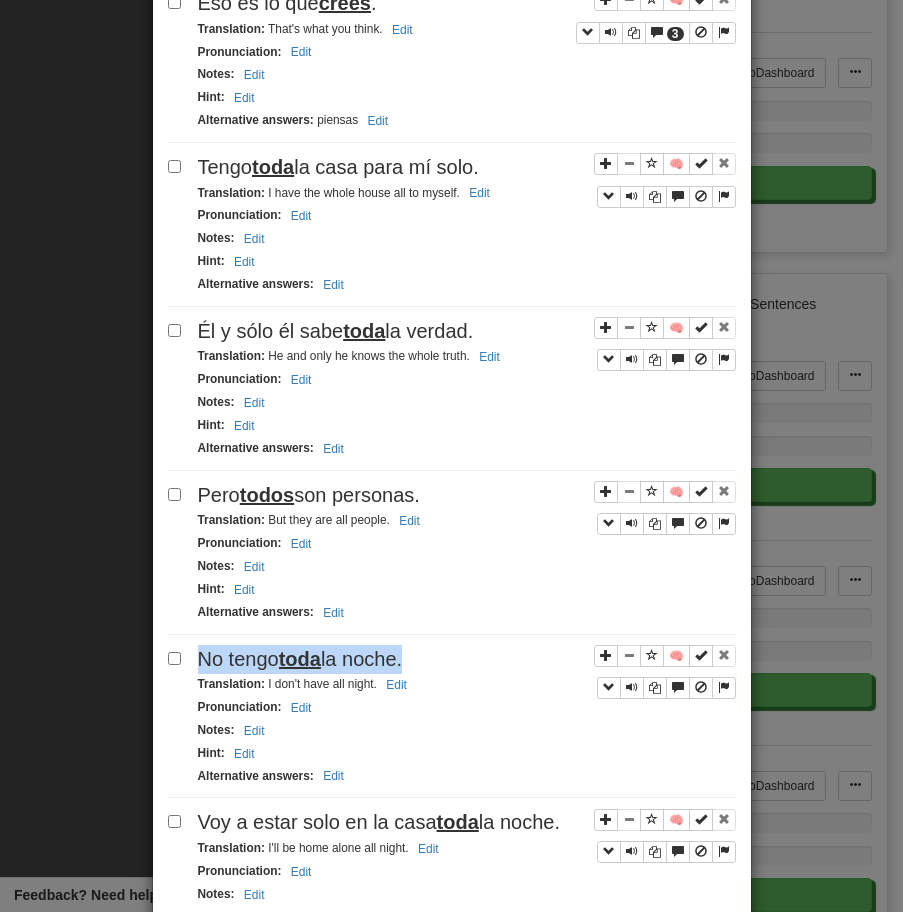 click on "Su [NAME], por favor. Translation :   Your name, please.   Edit Pronunciation :     Edit Notes :     Edit Hint :     Edit Alternative answers :     Edit 🧠 Ellos lo están haciendo bien. Translation :   They're doing it right.   Edit Pronunciation :     Edit Notes :     Edit Hint :     Edit Alternative answers :     Edit 🧠 Estoy seguro de que estás haciendo todo lo que puedes. Translation :   I'm sure you're doing all you can.   Edit Pronunciation :     Edit Notes :     Edit Hint :     Edit Alternative answers :     Edit 🧠 Lo estás haciendo mal. Translation :   You are doing it the wrong way.   Edit Pronunciation :     Edit Notes :     Edit Hint :     Edit Alternative answers :     Edit 🧠 Papá sabe lo que está haciendo . Translation :   Dad knows what he's doing.   Edit Pronunciation :     Edit Notes :     Edit Hint :     Edit Alternative answers :     Edit 🧠 No estamos haciendo nada." at bounding box center (452, -368) 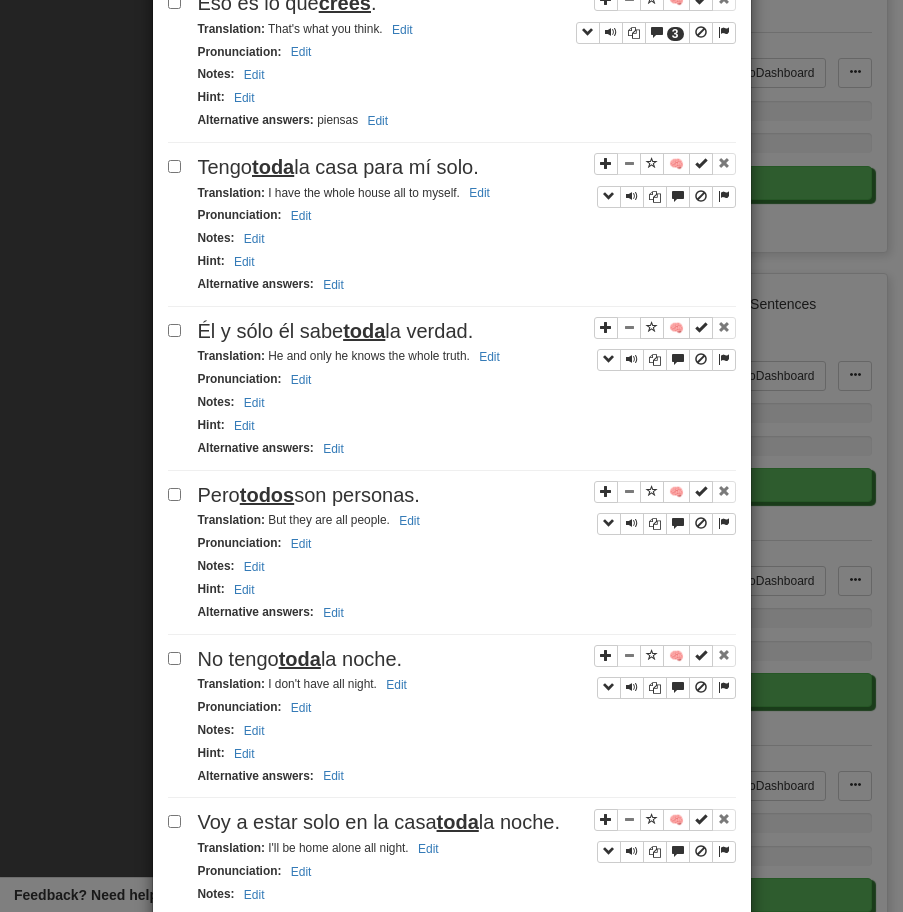 click on "Translation :   I don't have all night.   Edit" at bounding box center (305, 684) 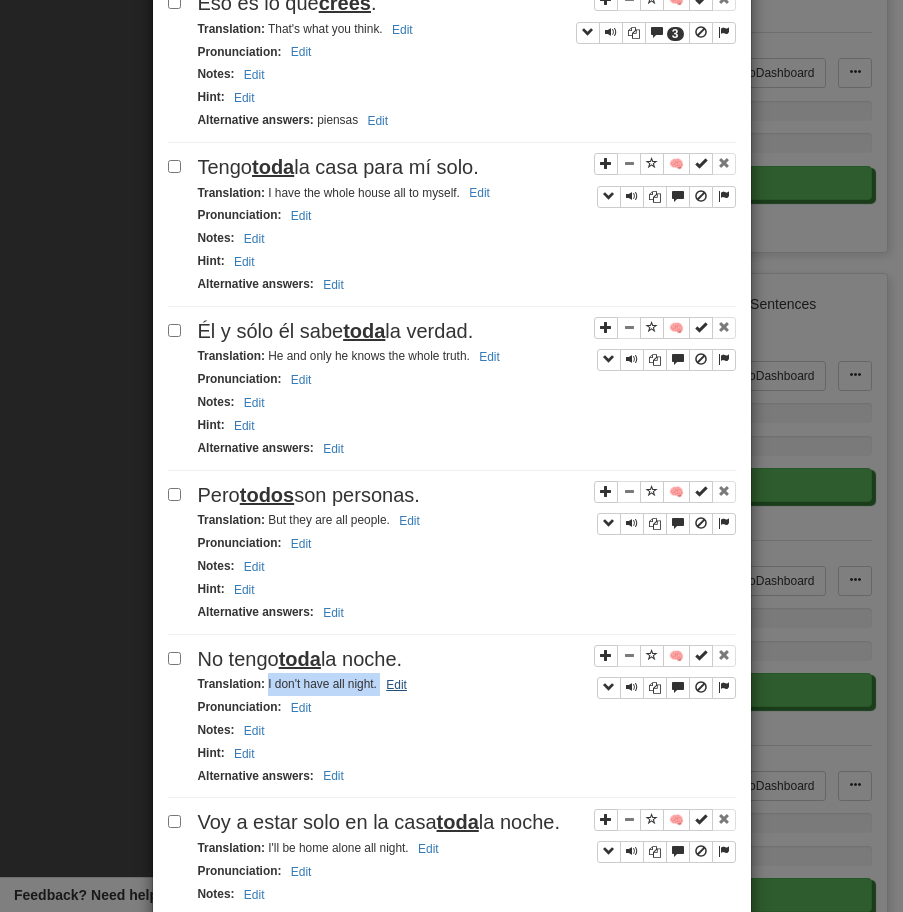 drag, startPoint x: 267, startPoint y: 690, endPoint x: 401, endPoint y: 698, distance: 134.23859 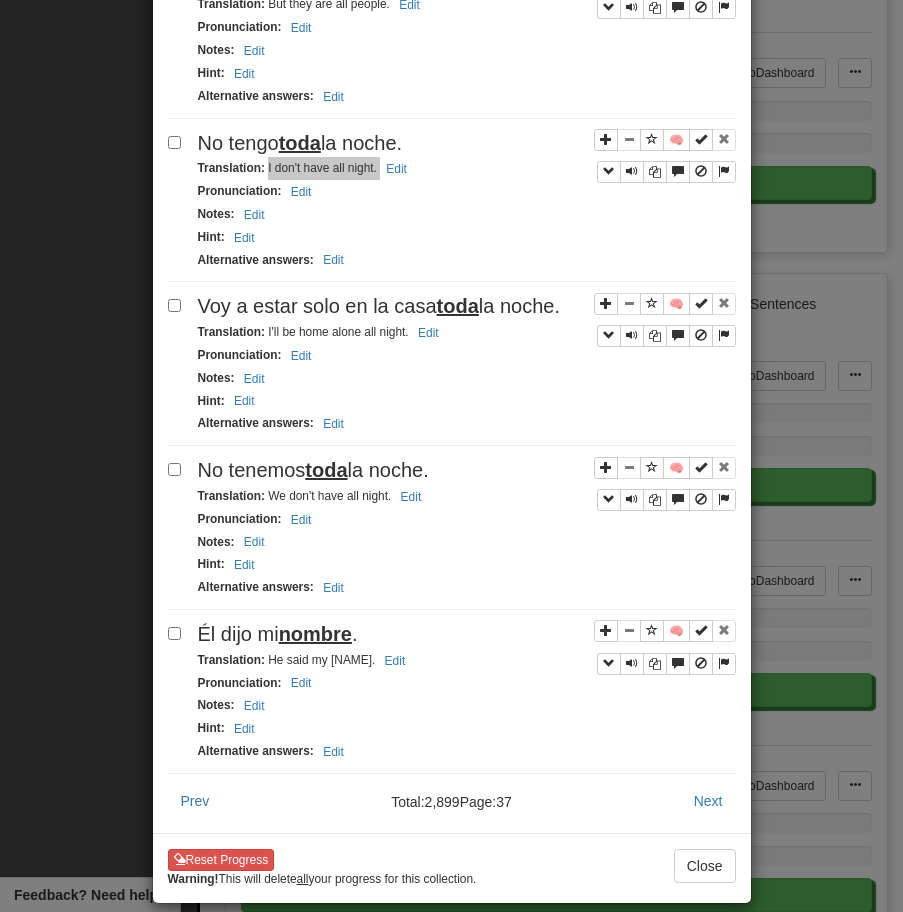 scroll, scrollTop: 2884, scrollLeft: 0, axis: vertical 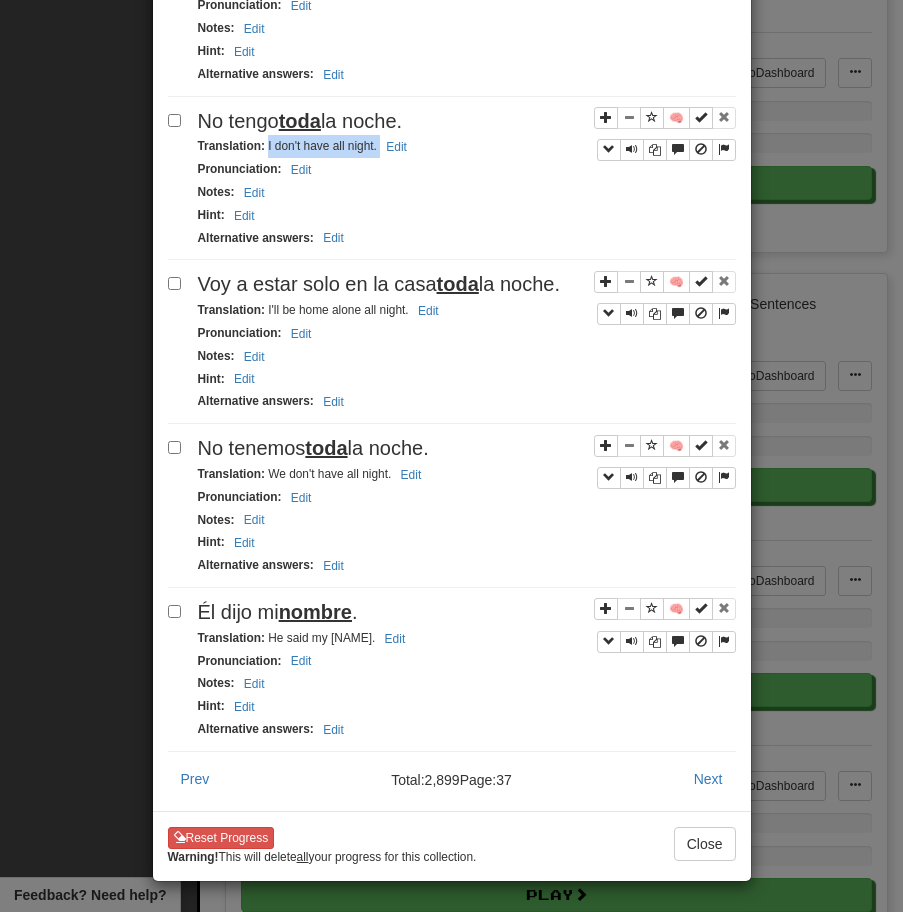 click on "toda" at bounding box center [458, 284] 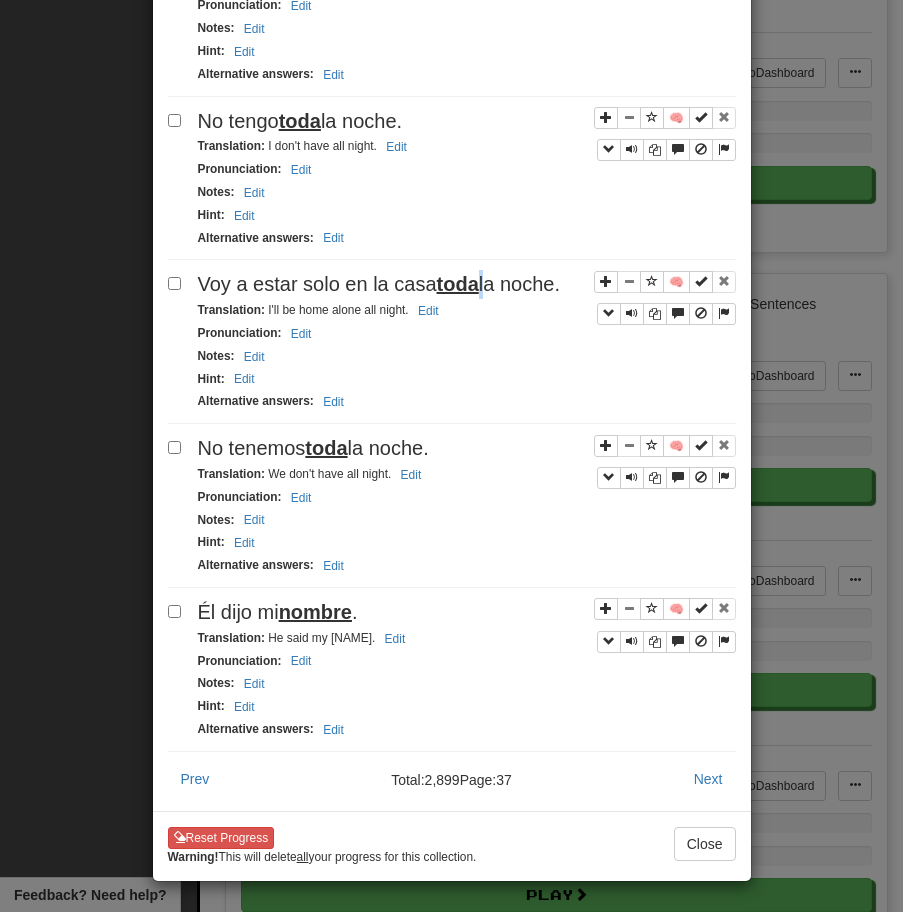 click on "toda" at bounding box center (458, 284) 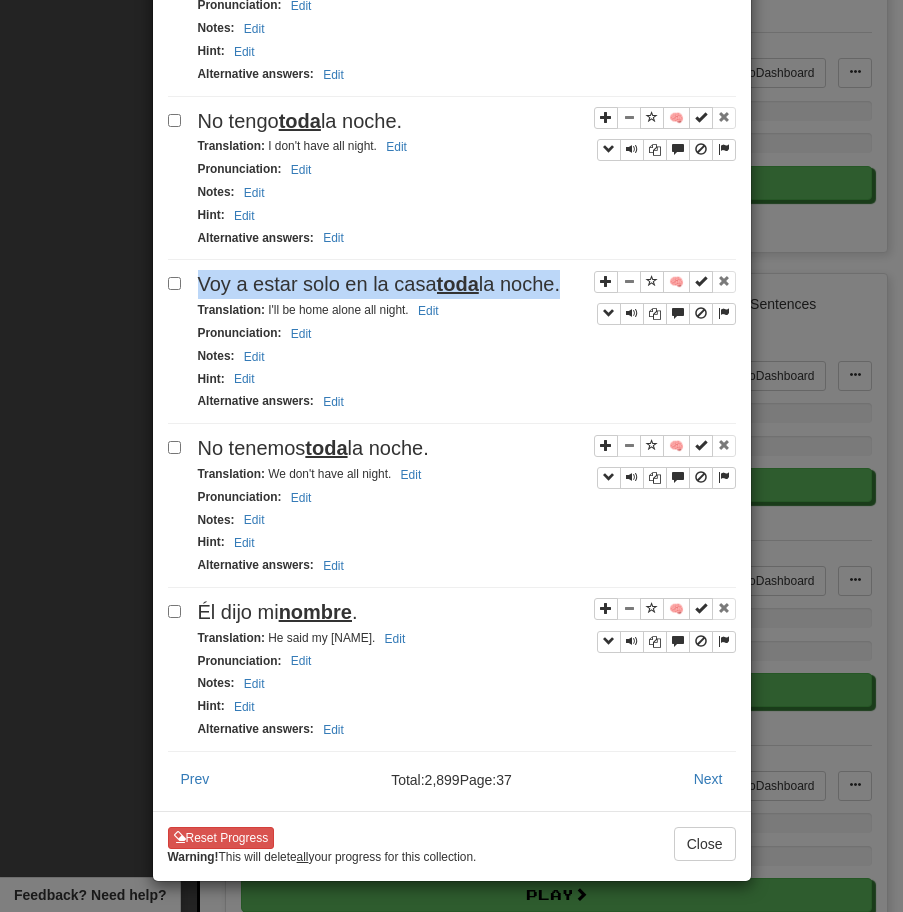 click on "toda" at bounding box center [458, 284] 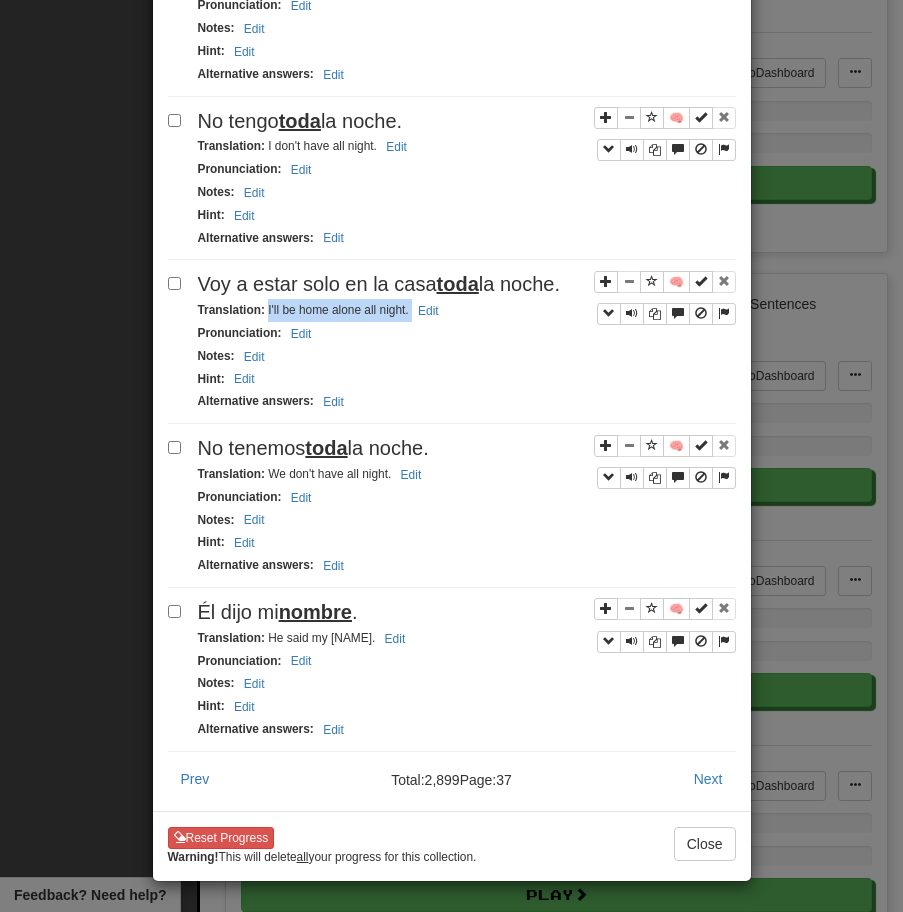 drag, startPoint x: 267, startPoint y: 305, endPoint x: 479, endPoint y: 308, distance: 212.02122 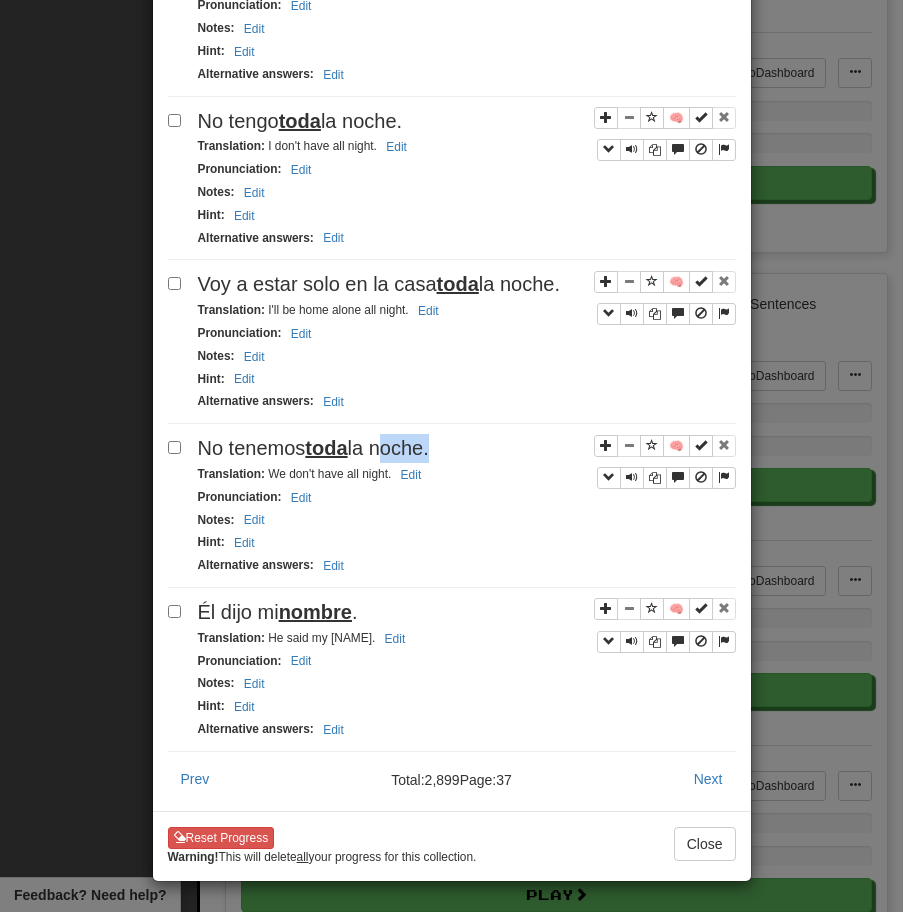 click on "No tenemos toda la noche." at bounding box center (313, 448) 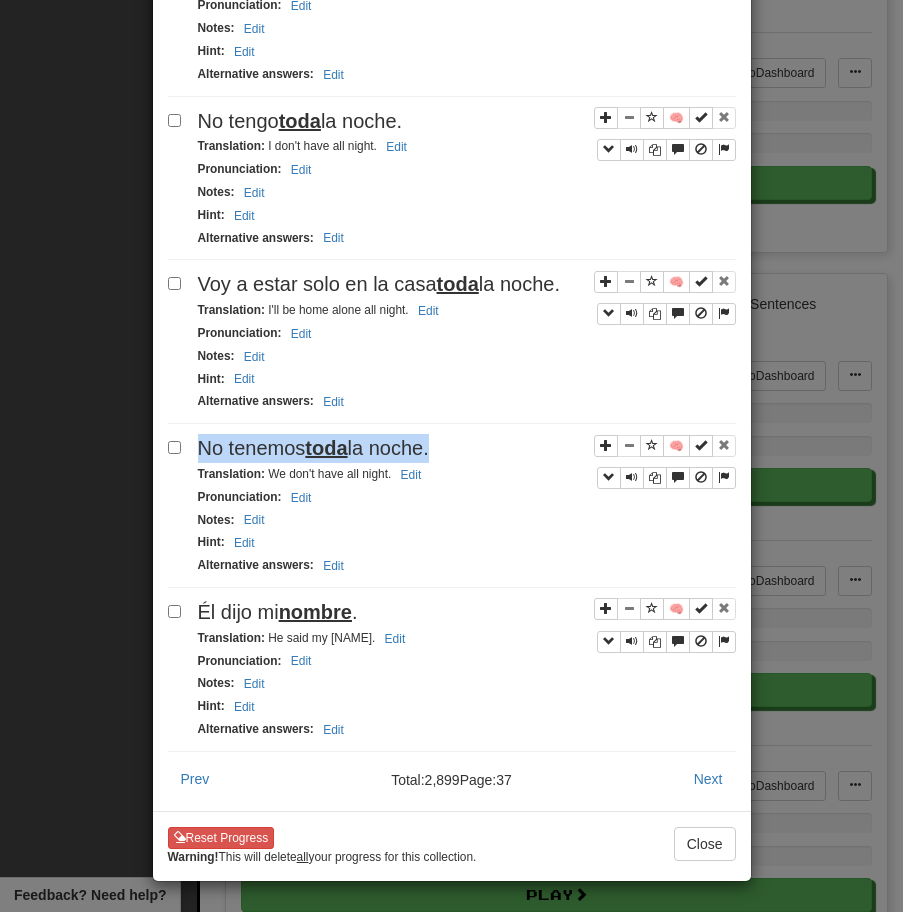 click on "No tenemos toda la noche." at bounding box center (313, 448) 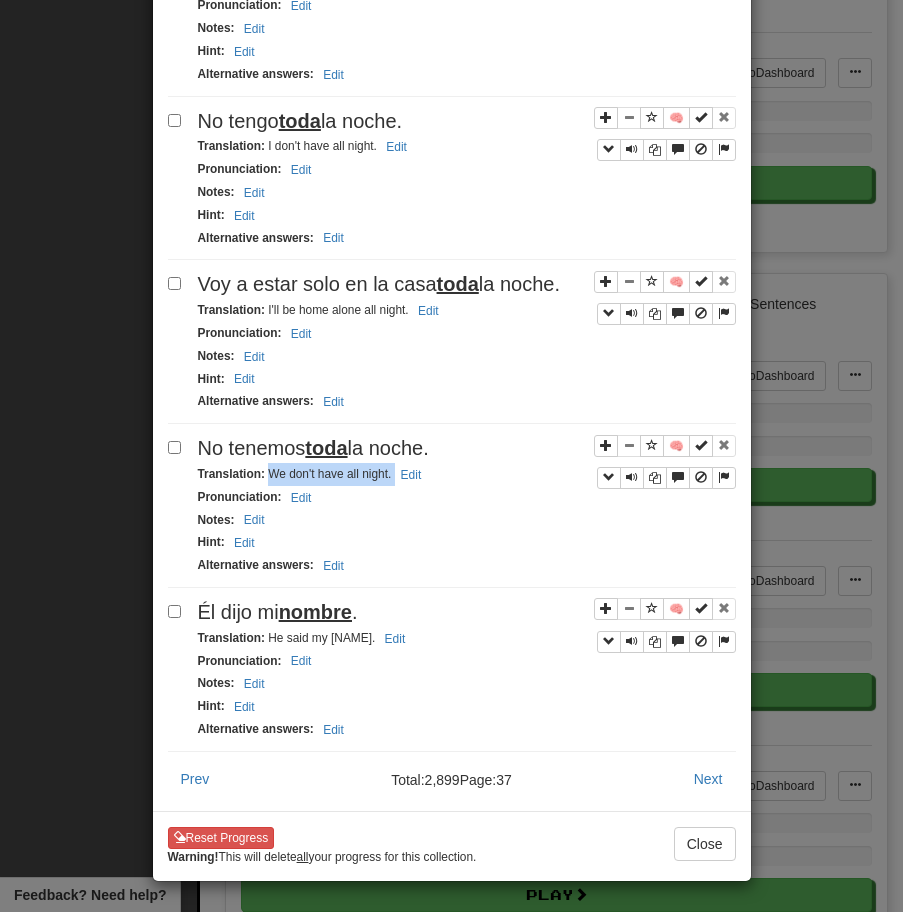 drag, startPoint x: 268, startPoint y: 477, endPoint x: 427, endPoint y: 466, distance: 159.38005 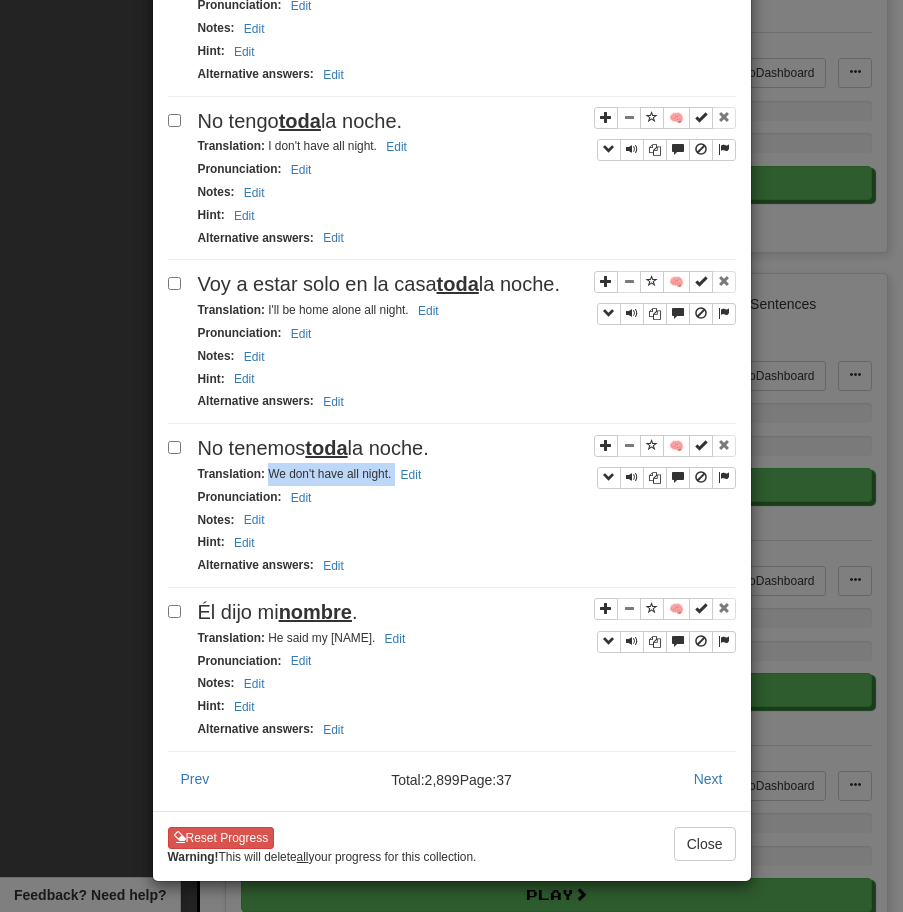 click on "nombre" at bounding box center (315, 612) 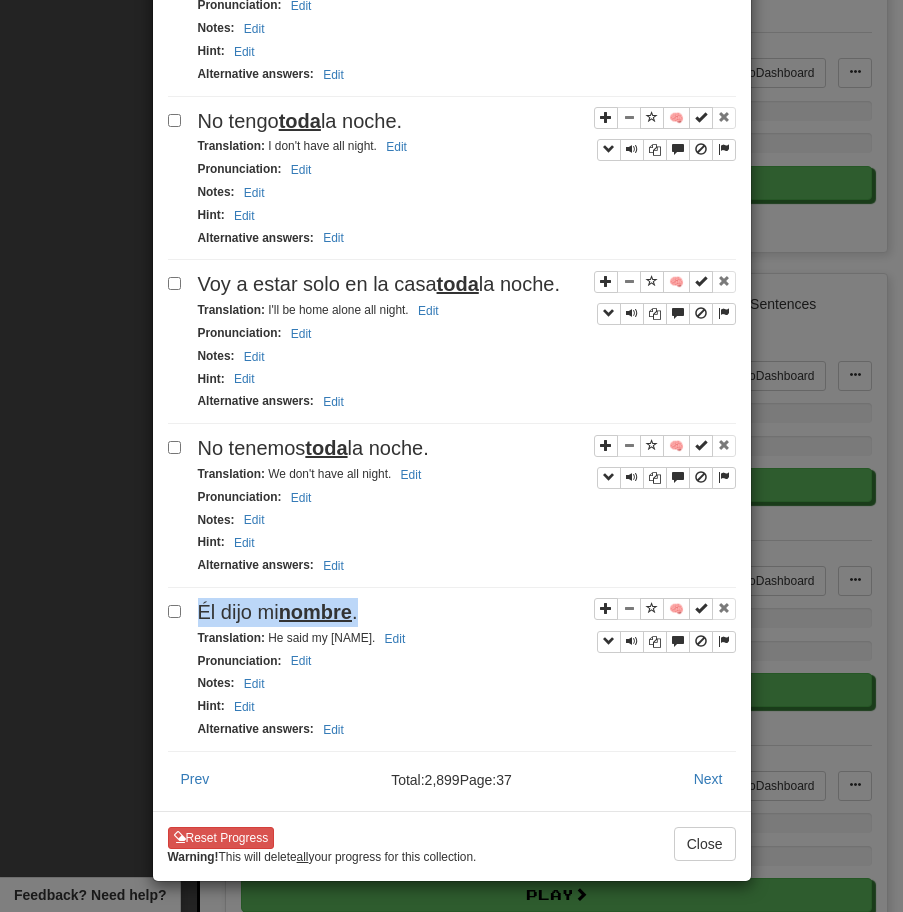 click on "nombre" at bounding box center [315, 612] 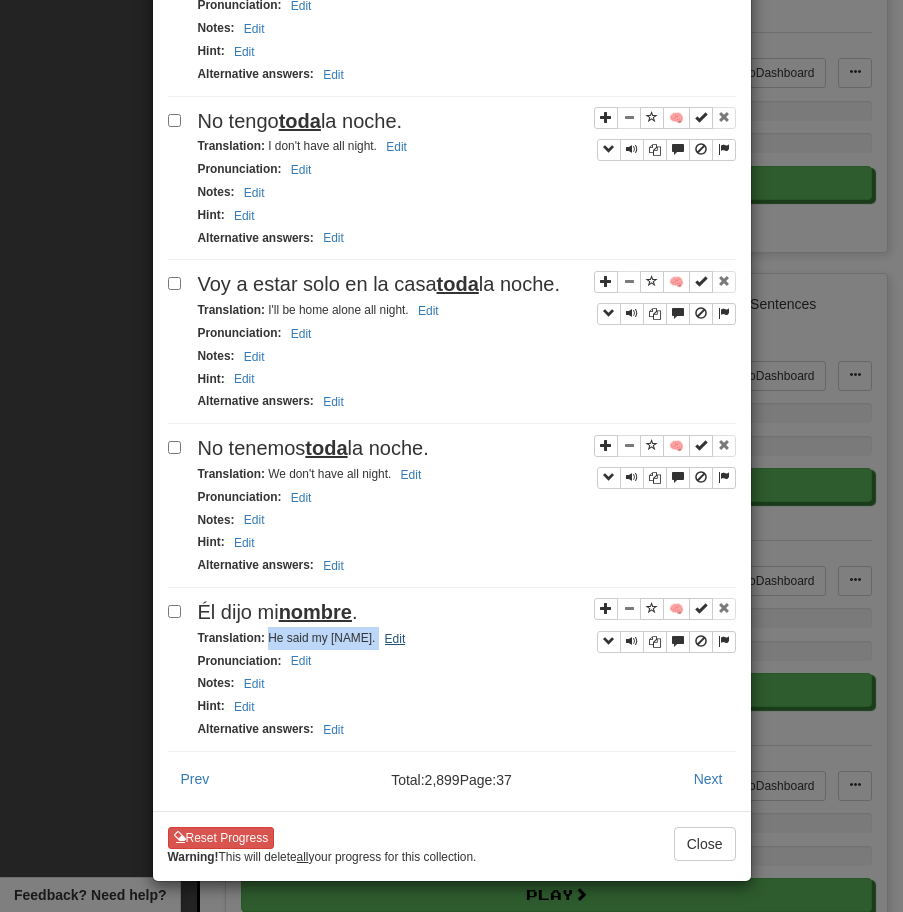 drag, startPoint x: 270, startPoint y: 631, endPoint x: 392, endPoint y: 641, distance: 122.40915 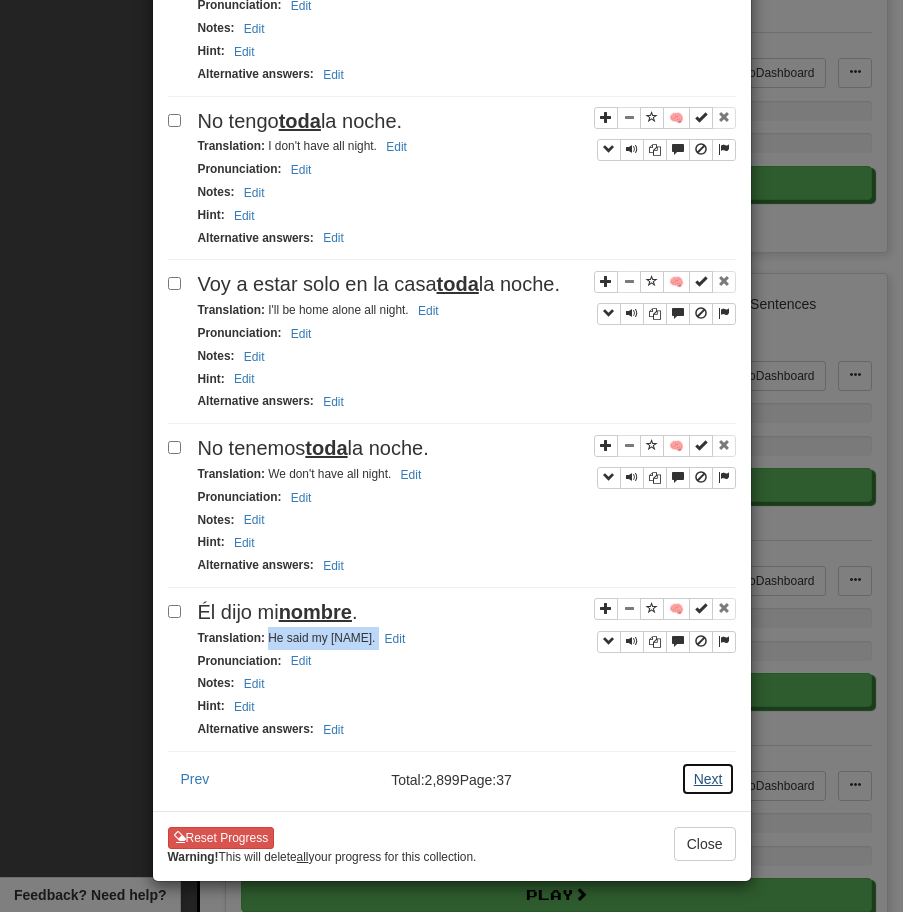 click on "Next" at bounding box center (708, 779) 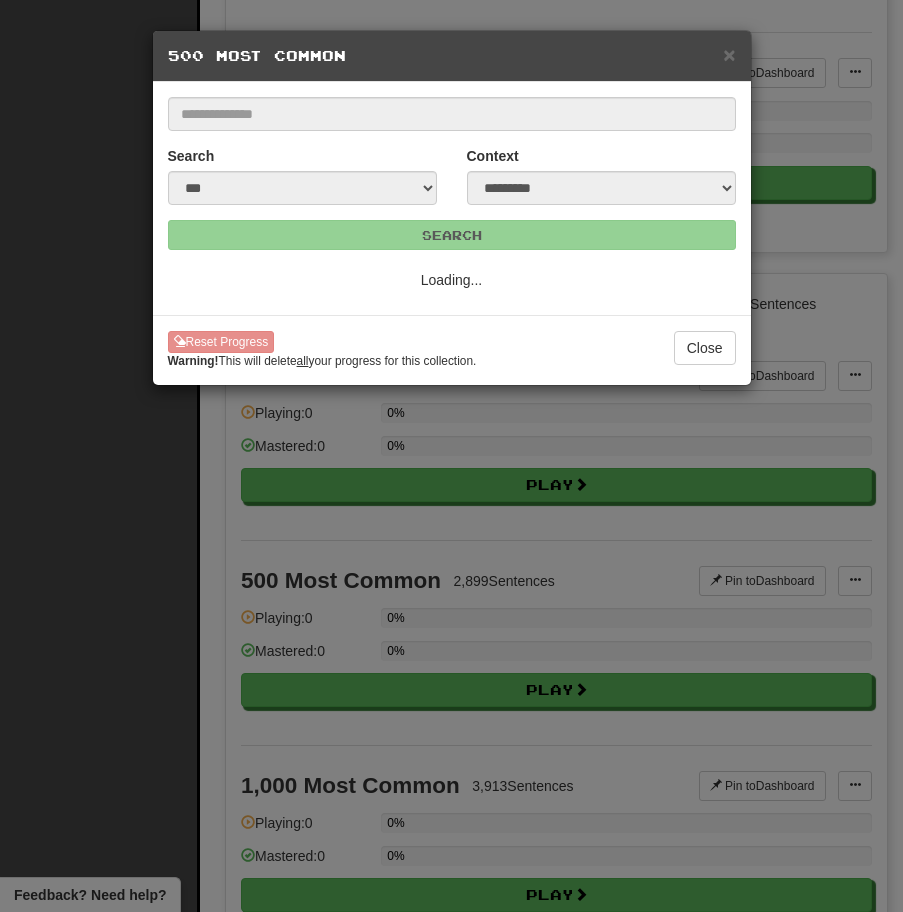 scroll, scrollTop: 0, scrollLeft: 0, axis: both 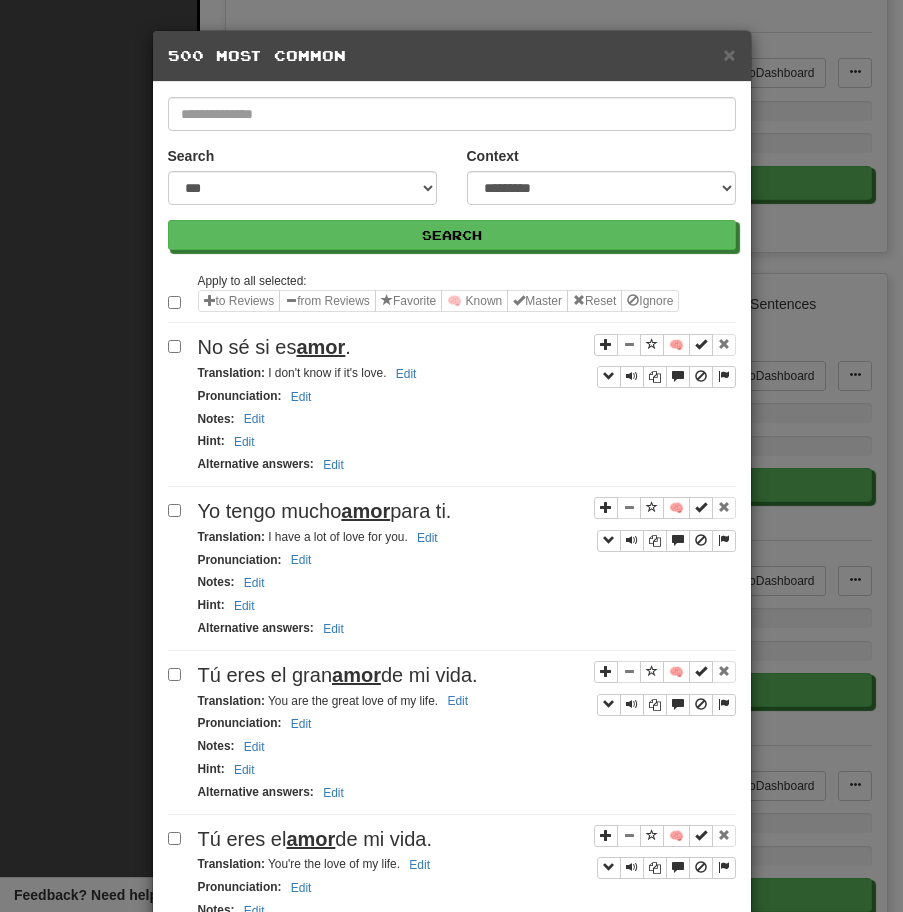 click on "No sé si es amor." at bounding box center (467, 347) 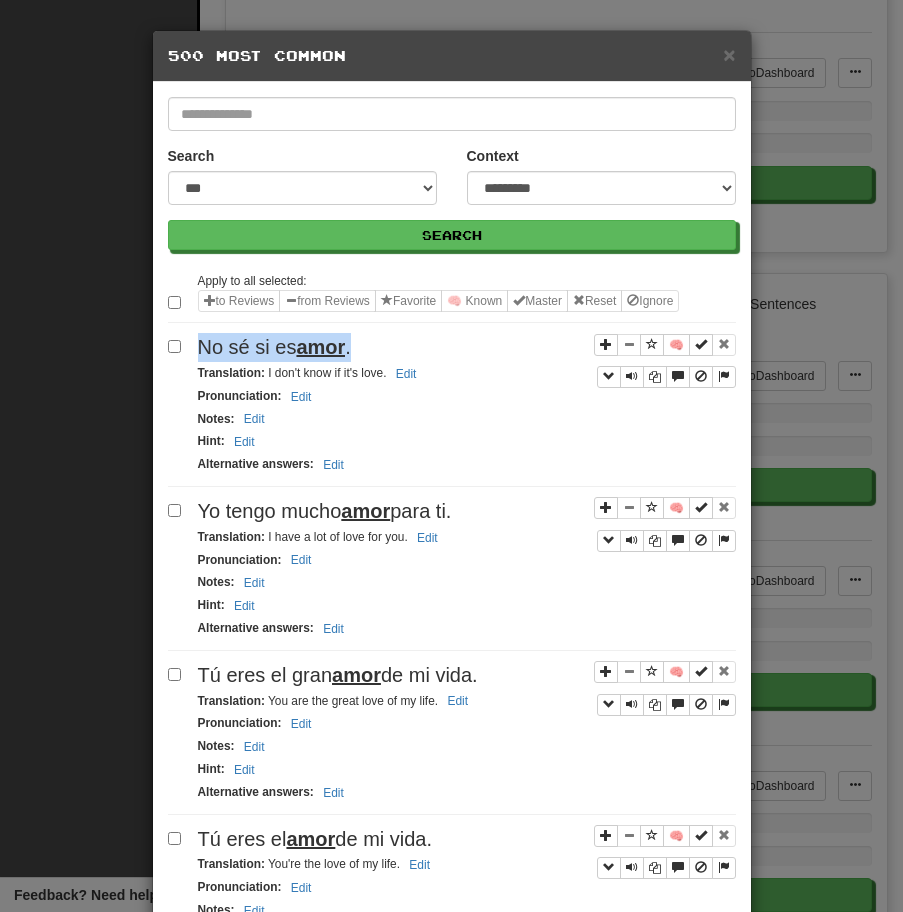 click on "No sé si es amor." at bounding box center [467, 347] 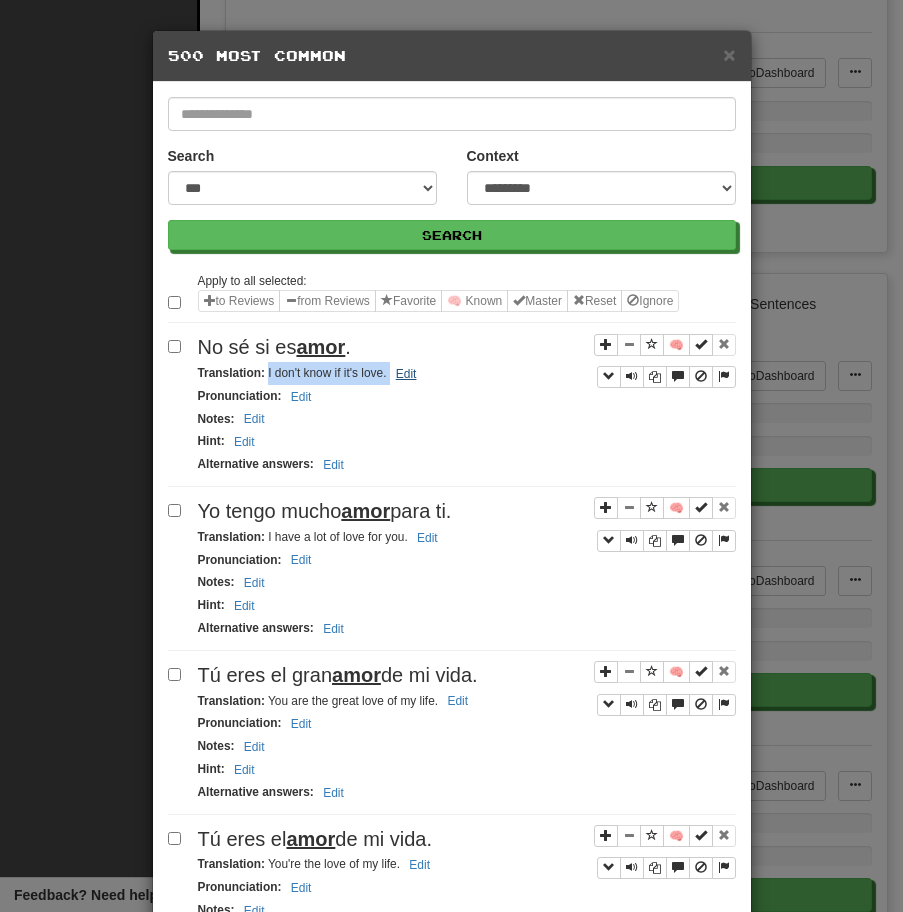 drag, startPoint x: 266, startPoint y: 372, endPoint x: 401, endPoint y: 374, distance: 135.01482 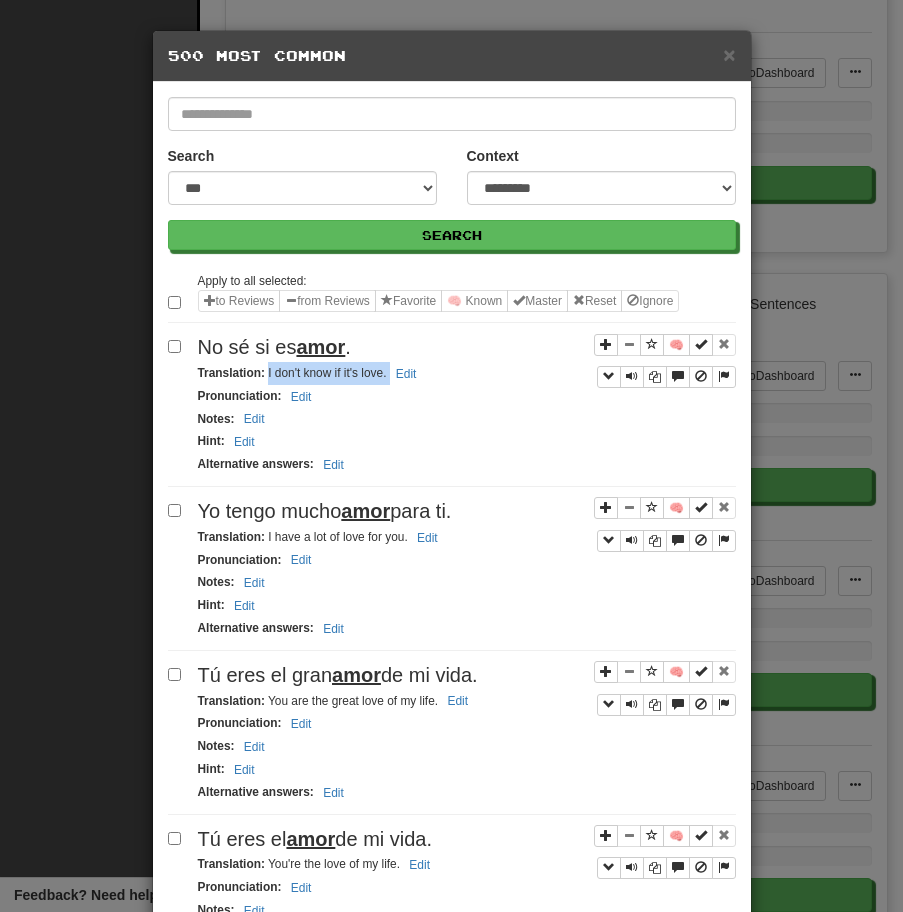 click on "Sí, mi [NAME]." at bounding box center [452, 1957] 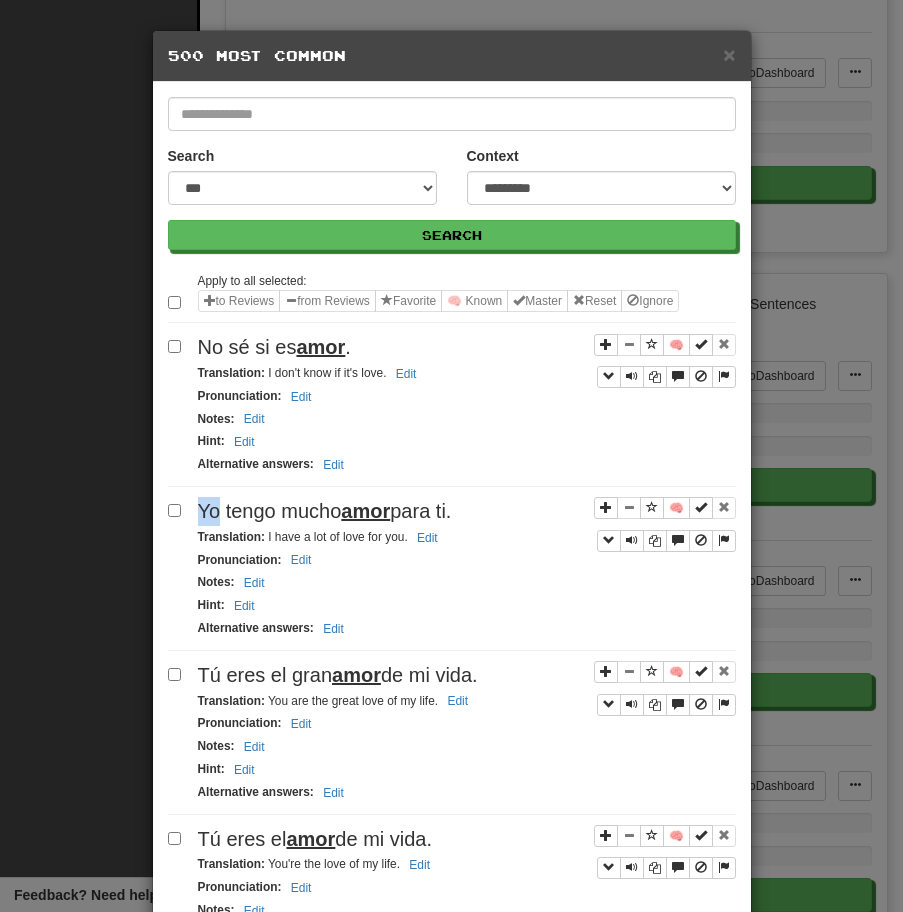 click on "Sí, mi [NAME]." at bounding box center (452, 1957) 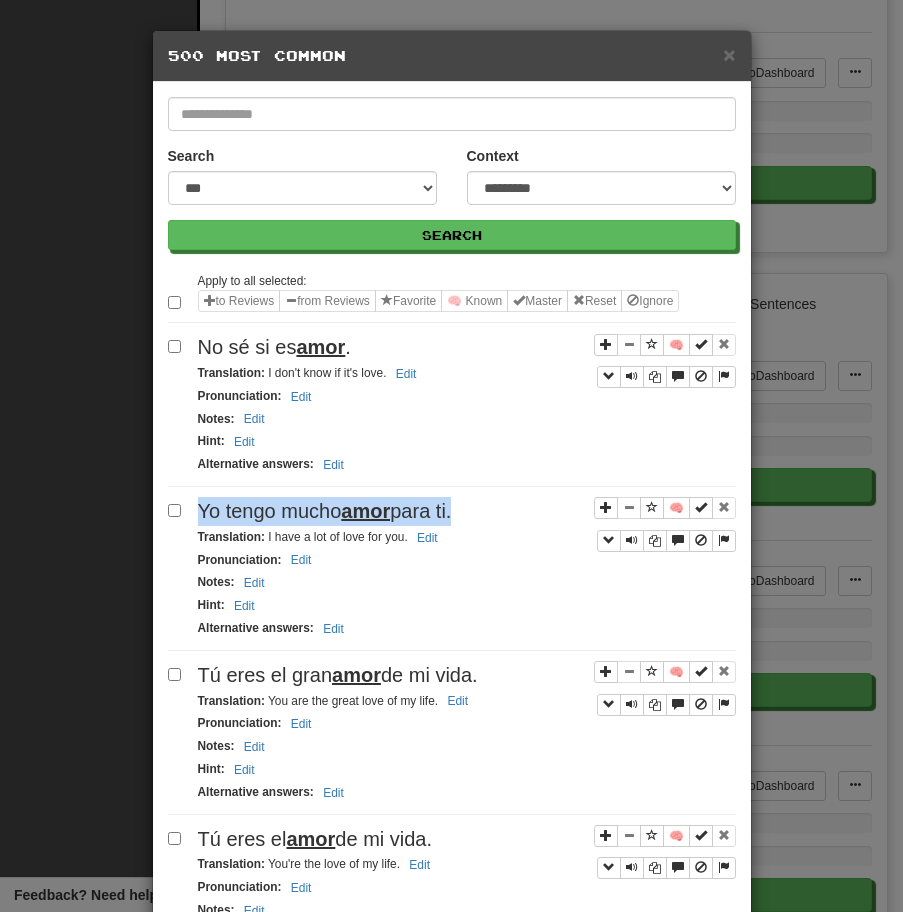 click on "Sí, mi [NAME]." at bounding box center (452, 1957) 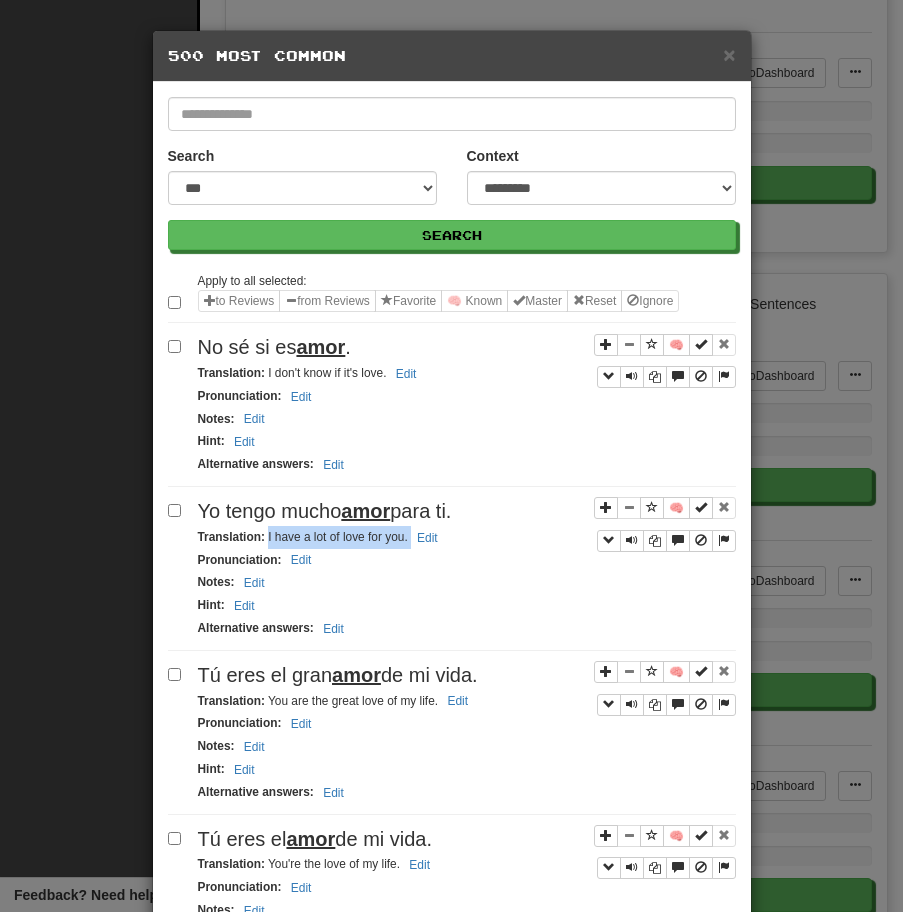 drag, startPoint x: 267, startPoint y: 536, endPoint x: 465, endPoint y: 541, distance: 198.06313 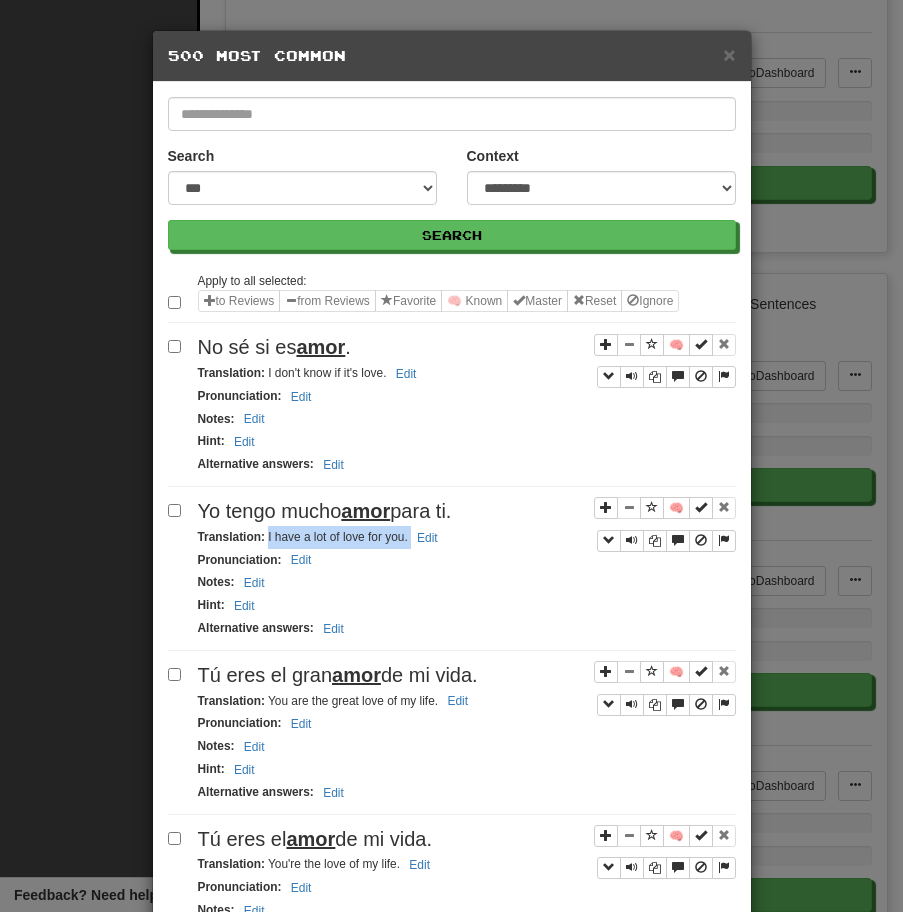 click on "Tú eres el gran amor de mi vida." at bounding box center [467, 675] 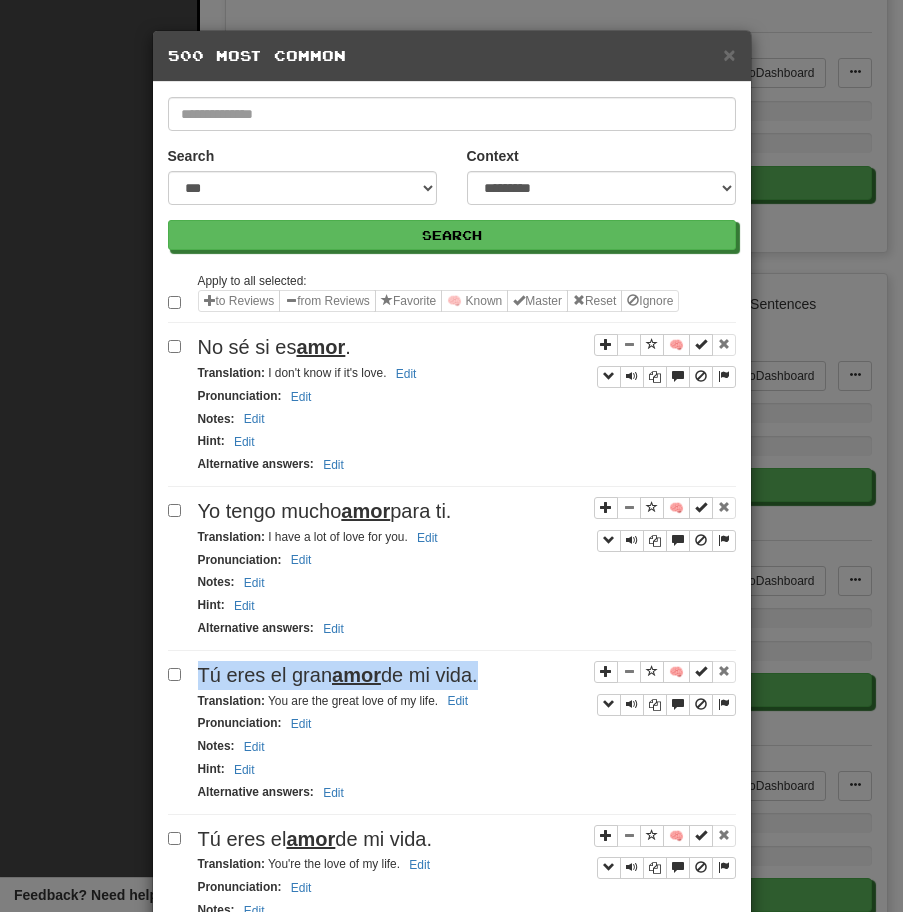 click on "Tú eres el gran amor de mi vida." at bounding box center (467, 675) 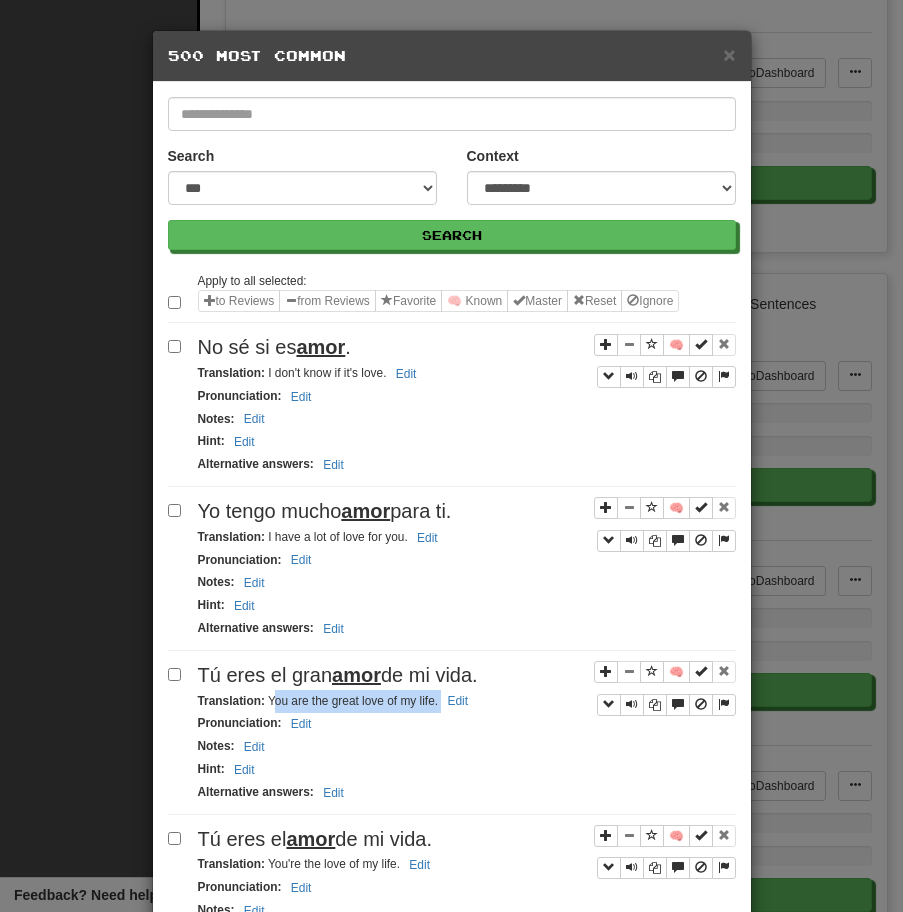 drag, startPoint x: 270, startPoint y: 701, endPoint x: 549, endPoint y: 711, distance: 279.17917 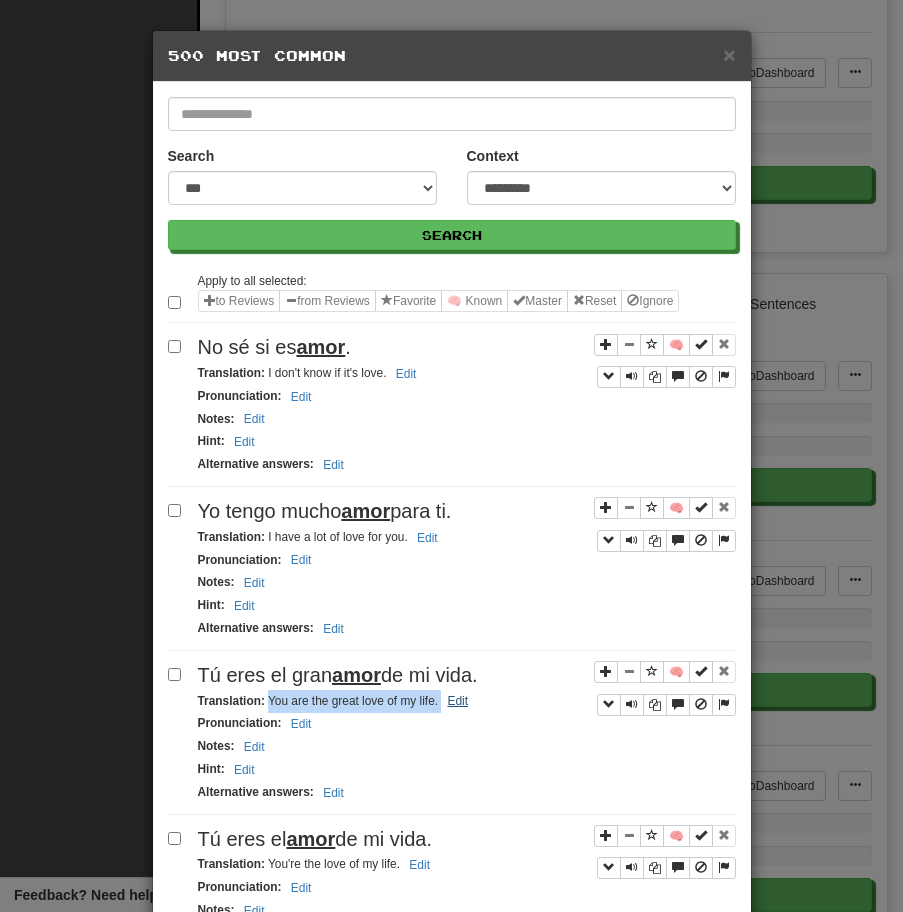 drag, startPoint x: 267, startPoint y: 697, endPoint x: 459, endPoint y: 705, distance: 192.1666 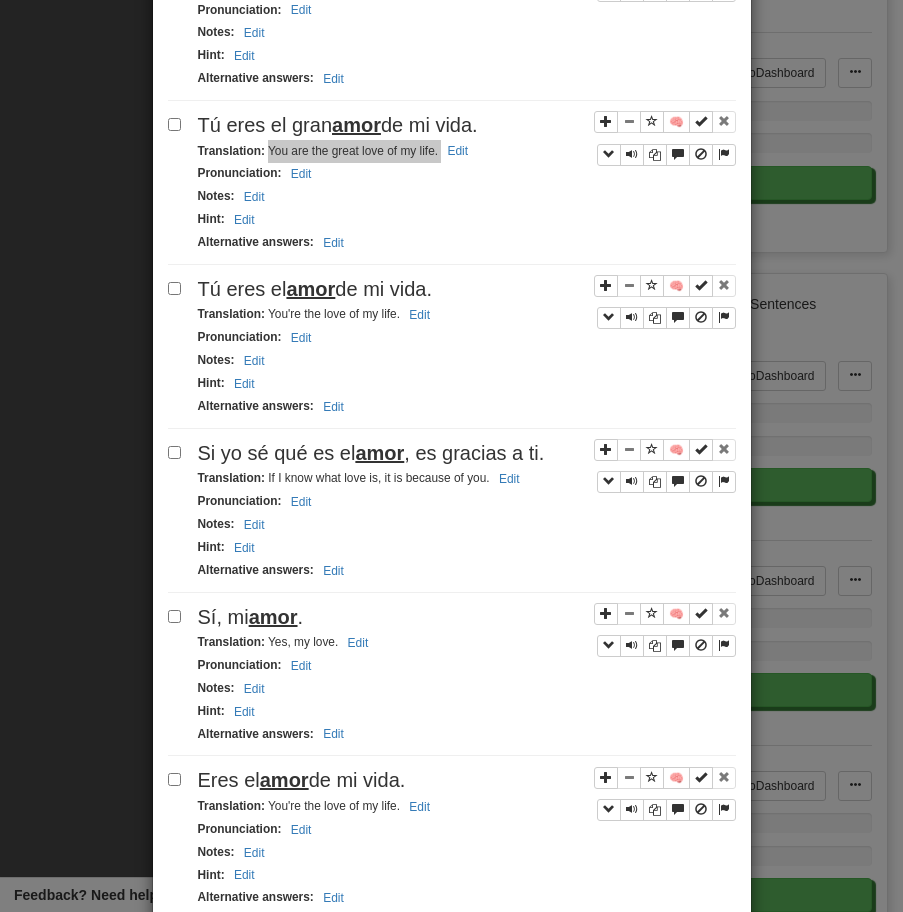 scroll, scrollTop: 659, scrollLeft: 0, axis: vertical 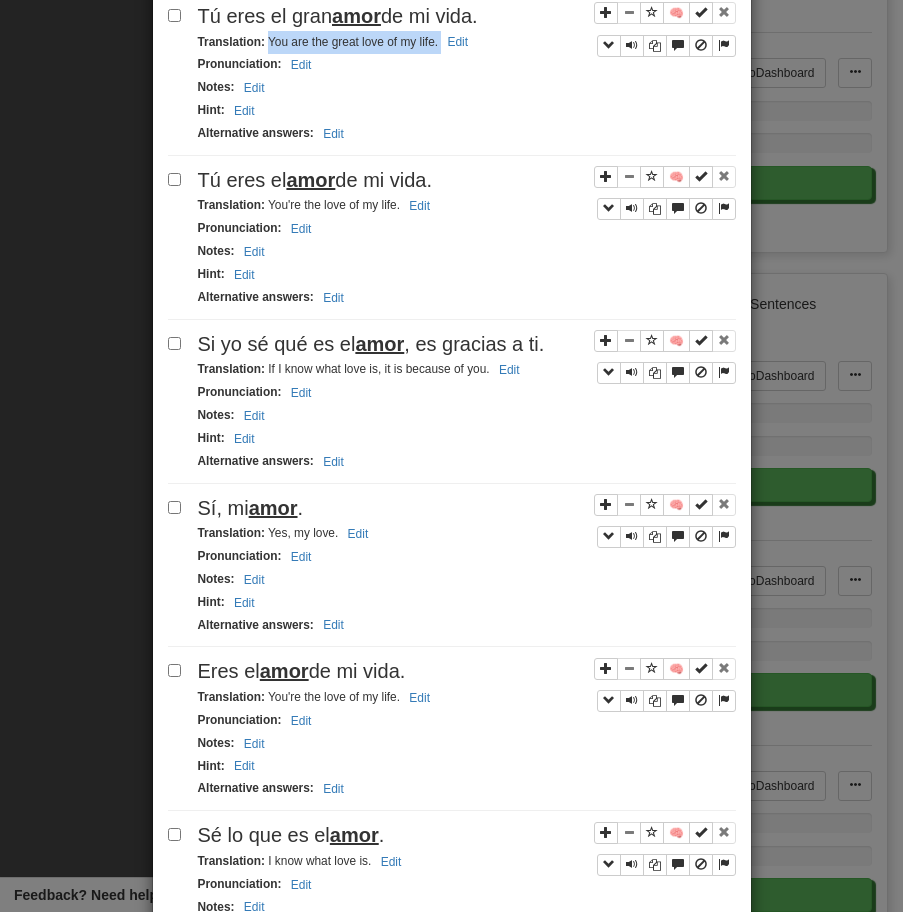 click on "Tú eres el amor de mi vida." at bounding box center (315, 180) 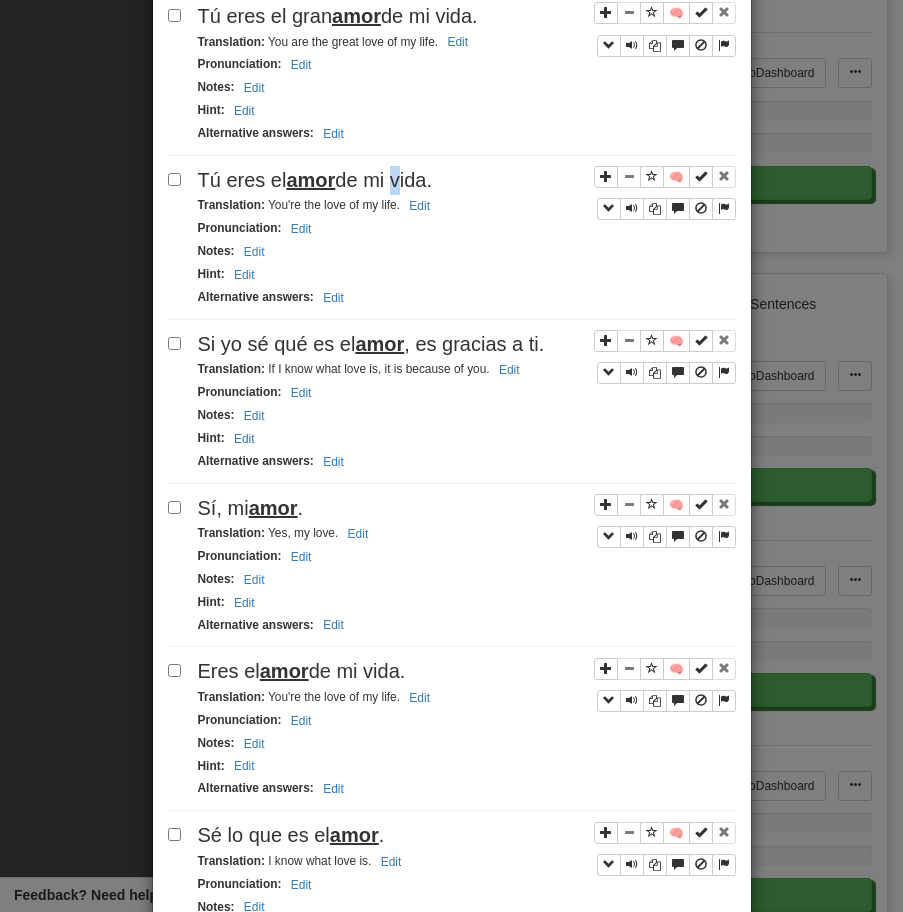 click on "Tú eres el amor de mi vida." at bounding box center [315, 180] 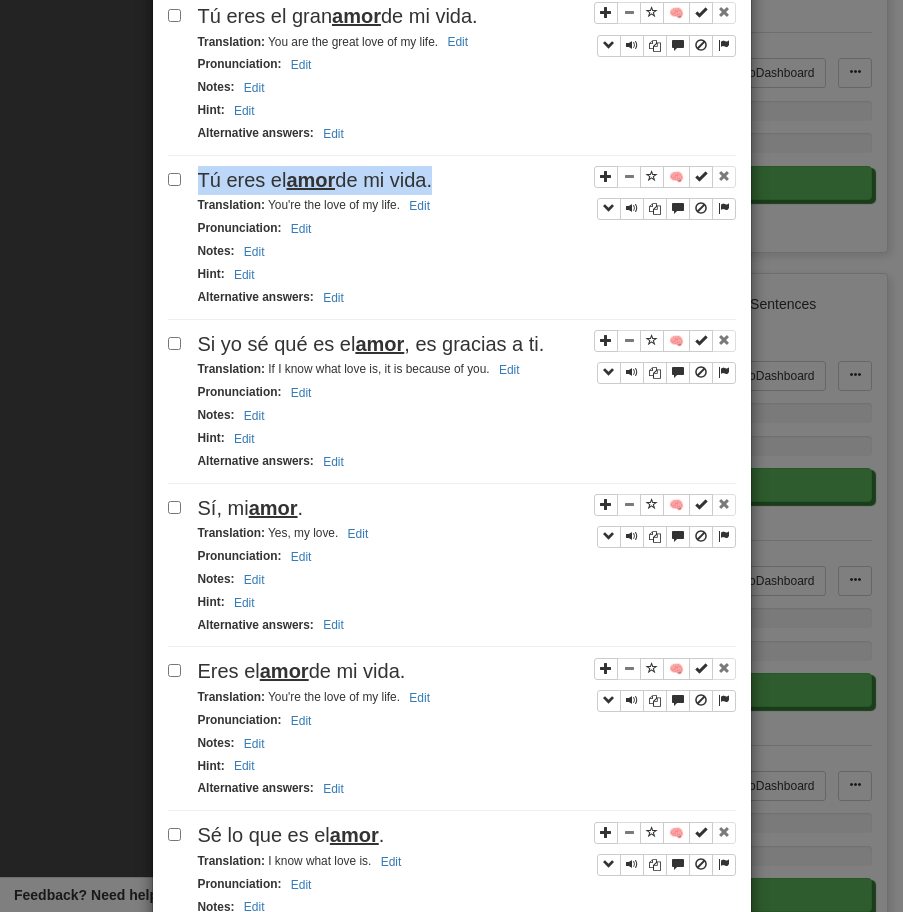 click on "Tú eres el amor de mi vida." at bounding box center [315, 180] 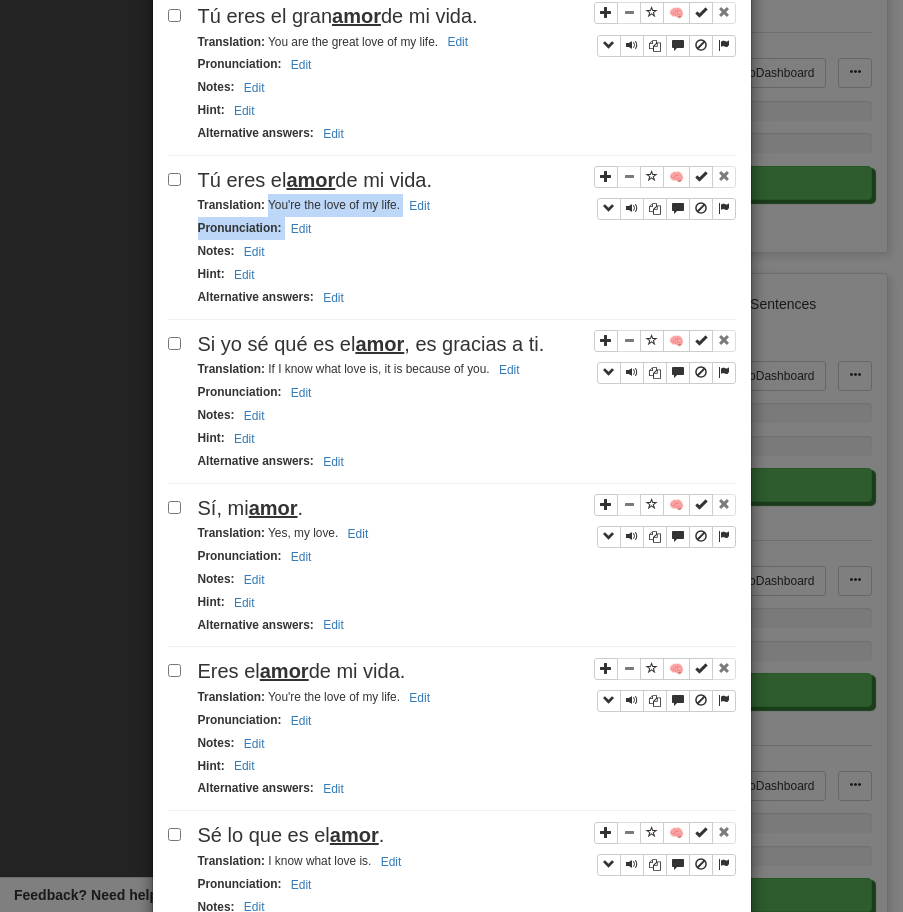 drag, startPoint x: 267, startPoint y: 205, endPoint x: 529, endPoint y: 219, distance: 262.37378 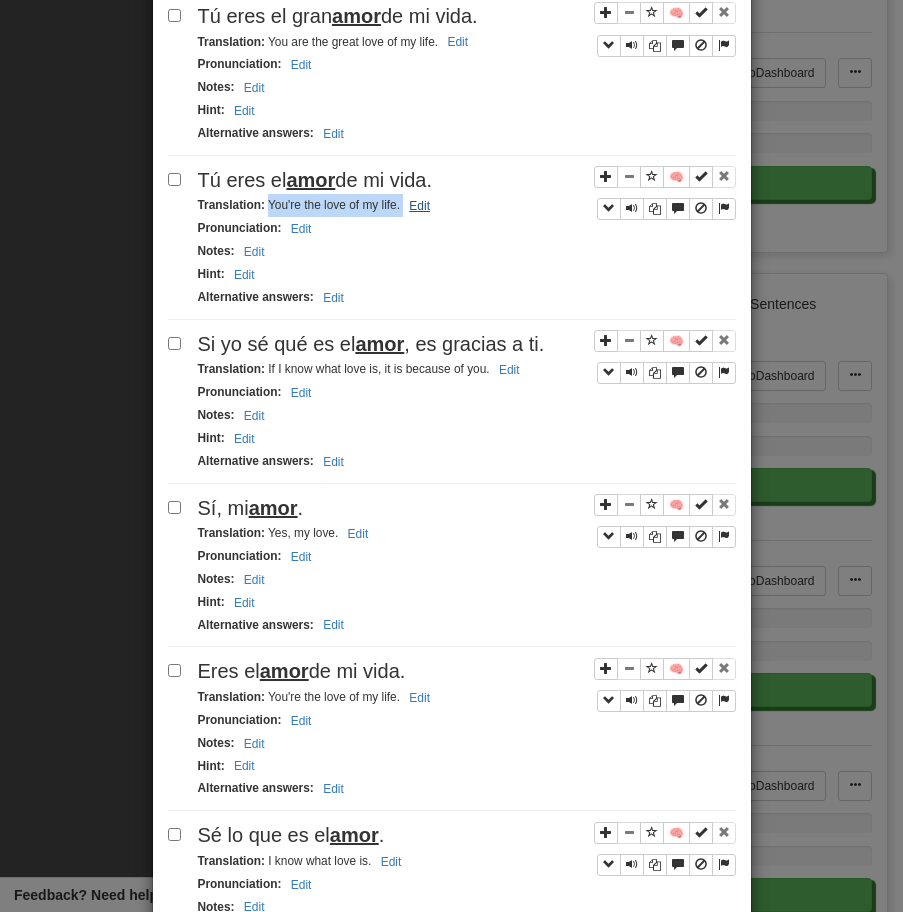 drag, startPoint x: 266, startPoint y: 206, endPoint x: 403, endPoint y: 203, distance: 137.03284 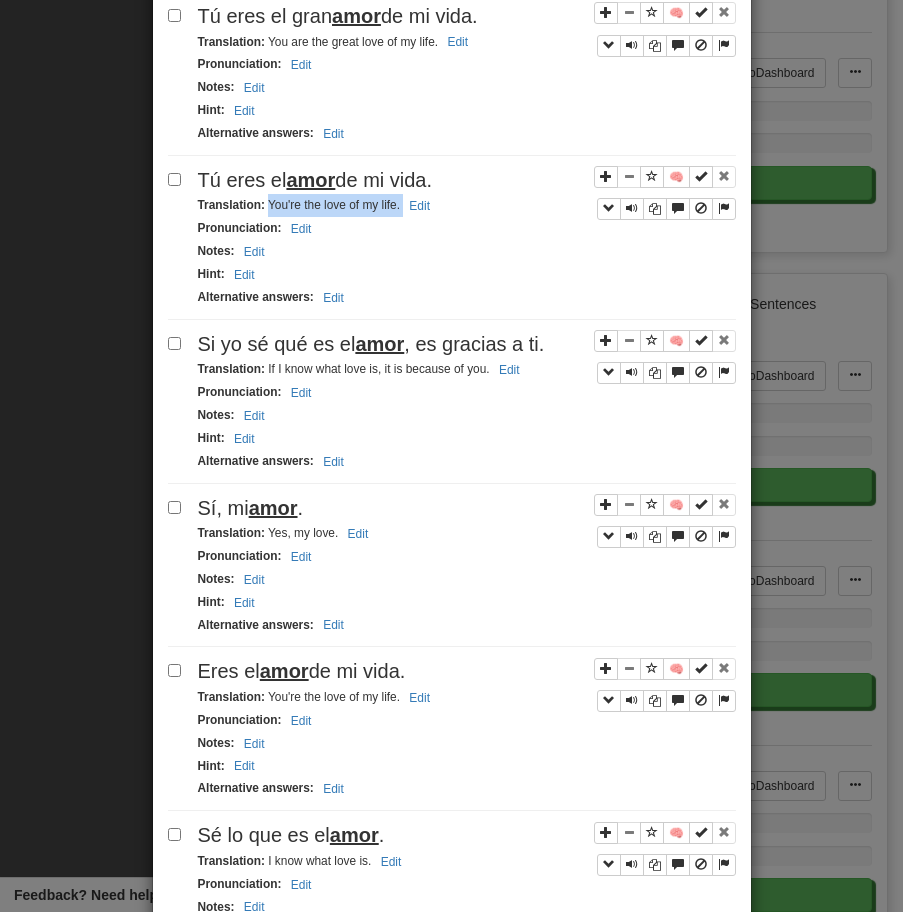 click on "Sí, mi [NAME]." at bounding box center (452, 1298) 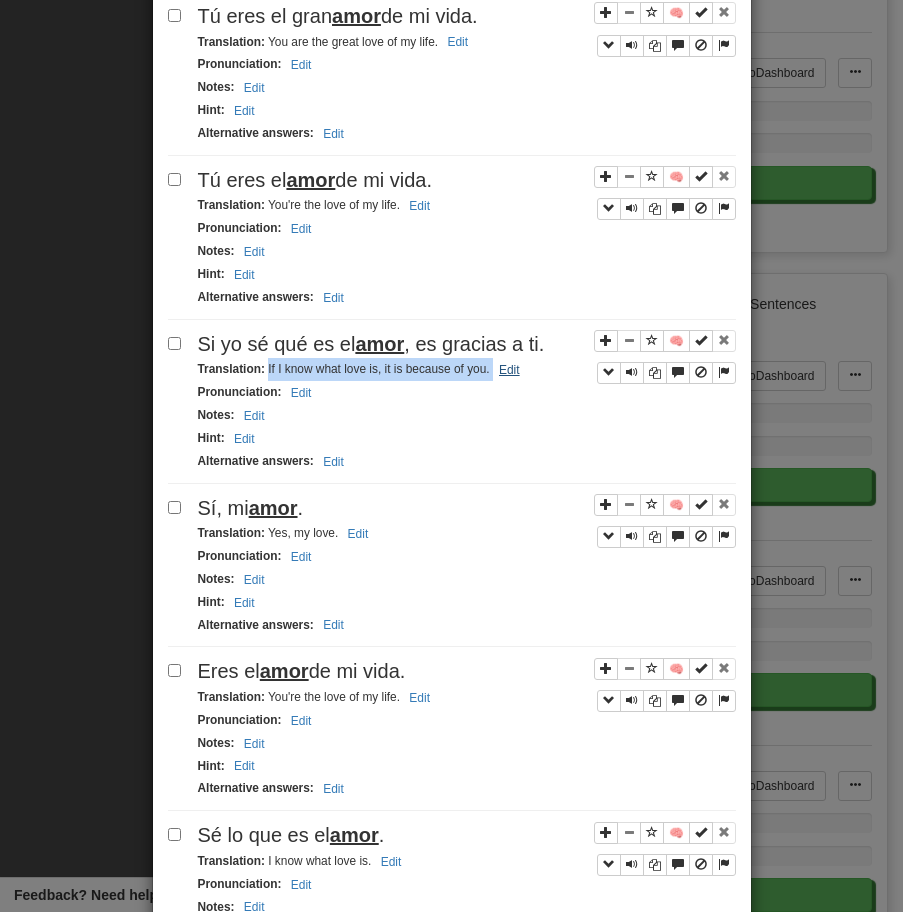 drag, startPoint x: 268, startPoint y: 369, endPoint x: 508, endPoint y: 371, distance: 240.00833 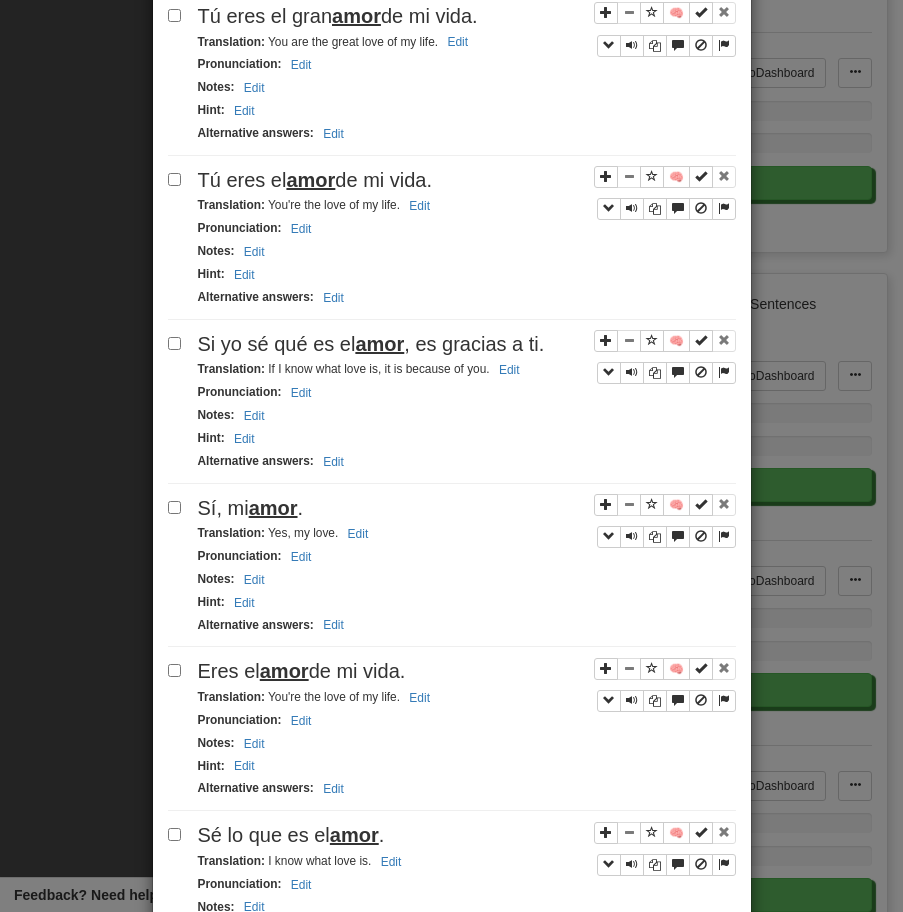 click on "Sí, mi amor ." at bounding box center (467, 508) 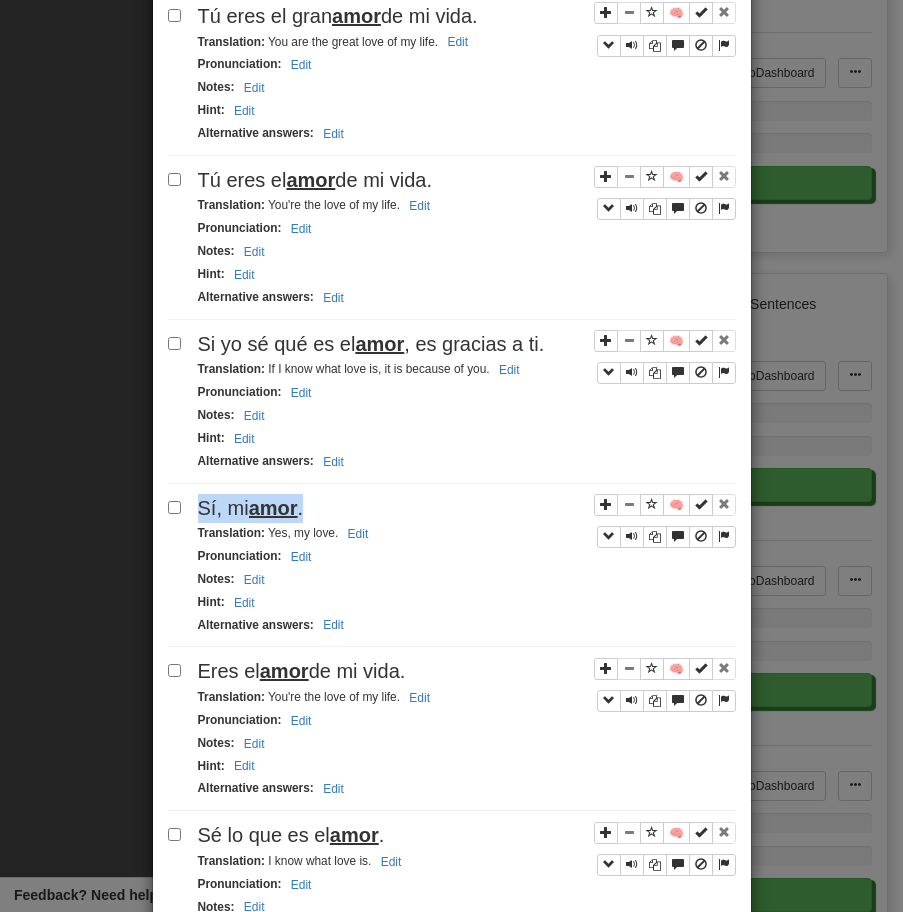 click on "Sí, mi amor ." at bounding box center (467, 508) 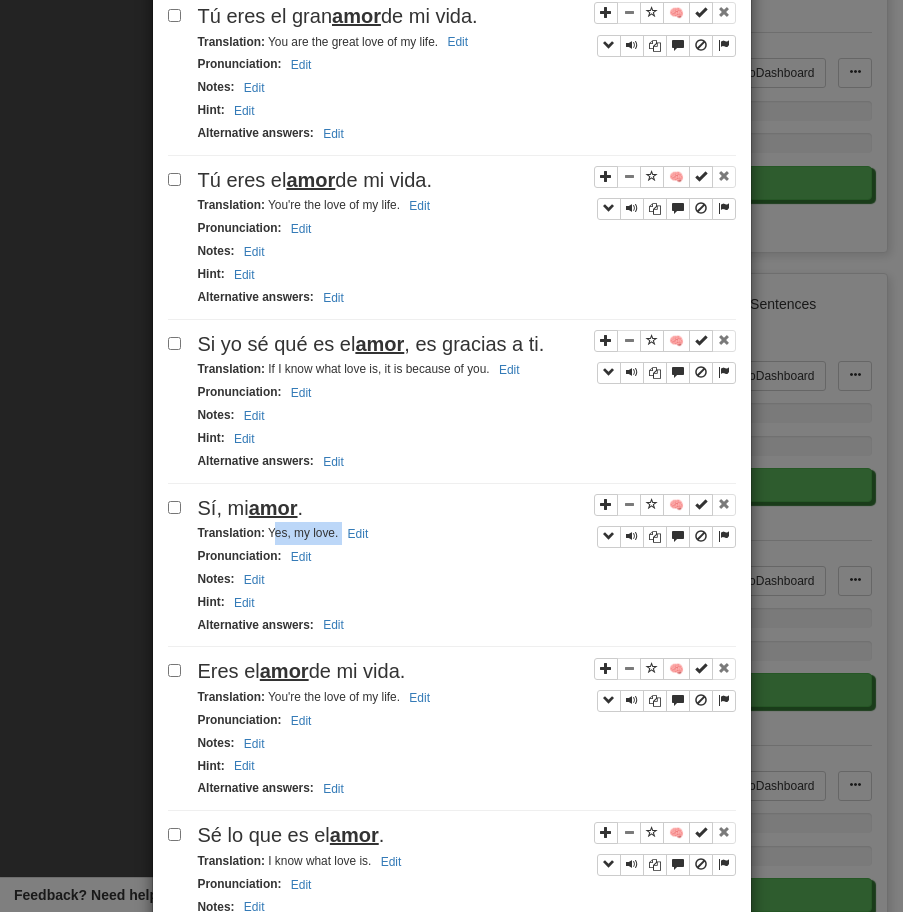 drag, startPoint x: 271, startPoint y: 533, endPoint x: 433, endPoint y: 534, distance: 162.00308 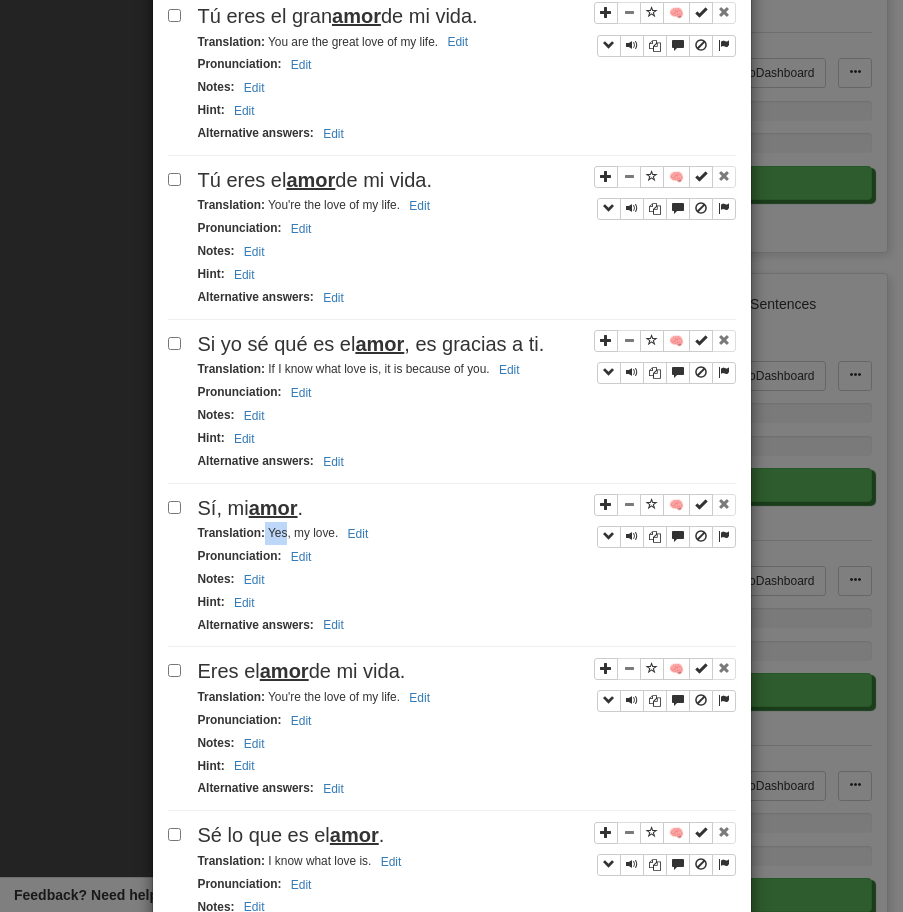 drag, startPoint x: 264, startPoint y: 533, endPoint x: 287, endPoint y: 536, distance: 23.194826 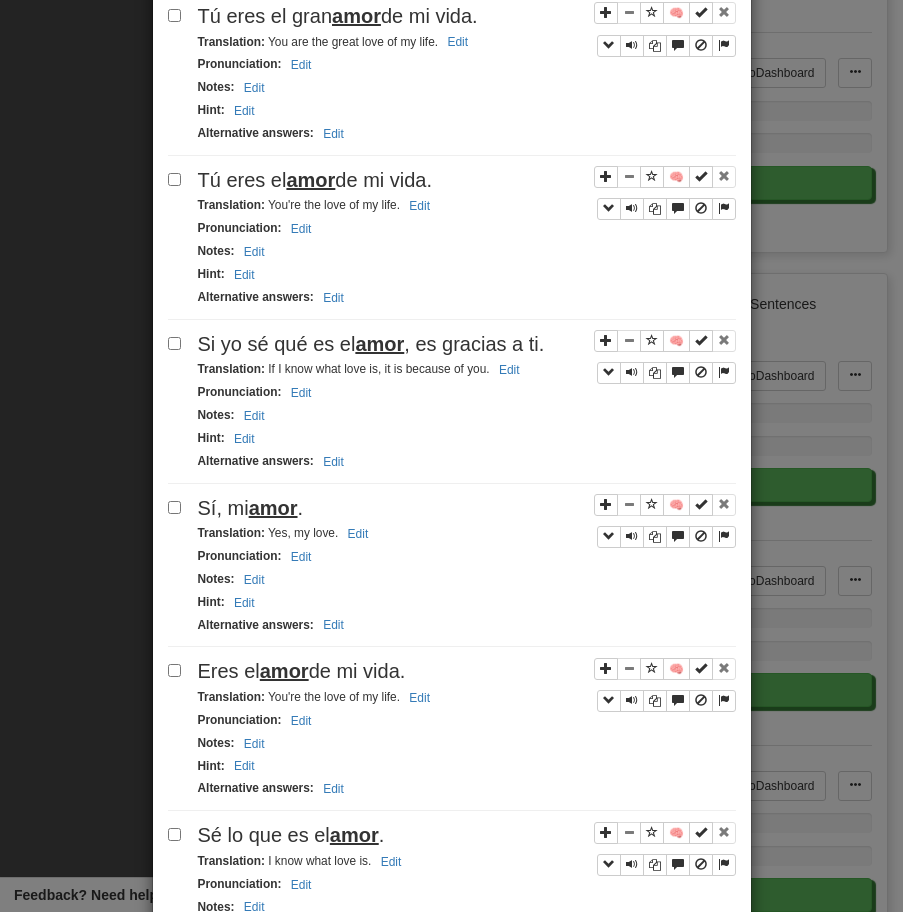 click on "Translation :   Yes, my love.   Edit" at bounding box center [286, 533] 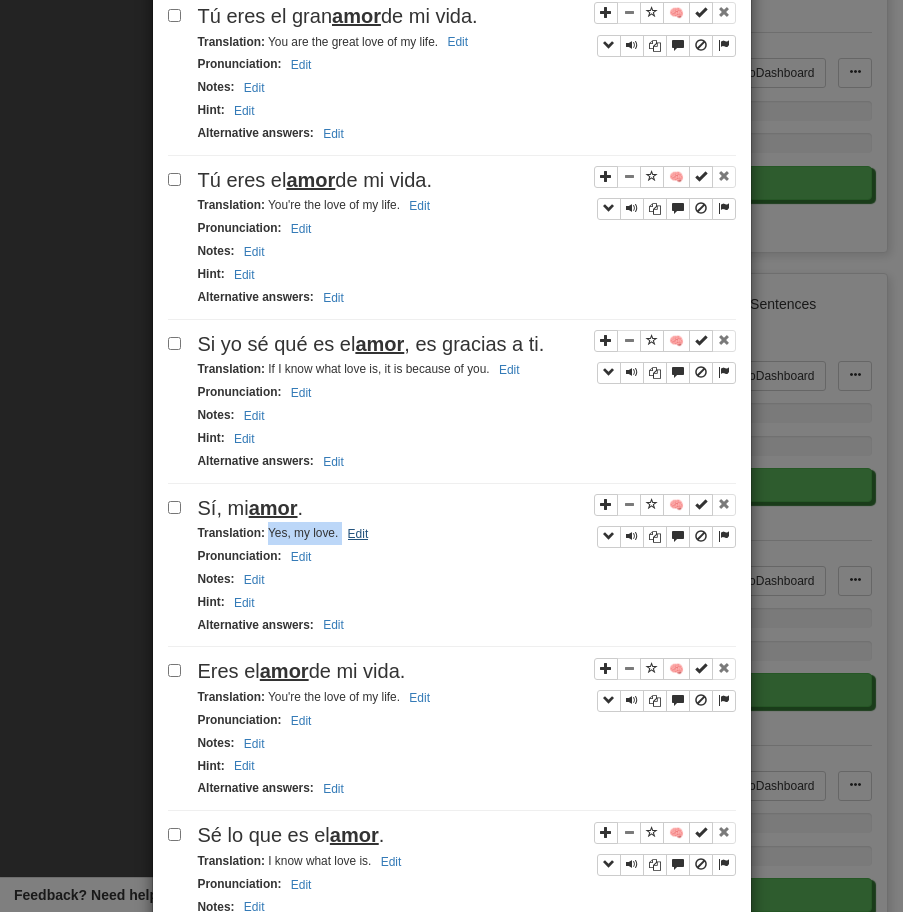 drag, startPoint x: 268, startPoint y: 537, endPoint x: 371, endPoint y: 534, distance: 103.04368 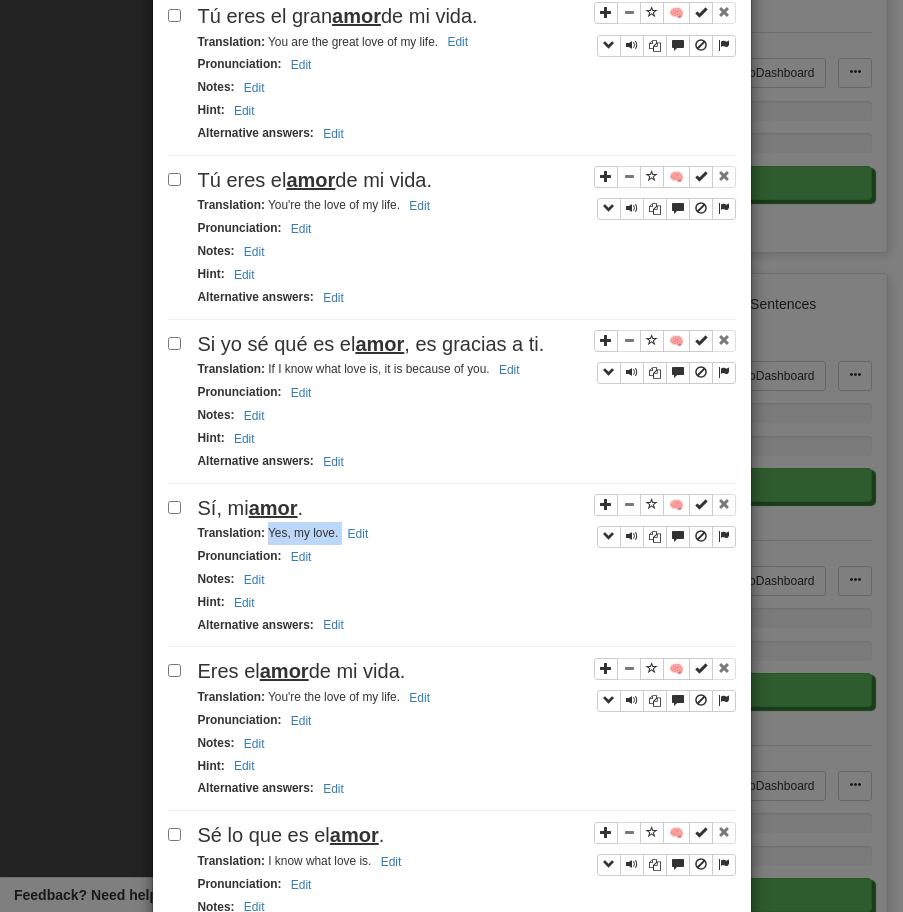 click on "amor" at bounding box center [284, 671] 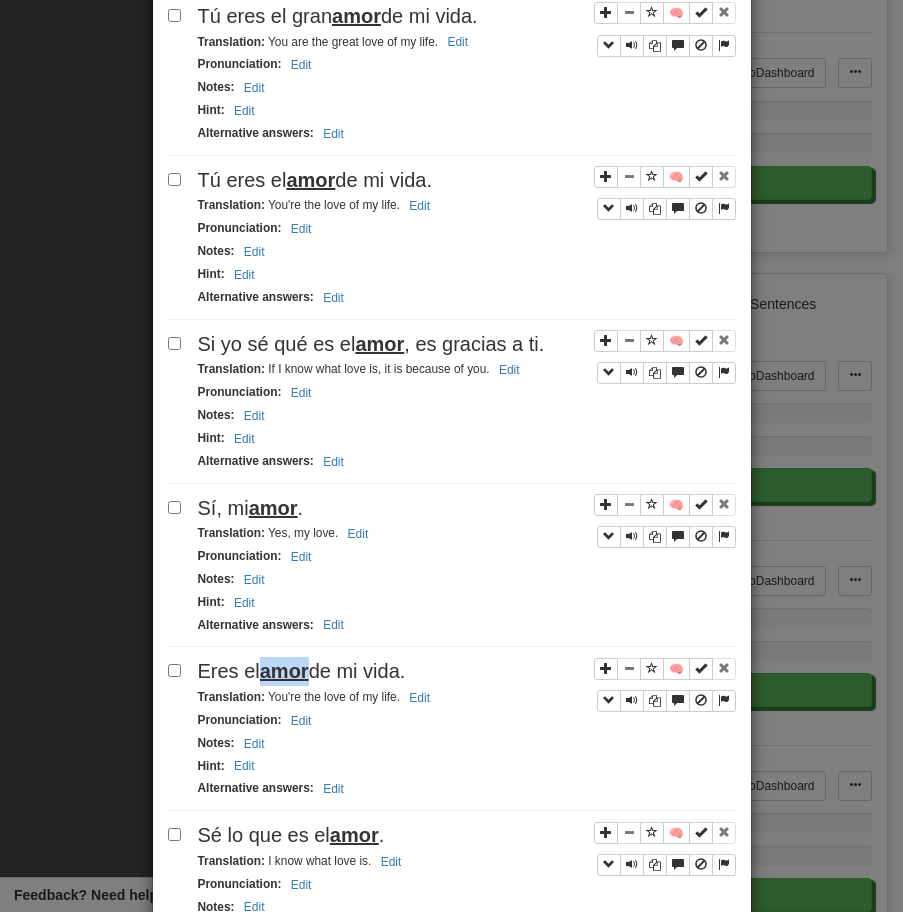 click on "amor" at bounding box center [284, 671] 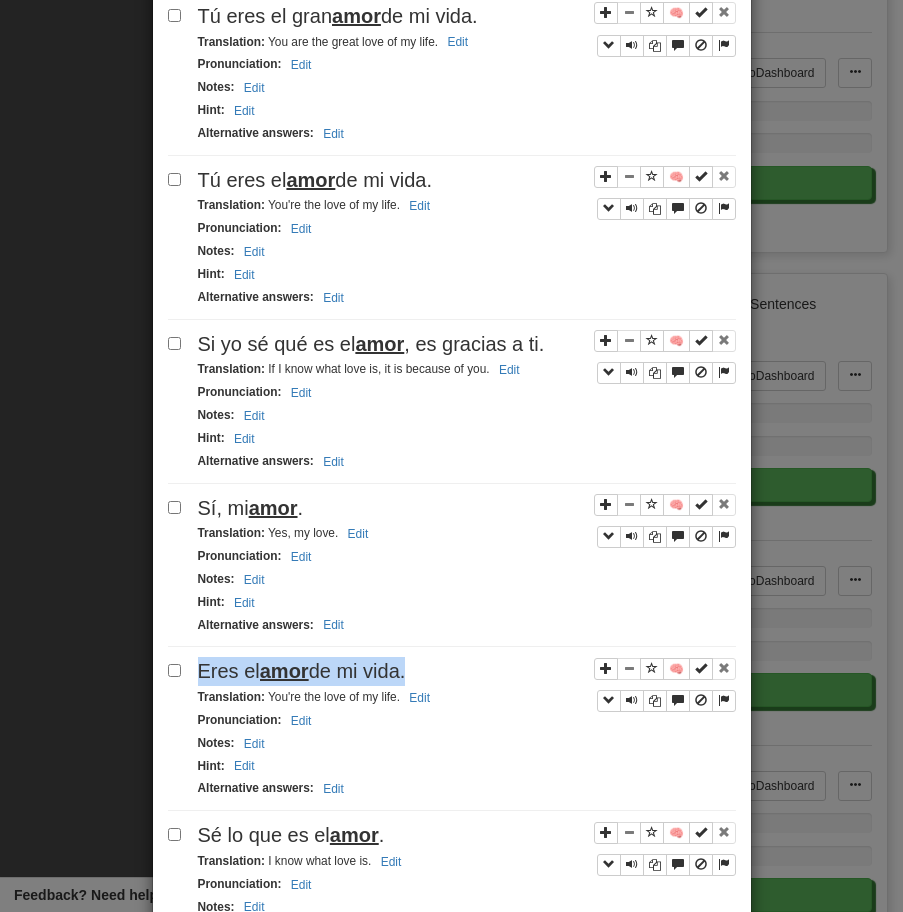 click on "amor" at bounding box center [284, 671] 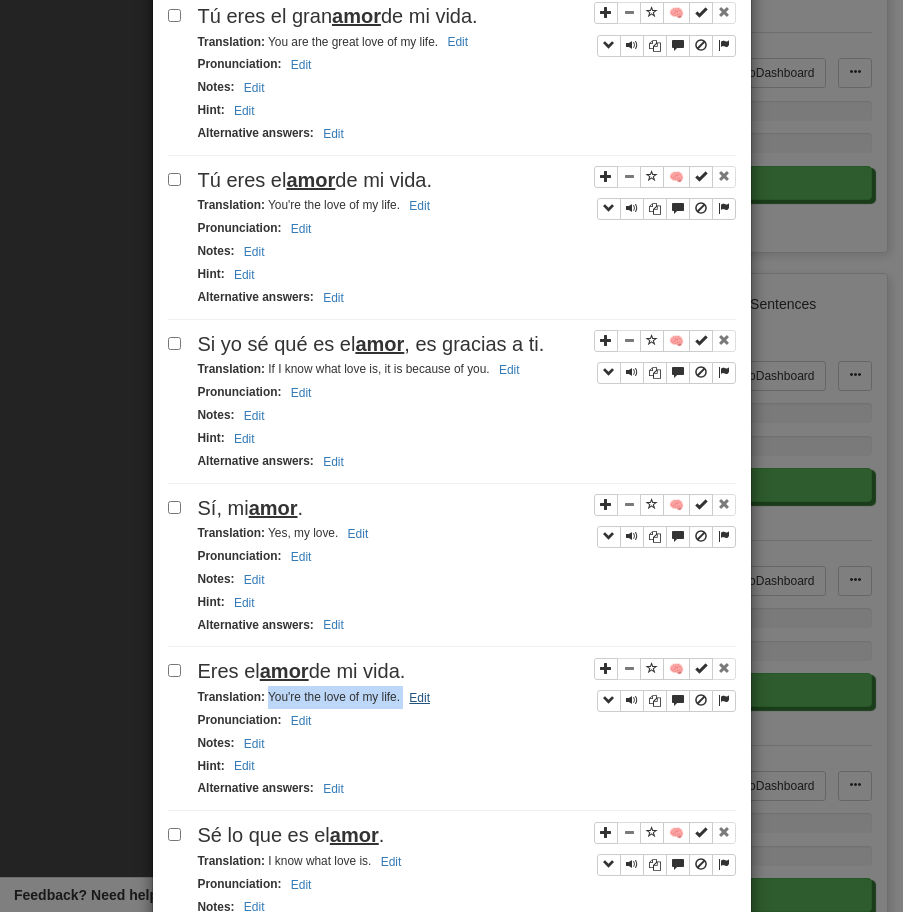 drag, startPoint x: 270, startPoint y: 698, endPoint x: 416, endPoint y: 698, distance: 146 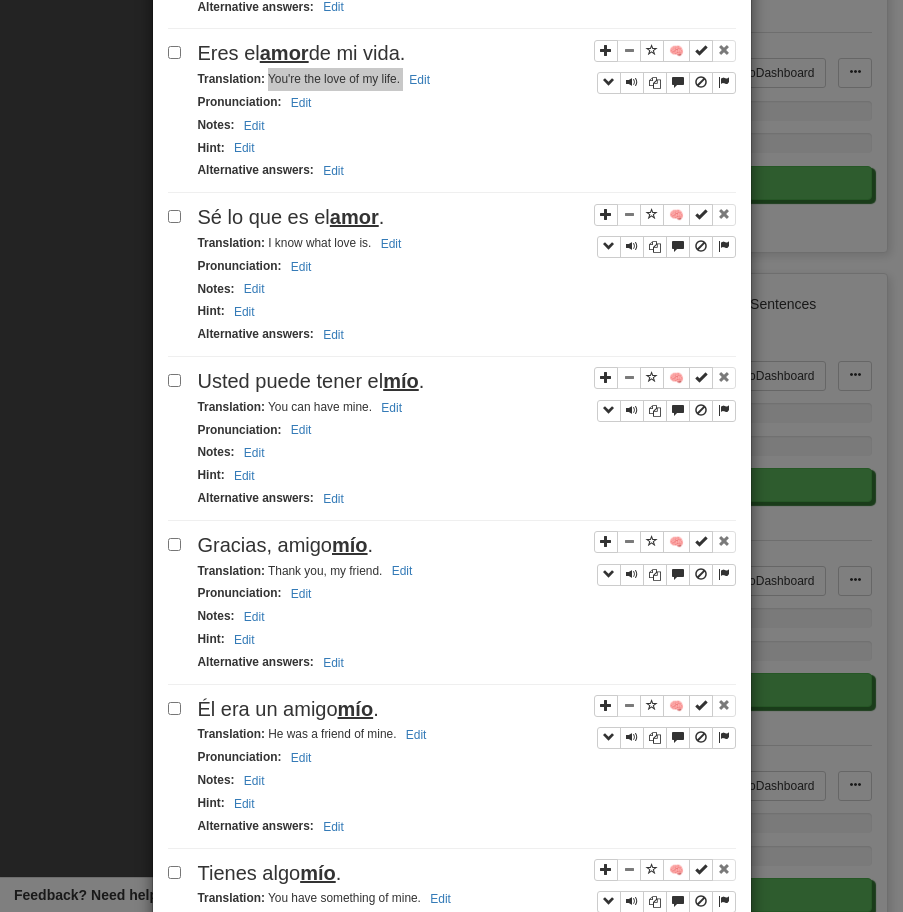 scroll, scrollTop: 1247, scrollLeft: 0, axis: vertical 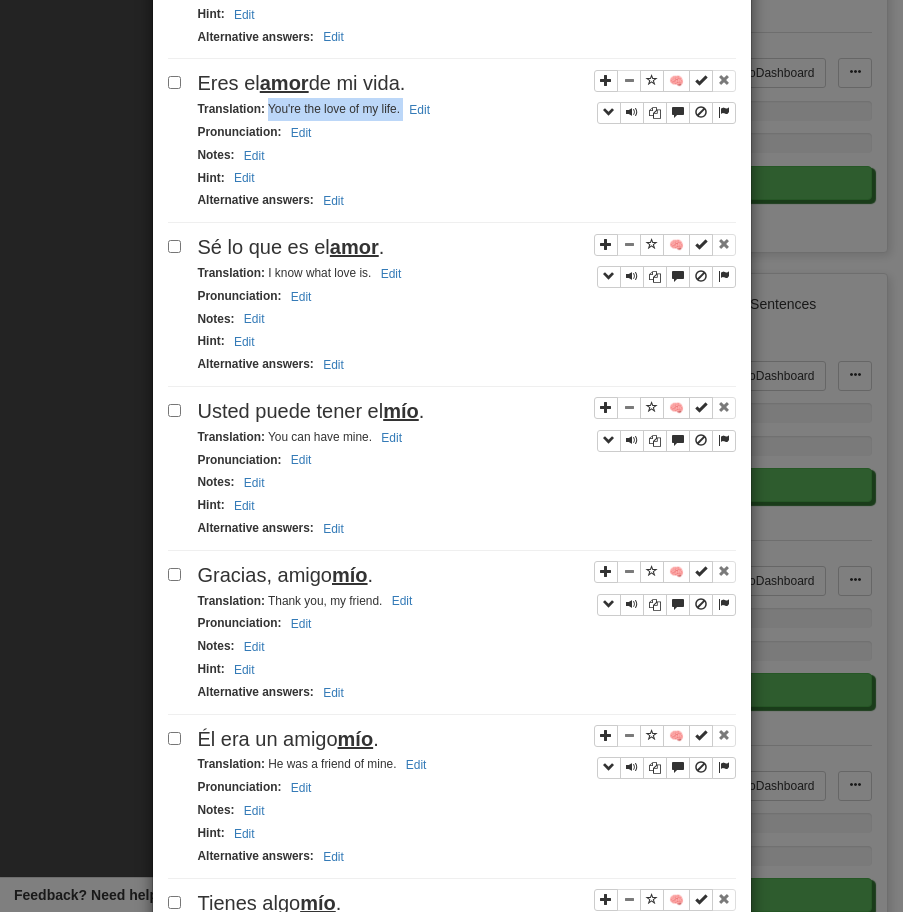 click on "Sé lo que es el amor ." at bounding box center [291, 247] 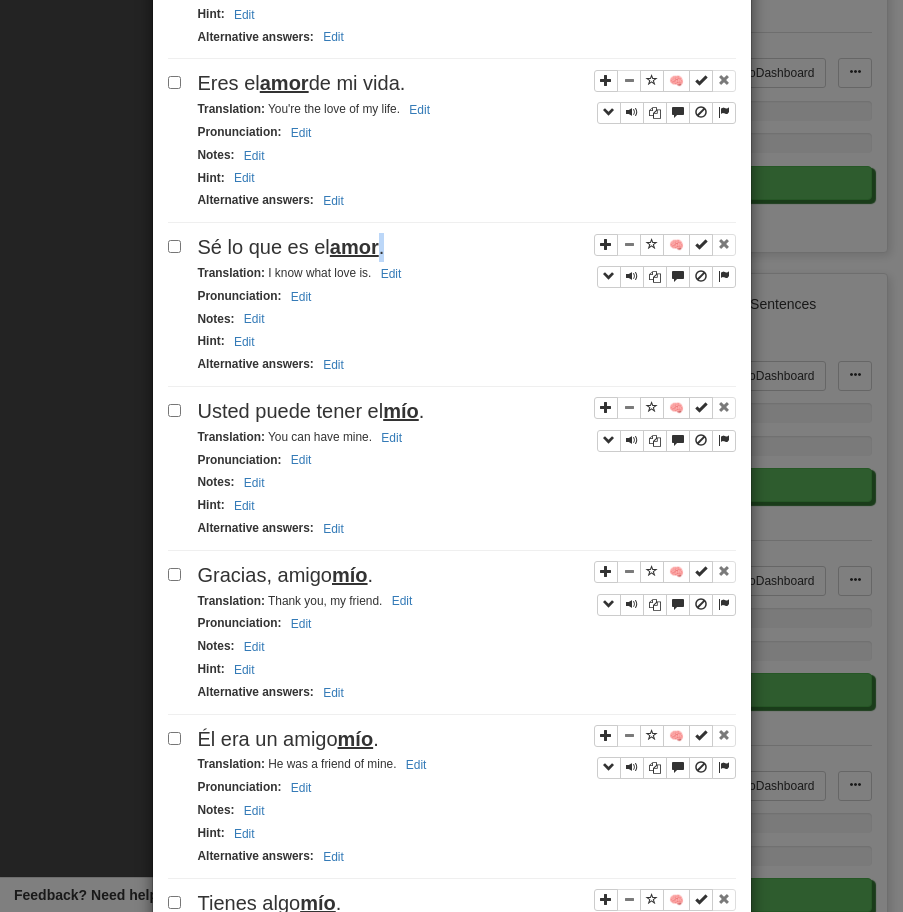 click on "Sé lo que es el amor ." at bounding box center (291, 247) 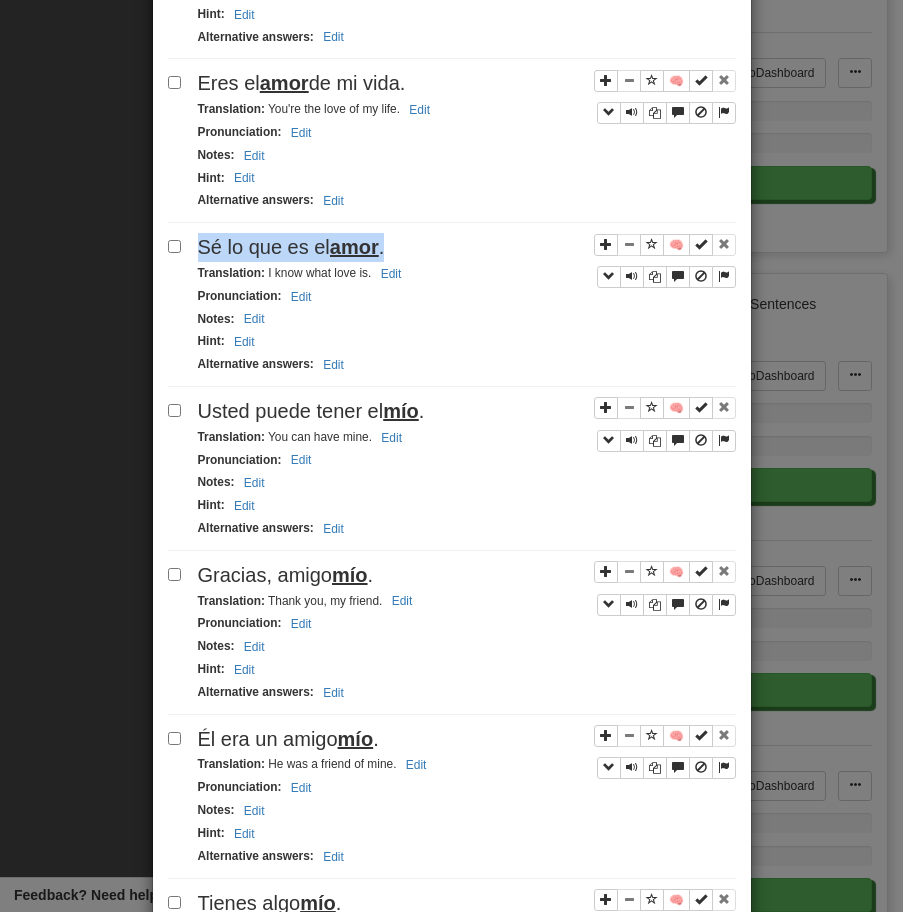 click on "Sé lo que es el amor ." at bounding box center (291, 247) 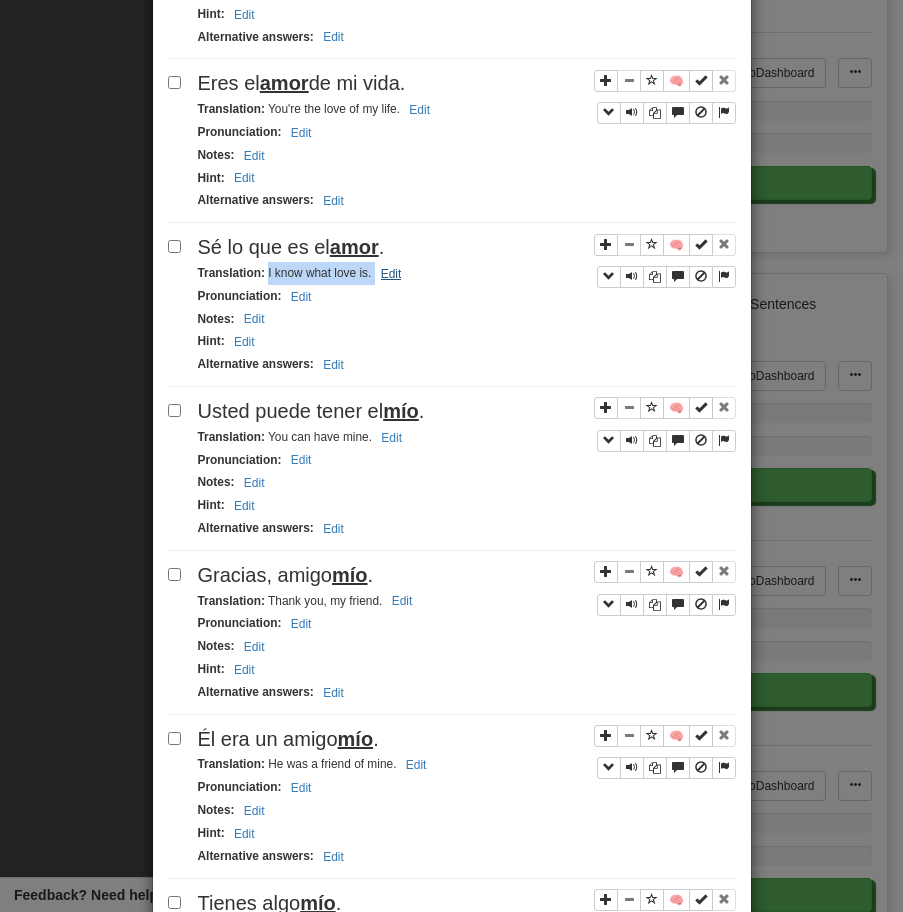 drag, startPoint x: 265, startPoint y: 277, endPoint x: 399, endPoint y: 278, distance: 134.00374 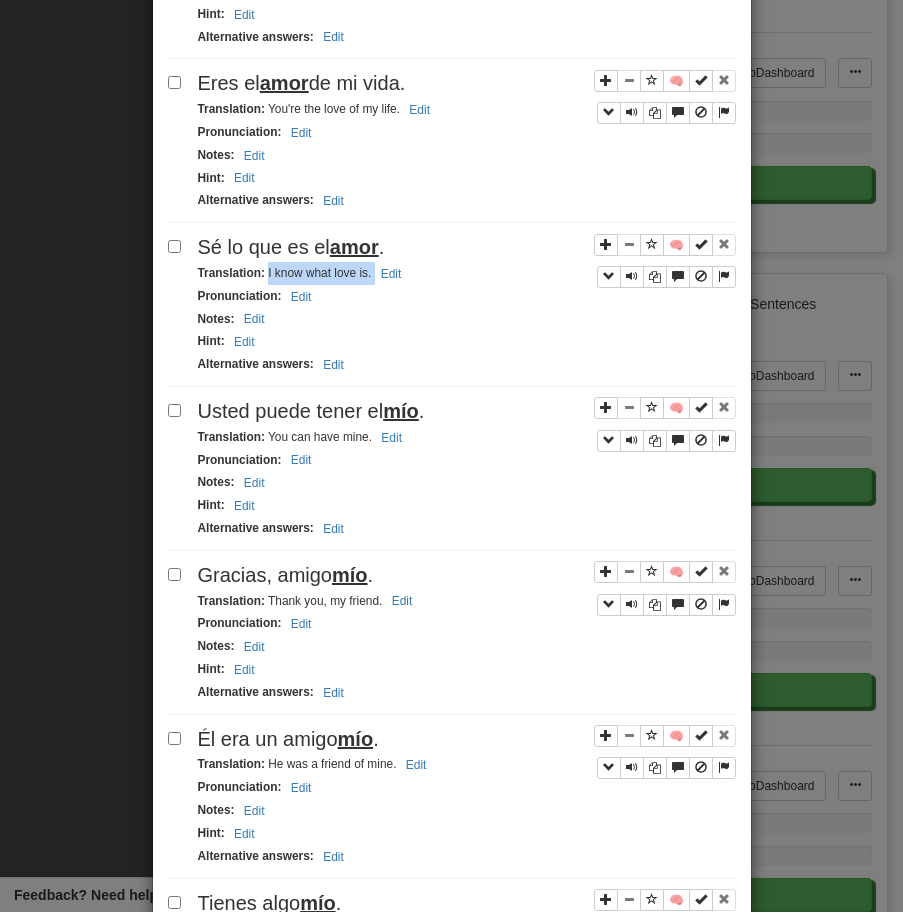 click on "Usted puede tener el mío ." at bounding box center (467, 411) 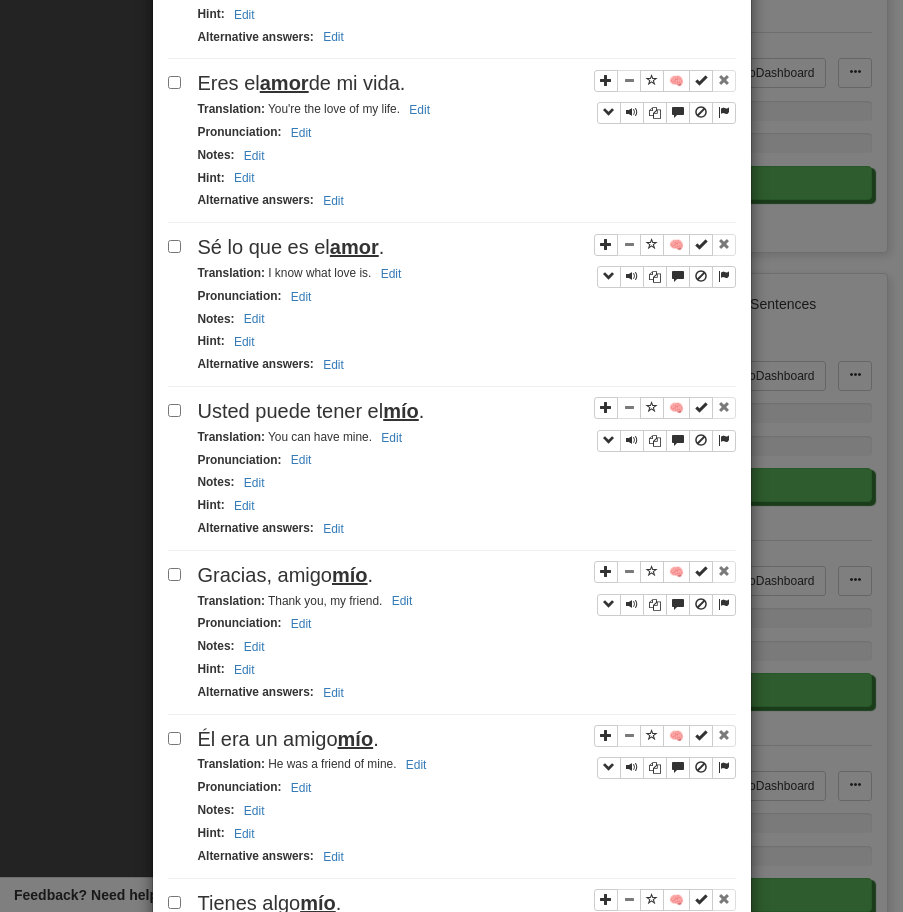 click on "Usted puede tener el mío ." at bounding box center [467, 411] 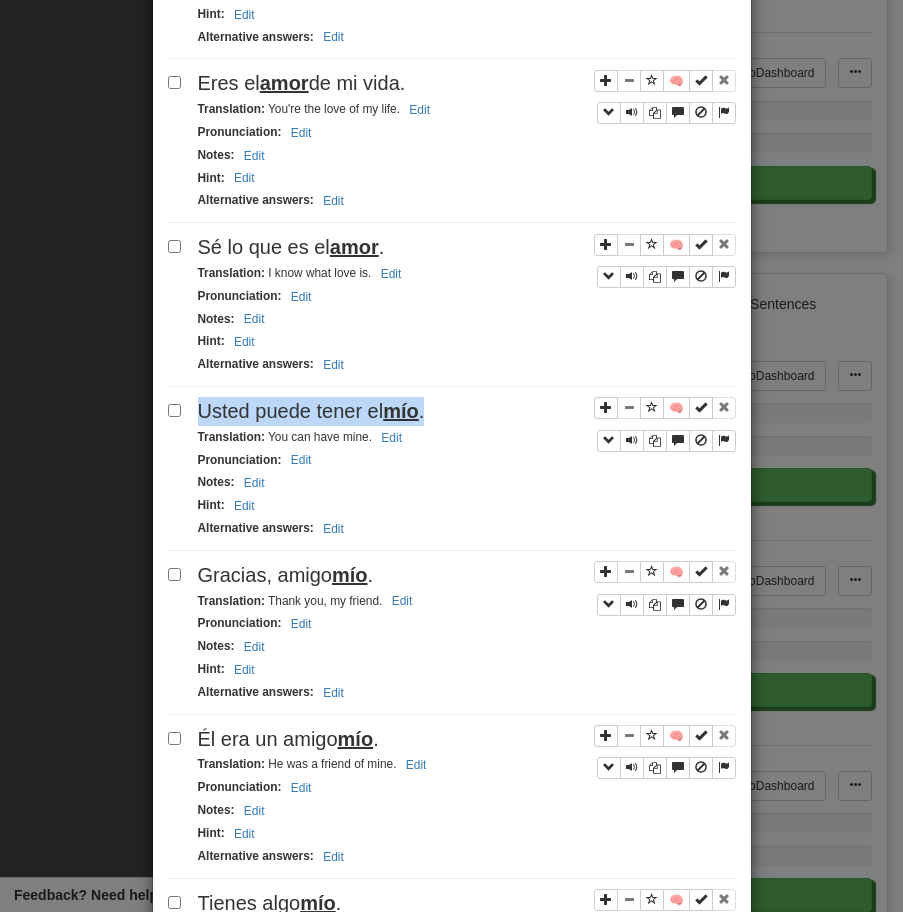 click on "Usted puede tener el mío ." at bounding box center (467, 411) 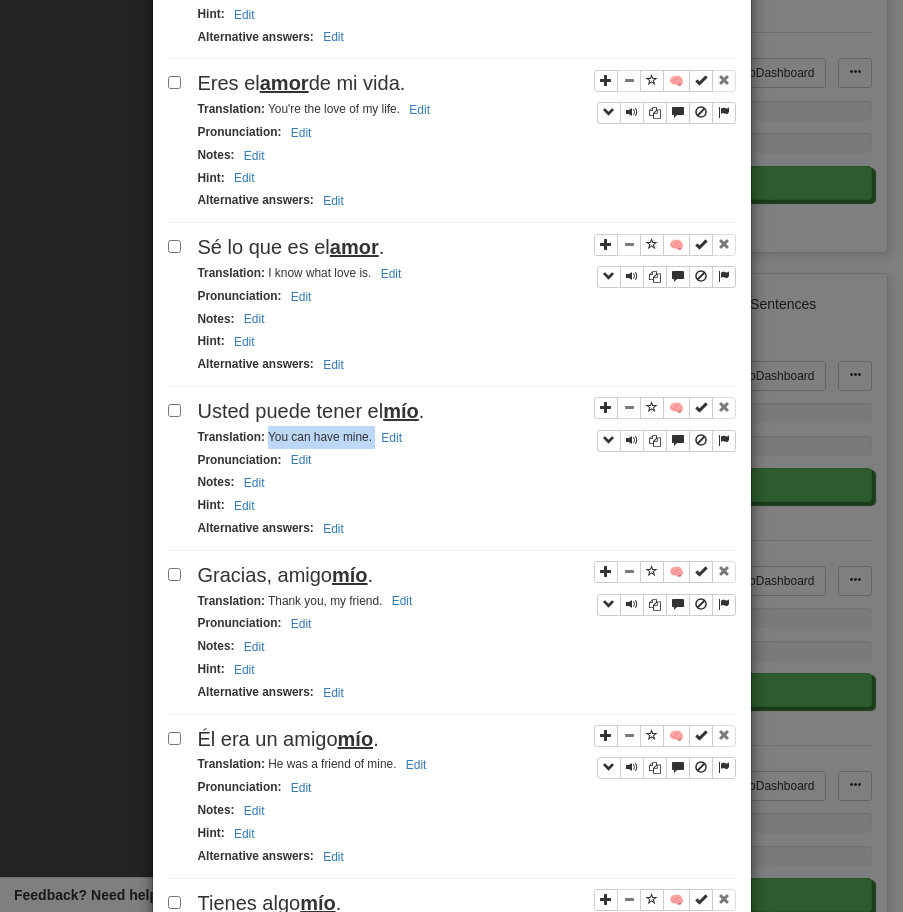 drag, startPoint x: 270, startPoint y: 435, endPoint x: 441, endPoint y: 433, distance: 171.01169 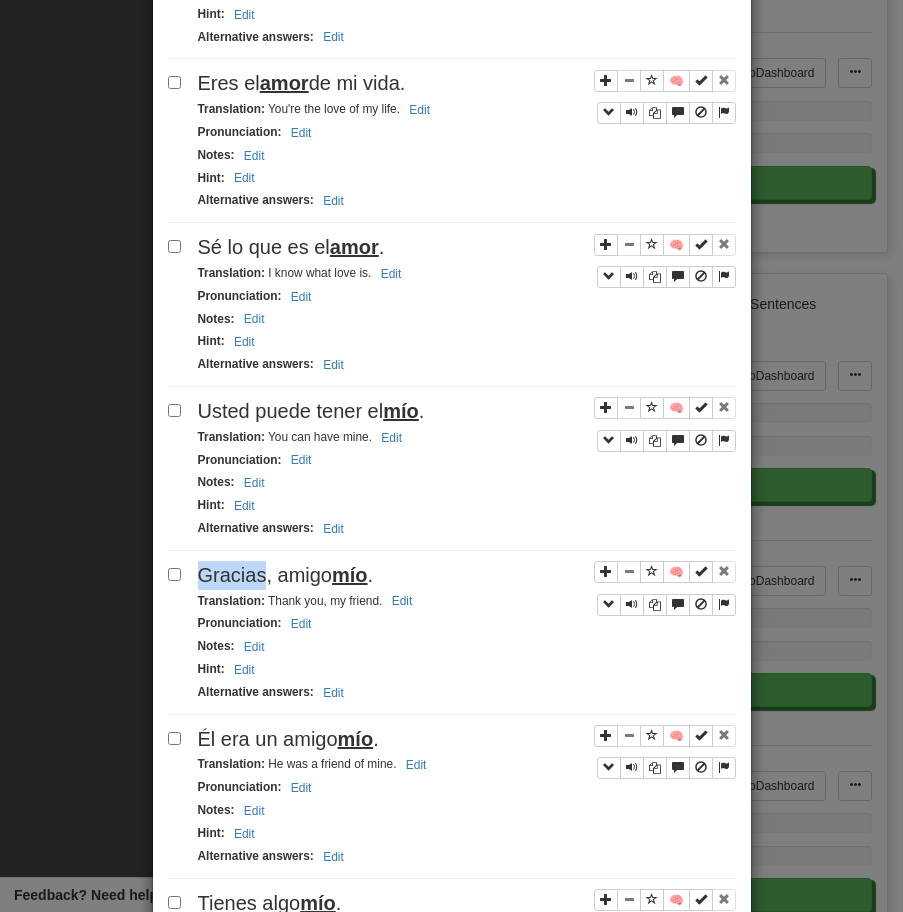 click on "Gracias, amigo mío ." at bounding box center [467, 575] 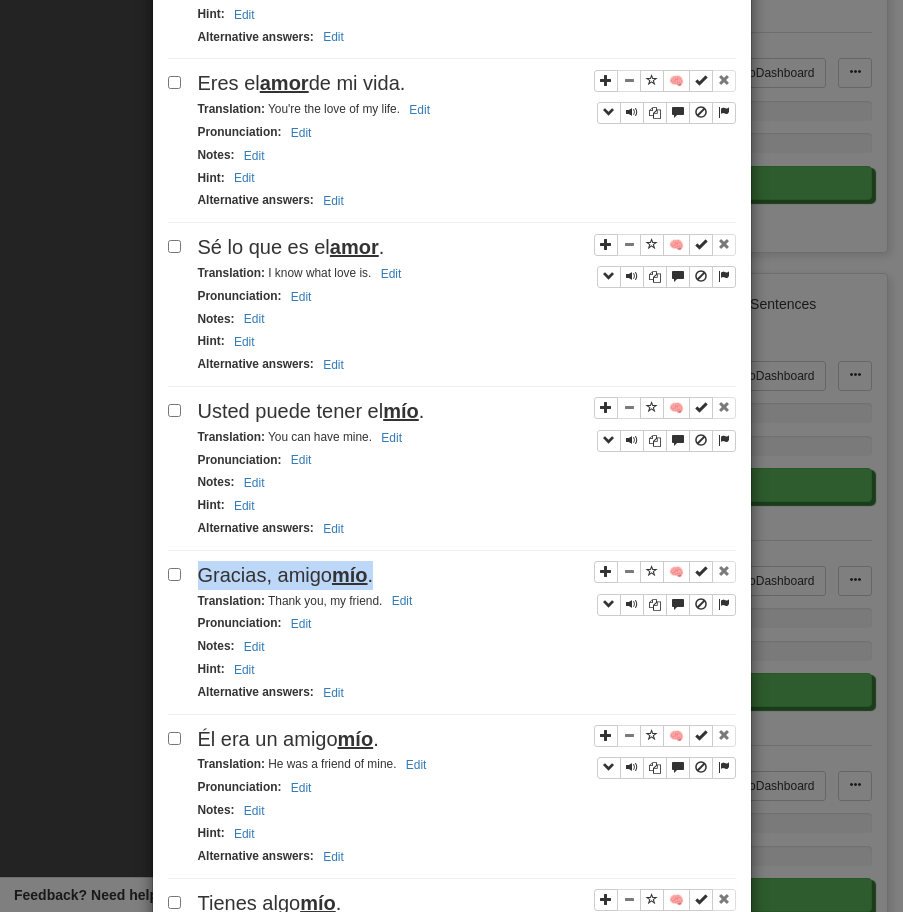 click on "Gracias, amigo mío ." at bounding box center [467, 575] 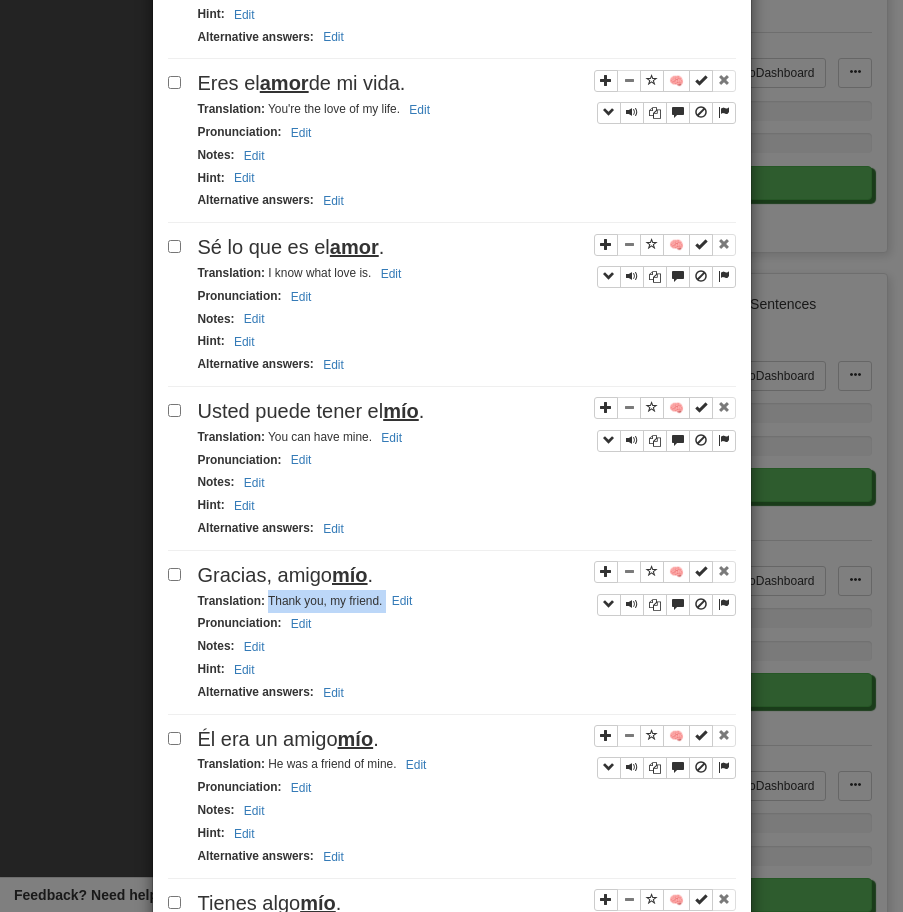 drag, startPoint x: 269, startPoint y: 603, endPoint x: 443, endPoint y: 604, distance: 174.00287 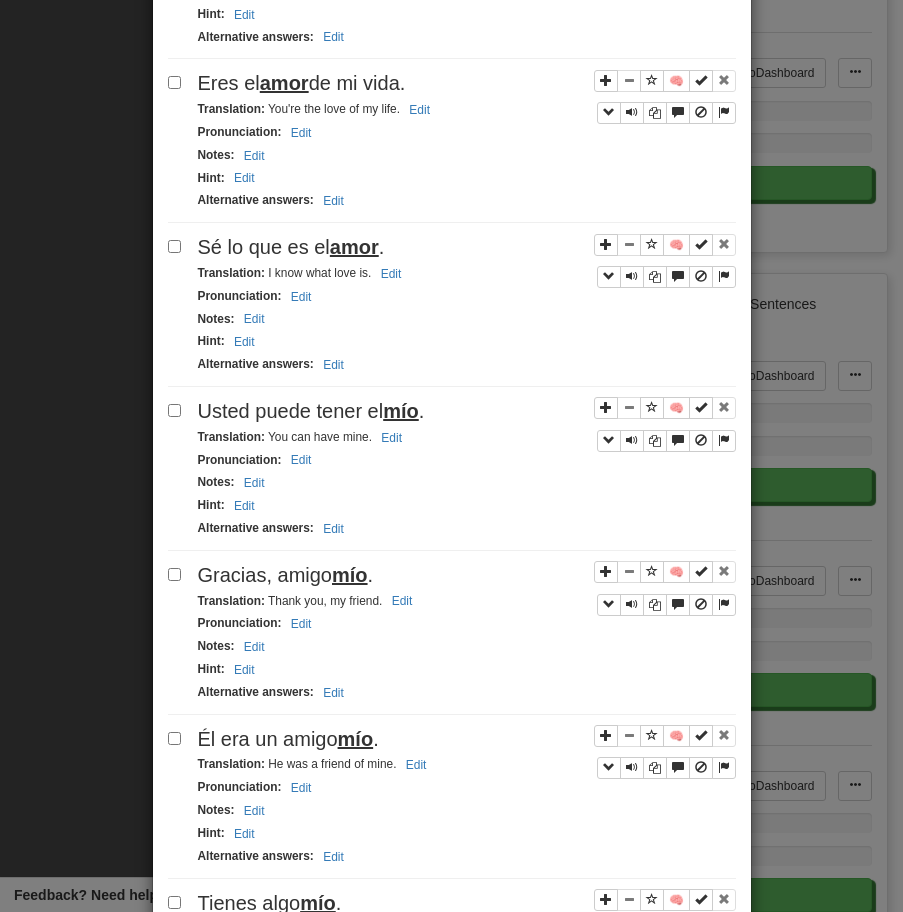 click on "Él era un amigo mío ." at bounding box center (467, 739) 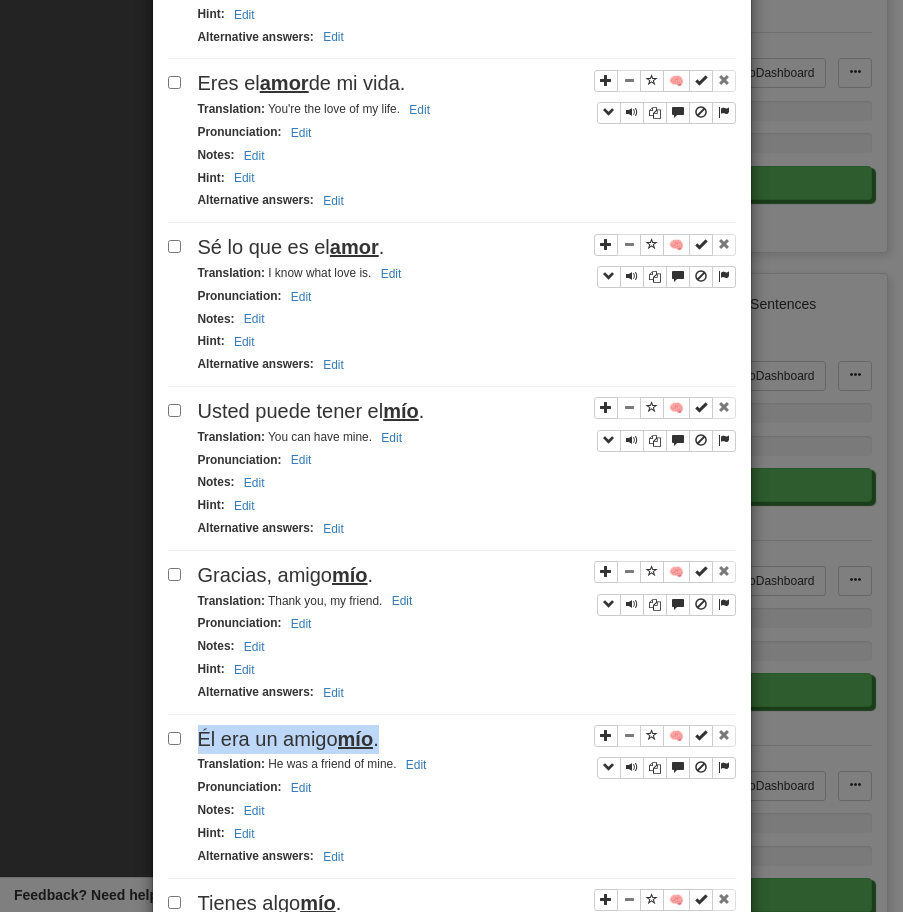 click on "Él era un amigo mío ." at bounding box center [467, 739] 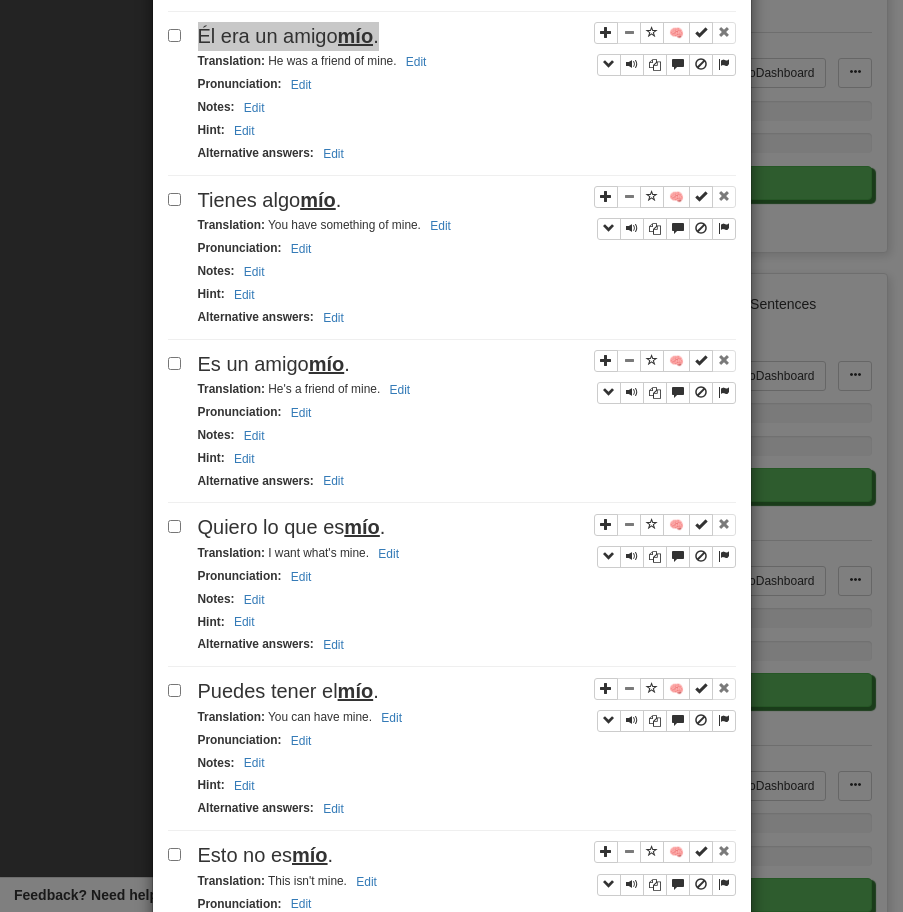 scroll, scrollTop: 1956, scrollLeft: 0, axis: vertical 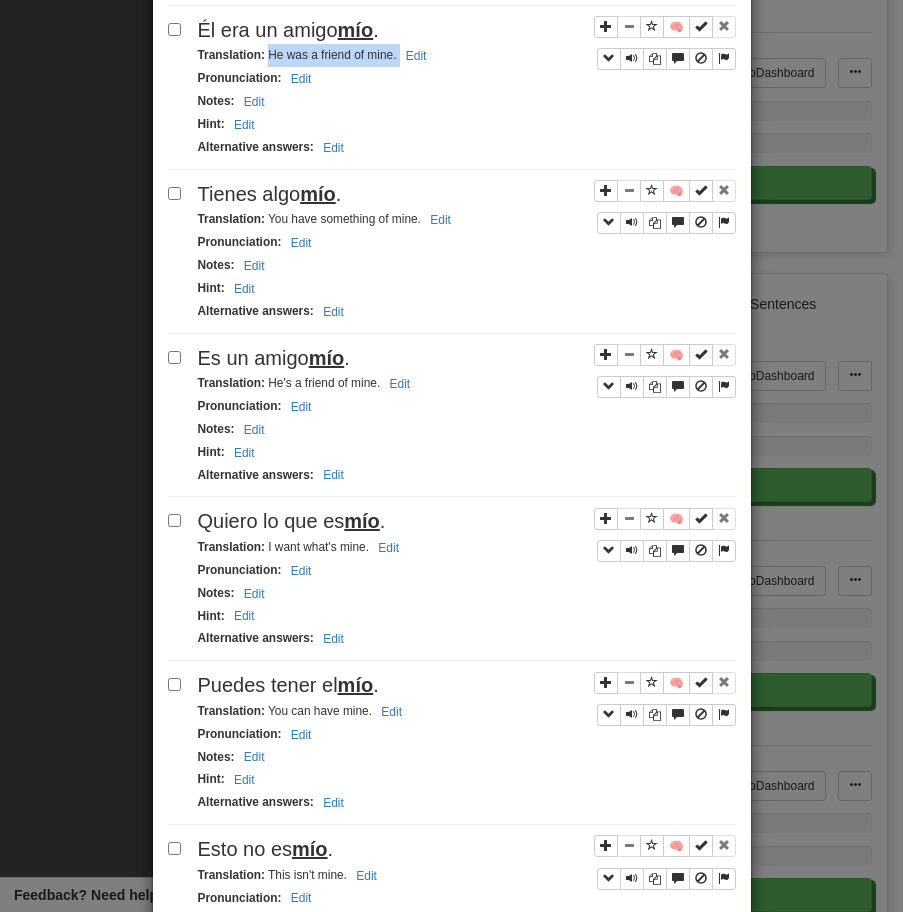 drag, startPoint x: 267, startPoint y: 63, endPoint x: 463, endPoint y: 58, distance: 196.06377 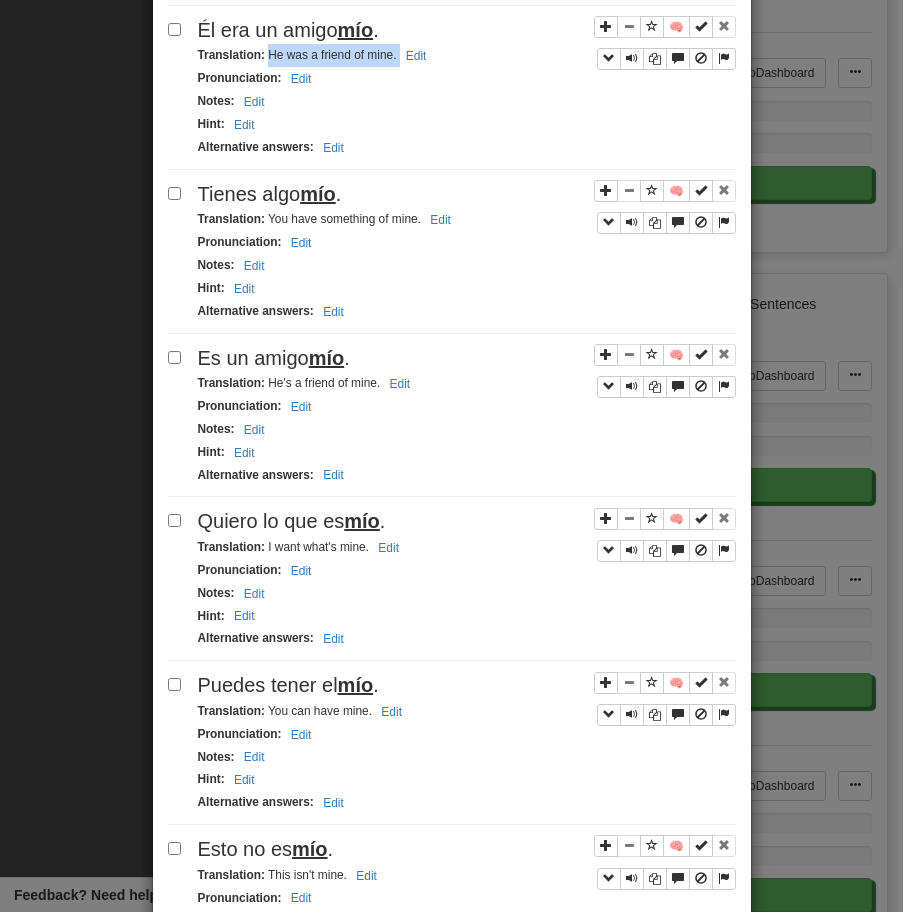 click on "Tienes algo mío ." at bounding box center [467, 194] 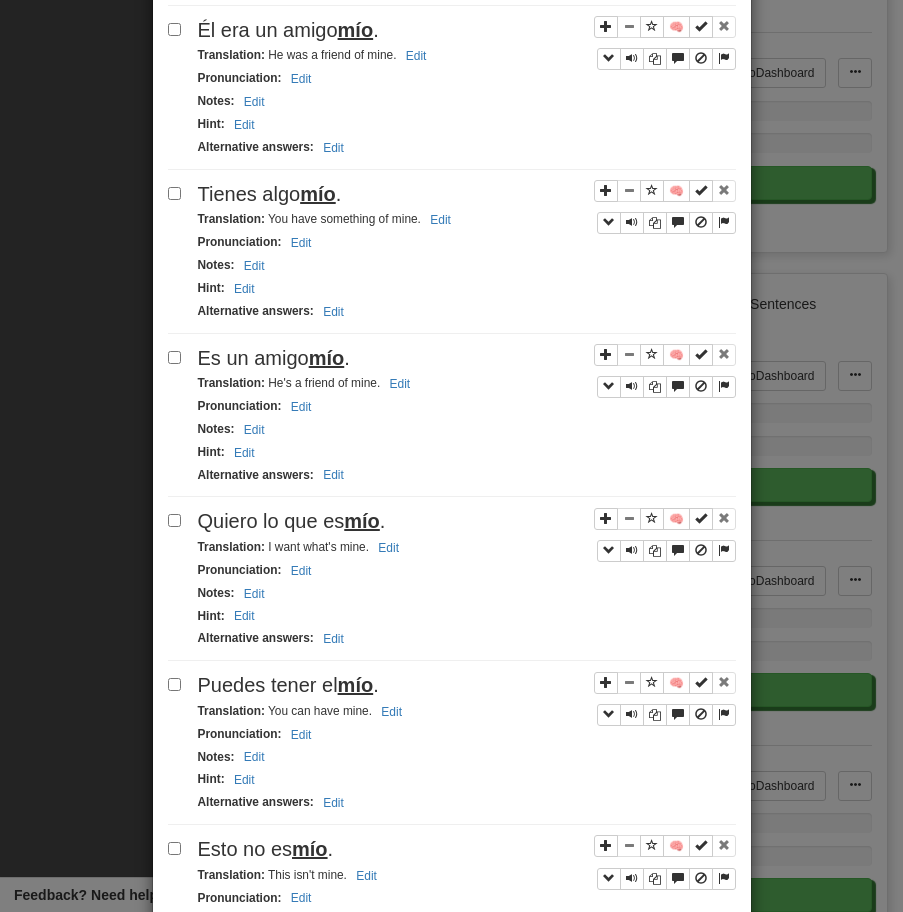 click on "Tienes algo mío ." at bounding box center (467, 194) 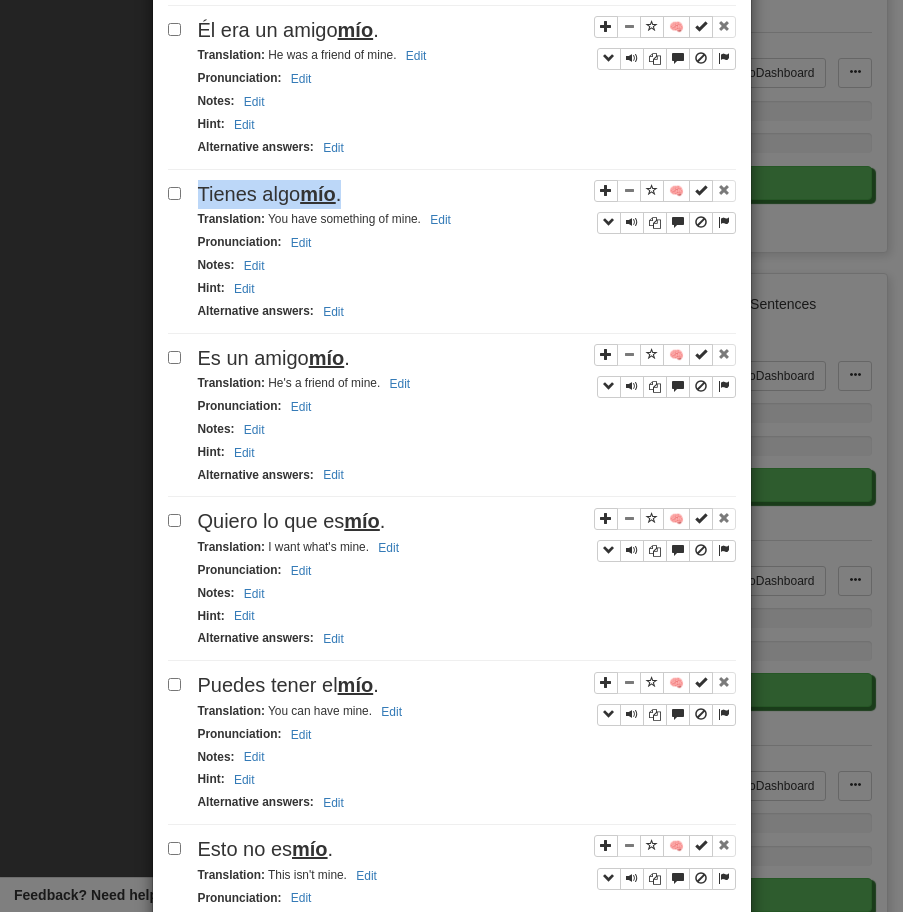 click on "Tienes algo mío ." at bounding box center (467, 194) 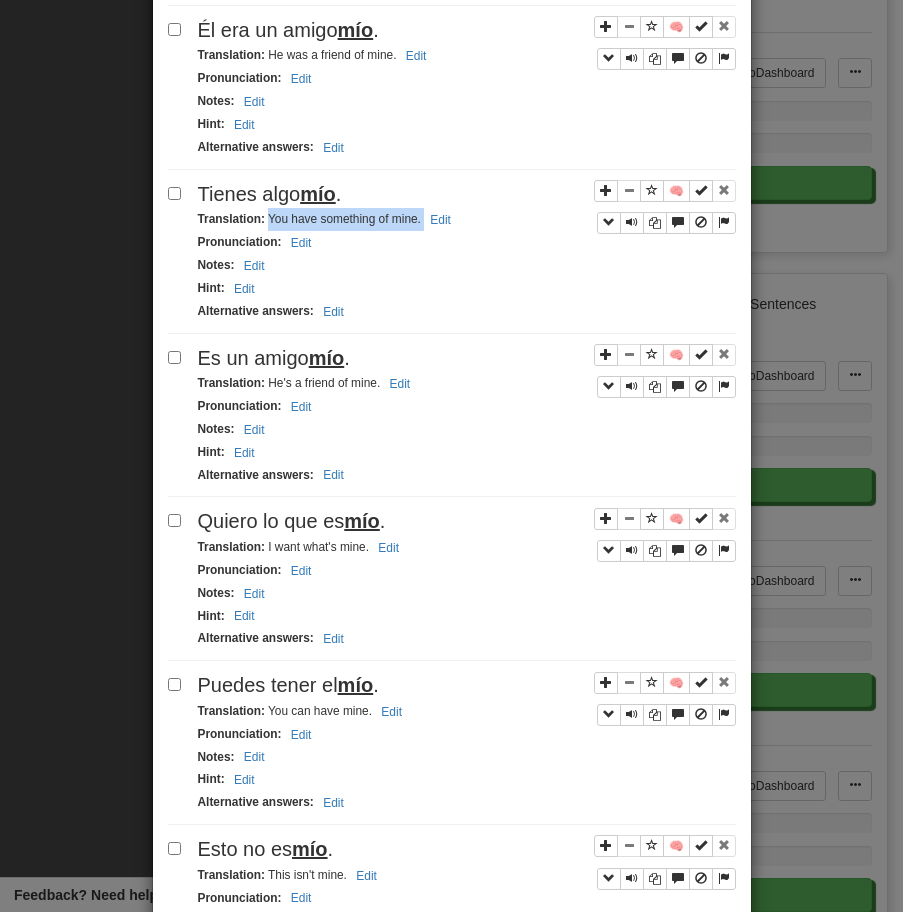 drag, startPoint x: 269, startPoint y: 220, endPoint x: 482, endPoint y: 221, distance: 213.00235 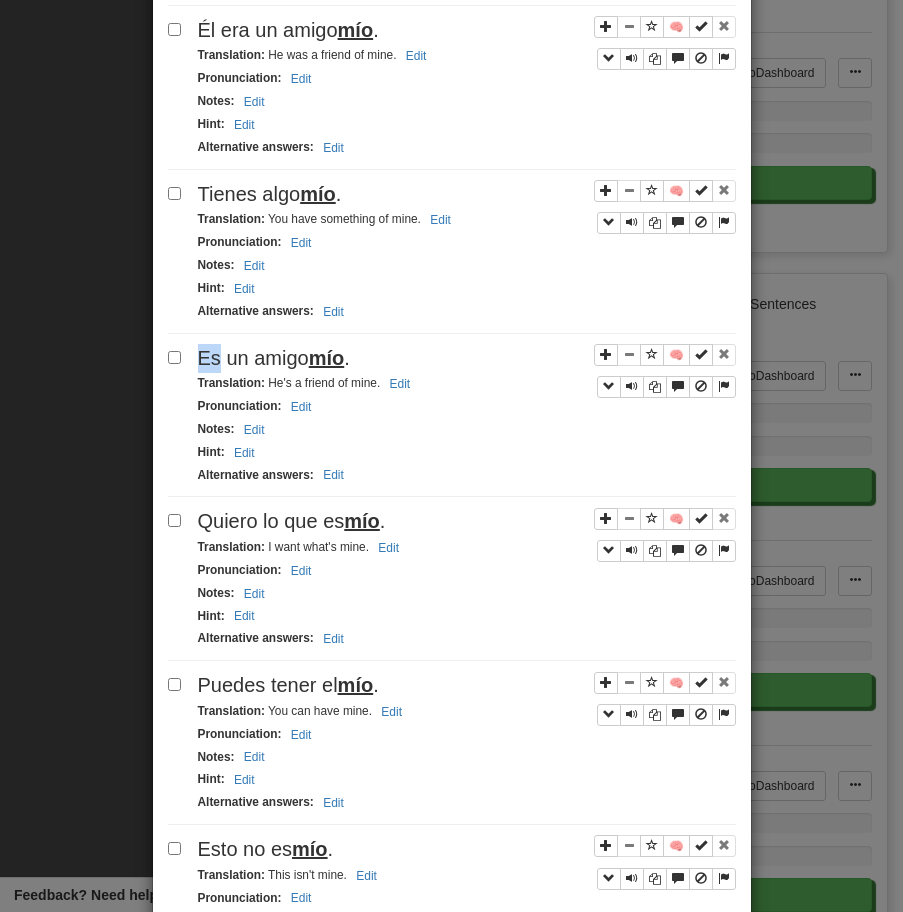 click on "Sí, mi [NAME]." at bounding box center [452, 1] 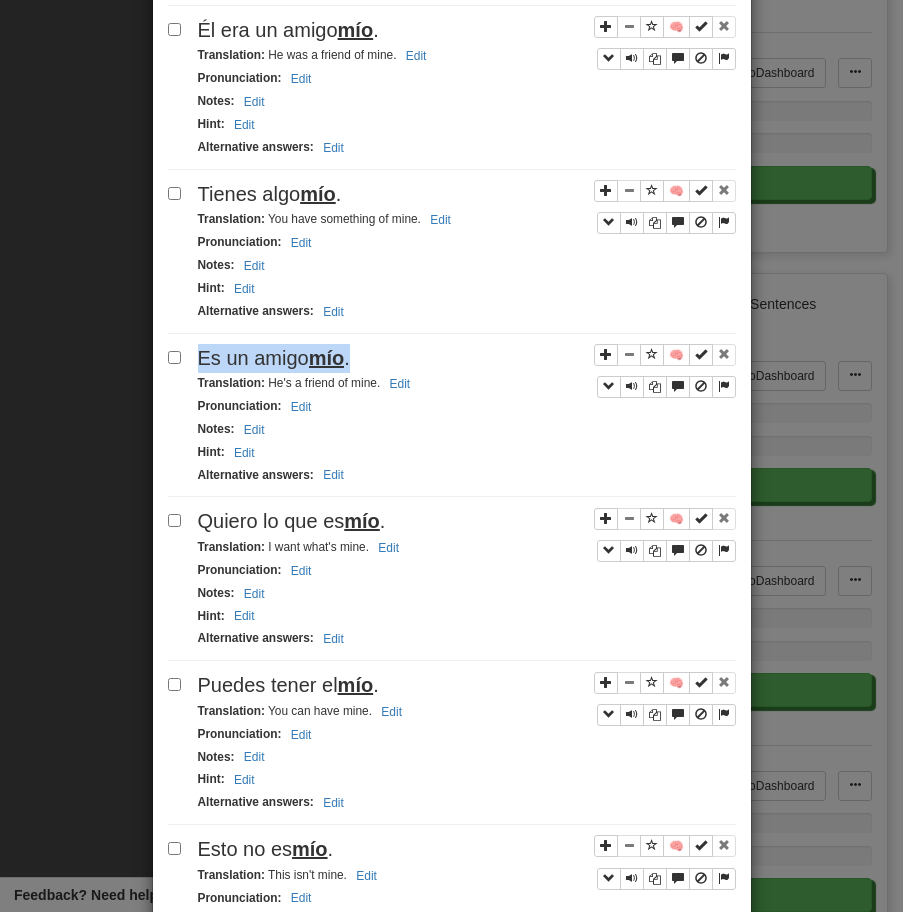 click on "Sí, mi [NAME]." at bounding box center (452, 1) 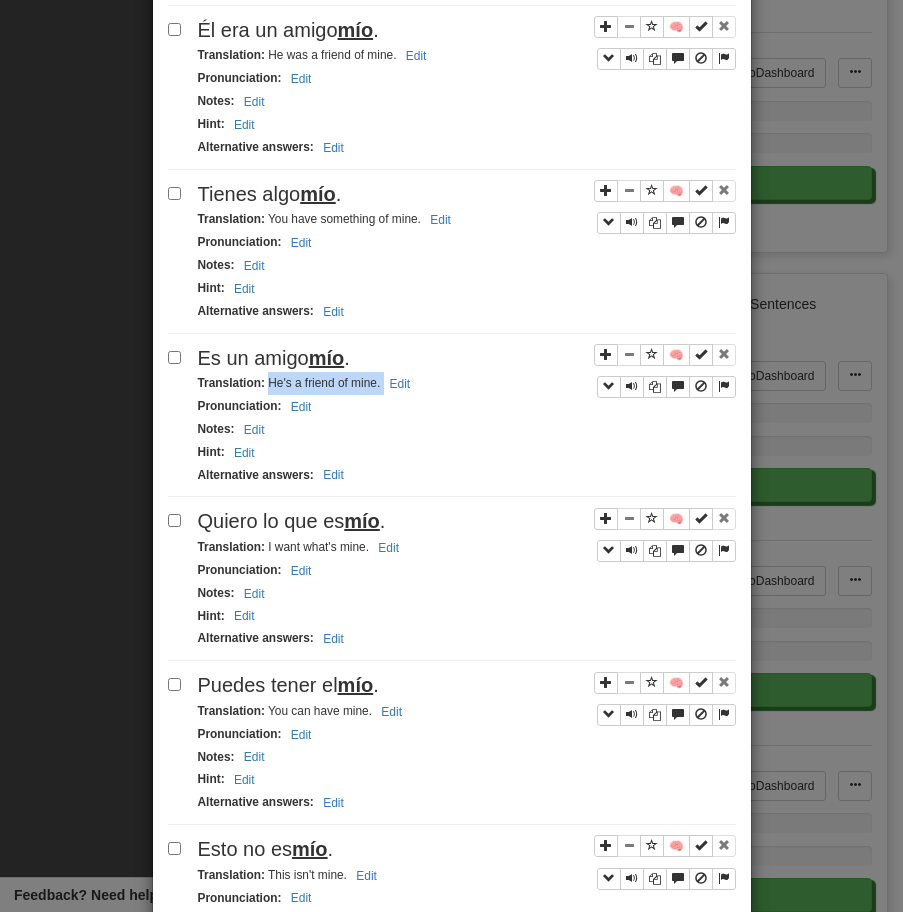 drag, startPoint x: 269, startPoint y: 387, endPoint x: 440, endPoint y: 388, distance: 171.00293 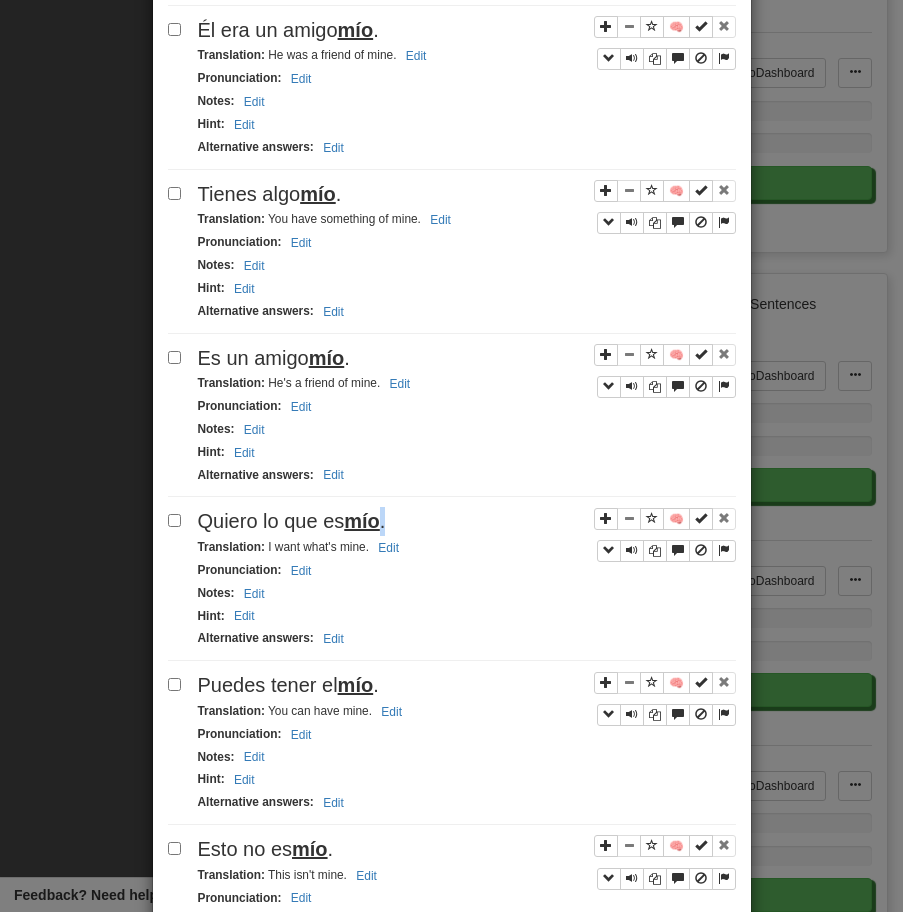 click on "Quiero lo que es mío ." at bounding box center [292, 521] 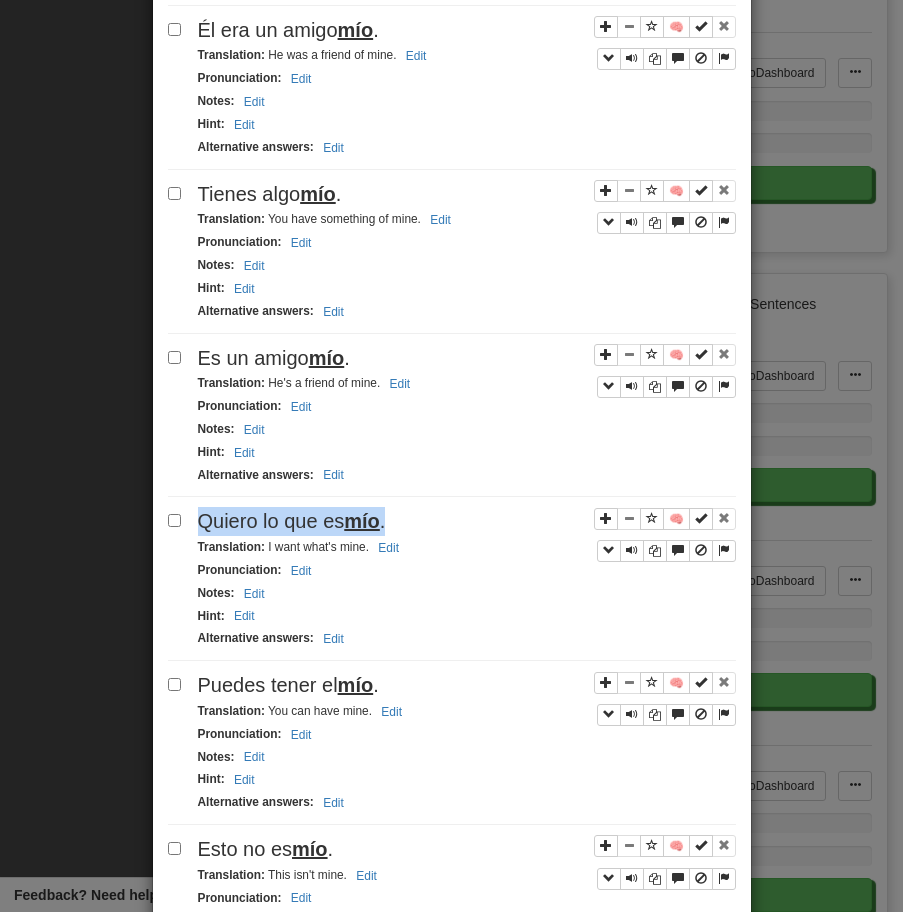 click on "Quiero lo que es mío ." at bounding box center (292, 521) 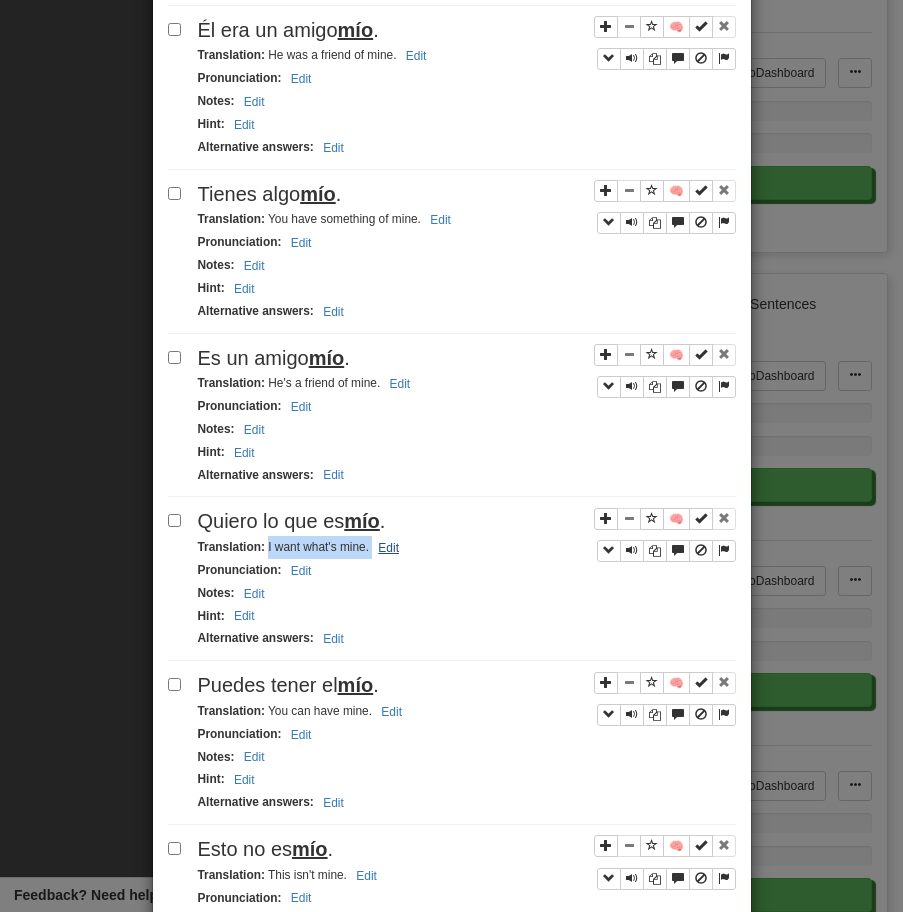 drag, startPoint x: 268, startPoint y: 553, endPoint x: 385, endPoint y: 550, distance: 117.03845 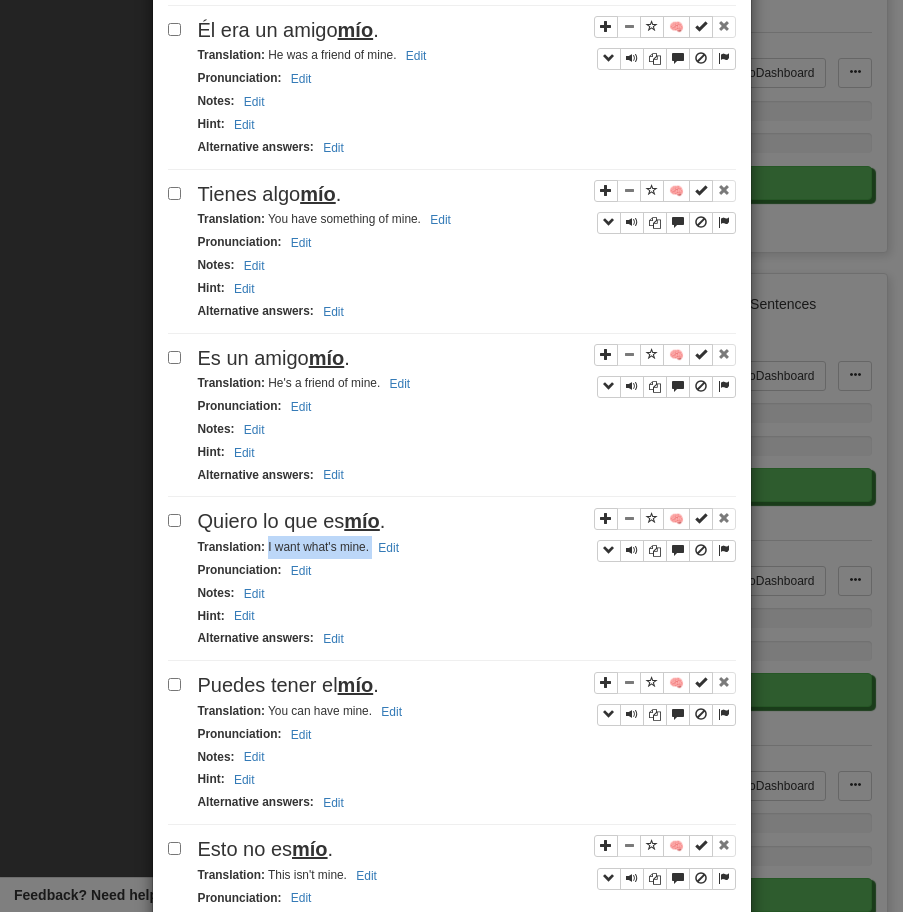 click on "Puedes tener el mío ." at bounding box center (288, 685) 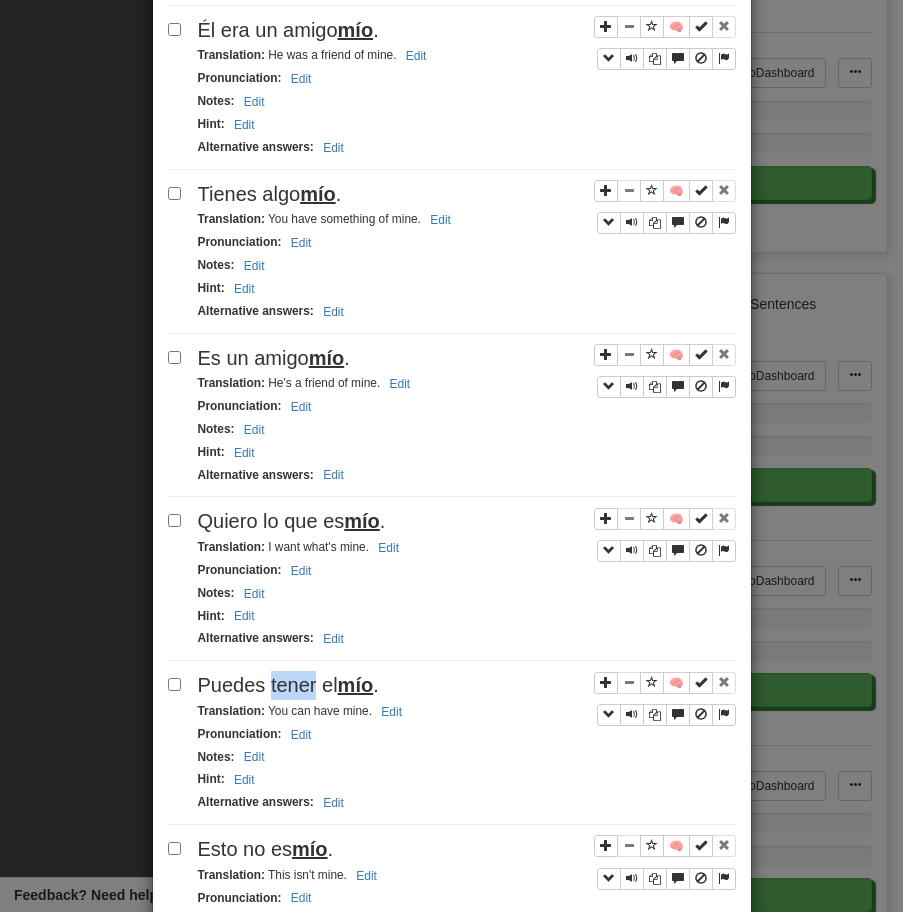 click on "Puedes tener el mío ." at bounding box center [288, 685] 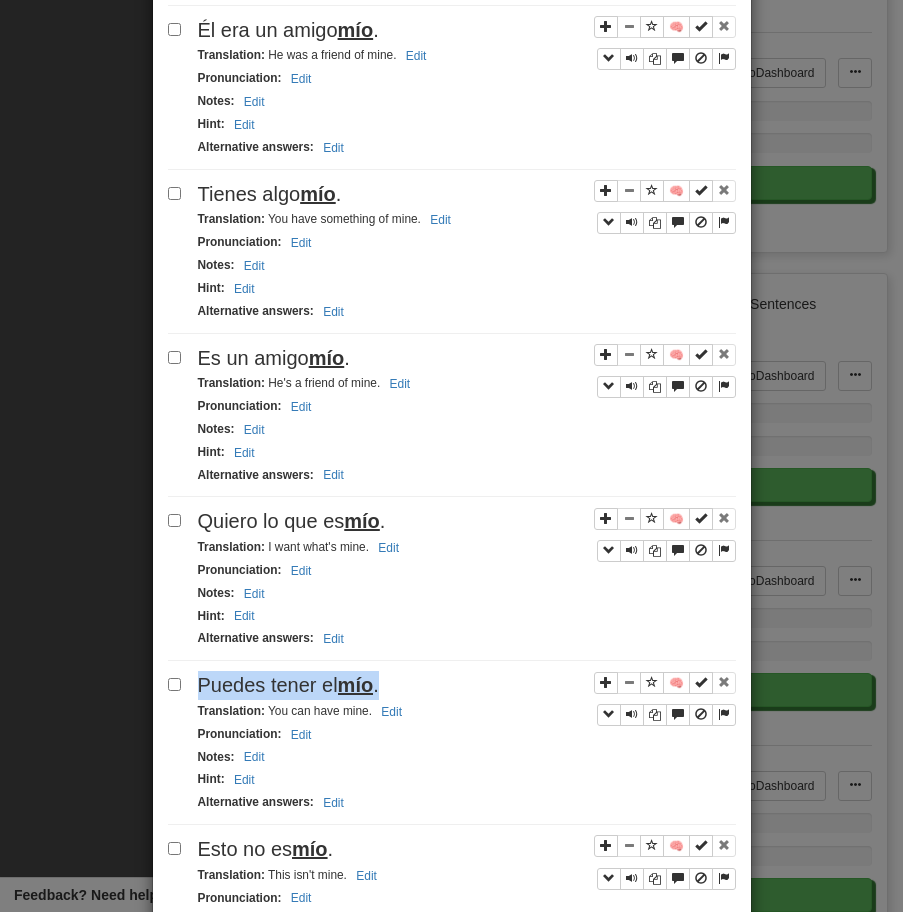 click on "Puedes tener el mío ." at bounding box center (288, 685) 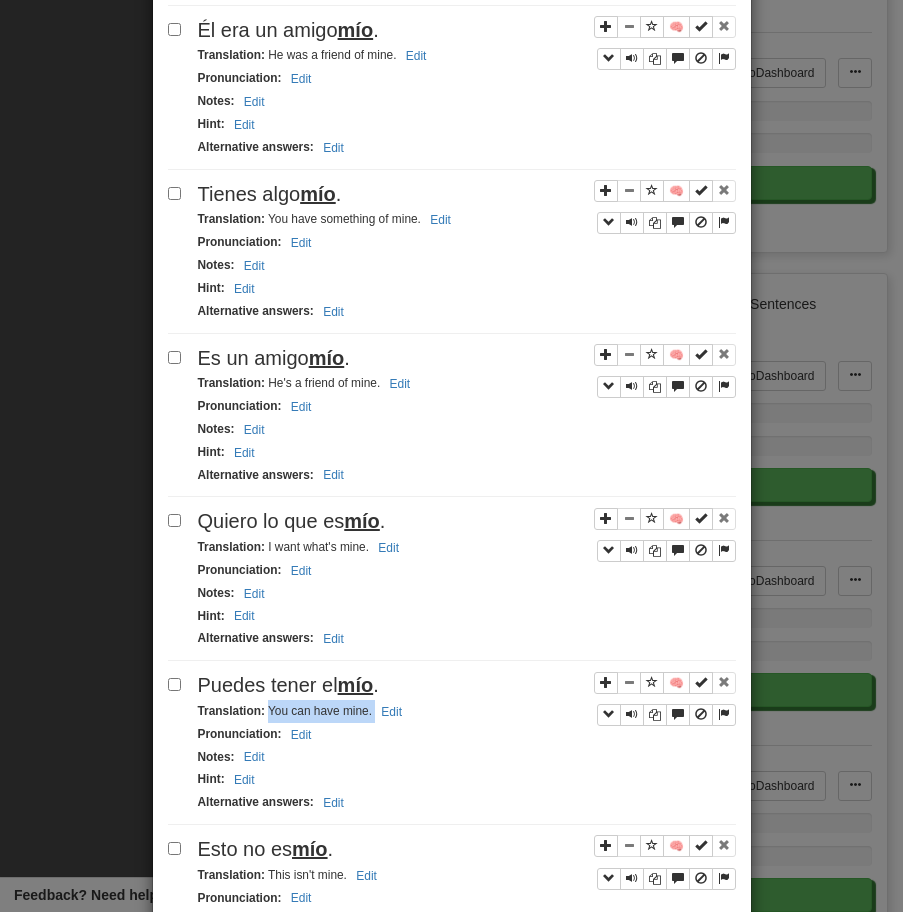 drag, startPoint x: 269, startPoint y: 715, endPoint x: 421, endPoint y: 727, distance: 152.47295 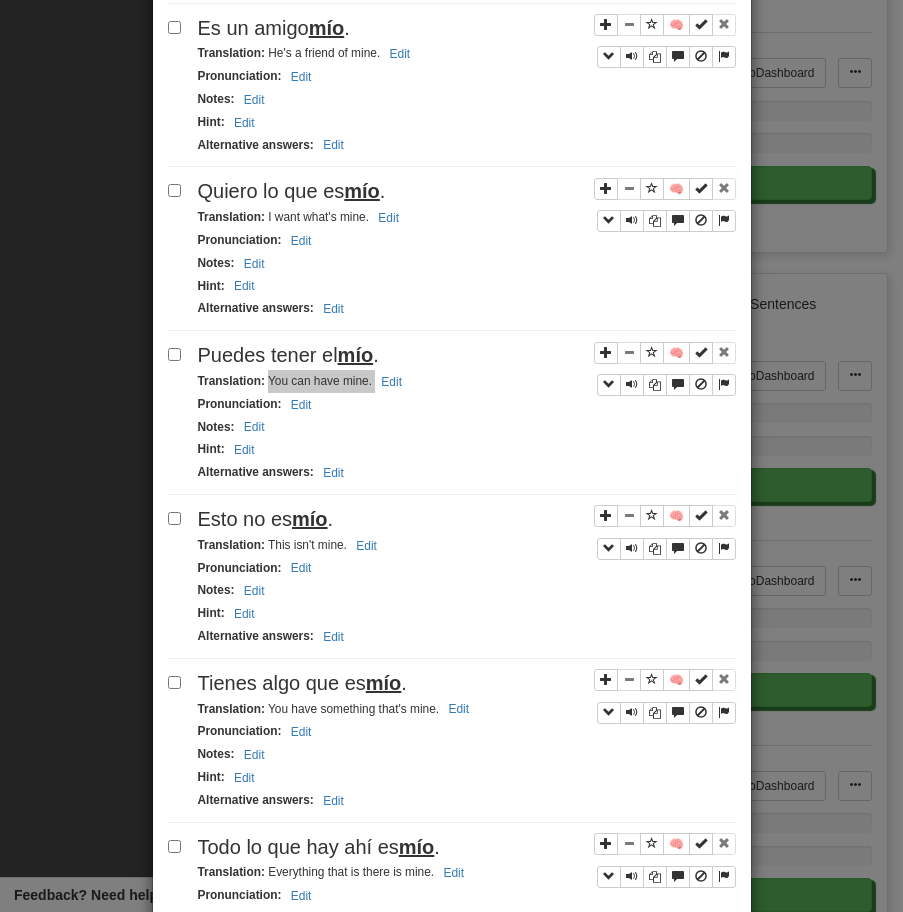 scroll, scrollTop: 2310, scrollLeft: 0, axis: vertical 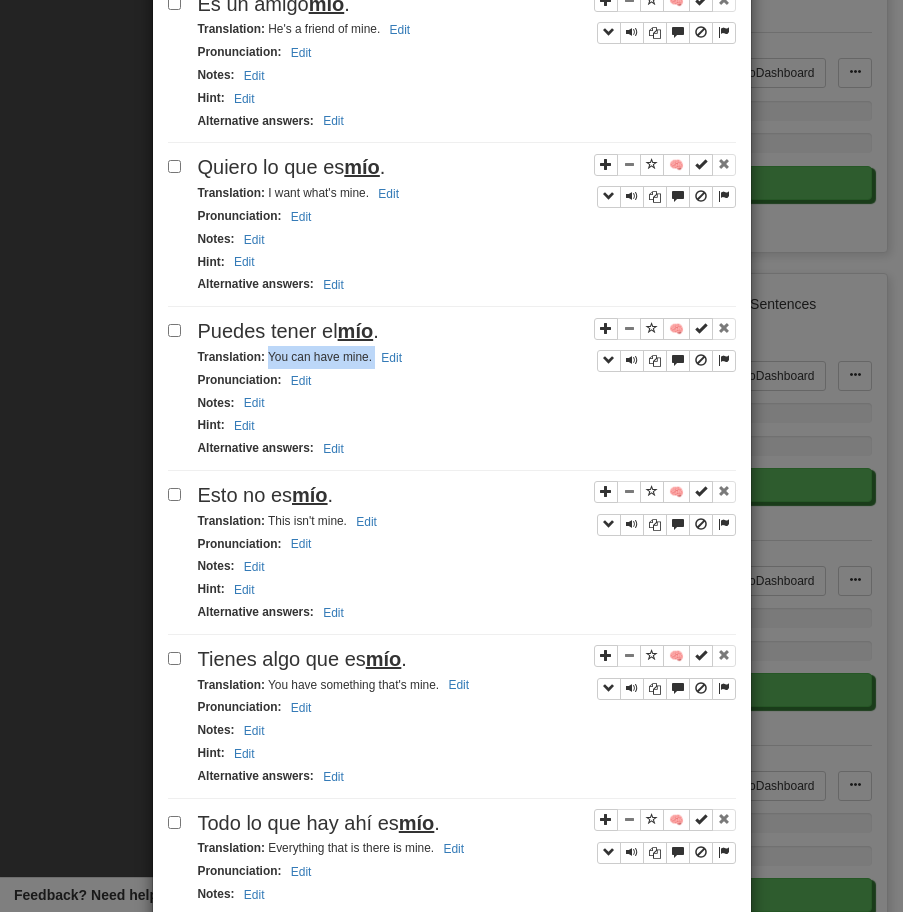 click on "Esto no es mío ." at bounding box center (467, 495) 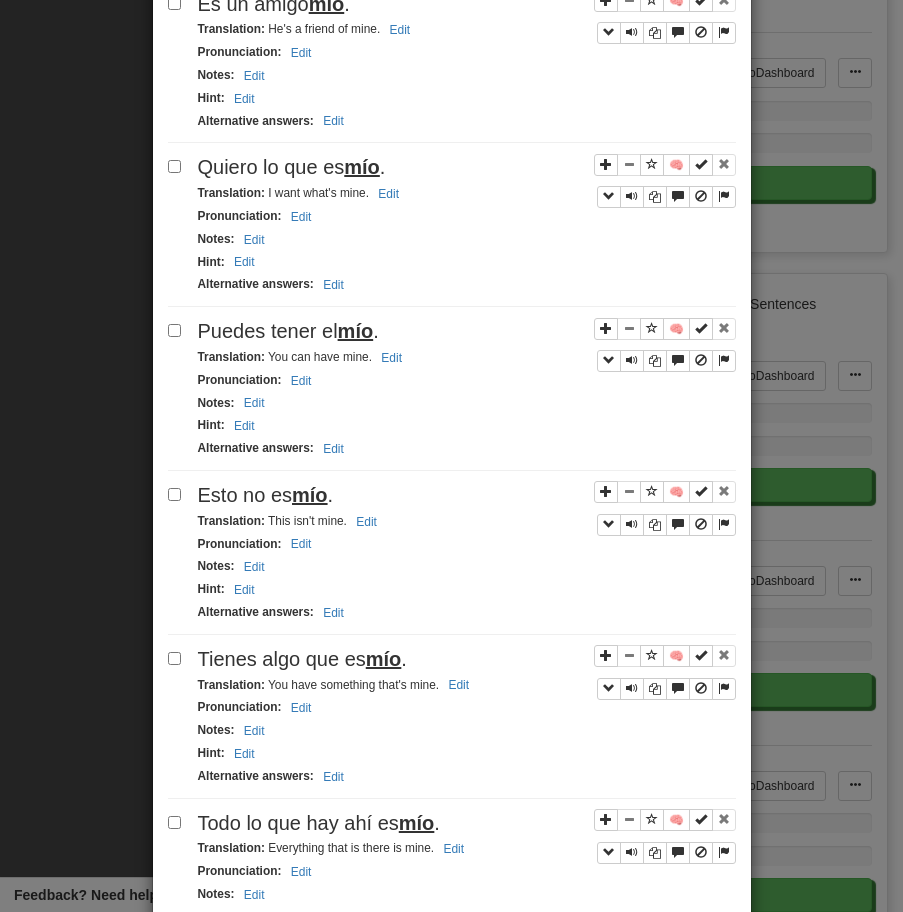 click on "Esto no es mío ." at bounding box center (467, 495) 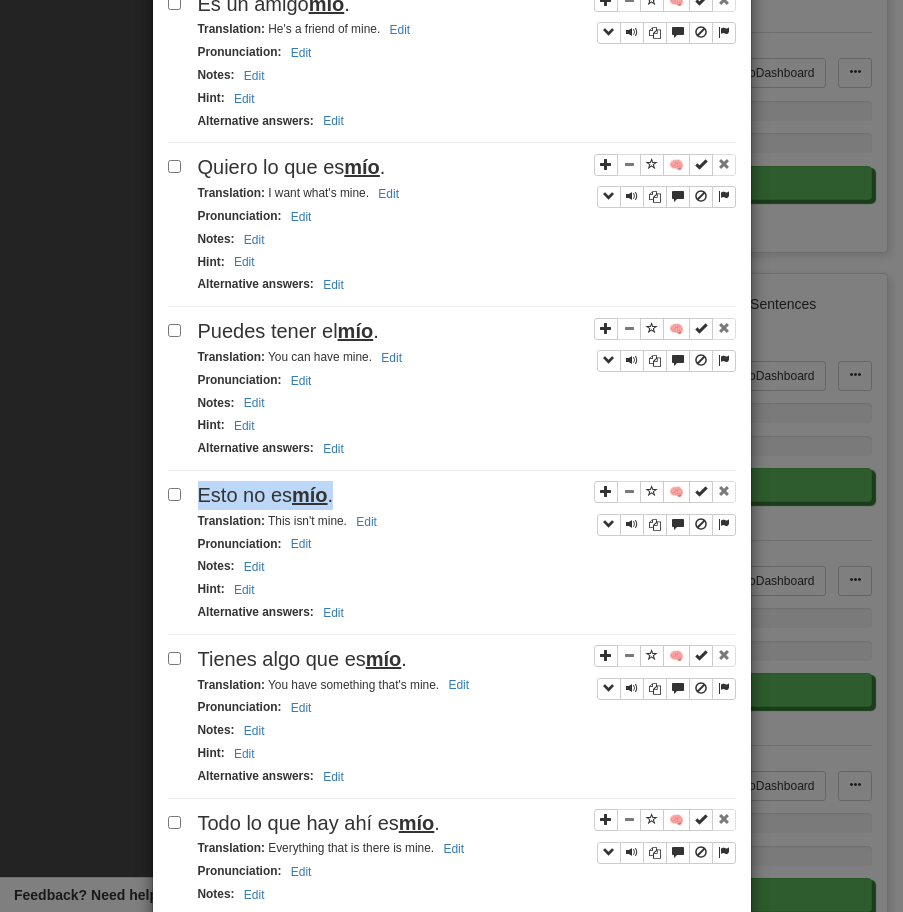click on "Esto no es mío ." at bounding box center [467, 495] 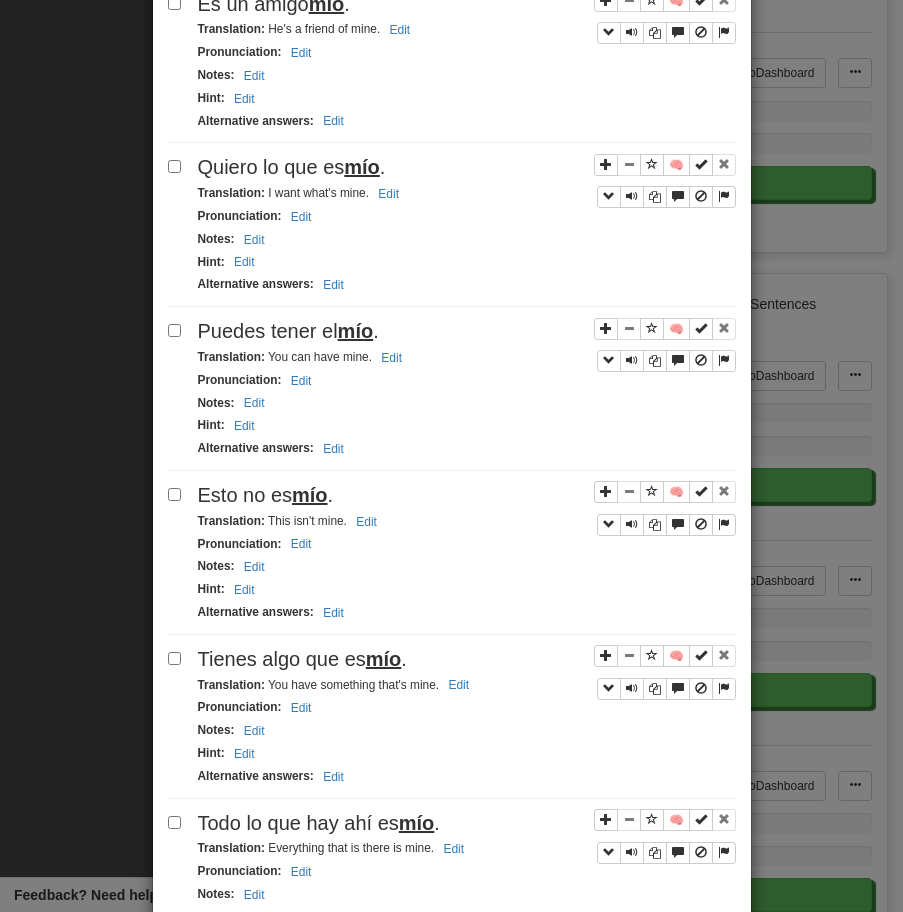click on "Translation :   This isn't mine.   Edit" at bounding box center (290, 521) 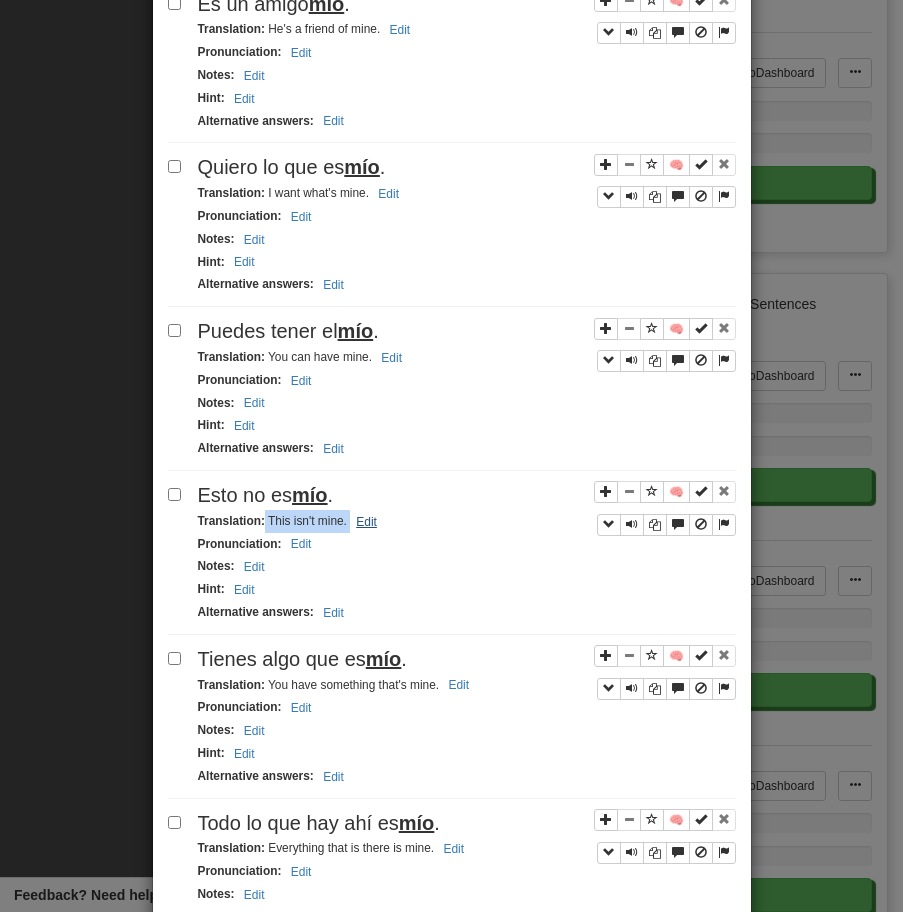 drag, startPoint x: 264, startPoint y: 525, endPoint x: 378, endPoint y: 526, distance: 114.00439 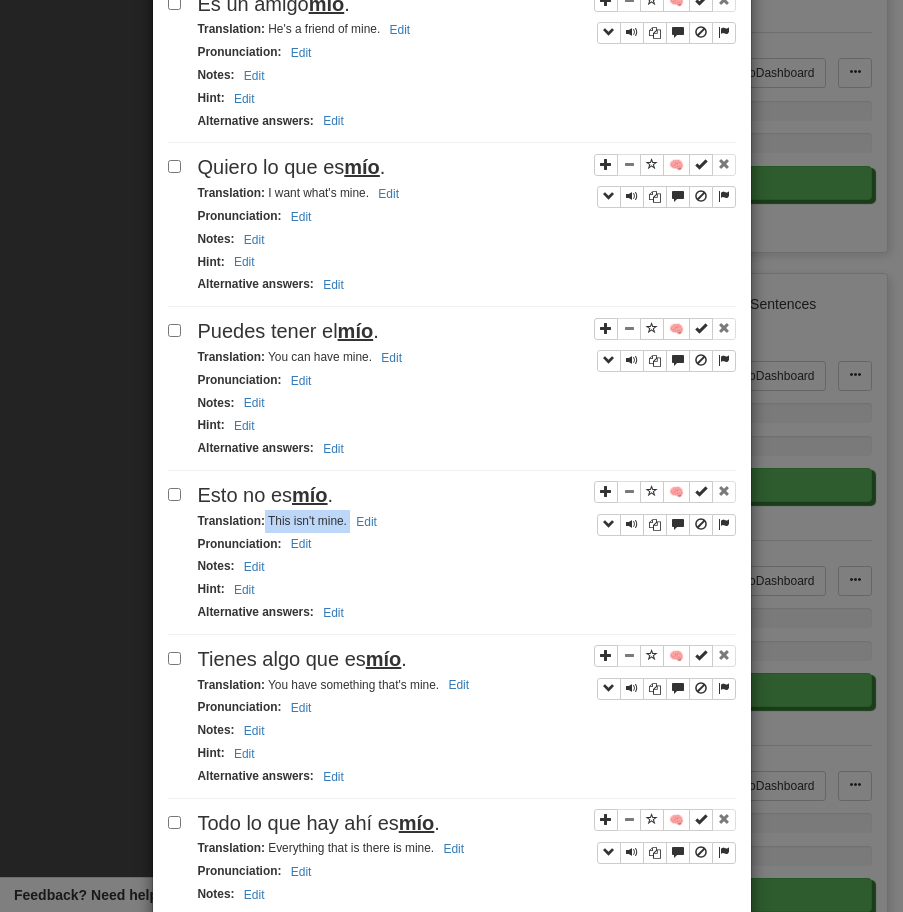 click on "mío" at bounding box center (384, 659) 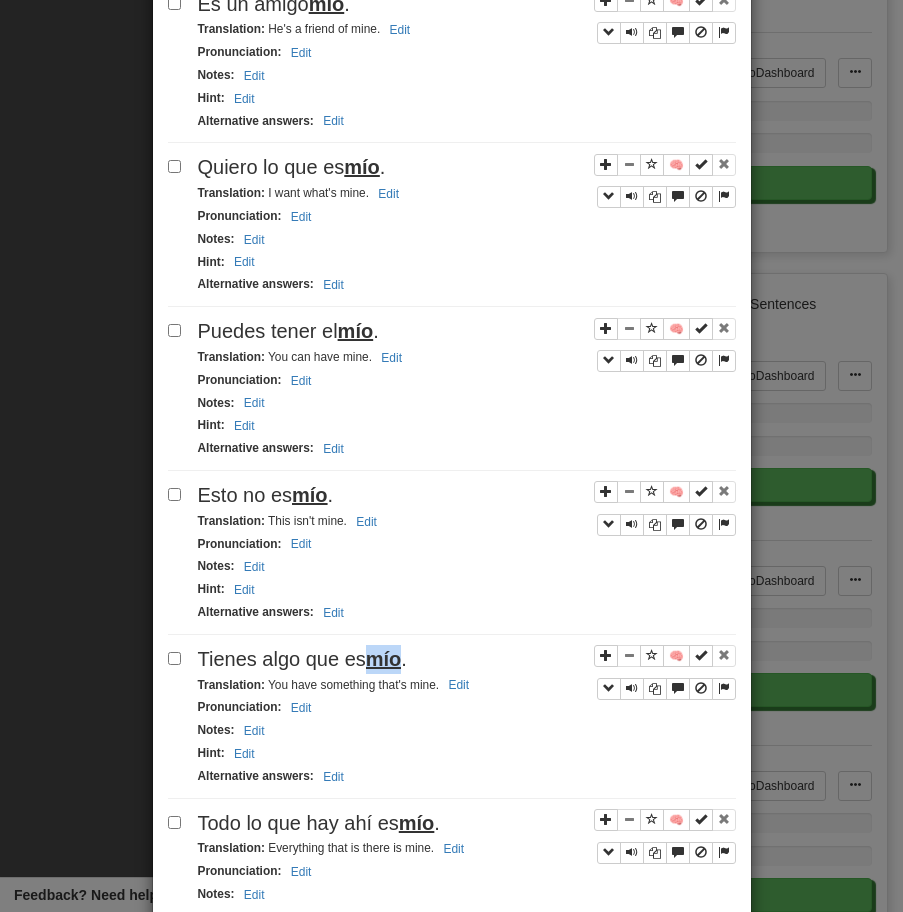 click on "mío" at bounding box center (384, 659) 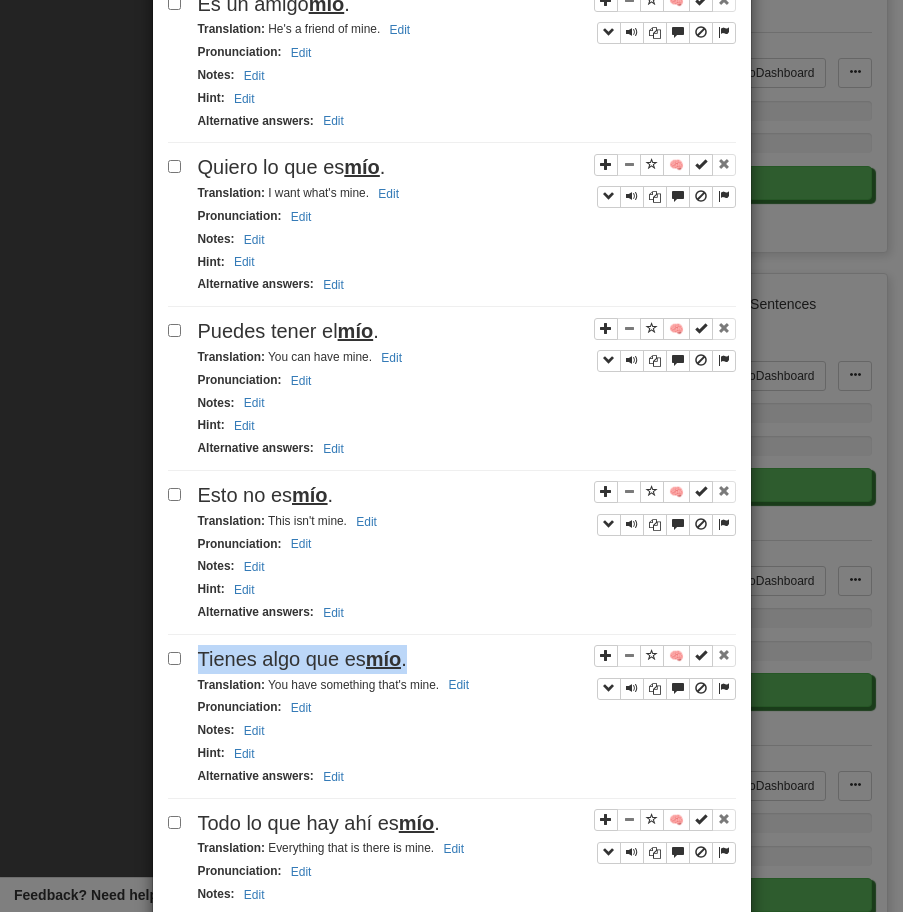 click on "mío" at bounding box center [384, 659] 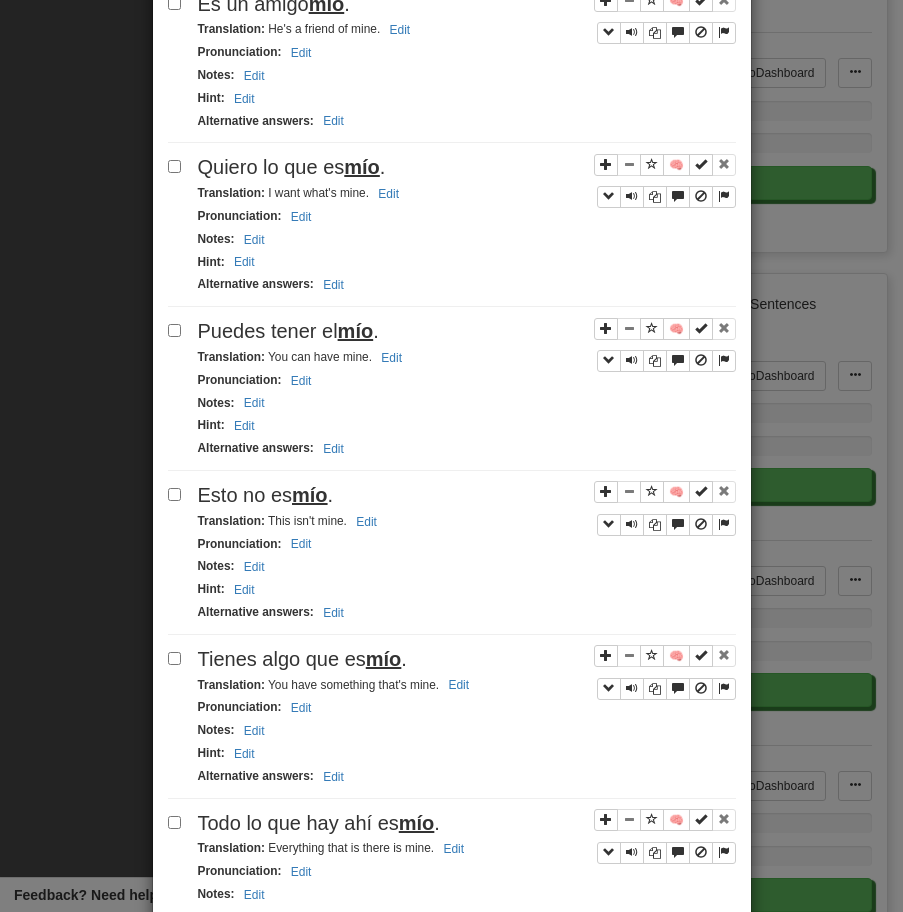 click on "Translation :   You have something that's mine.   Edit" at bounding box center (467, 685) 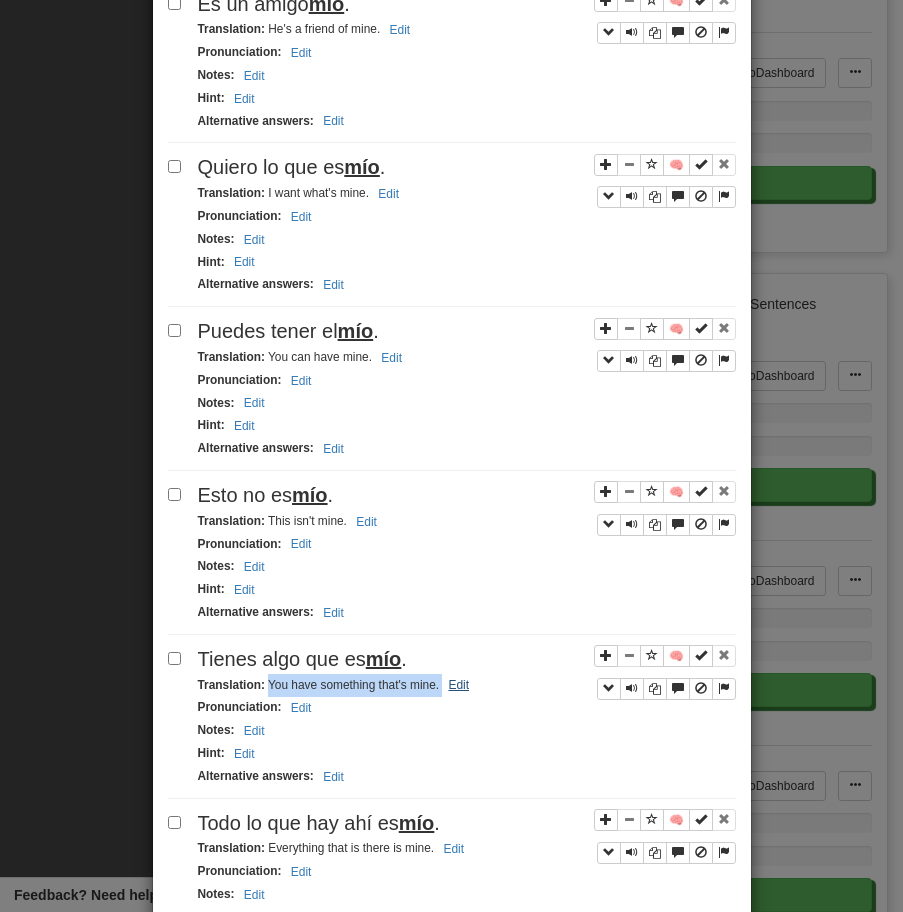 drag, startPoint x: 268, startPoint y: 691, endPoint x: 460, endPoint y: 698, distance: 192.12756 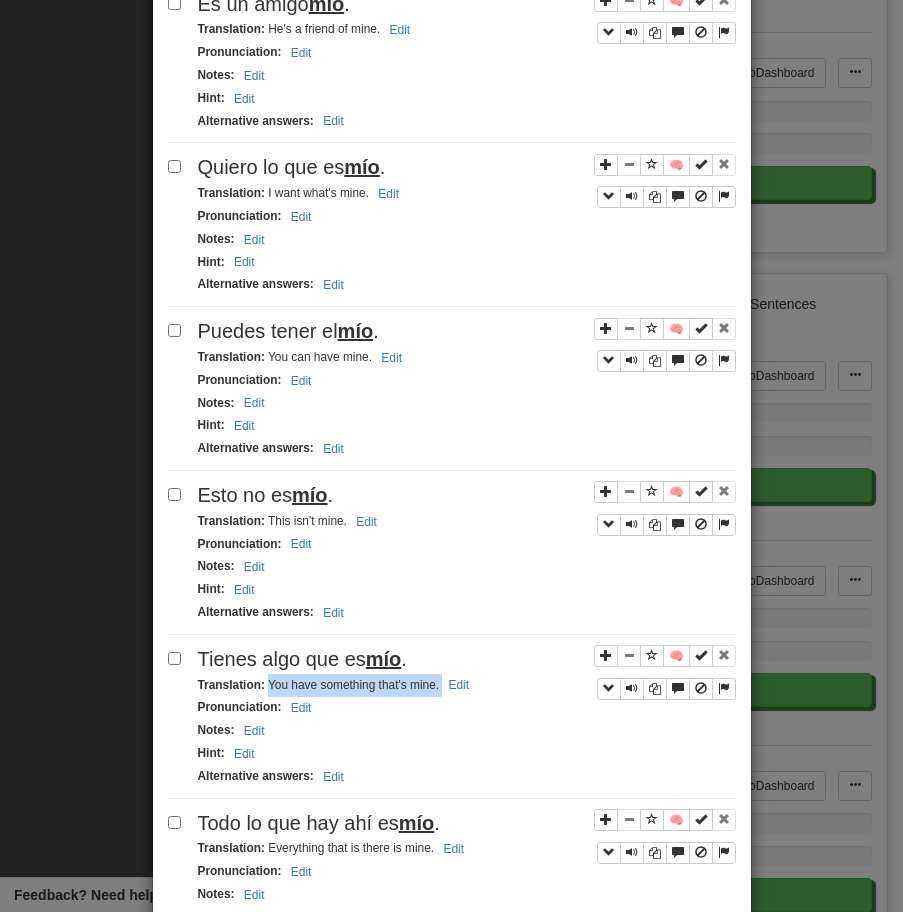 click on "Todo lo que hay ahí es mío ." at bounding box center [467, 823] 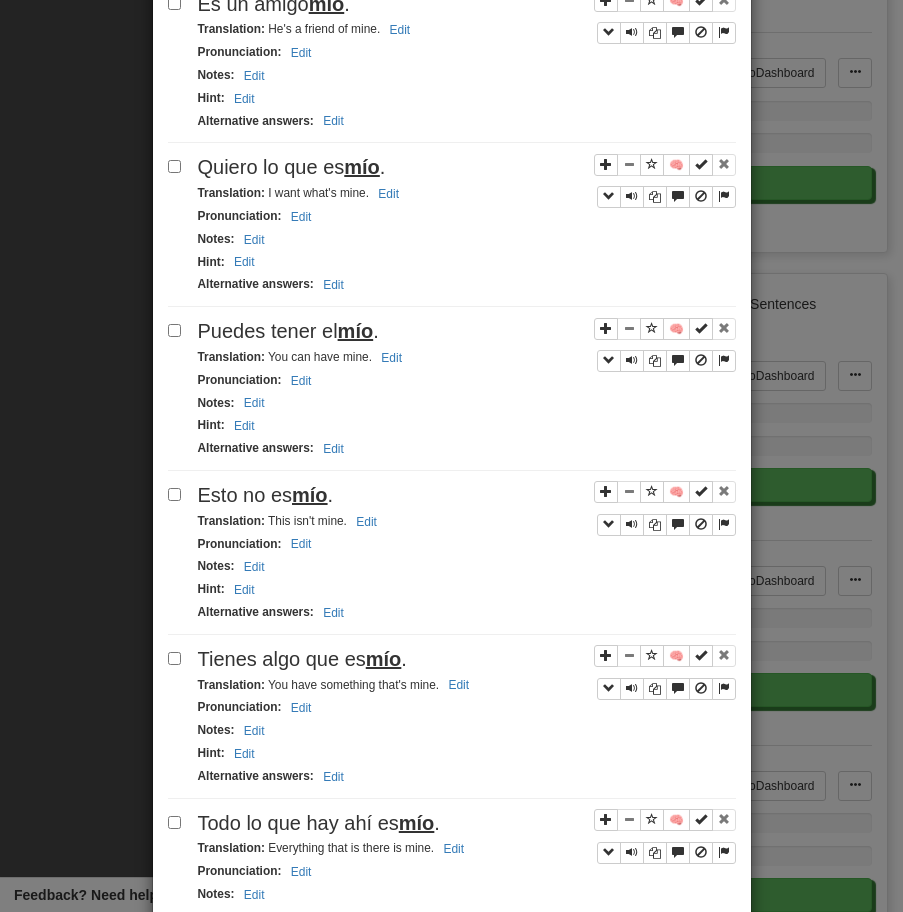 click on "Todo lo que hay ahí es mío ." at bounding box center (467, 823) 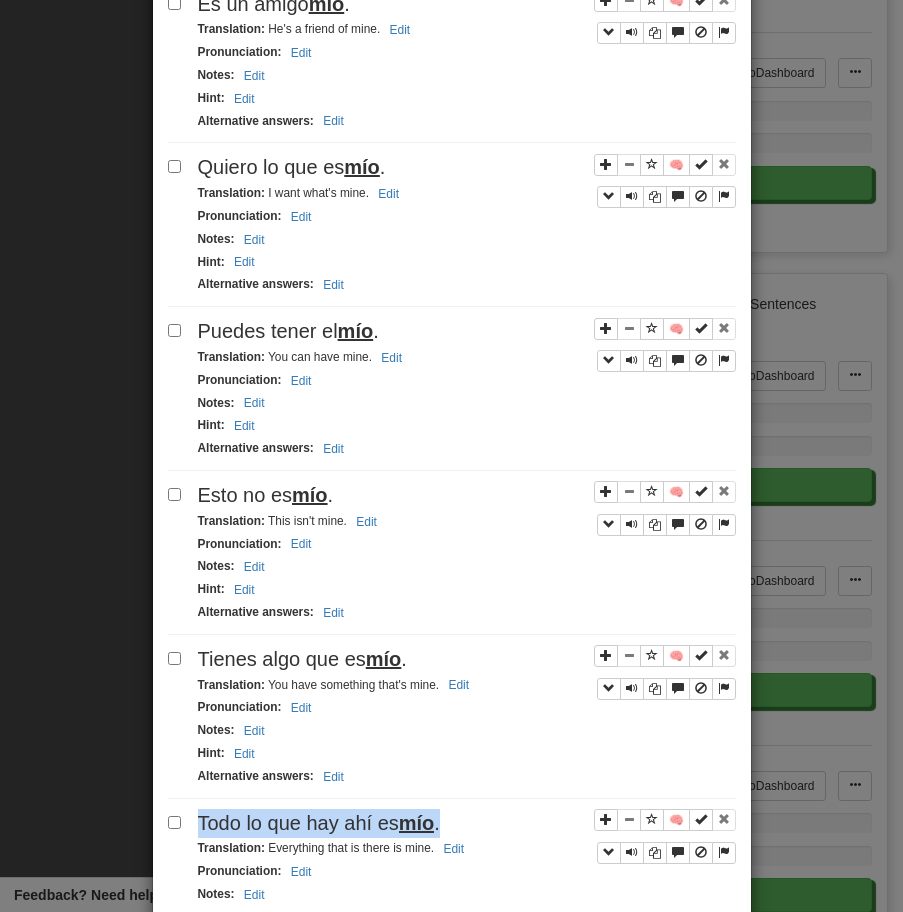 click on "Todo lo que hay ahí es mío ." at bounding box center [467, 823] 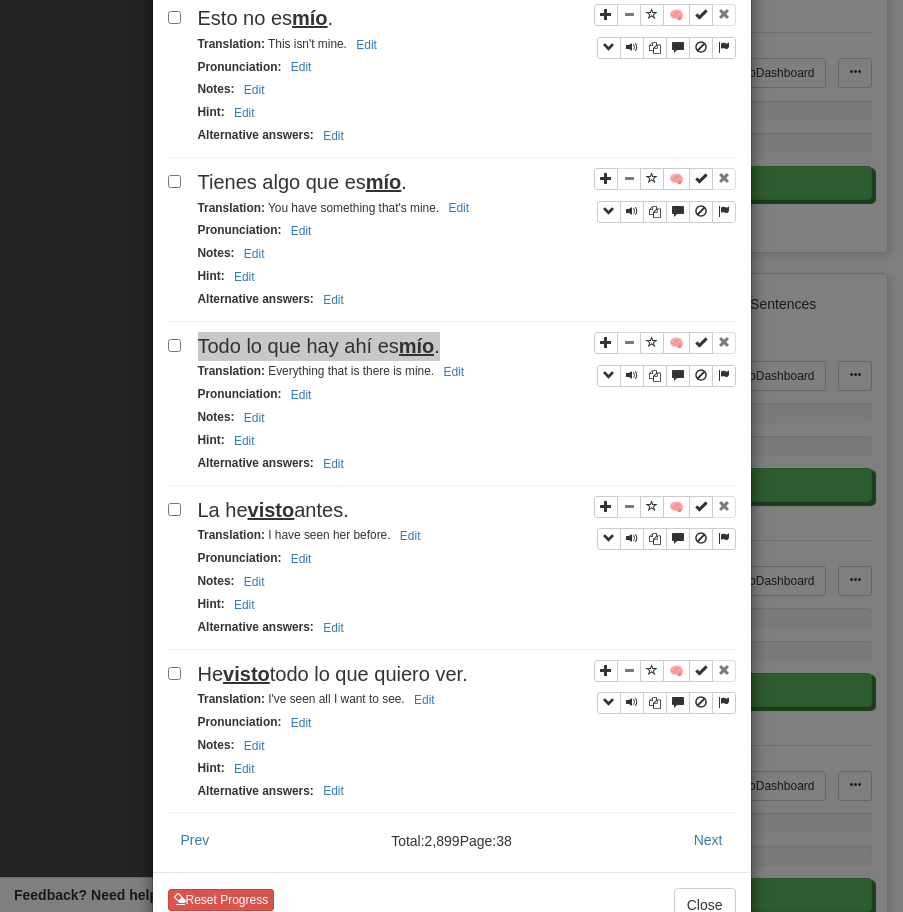 scroll, scrollTop: 2855, scrollLeft: 0, axis: vertical 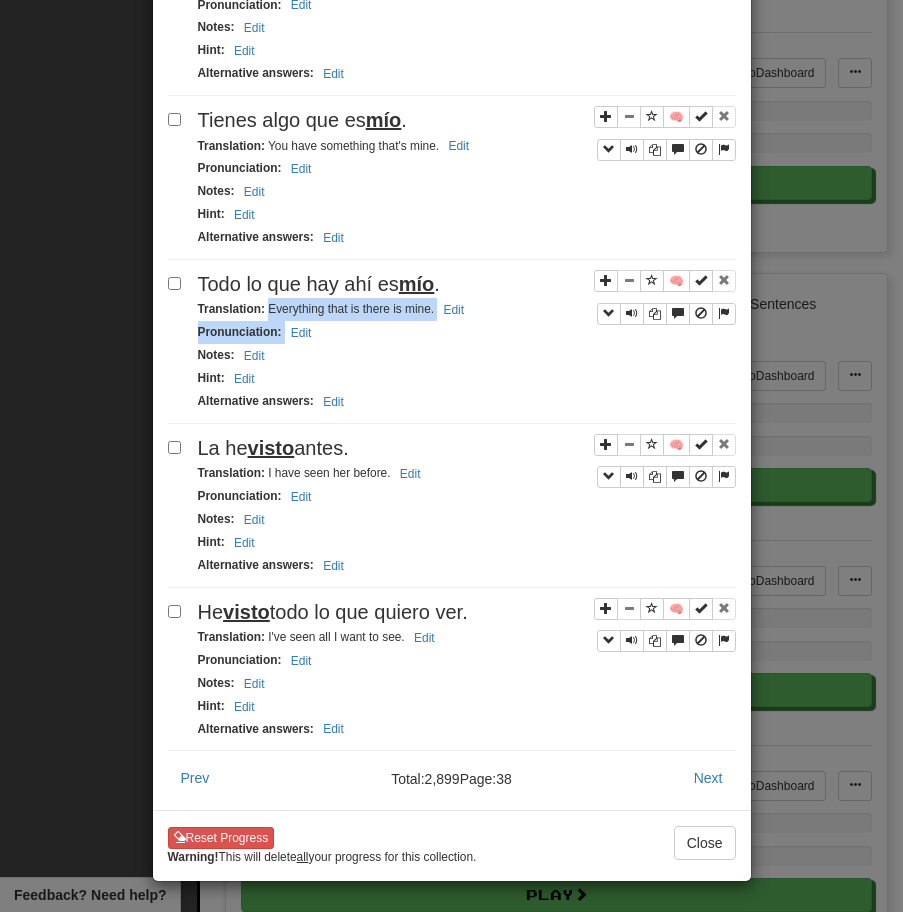 drag, startPoint x: 268, startPoint y: 306, endPoint x: 472, endPoint y: 320, distance: 204.47983 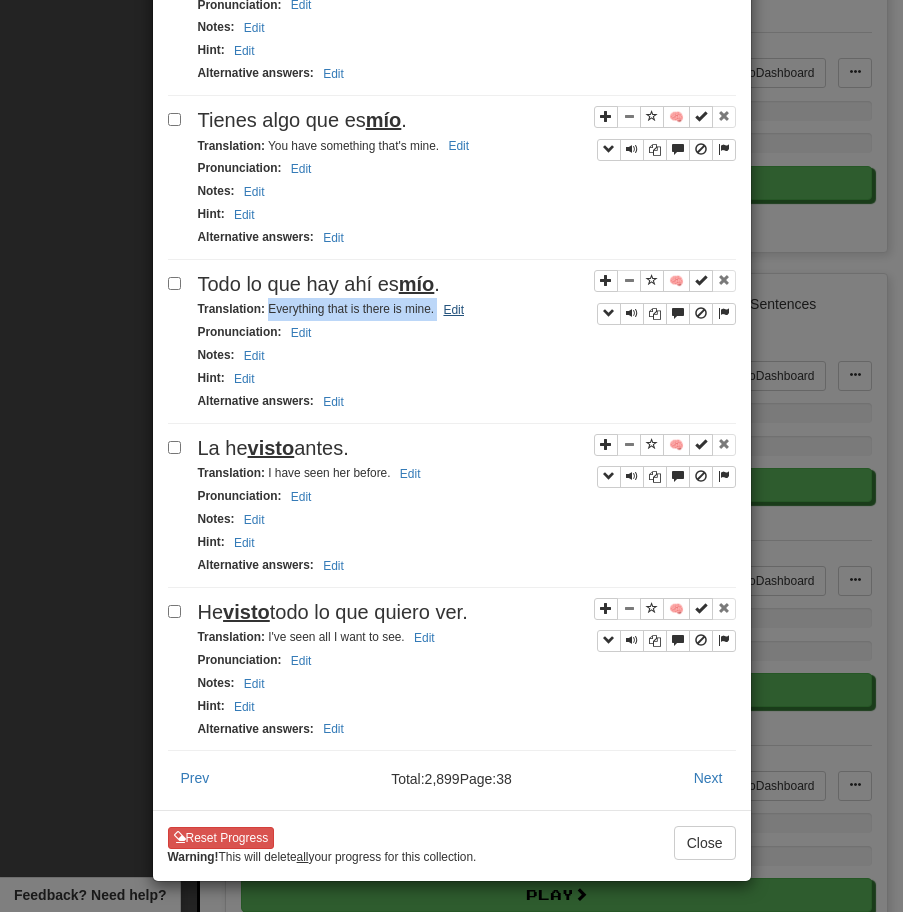 drag, startPoint x: 266, startPoint y: 306, endPoint x: 446, endPoint y: 305, distance: 180.00278 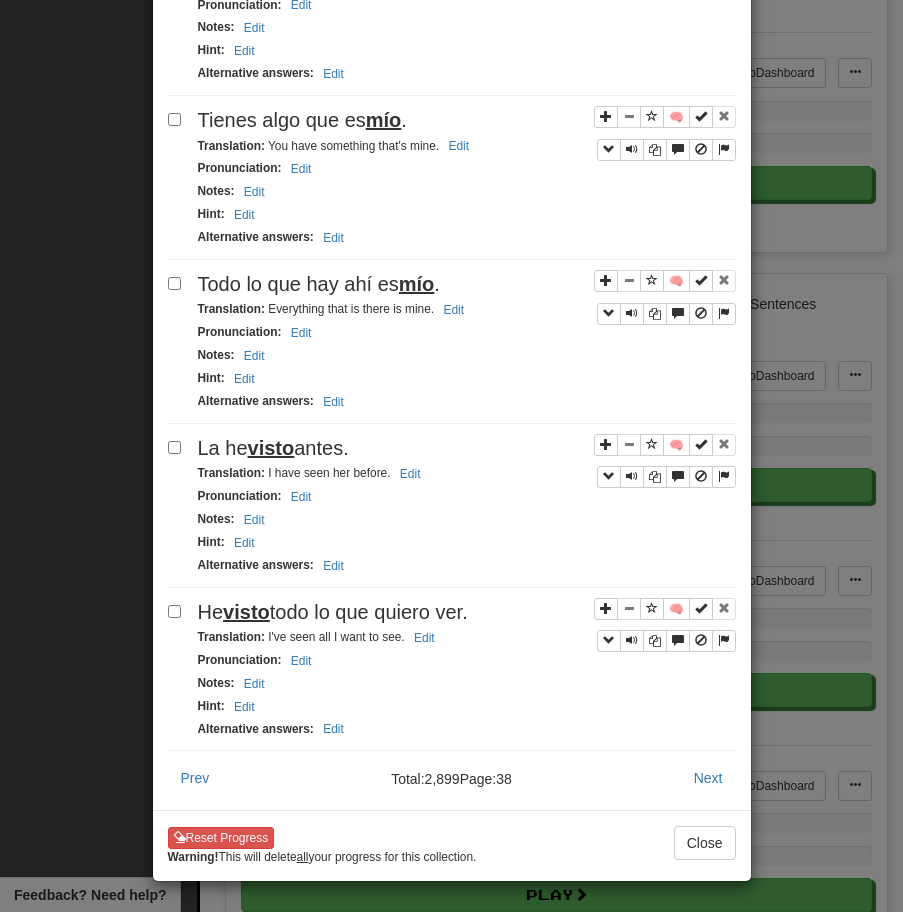 click on "La he visto antes." at bounding box center (273, 448) 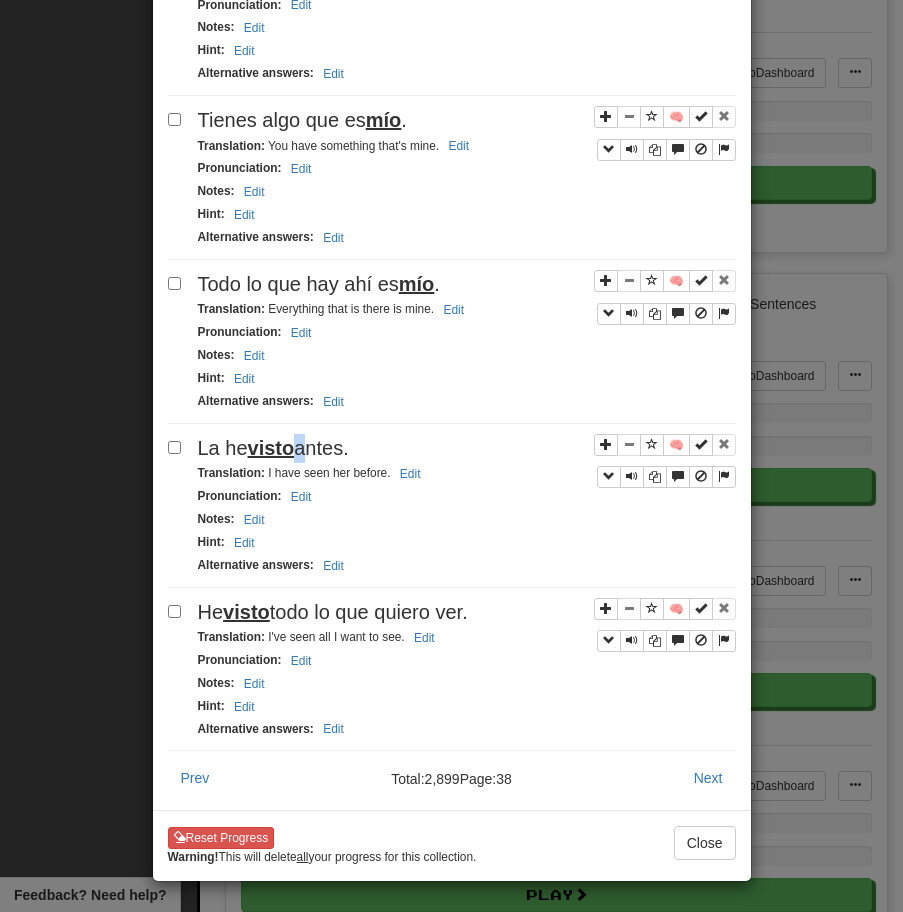 click on "La he visto antes." at bounding box center (273, 448) 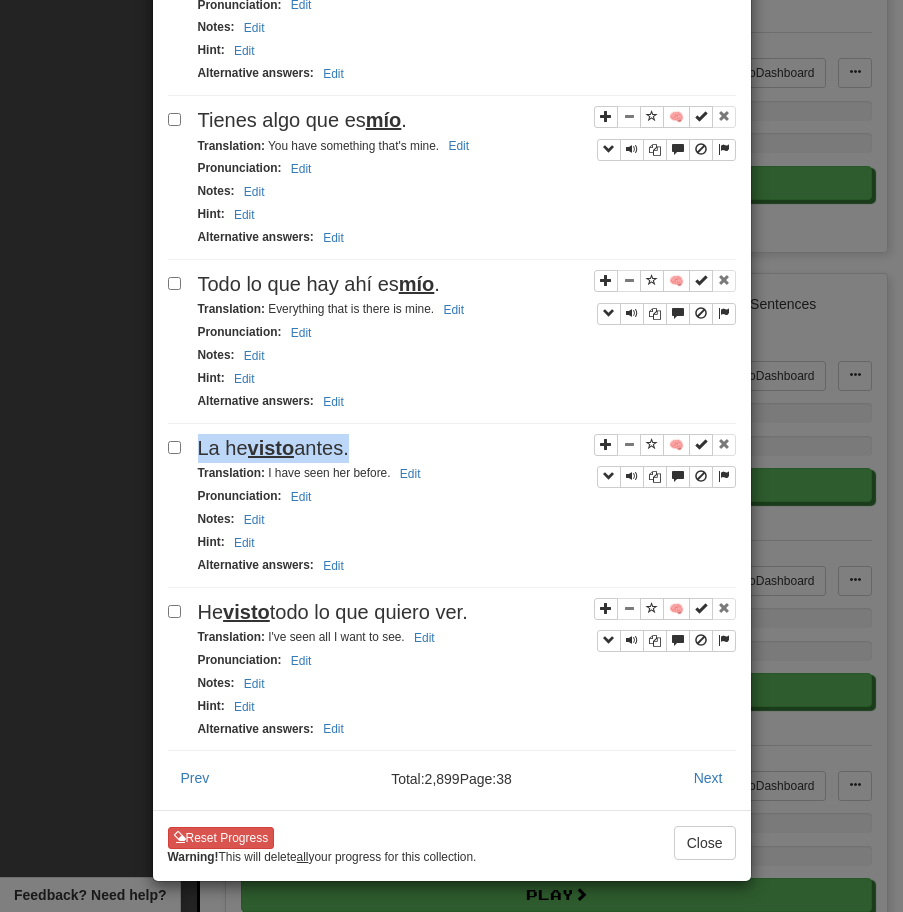 click on "La he visto antes." at bounding box center [273, 448] 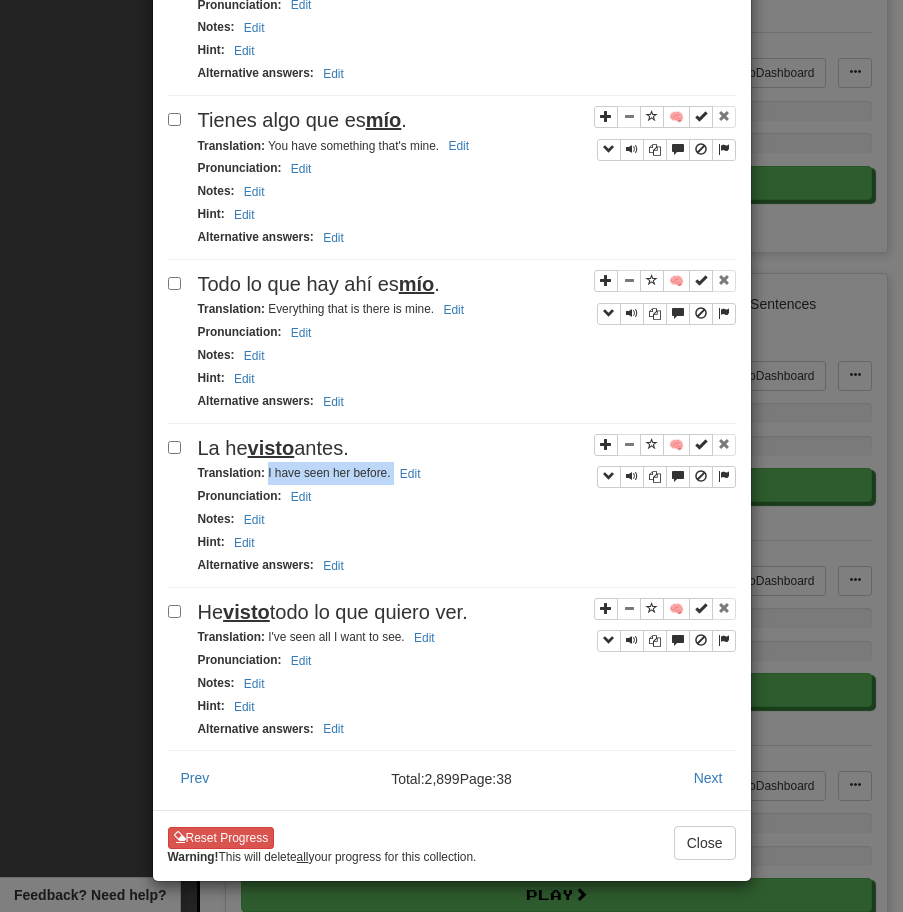 drag, startPoint x: 267, startPoint y: 473, endPoint x: 443, endPoint y: 478, distance: 176.07101 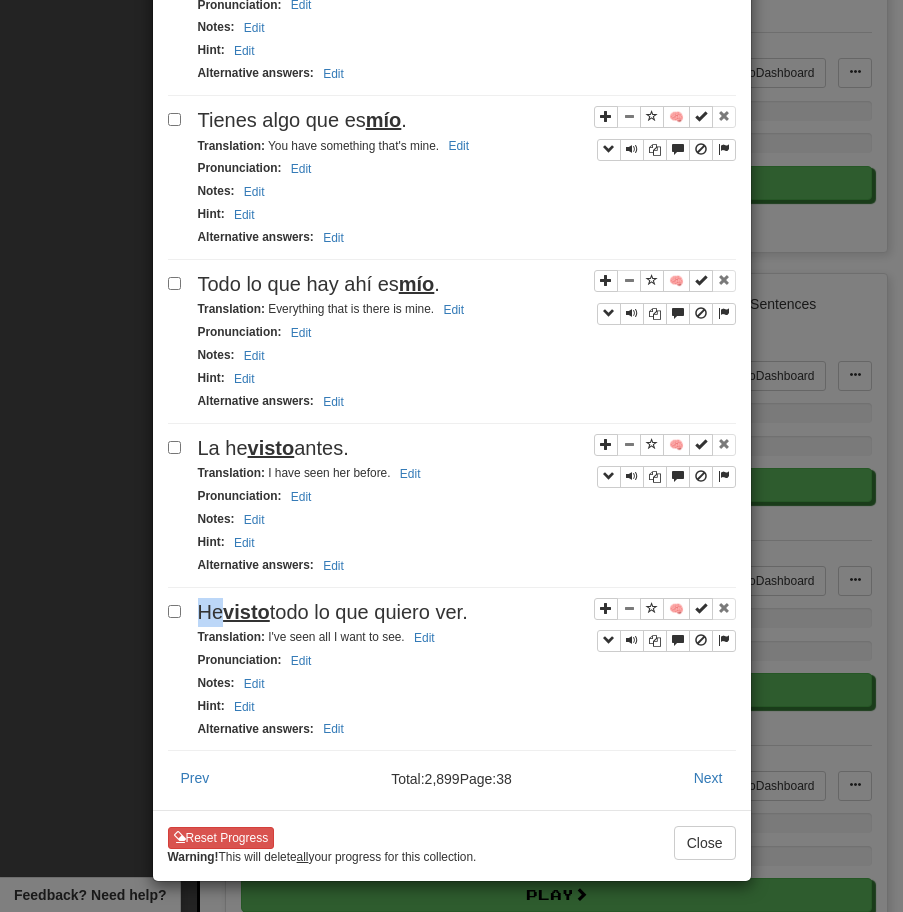 click on "Sí, mi [NAME]." at bounding box center [452, -892] 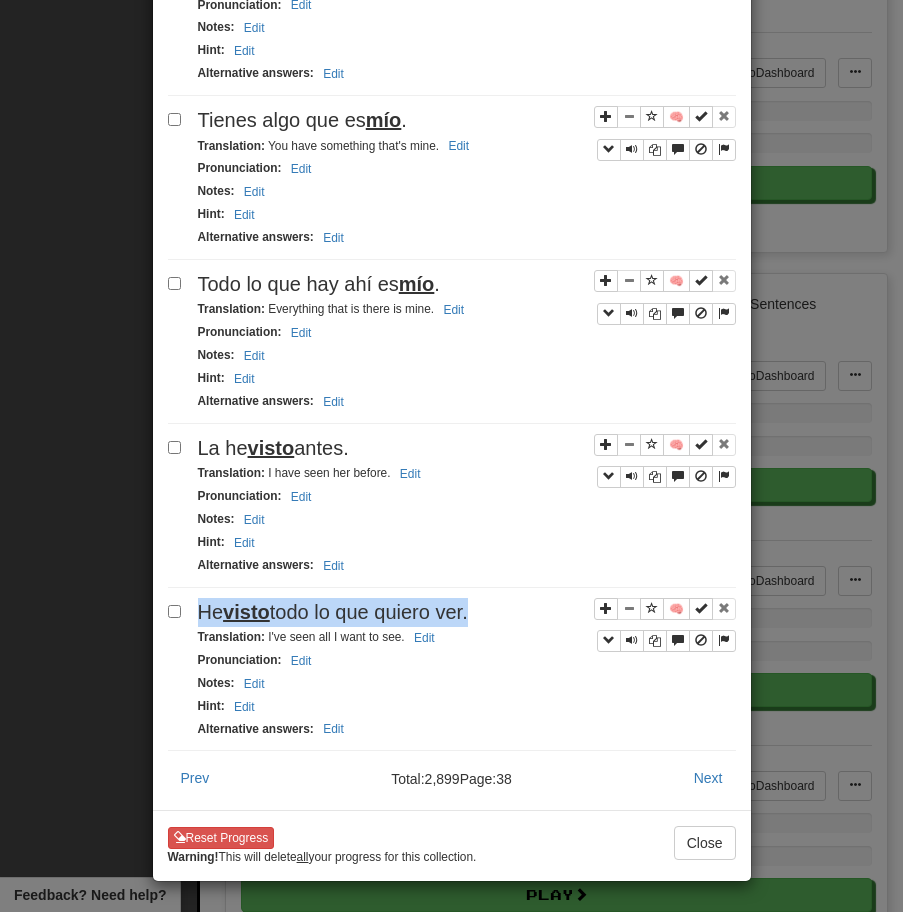 click on "Sí, mi [NAME]." at bounding box center (452, -892) 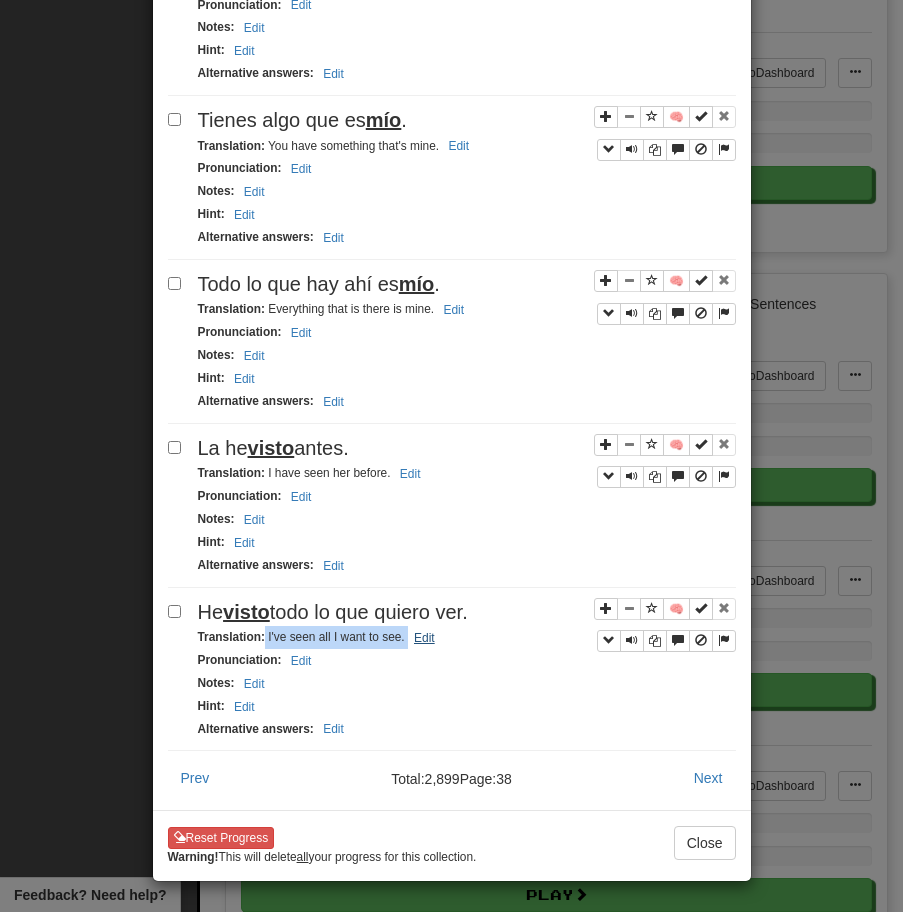 drag, startPoint x: 264, startPoint y: 633, endPoint x: 417, endPoint y: 644, distance: 153.39491 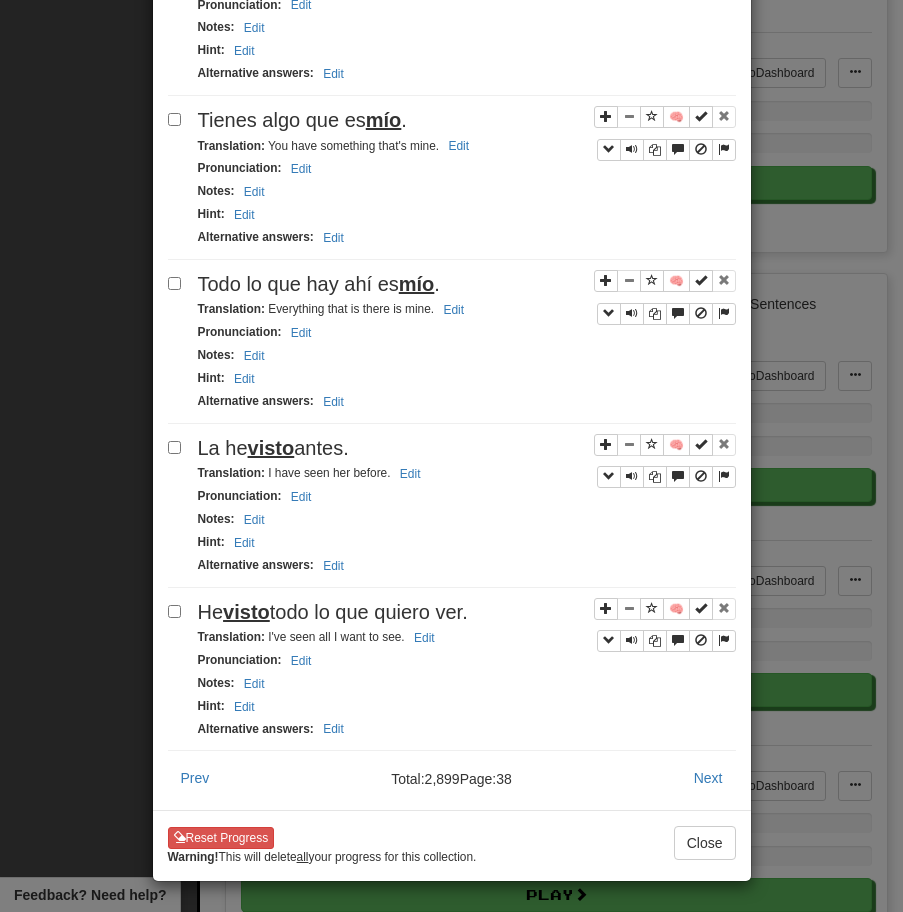 click on "🧠 He visto todo lo que quiero ver. Translation :   I've seen all I want to see.   Edit Pronunciation :     Edit Notes :     Edit Hint :     Edit Alternative answers :     Edit" at bounding box center [452, 675] 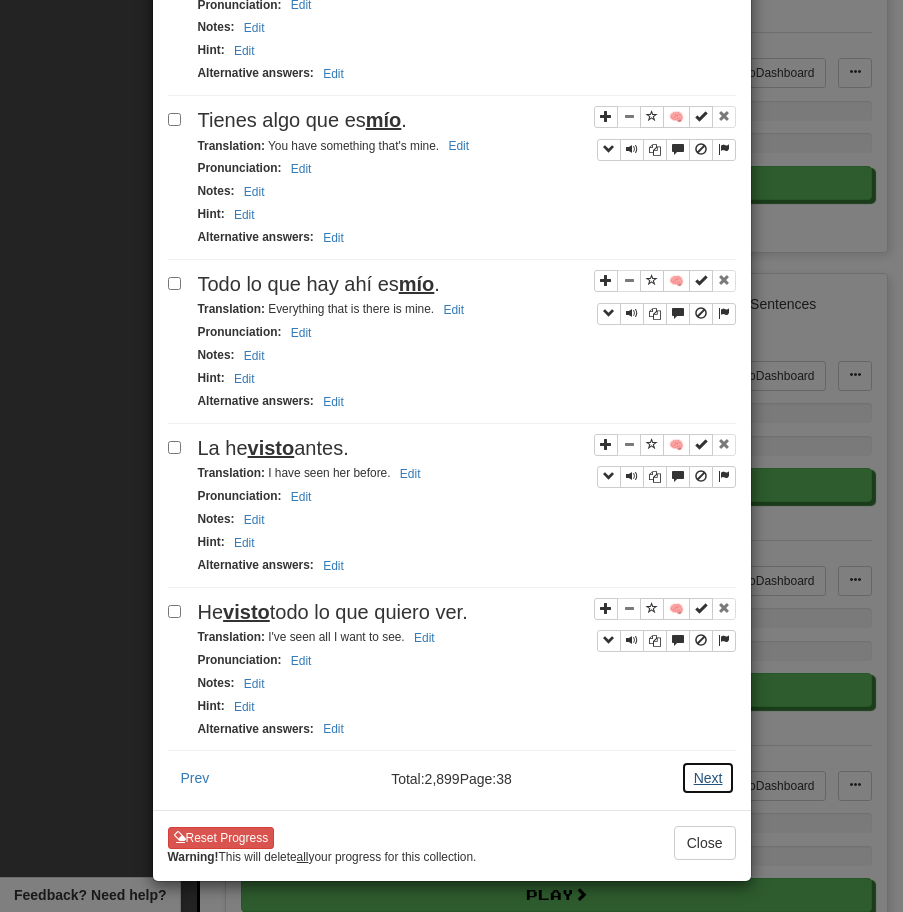 click on "Next" at bounding box center [708, 778] 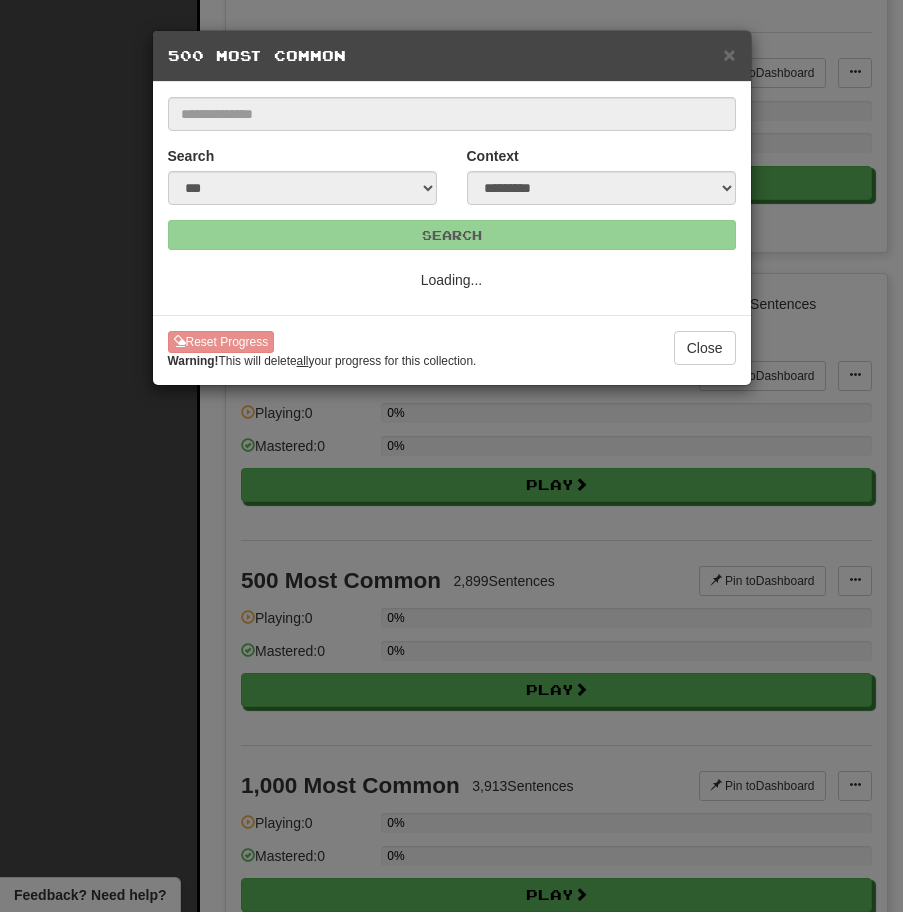 scroll, scrollTop: 0, scrollLeft: 0, axis: both 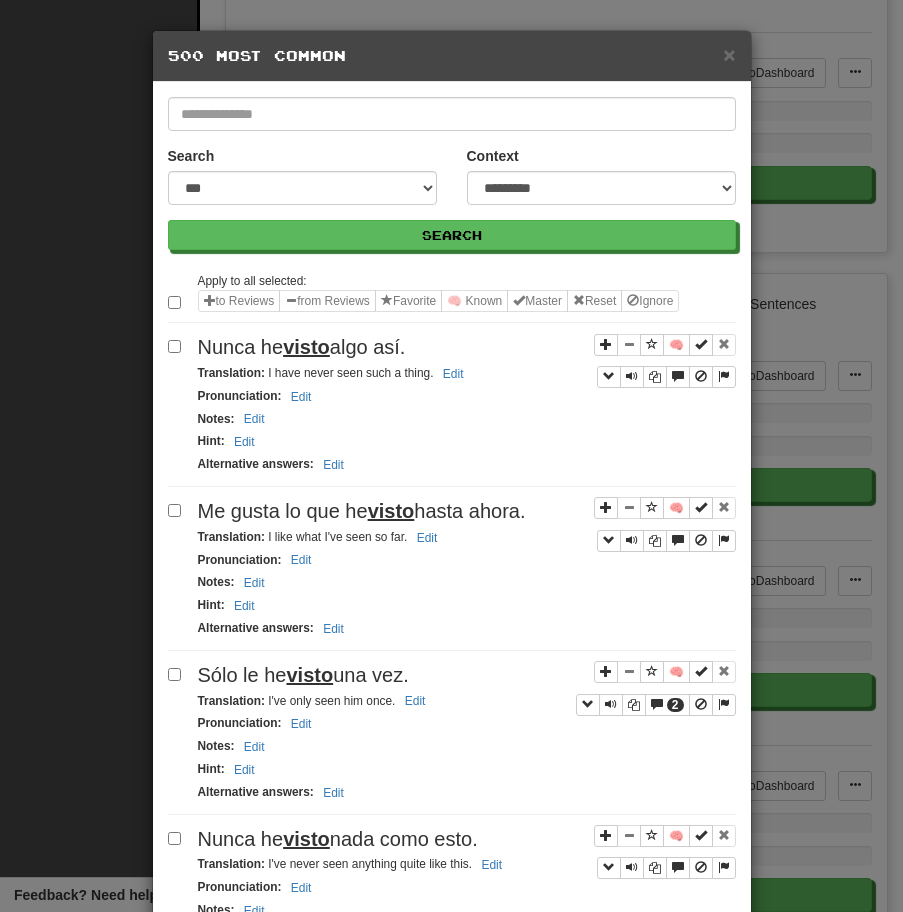 click on "Apply to all selected:  to Reviews  from Reviews  Favorite 🧠 Known  Master  Reset  Ignore 🧠 Nunca he visto algo así. Translation :   I have never seen such a thing.   Edit Pronunciation :     Edit Notes :     Edit Hint :     Edit Alternative answers :     Edit 🧠 Me gusta lo que he visto hasta ahora. Translation :   I like what I've seen so far.   Edit Pronunciation :     Edit Notes :     Edit Hint :     Edit Alternative answers :     Edit 🧠 2 Sólo le he visto una vez. Translation :   I've only seen him once.   Edit Pronunciation :     Edit Notes :     Edit Hint :     Edit Alternative answers :     Edit 🧠 Nunca he visto nada como esto. Translation :   I've never seen anything quite like this.   Edit Pronunciation :     Edit Notes :     Edit Hint :     Edit Alternative answers :     Edit 🧠 Yo nunca había visto algo así. Translation :   I'd never seen anything like it.   Edit Pronunciation :     Edit Notes :     Edit Hint :     Edit Alternative answers :     Edit 🧠 visto :" at bounding box center [452, 1957] 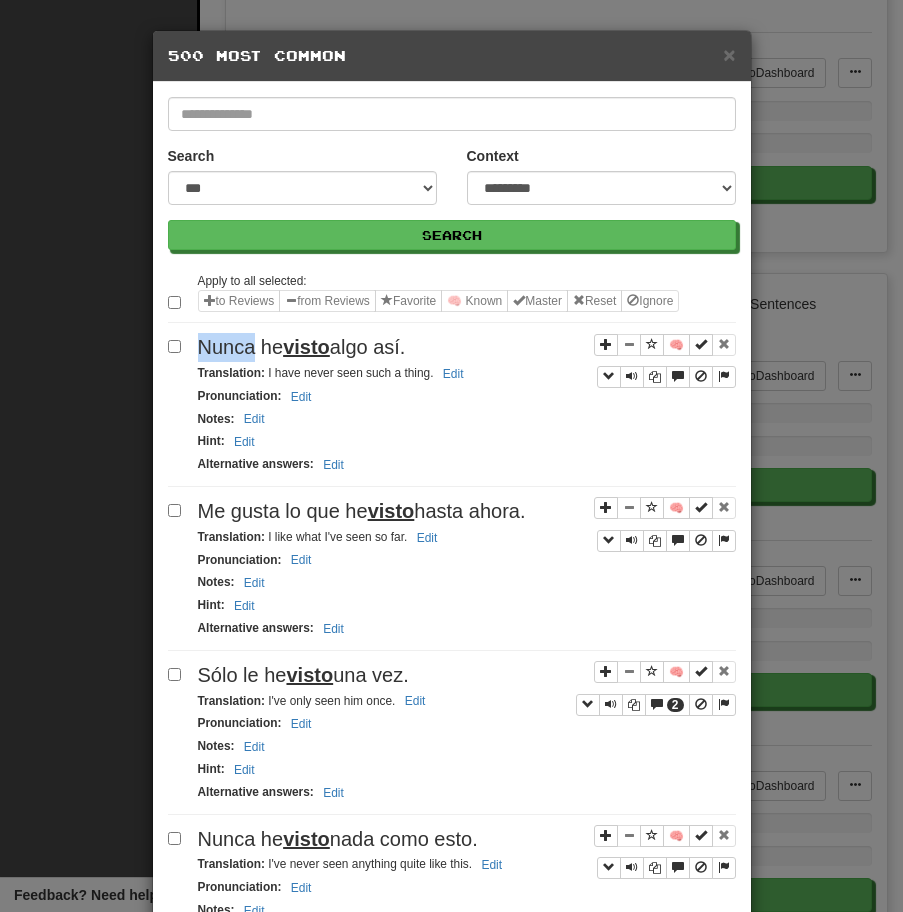 click on "Apply to all selected:  to Reviews  from Reviews  Favorite 🧠 Known  Master  Reset  Ignore 🧠 Nunca he visto algo así. Translation :   I have never seen such a thing.   Edit Pronunciation :     Edit Notes :     Edit Hint :     Edit Alternative answers :     Edit 🧠 Me gusta lo que he visto hasta ahora. Translation :   I like what I've seen so far.   Edit Pronunciation :     Edit Notes :     Edit Hint :     Edit Alternative answers :     Edit 🧠 2 Sólo le he visto una vez. Translation :   I've only seen him once.   Edit Pronunciation :     Edit Notes :     Edit Hint :     Edit Alternative answers :     Edit 🧠 Nunca he visto nada como esto. Translation :   I've never seen anything quite like this.   Edit Pronunciation :     Edit Notes :     Edit Hint :     Edit Alternative answers :     Edit 🧠 Yo nunca había visto algo así. Translation :   I'd never seen anything like it.   Edit Pronunciation :     Edit Notes :     Edit Hint :     Edit Alternative answers :     Edit 🧠 visto :" at bounding box center [452, 1957] 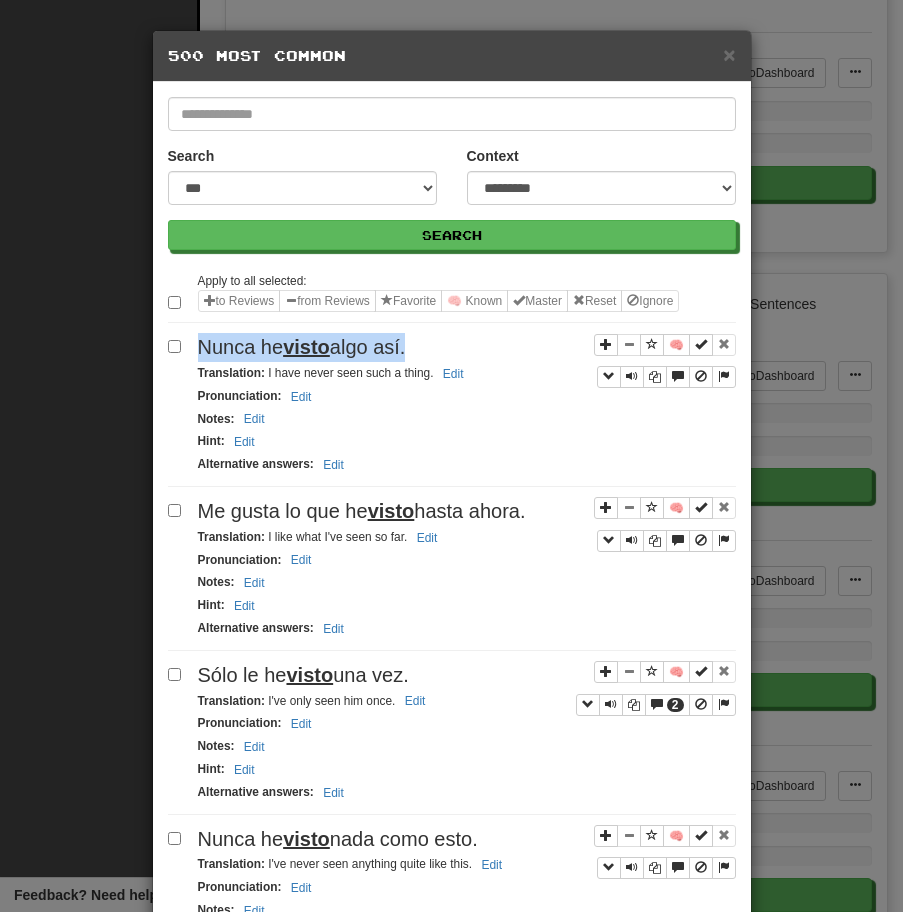 click on "Apply to all selected:  to Reviews  from Reviews  Favorite 🧠 Known  Master  Reset  Ignore 🧠 Nunca he visto algo así. Translation :   I have never seen such a thing.   Edit Pronunciation :     Edit Notes :     Edit Hint :     Edit Alternative answers :     Edit 🧠 Me gusta lo que he visto hasta ahora. Translation :   I like what I've seen so far.   Edit Pronunciation :     Edit Notes :     Edit Hint :     Edit Alternative answers :     Edit 🧠 2 Sólo le he visto una vez. Translation :   I've only seen him once.   Edit Pronunciation :     Edit Notes :     Edit Hint :     Edit Alternative answers :     Edit 🧠 Nunca he visto nada como esto. Translation :   I've never seen anything quite like this.   Edit Pronunciation :     Edit Notes :     Edit Hint :     Edit Alternative answers :     Edit 🧠 Yo nunca había visto algo así. Translation :   I'd never seen anything like it.   Edit Pronunciation :     Edit Notes :     Edit Hint :     Edit Alternative answers :     Edit 🧠 visto :" at bounding box center [452, 1957] 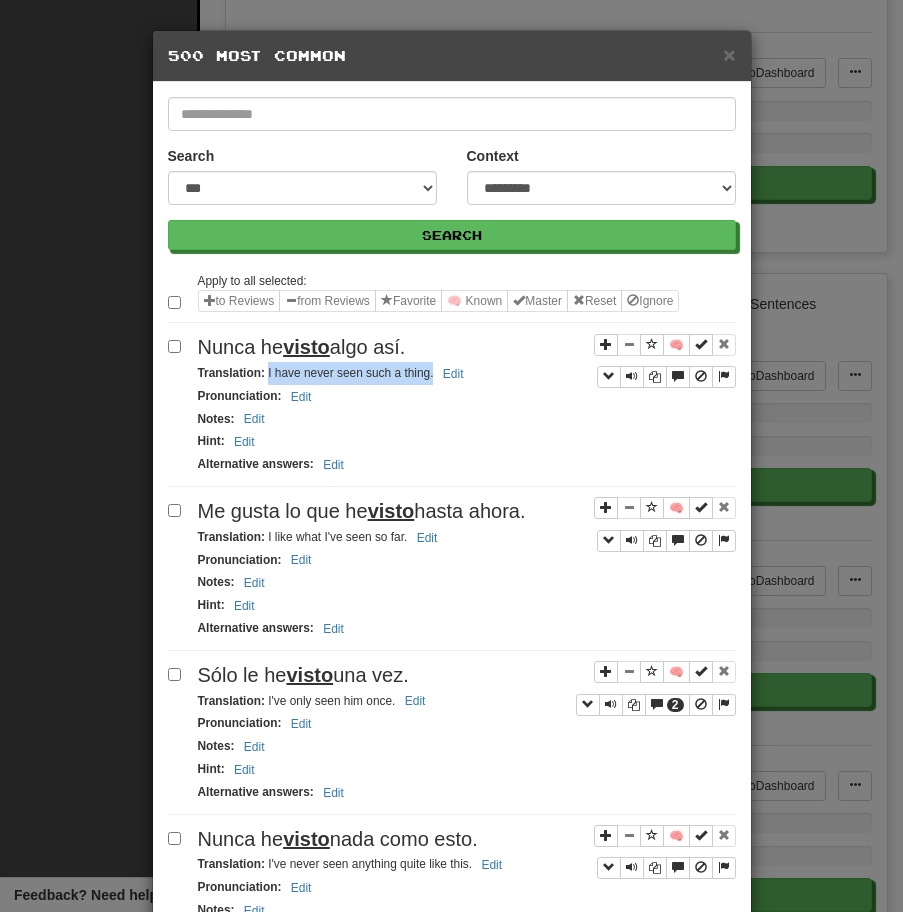 drag, startPoint x: 266, startPoint y: 371, endPoint x: 432, endPoint y: 372, distance: 166.003 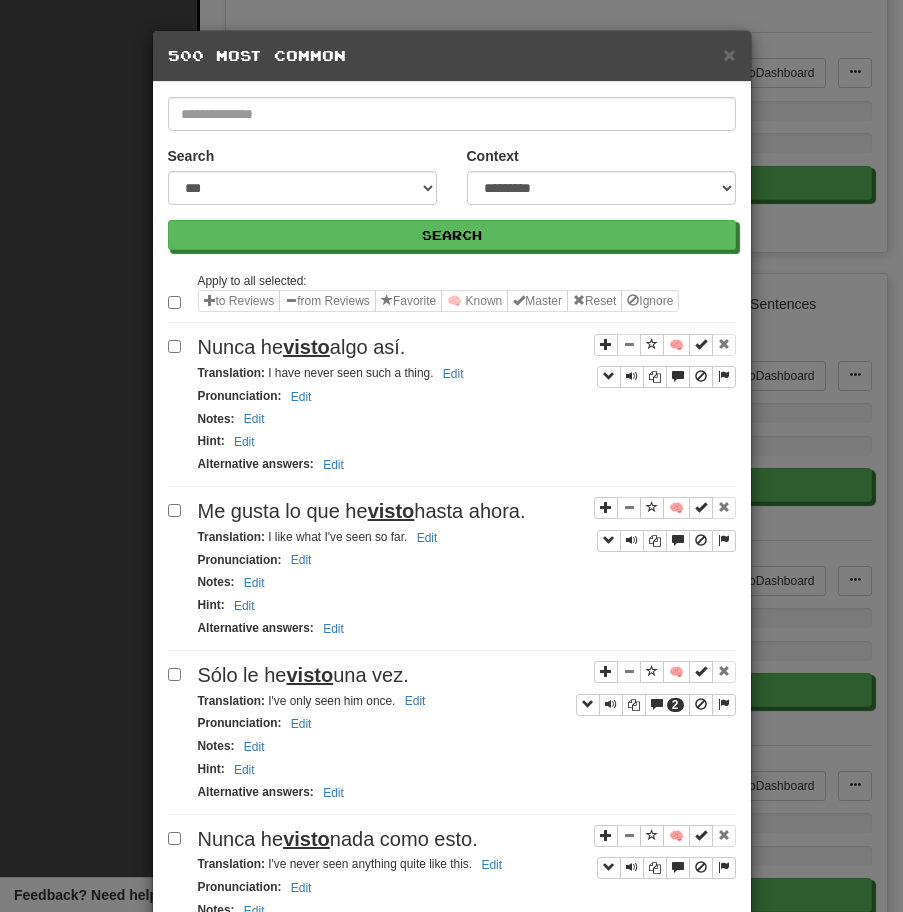 click on "Me gusta lo que he visto hasta ahora." at bounding box center [362, 511] 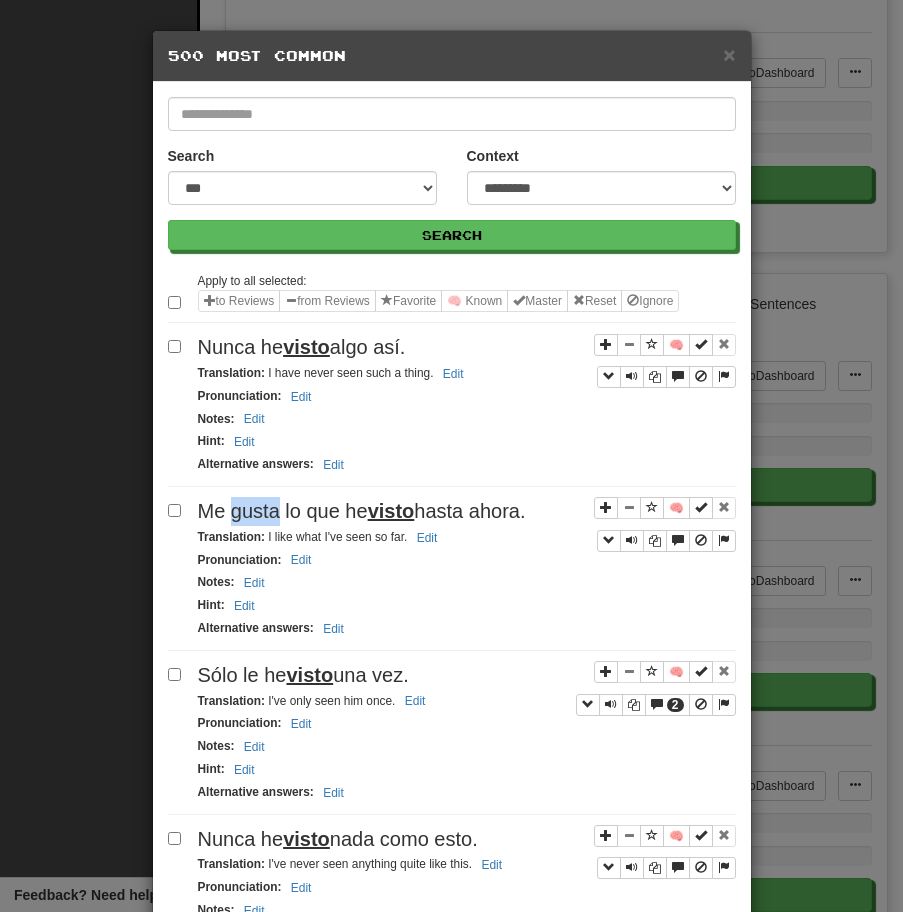 click on "Me gusta lo que he visto hasta ahora." at bounding box center (362, 511) 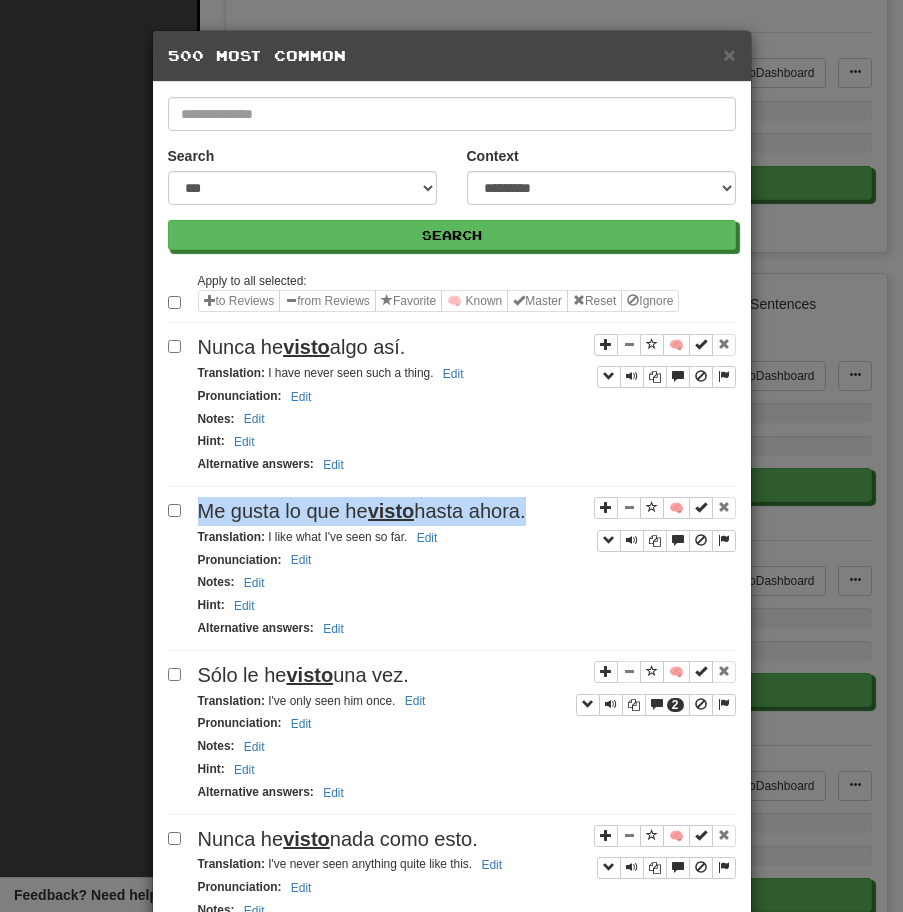 click on "Me gusta lo que he visto hasta ahora." at bounding box center (362, 511) 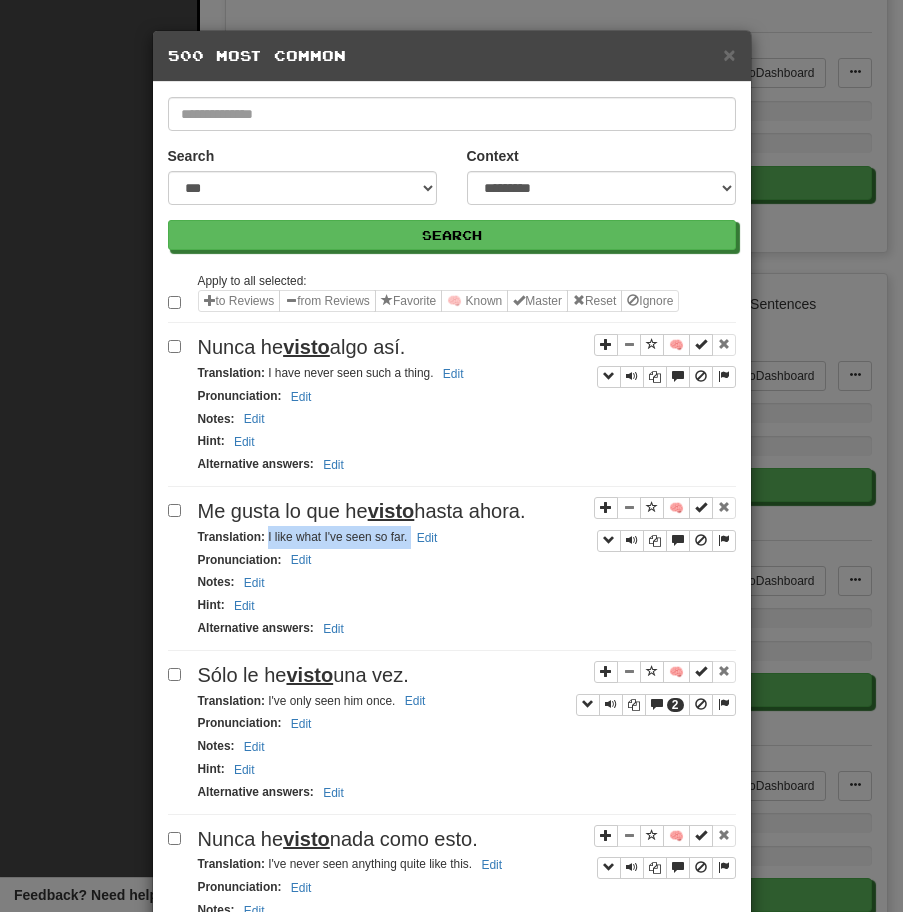 drag, startPoint x: 267, startPoint y: 539, endPoint x: 490, endPoint y: 533, distance: 223.0807 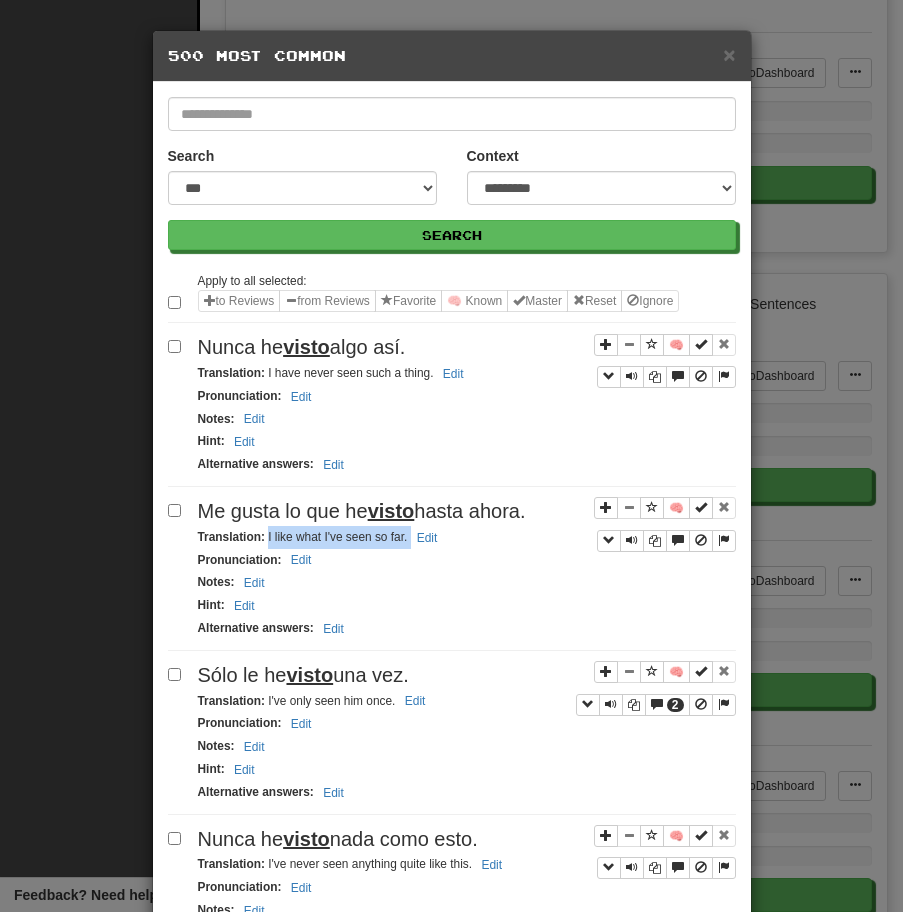 click on "Translation :   I've only seen him once.   Edit" at bounding box center [467, 701] 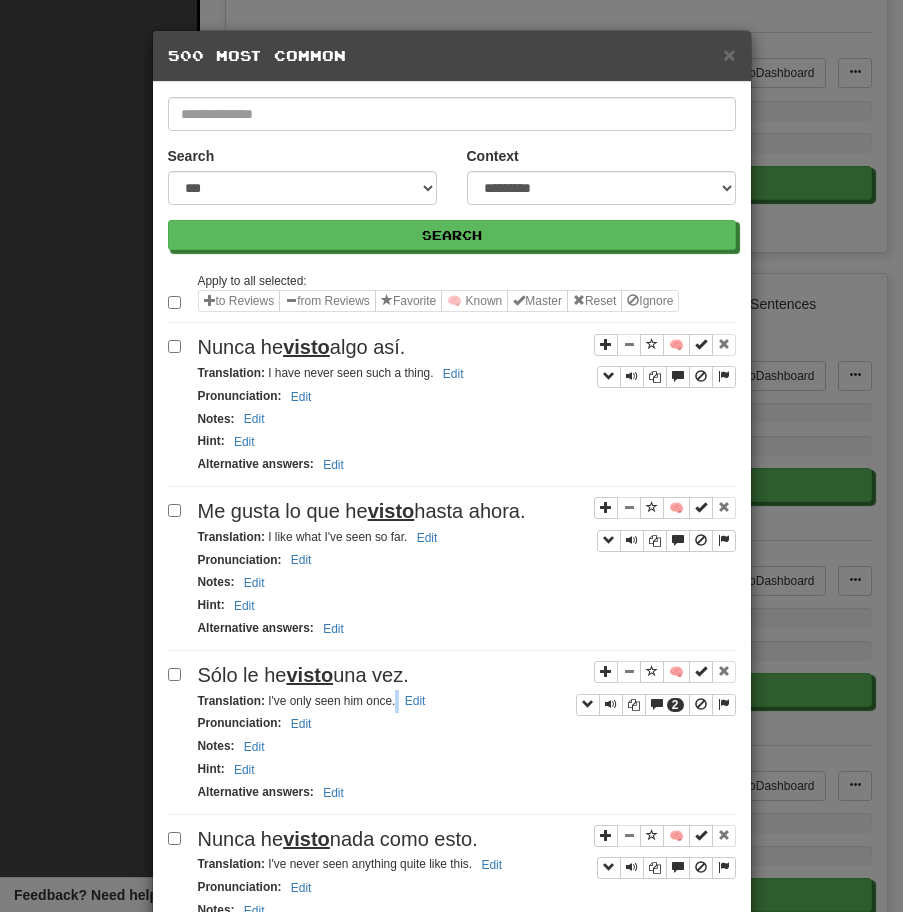 click on "Translation :   I've only seen him once.   Edit" at bounding box center [467, 701] 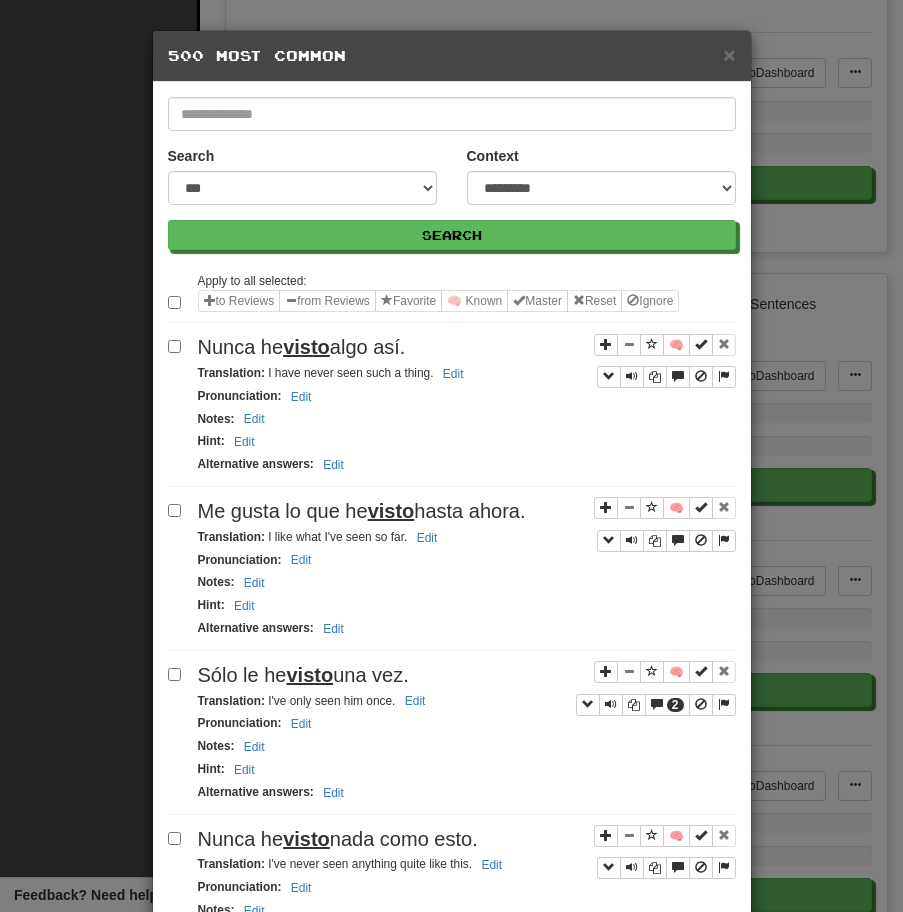 click on "Sólo le he visto una vez." at bounding box center (303, 675) 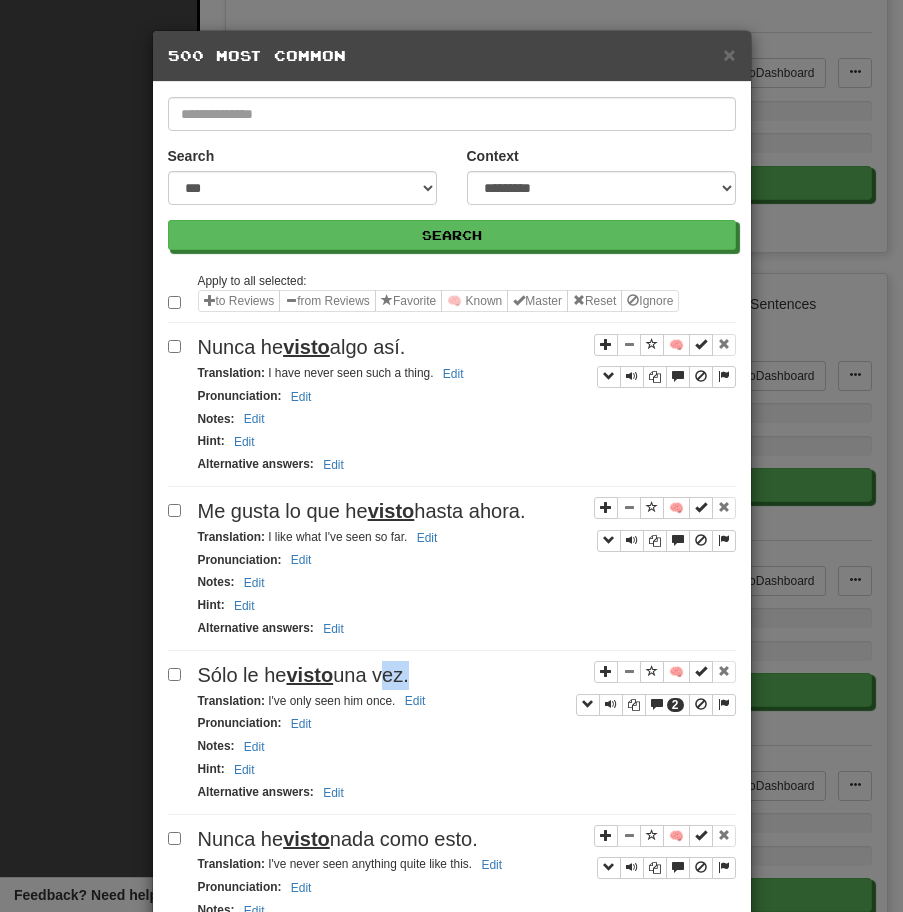 click on "Sólo le he visto una vez." at bounding box center (303, 675) 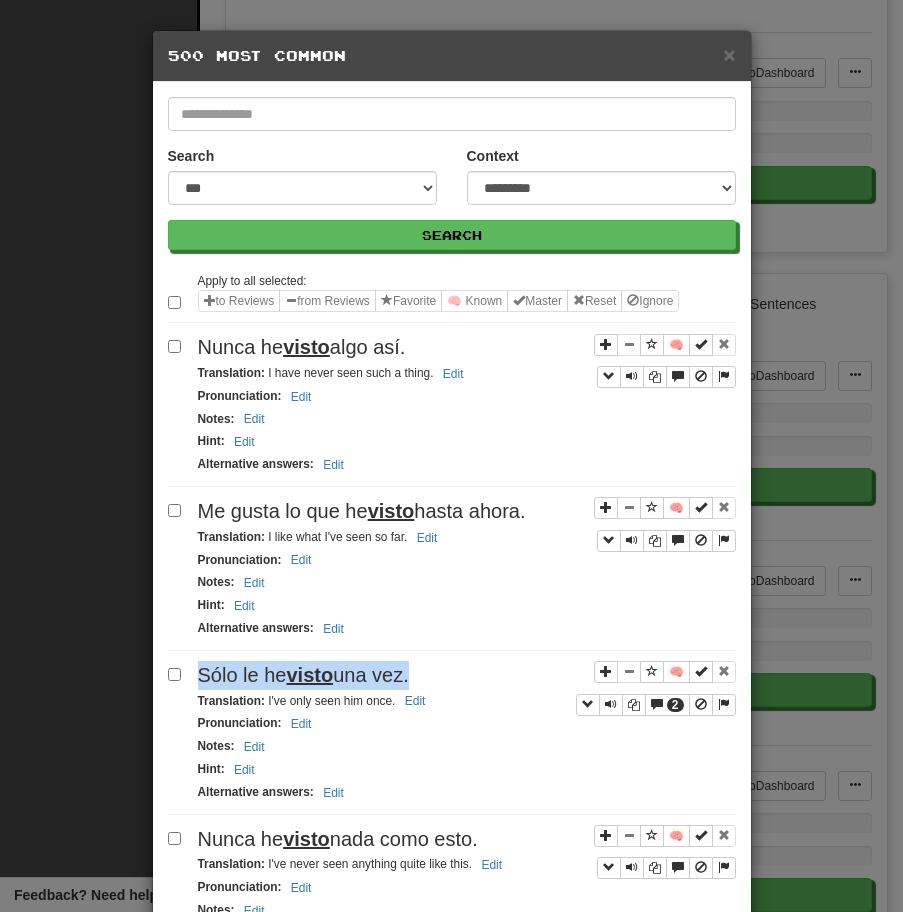 click on "Sólo le he visto una vez." at bounding box center [303, 675] 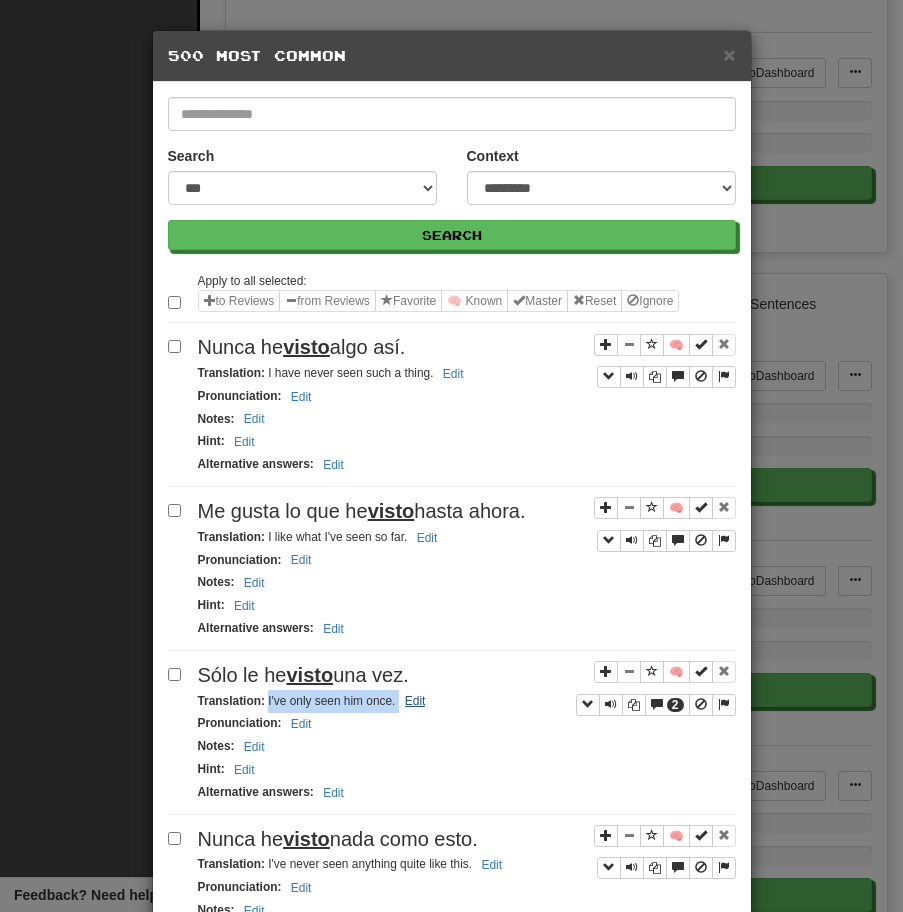 drag, startPoint x: 265, startPoint y: 704, endPoint x: 415, endPoint y: 697, distance: 150.16324 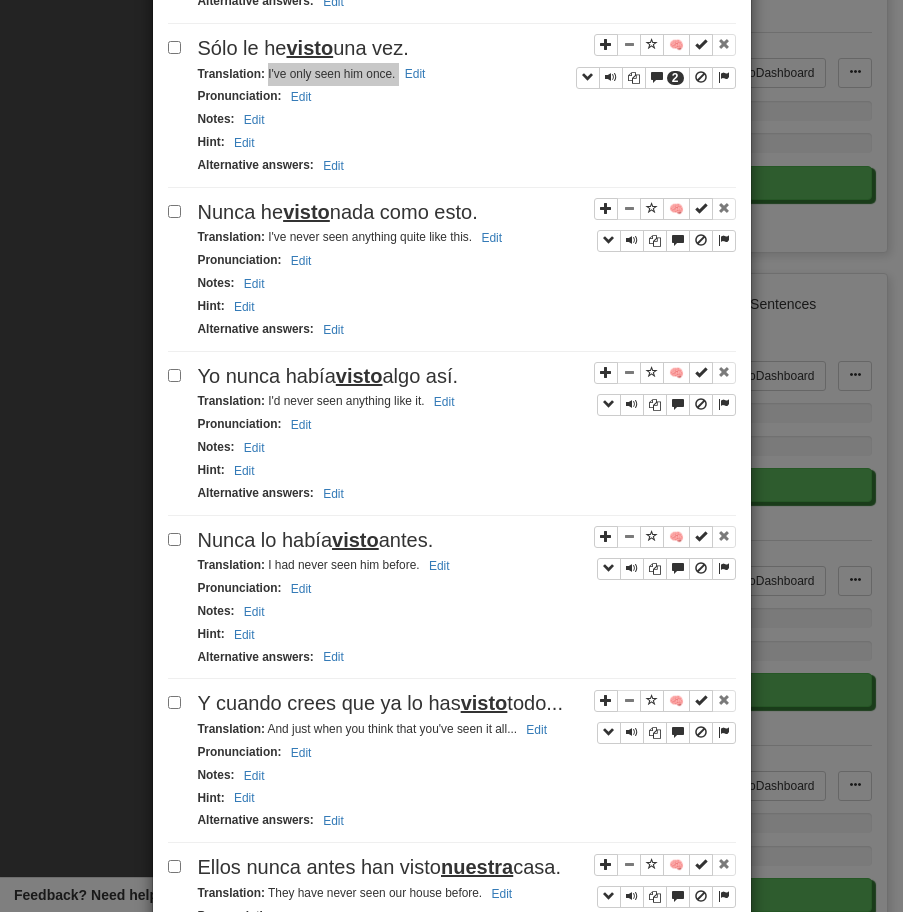 scroll, scrollTop: 643, scrollLeft: 0, axis: vertical 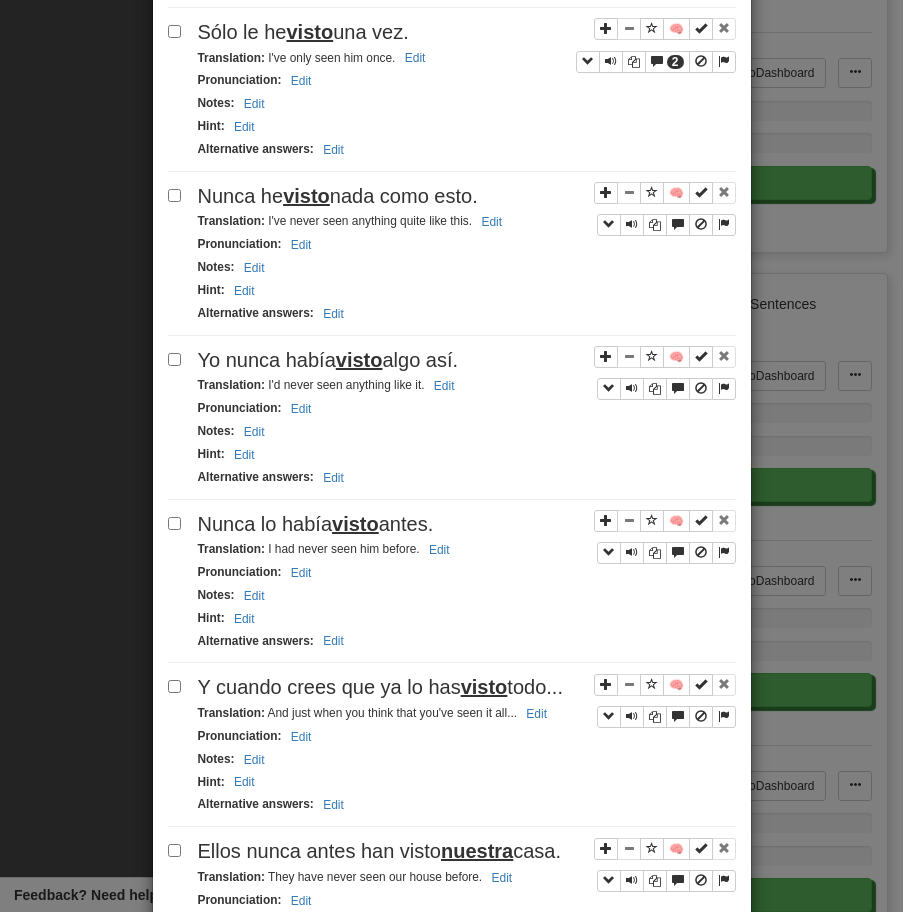 click on "Nunca he visto nada como esto." at bounding box center [338, 196] 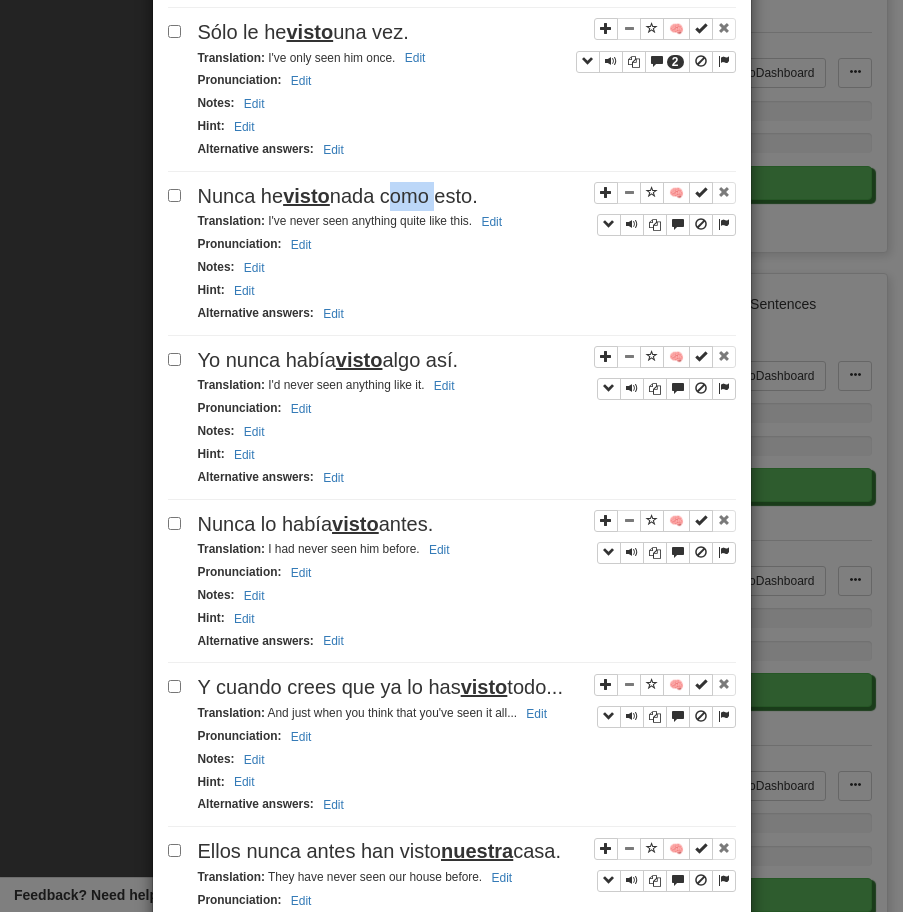 click on "Nunca he visto nada como esto." at bounding box center (338, 196) 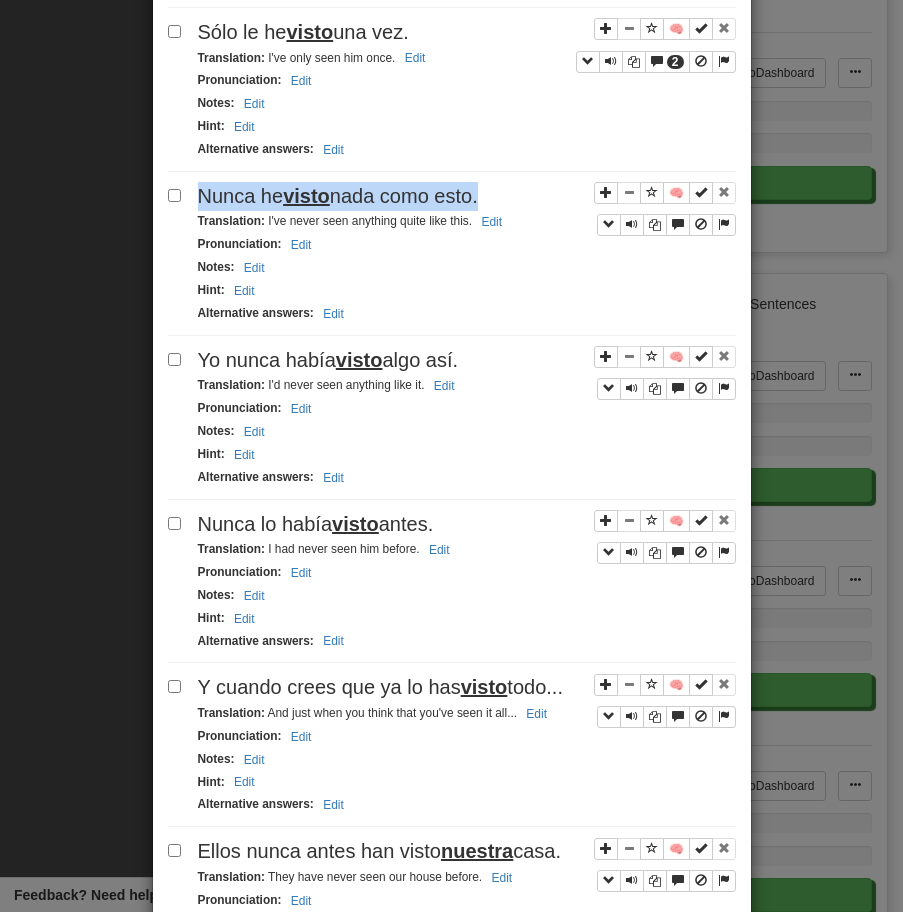 click on "Nunca he visto nada como esto." at bounding box center [338, 196] 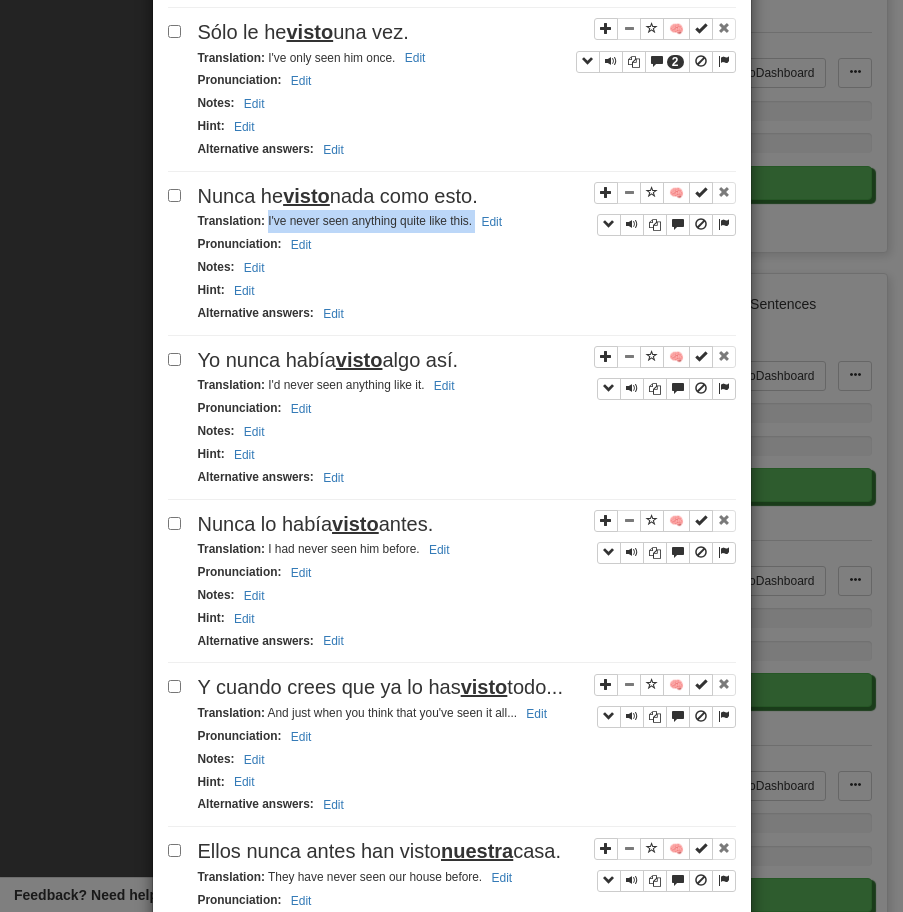 drag, startPoint x: 267, startPoint y: 224, endPoint x: 592, endPoint y: 231, distance: 325.07538 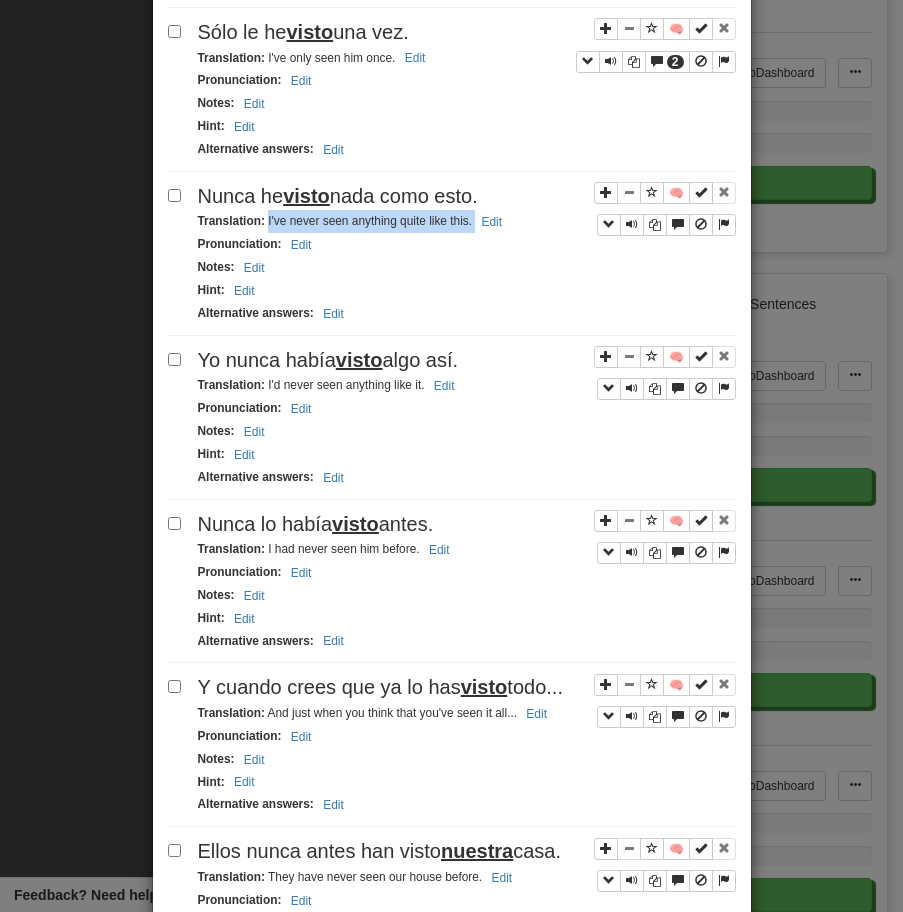 click on "Yo nunca había visto algo así." at bounding box center [467, 360] 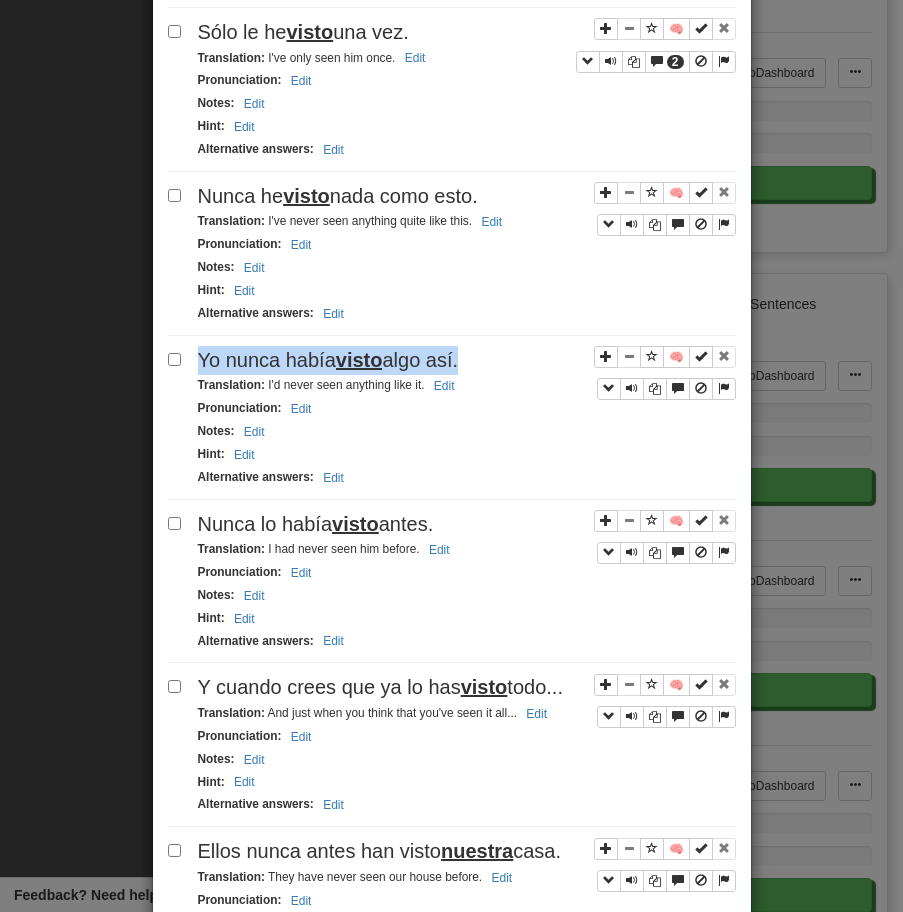 click on "Yo nunca había visto algo así." at bounding box center (467, 360) 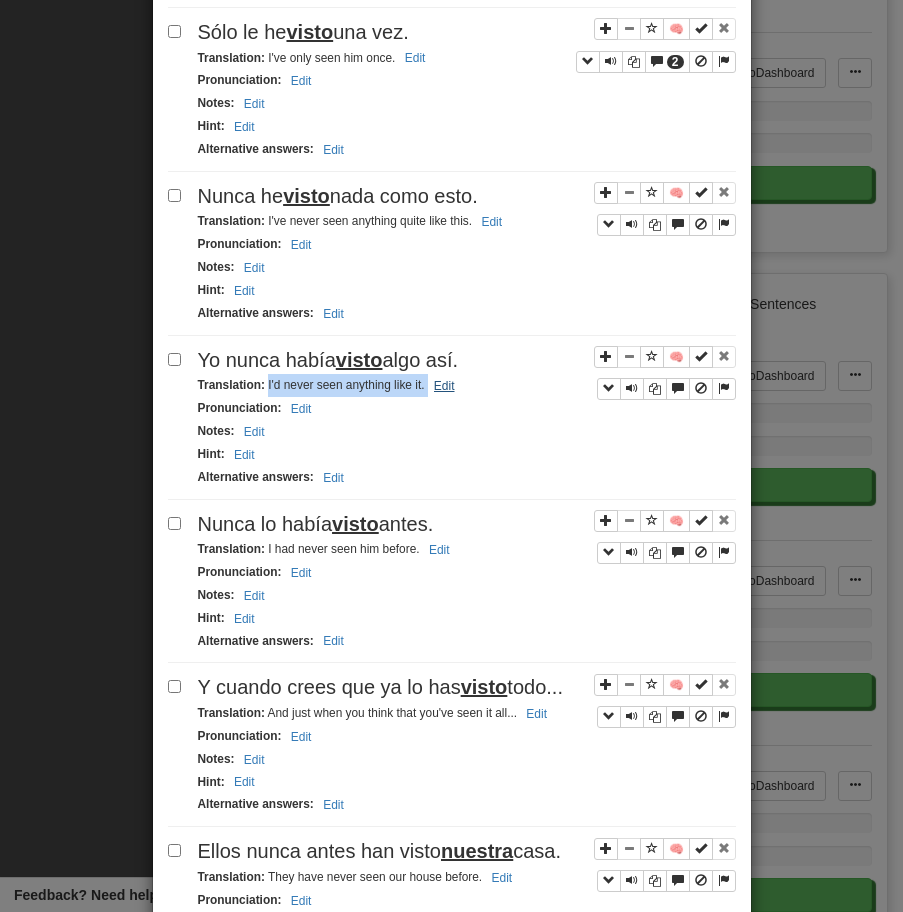 drag, startPoint x: 267, startPoint y: 384, endPoint x: 440, endPoint y: 383, distance: 173.00288 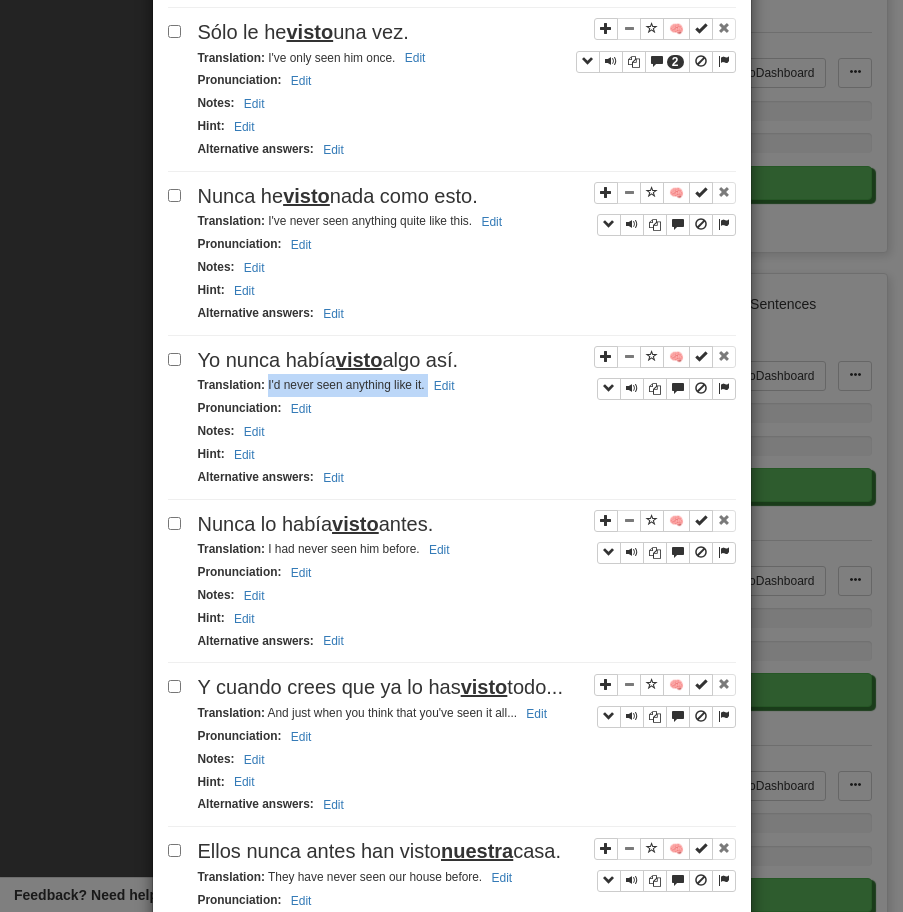 click on "Apply to all selected:  to Reviews  from Reviews  Favorite 🧠 Known  Master  Reset  Ignore 🧠 Nunca he visto algo así. Translation :   I have never seen such a thing.   Edit Pronunciation :     Edit Notes :     Edit Hint :     Edit Alternative answers :     Edit 🧠 Me gusta lo que he visto hasta ahora. Translation :   I like what I've seen so far.   Edit Pronunciation :     Edit Notes :     Edit Hint :     Edit Alternative answers :     Edit 🧠 2 Sólo le he visto una vez. Translation :   I've only seen him once.   Edit Pronunciation :     Edit Notes :     Edit Hint :     Edit Alternative answers :     Edit 🧠 Nunca he visto nada como esto. Translation :   I've never seen anything quite like this.   Edit Pronunciation :     Edit Notes :     Edit Hint :     Edit Alternative answers :     Edit 🧠 Yo nunca había visto algo así. Translation :   I'd never seen anything like it.   Edit Pronunciation :     Edit Notes :     Edit Hint :     Edit Alternative answers :     Edit 🧠 visto :" at bounding box center [452, 1314] 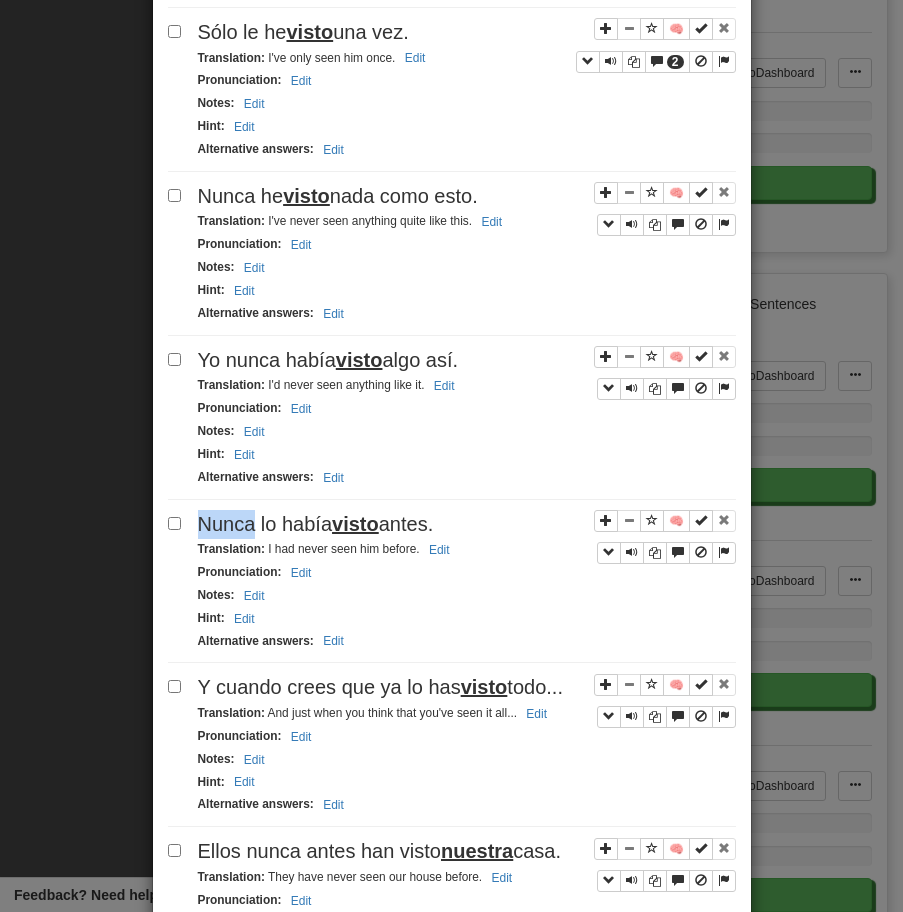 click on "Apply to all selected:  to Reviews  from Reviews  Favorite 🧠 Known  Master  Reset  Ignore 🧠 Nunca he visto algo así. Translation :   I have never seen such a thing.   Edit Pronunciation :     Edit Notes :     Edit Hint :     Edit Alternative answers :     Edit 🧠 Me gusta lo que he visto hasta ahora. Translation :   I like what I've seen so far.   Edit Pronunciation :     Edit Notes :     Edit Hint :     Edit Alternative answers :     Edit 🧠 2 Sólo le he visto una vez. Translation :   I've only seen him once.   Edit Pronunciation :     Edit Notes :     Edit Hint :     Edit Alternative answers :     Edit 🧠 Nunca he visto nada como esto. Translation :   I've never seen anything quite like this.   Edit Pronunciation :     Edit Notes :     Edit Hint :     Edit Alternative answers :     Edit 🧠 Yo nunca había visto algo así. Translation :   I'd never seen anything like it.   Edit Pronunciation :     Edit Notes :     Edit Hint :     Edit Alternative answers :     Edit 🧠 visto :" at bounding box center (452, 1314) 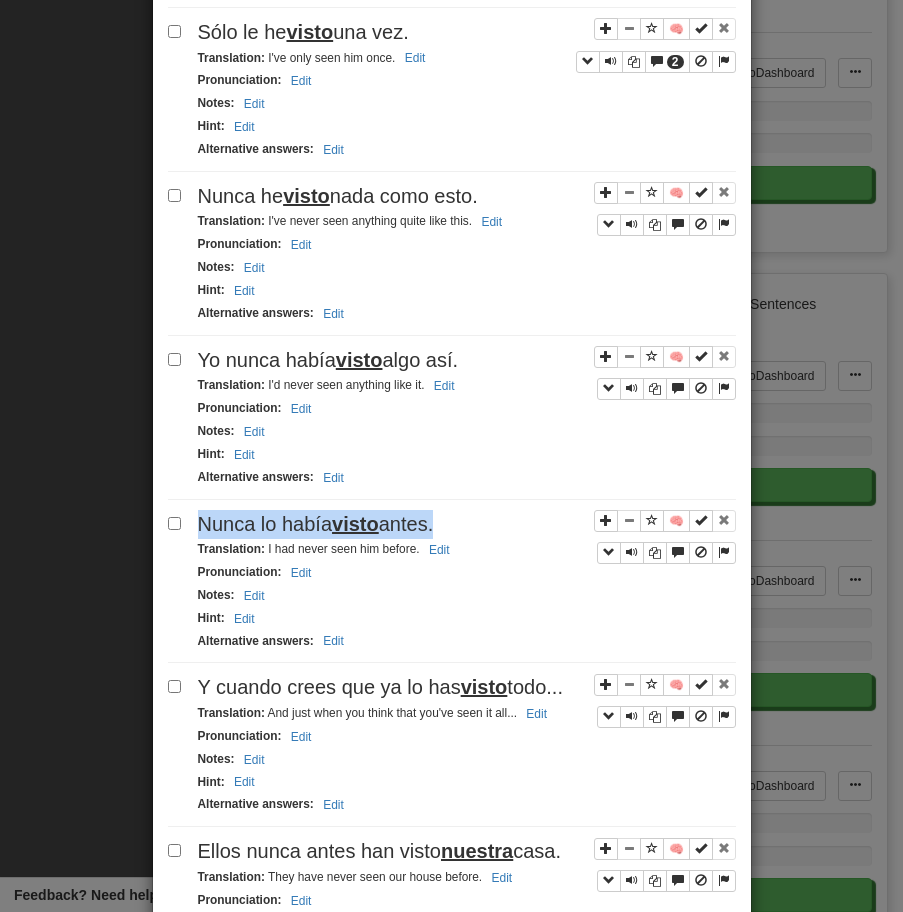click on "Apply to all selected:  to Reviews  from Reviews  Favorite 🧠 Known  Master  Reset  Ignore 🧠 Nunca he visto algo así. Translation :   I have never seen such a thing.   Edit Pronunciation :     Edit Notes :     Edit Hint :     Edit Alternative answers :     Edit 🧠 Me gusta lo que he visto hasta ahora. Translation :   I like what I've seen so far.   Edit Pronunciation :     Edit Notes :     Edit Hint :     Edit Alternative answers :     Edit 🧠 2 Sólo le he visto una vez. Translation :   I've only seen him once.   Edit Pronunciation :     Edit Notes :     Edit Hint :     Edit Alternative answers :     Edit 🧠 Nunca he visto nada como esto. Translation :   I've never seen anything quite like this.   Edit Pronunciation :     Edit Notes :     Edit Hint :     Edit Alternative answers :     Edit 🧠 Yo nunca había visto algo así. Translation :   I'd never seen anything like it.   Edit Pronunciation :     Edit Notes :     Edit Hint :     Edit Alternative answers :     Edit 🧠 visto :" at bounding box center [452, 1314] 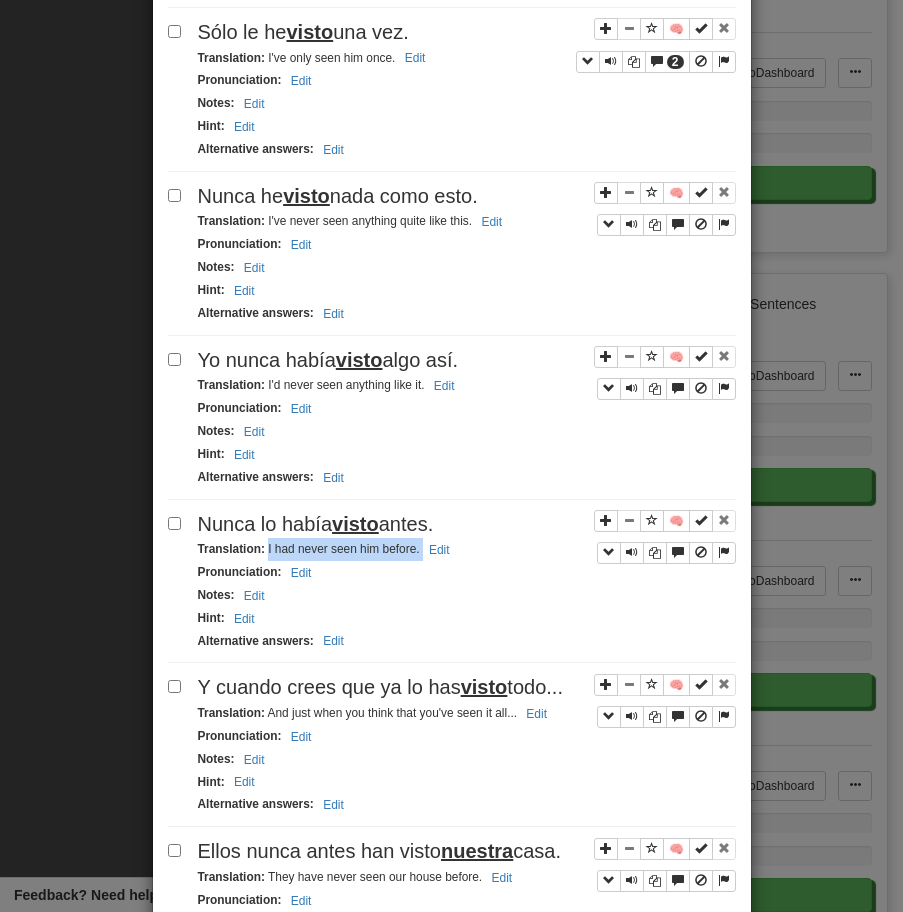 drag, startPoint x: 267, startPoint y: 549, endPoint x: 485, endPoint y: 555, distance: 218.08255 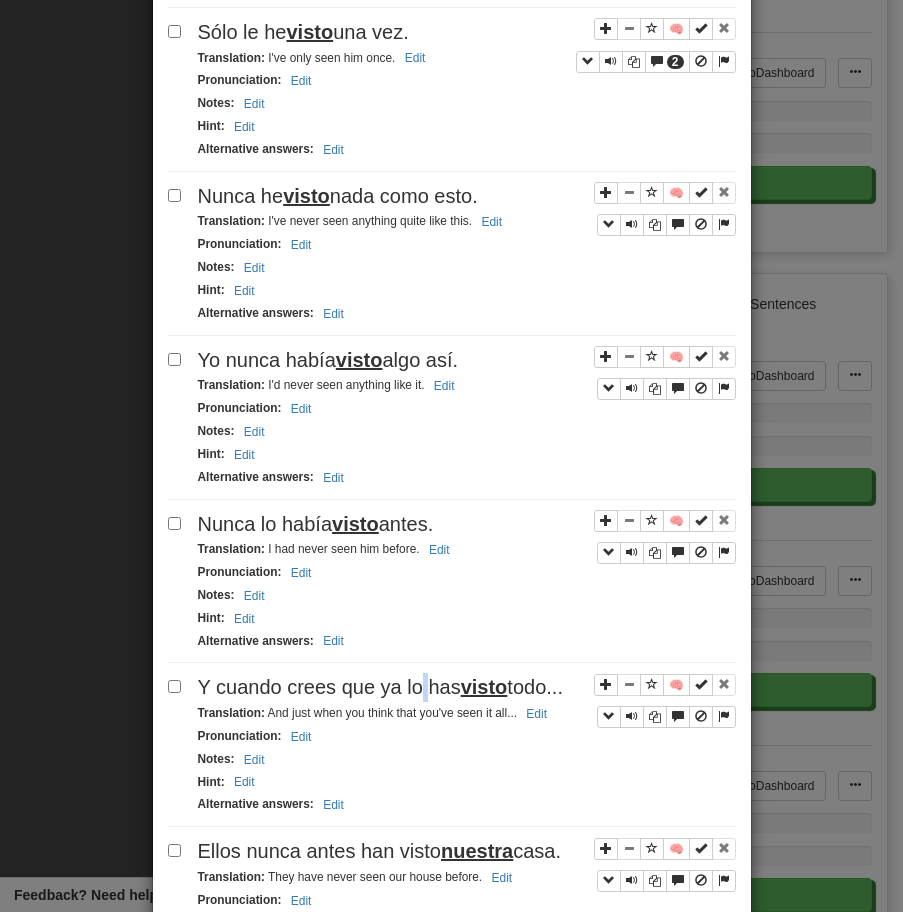 click on "Y cuando crees que ya lo has visto todo..." at bounding box center [380, 687] 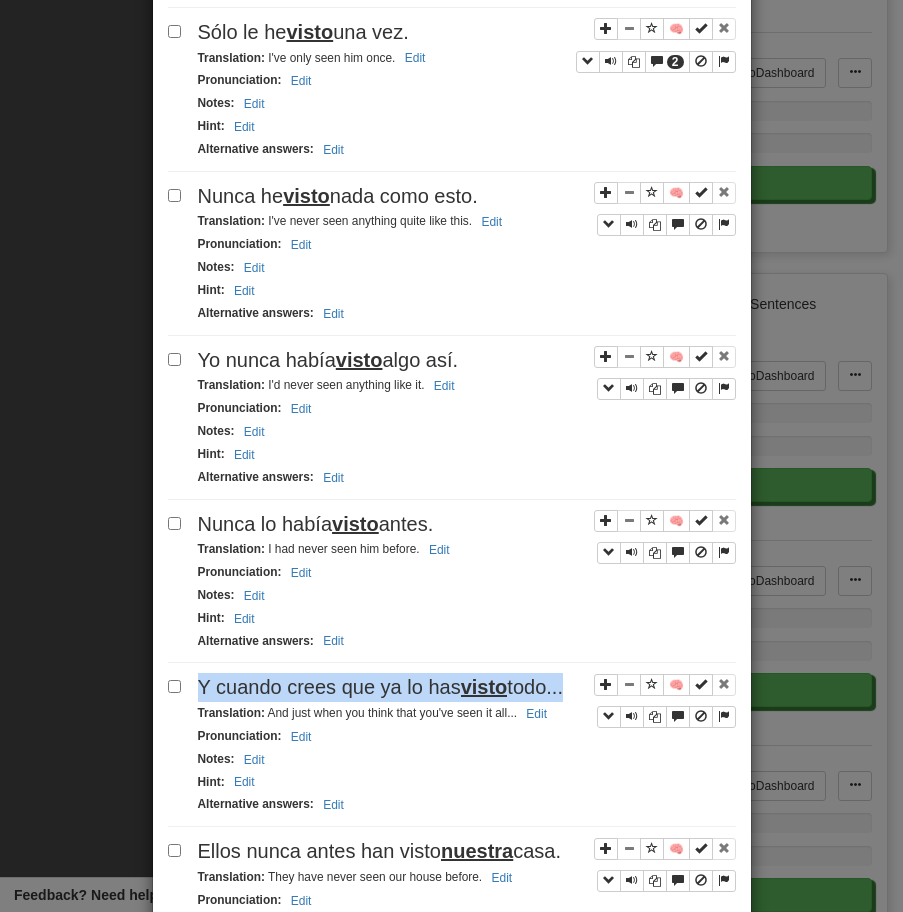 click on "Y cuando crees que ya lo has visto todo..." at bounding box center (380, 687) 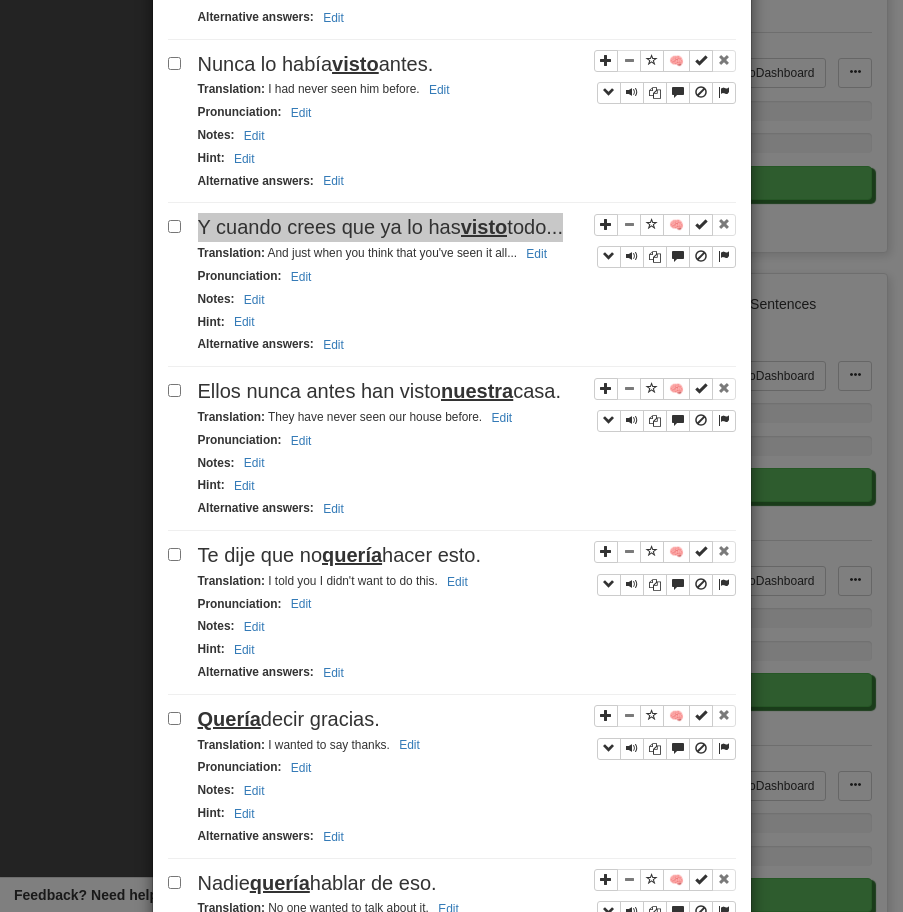 scroll, scrollTop: 1257, scrollLeft: 0, axis: vertical 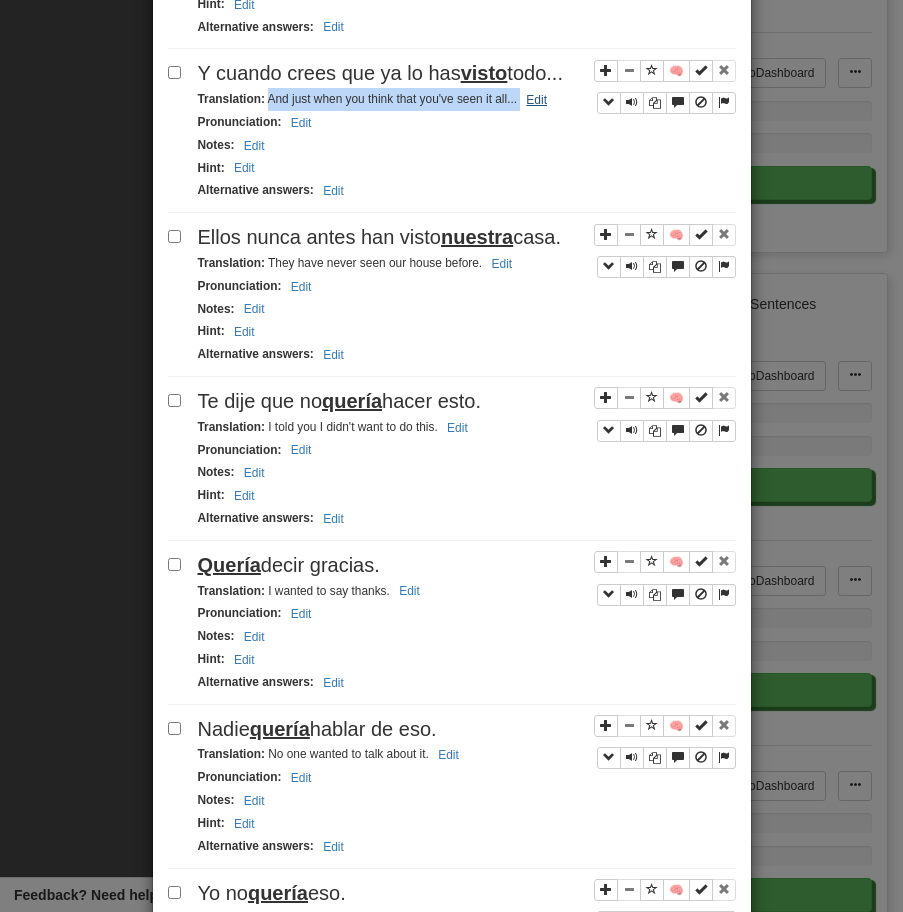 drag, startPoint x: 266, startPoint y: 100, endPoint x: 531, endPoint y: 103, distance: 265.01697 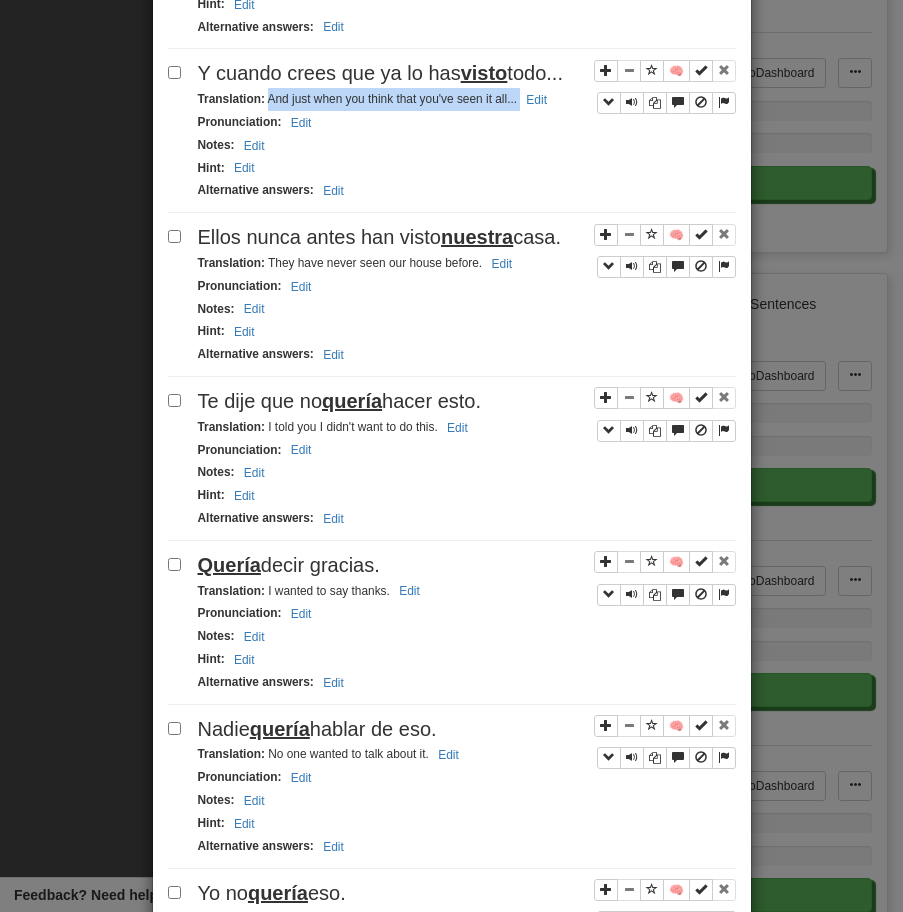 click on "Translation :   They have never seen our house before.   Edit" at bounding box center (467, 263) 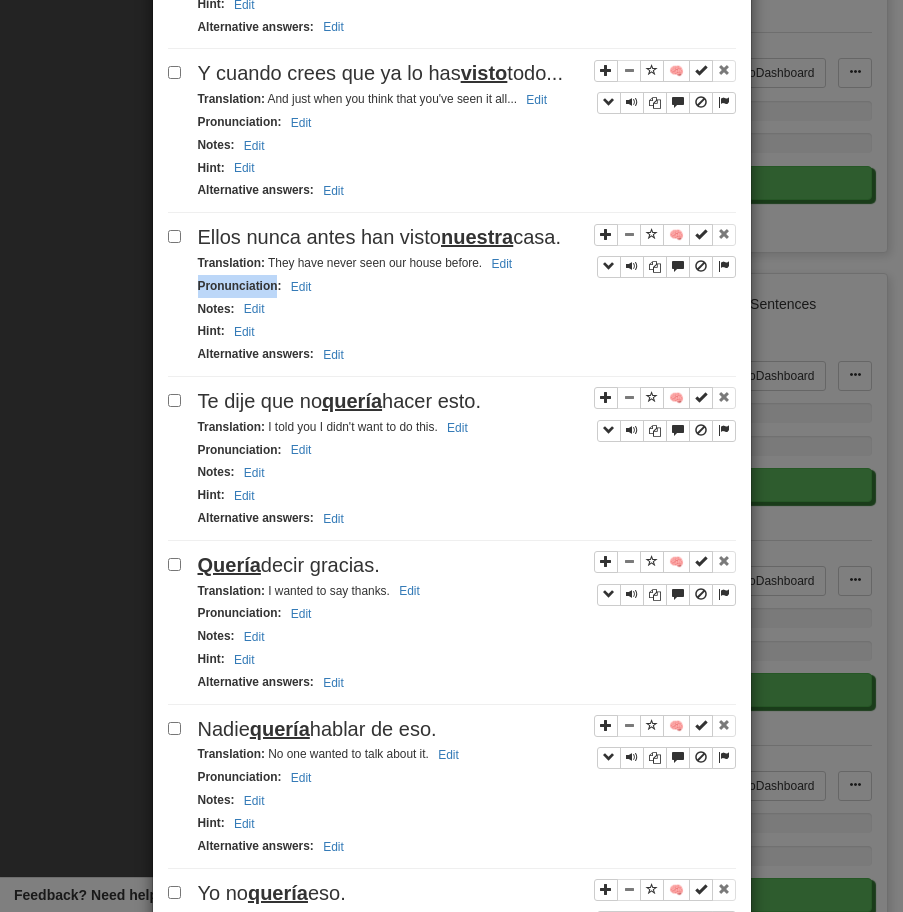 click on "Translation :   They have never seen our house before.   Edit" at bounding box center (467, 263) 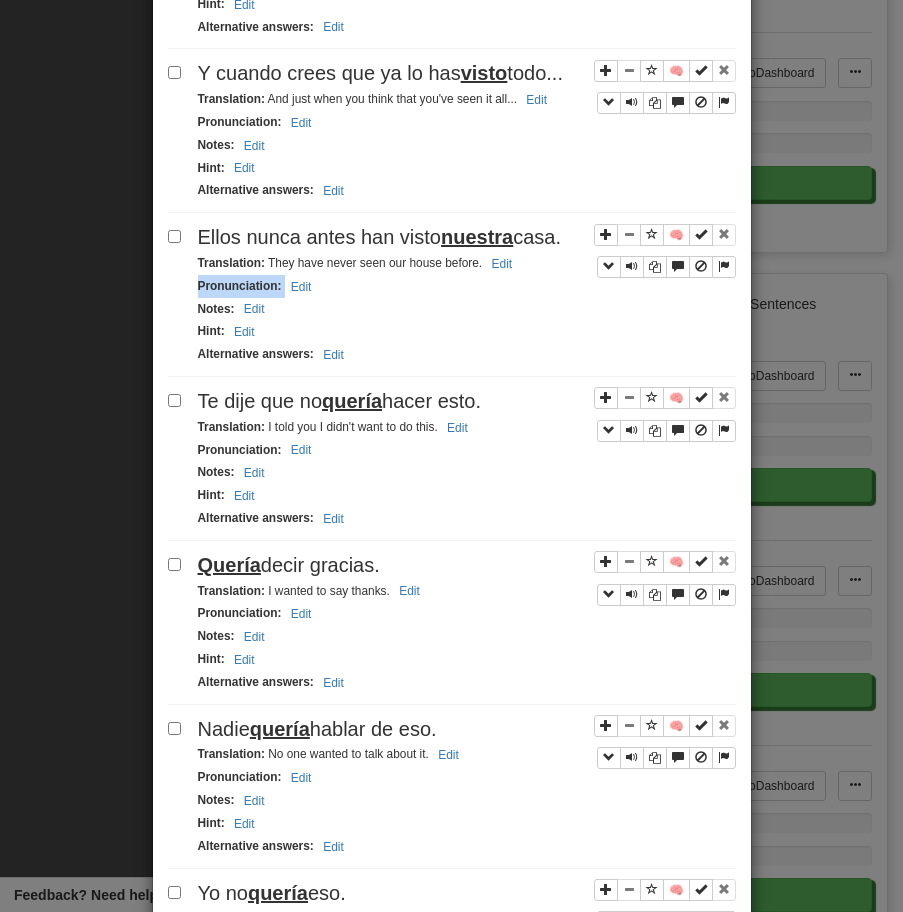 click on "Translation :   They have never seen our house before.   Edit" at bounding box center (467, 263) 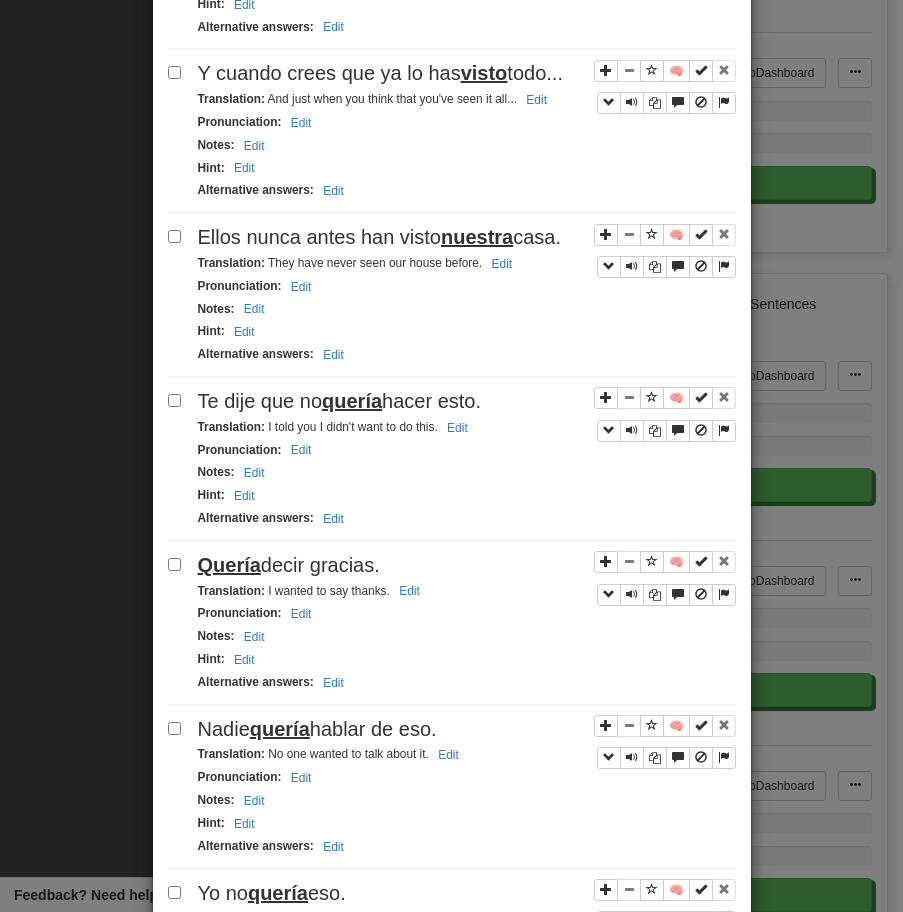 click on "Ellos nunca antes han visto nuestra casa." at bounding box center (380, 237) 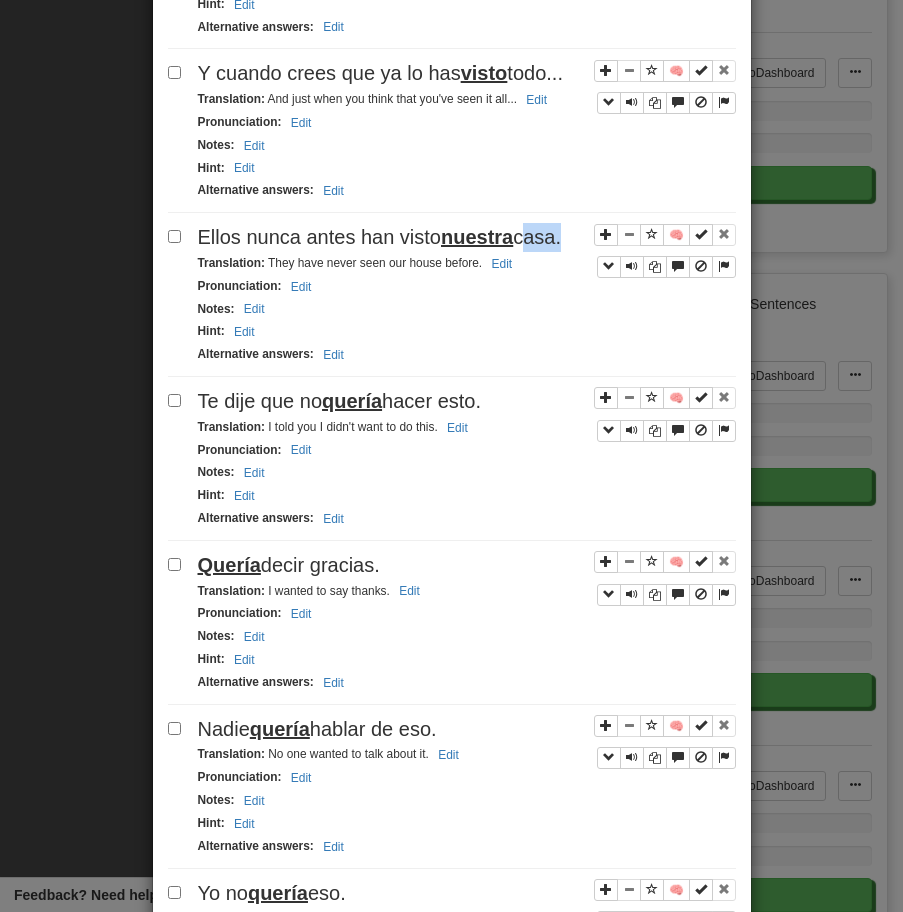 click on "Ellos nunca antes han visto nuestra casa." at bounding box center [380, 237] 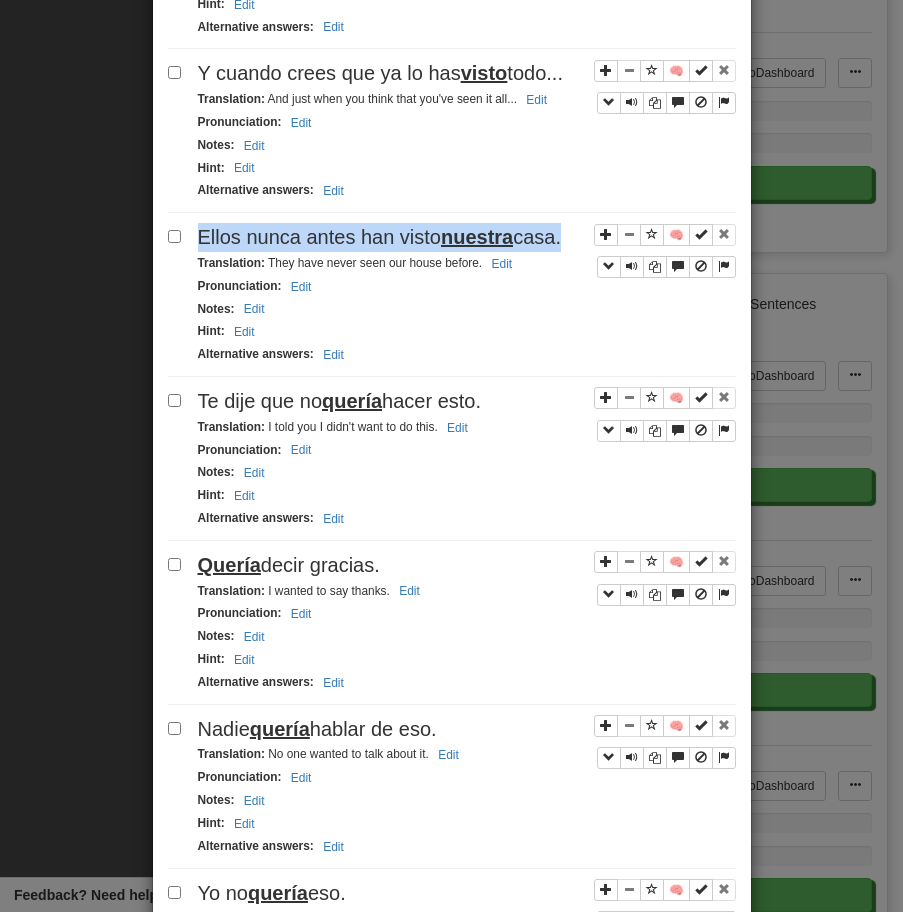 click on "Ellos nunca antes han visto nuestra casa." at bounding box center [380, 237] 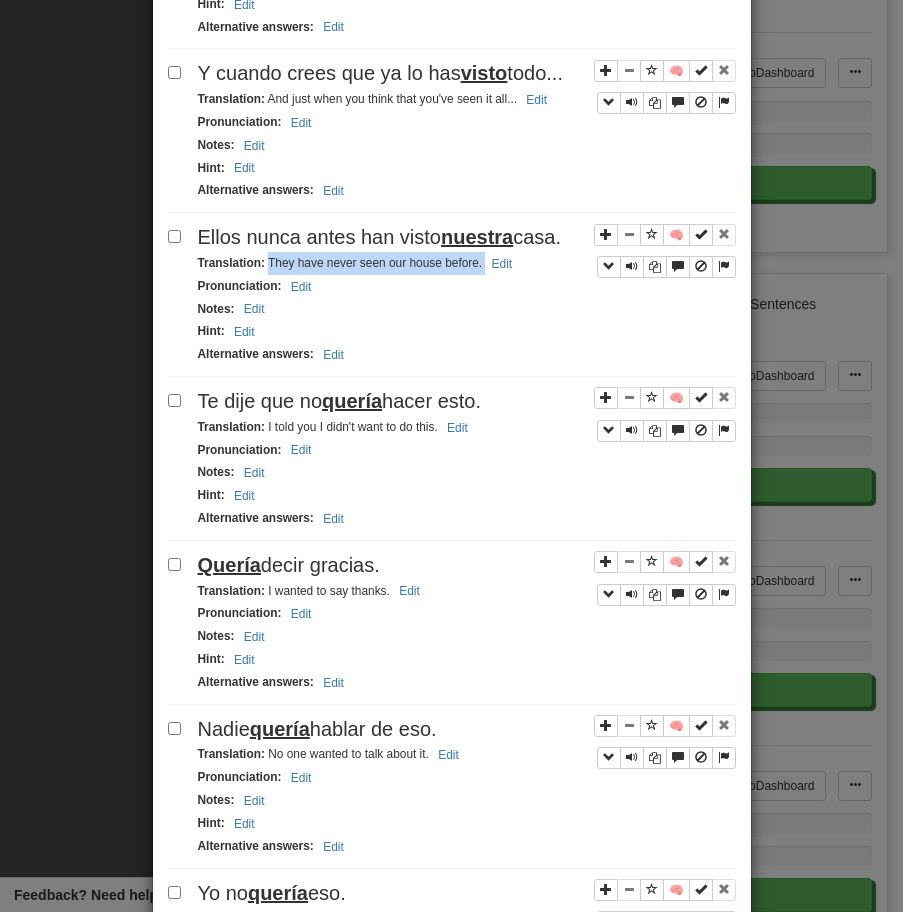 drag, startPoint x: 269, startPoint y: 264, endPoint x: 522, endPoint y: 262, distance: 253.0079 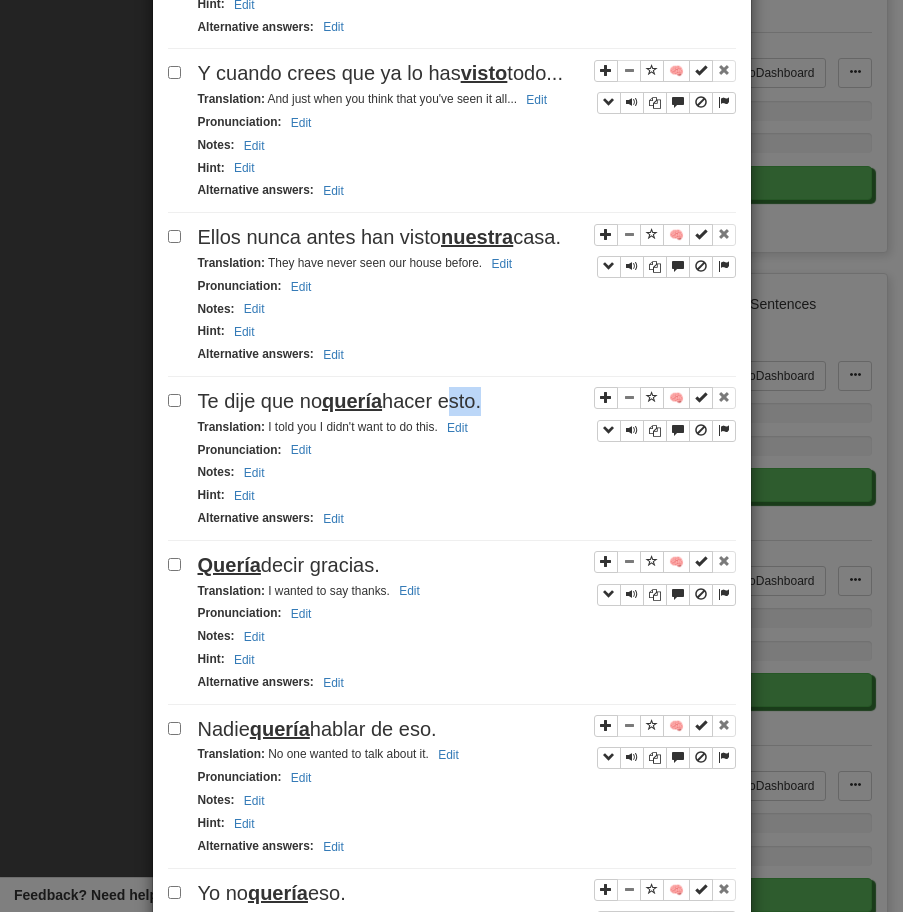 click on "Te dije que no quería hacer esto." at bounding box center (340, 401) 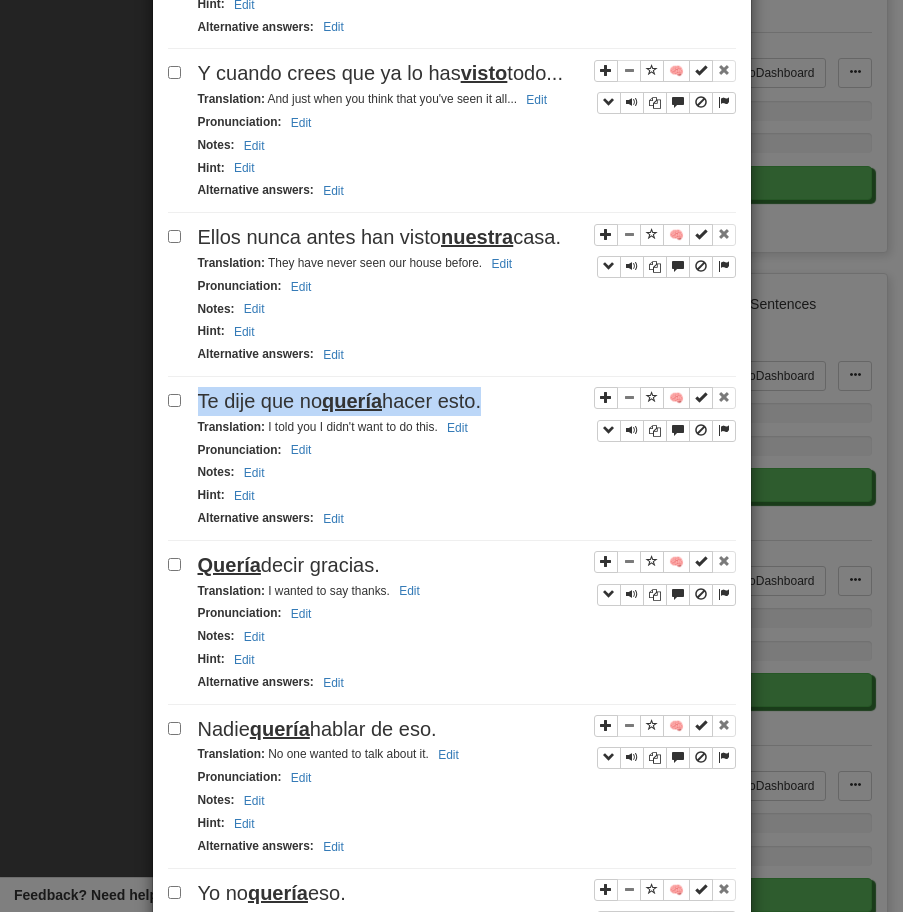click on "Te dije que no quería hacer esto." at bounding box center [340, 401] 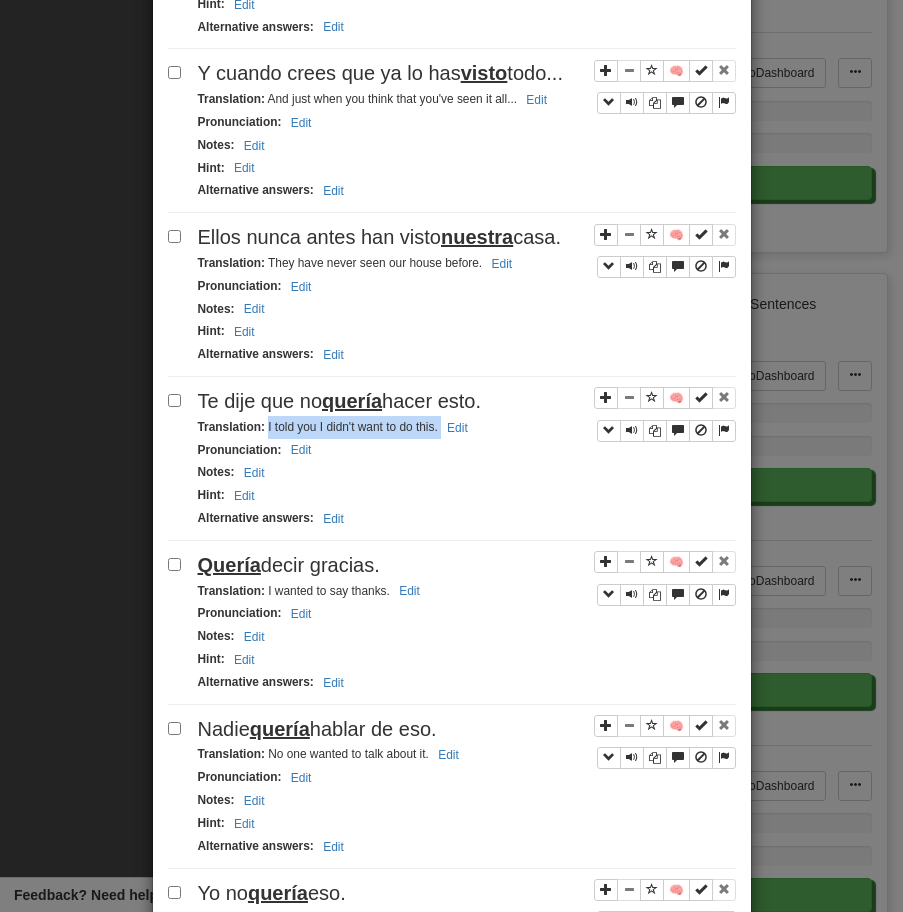 drag, startPoint x: 267, startPoint y: 429, endPoint x: 512, endPoint y: 428, distance: 245.00204 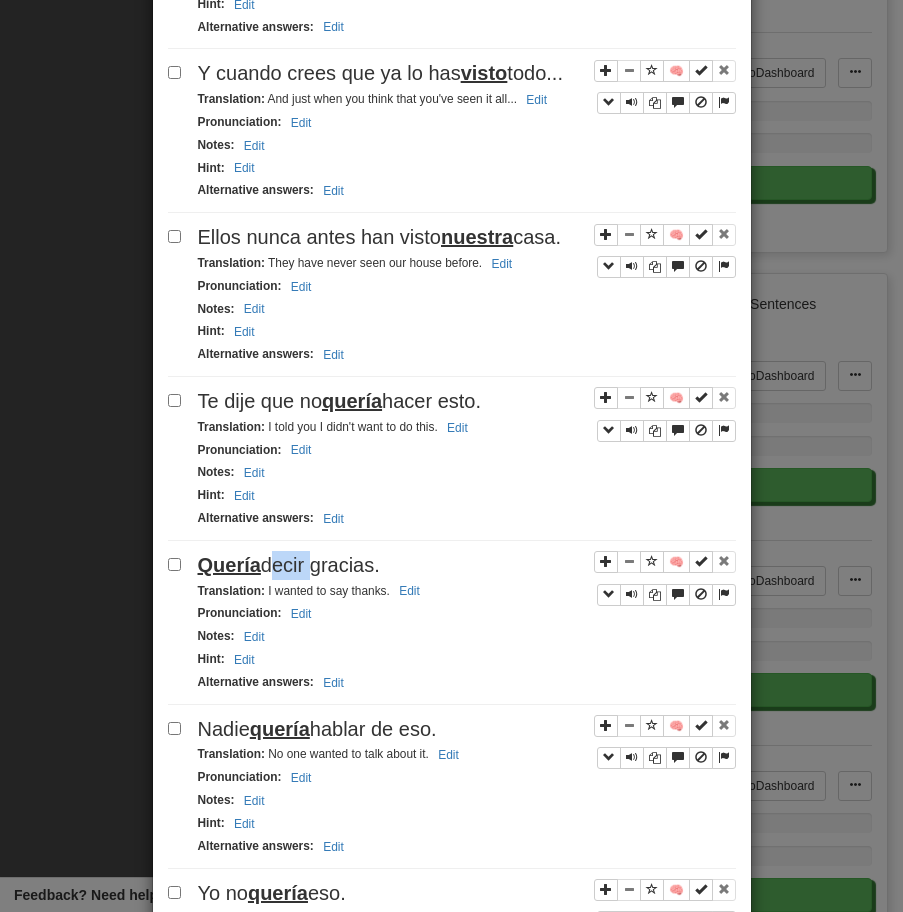 click on "Quería decir gracias." at bounding box center (289, 565) 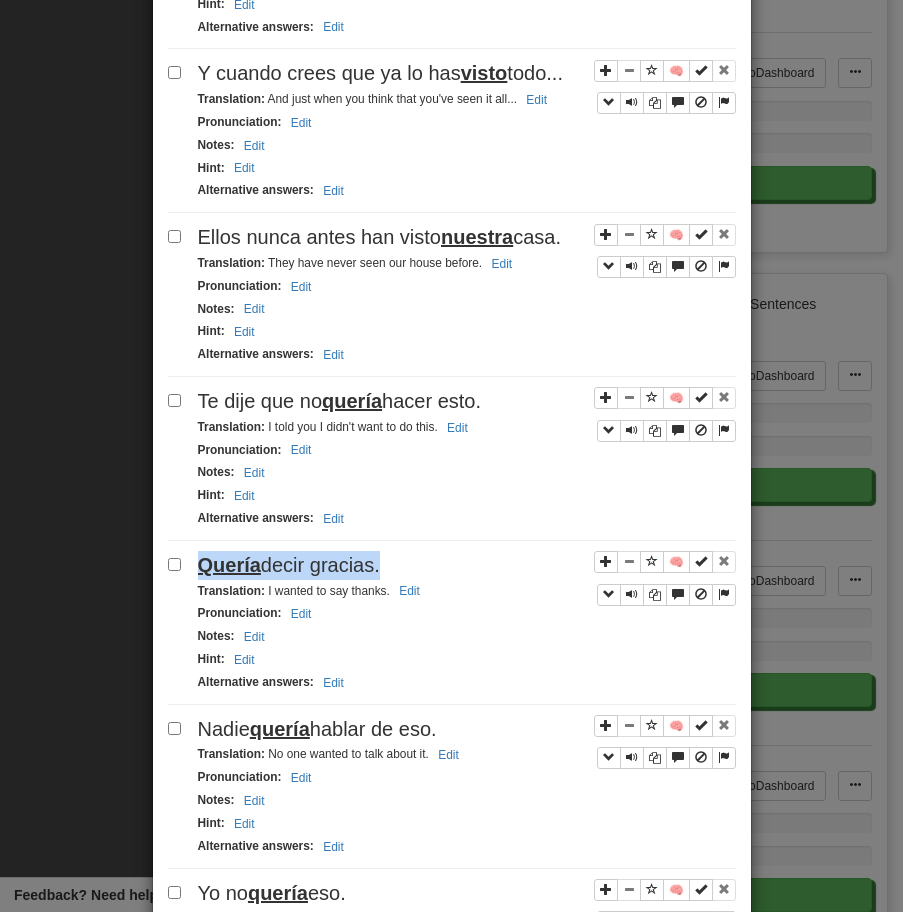 click on "Quería decir gracias." at bounding box center [289, 565] 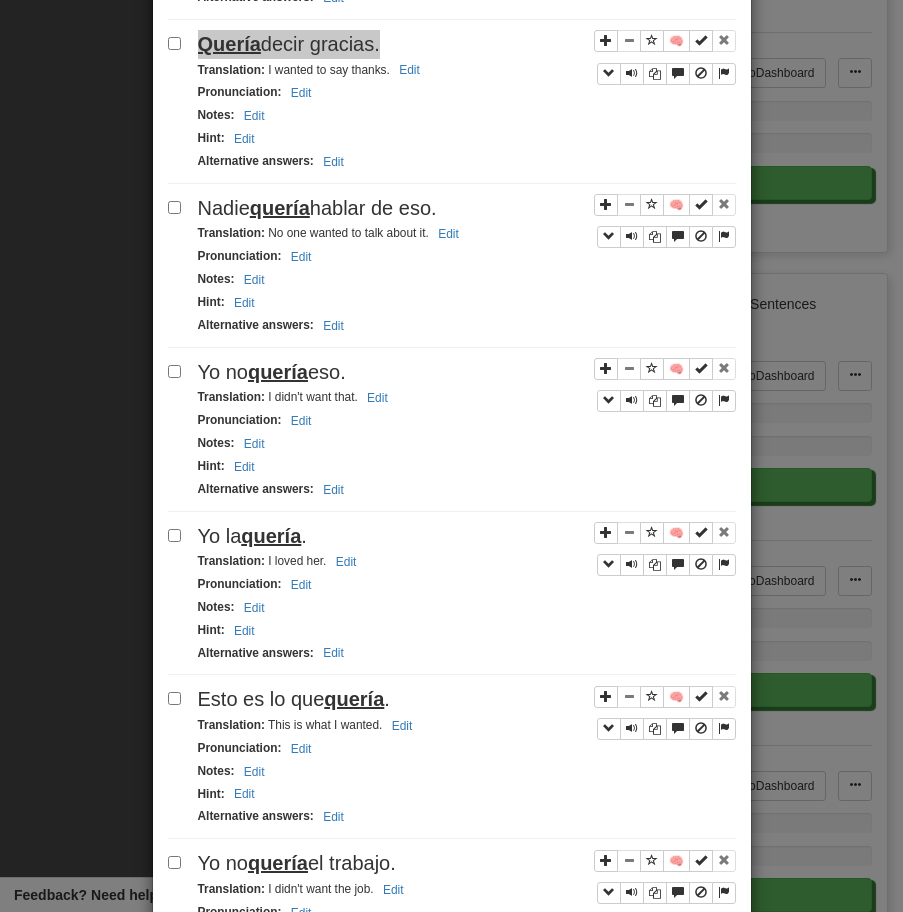 scroll, scrollTop: 1748, scrollLeft: 0, axis: vertical 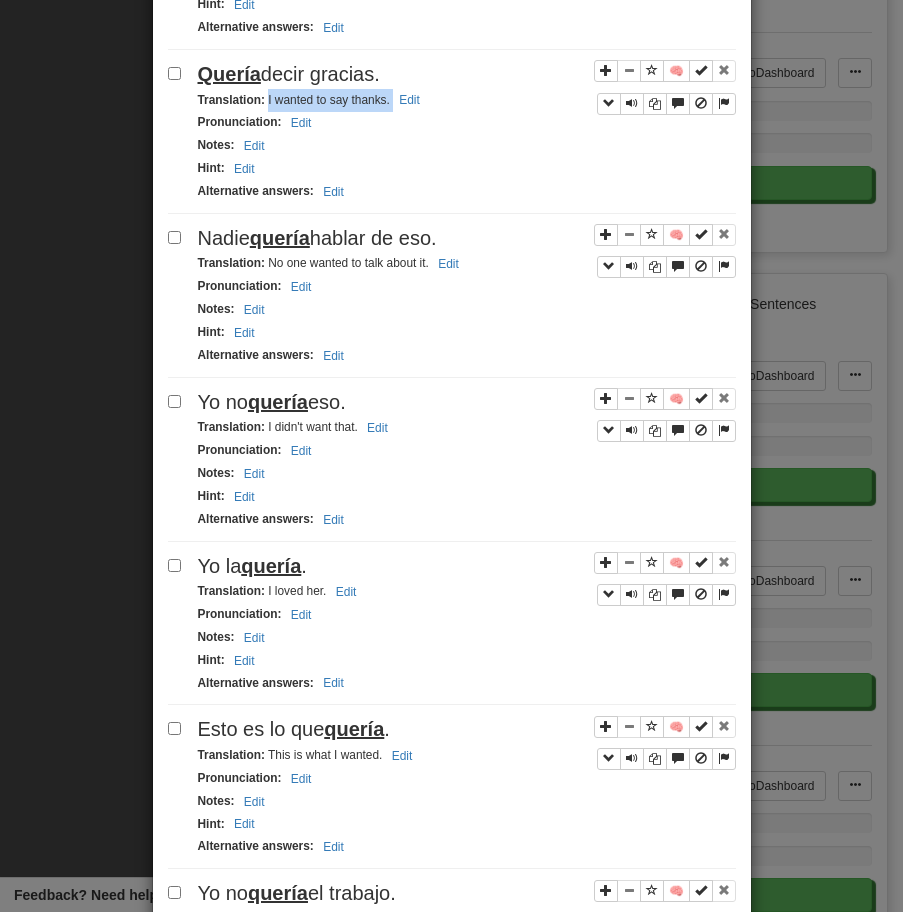 drag, startPoint x: 267, startPoint y: 102, endPoint x: 445, endPoint y: 102, distance: 178 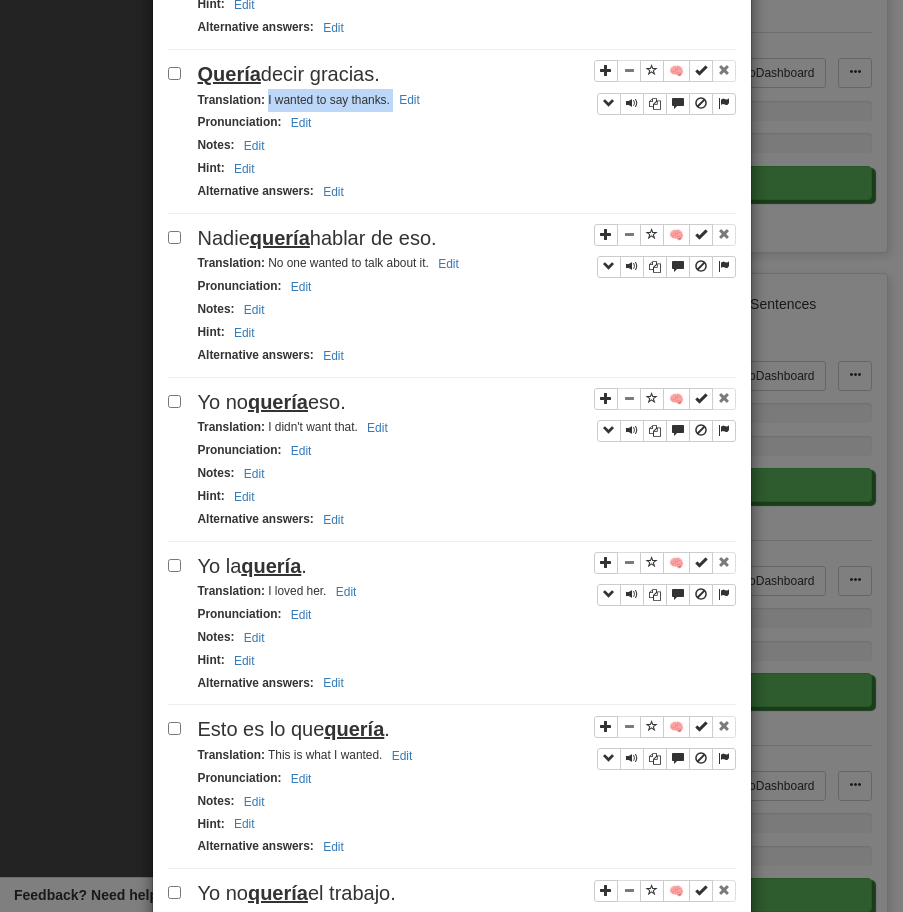 click on "Translation :   No one wanted to talk about it.   Edit" at bounding box center (467, 263) 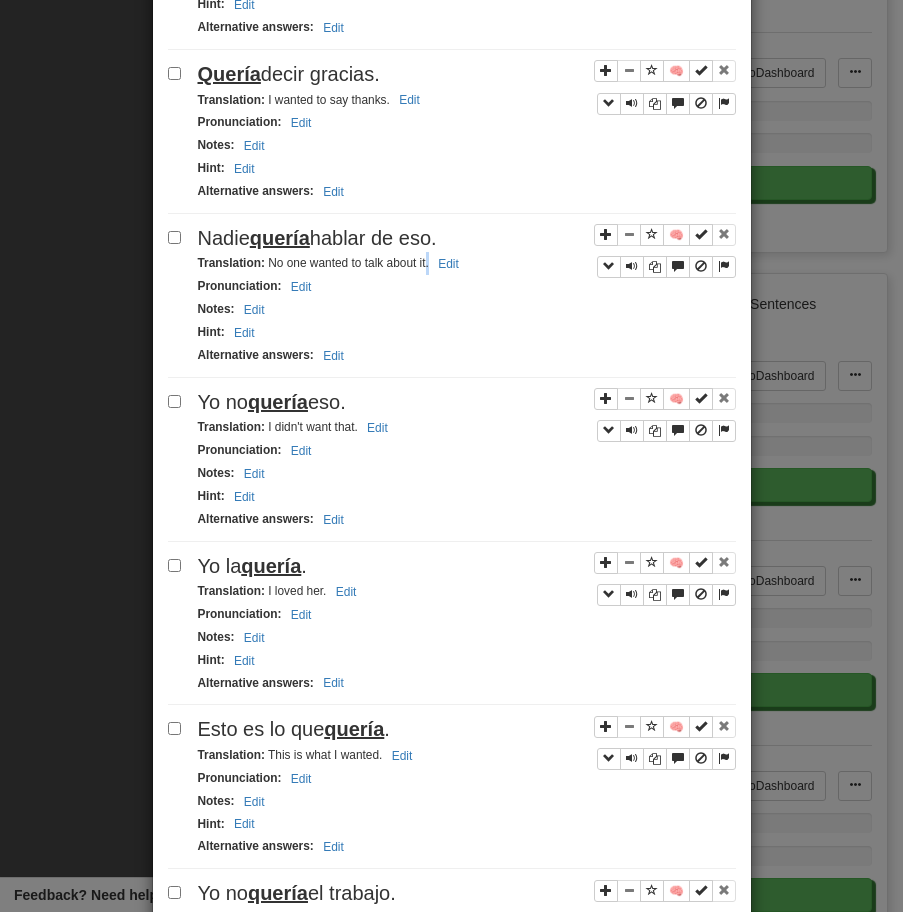 click on "Translation :   No one wanted to talk about it.   Edit" at bounding box center (467, 263) 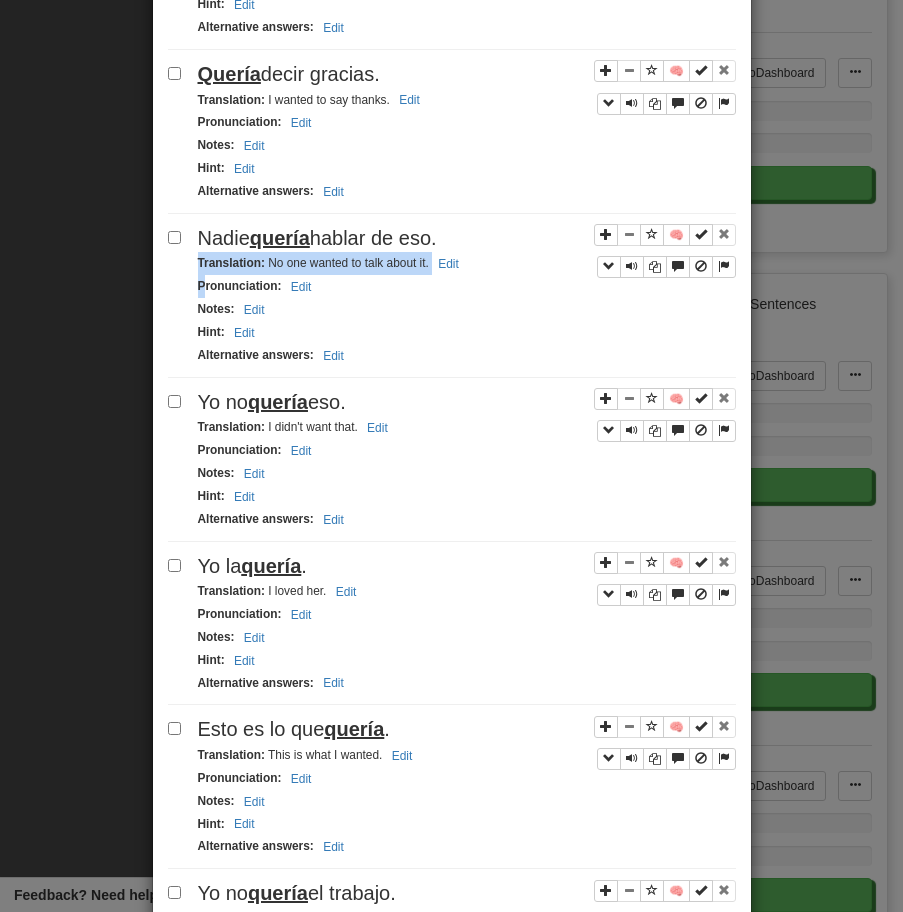 click on "Translation :   No one wanted to talk about it.   Edit" at bounding box center (467, 263) 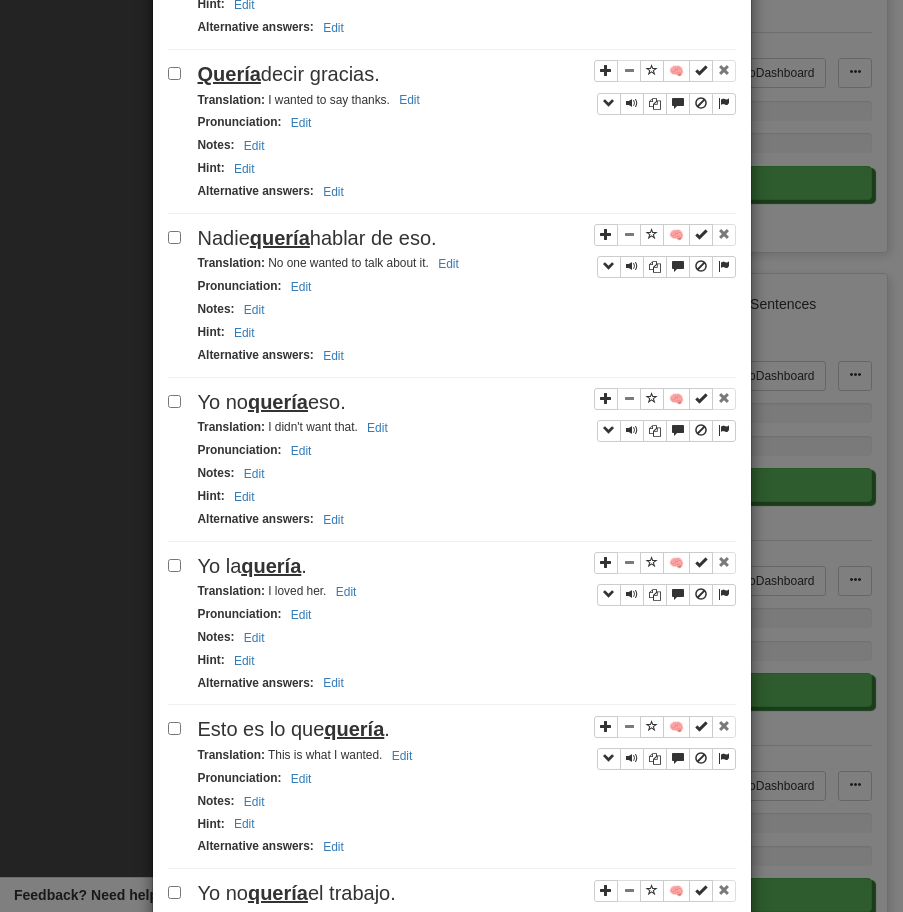 click on "No nadie quería hablar de eso." at bounding box center [467, 238] 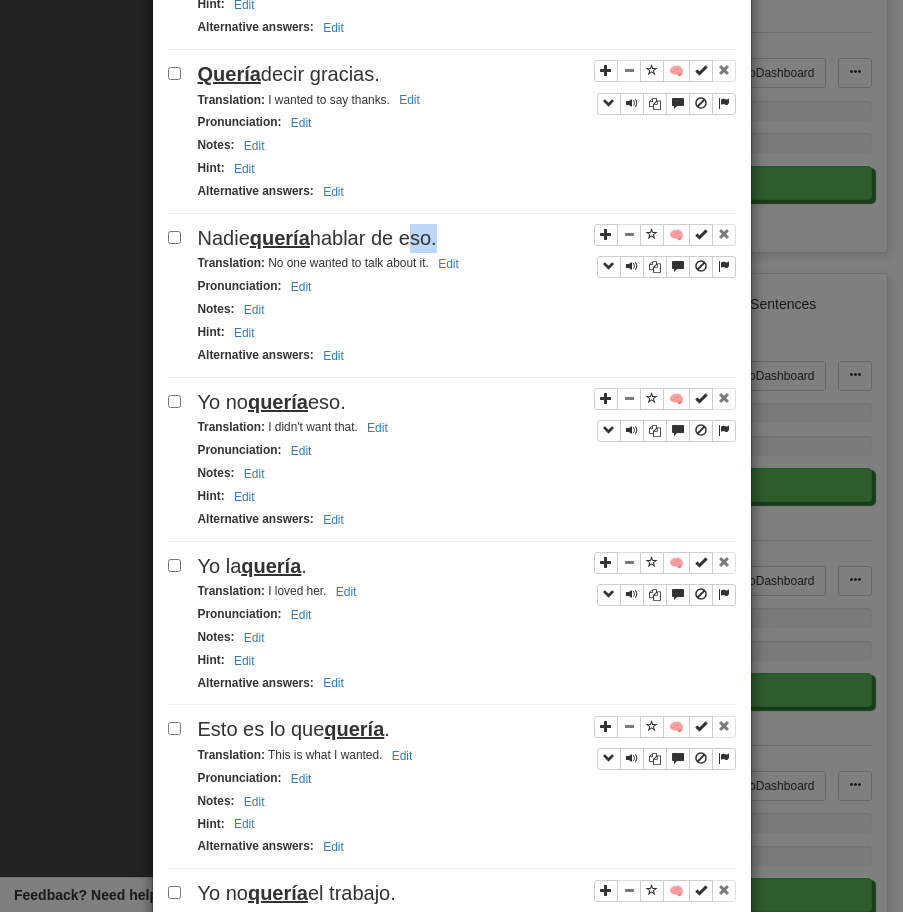 click on "No nadie quería hablar de eso." at bounding box center [467, 238] 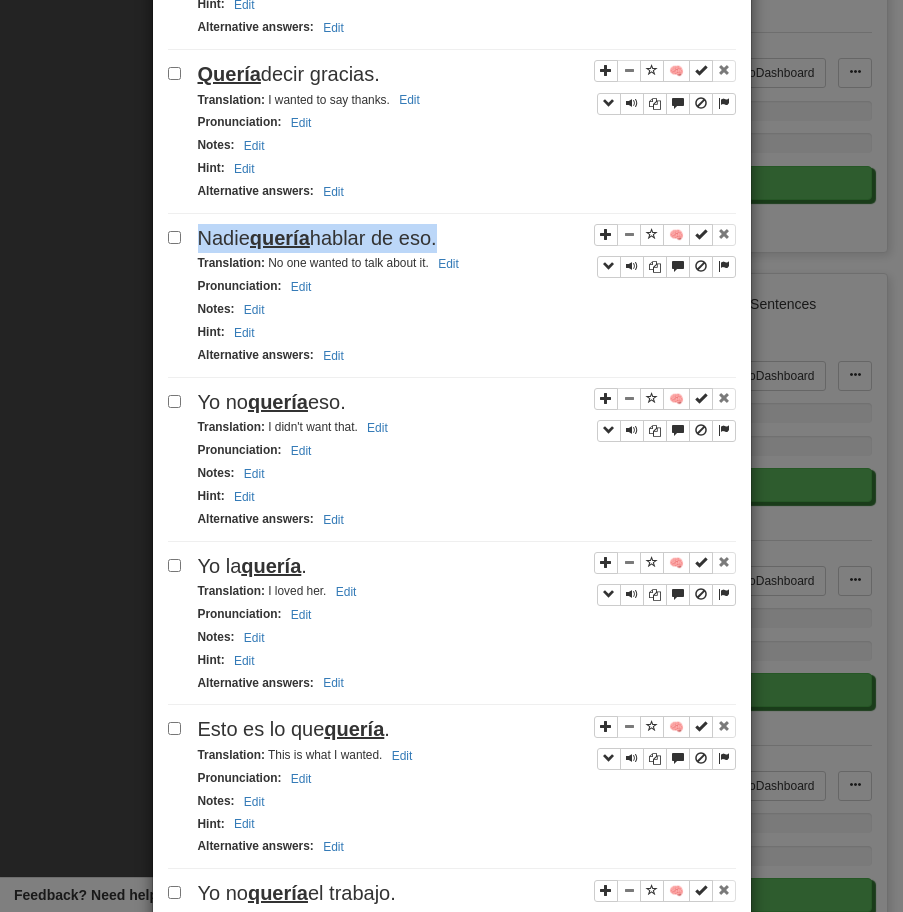 click on "No nadie quería hablar de eso." at bounding box center (467, 238) 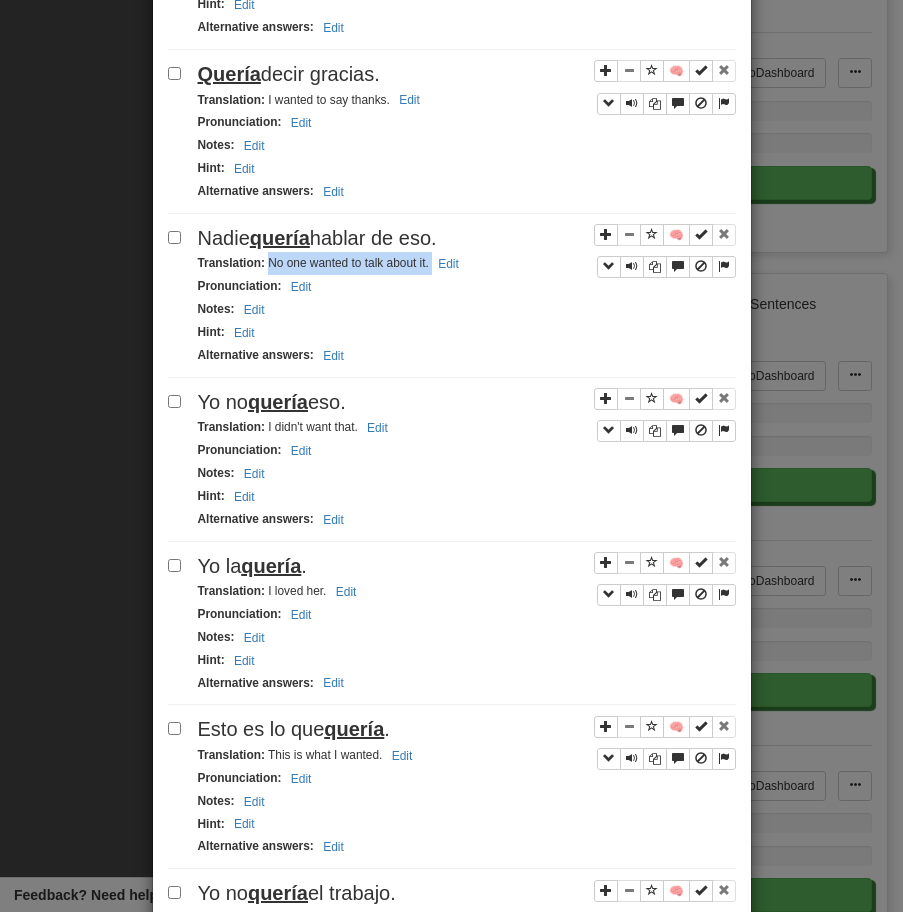 drag, startPoint x: 266, startPoint y: 268, endPoint x: 539, endPoint y: 267, distance: 273.00183 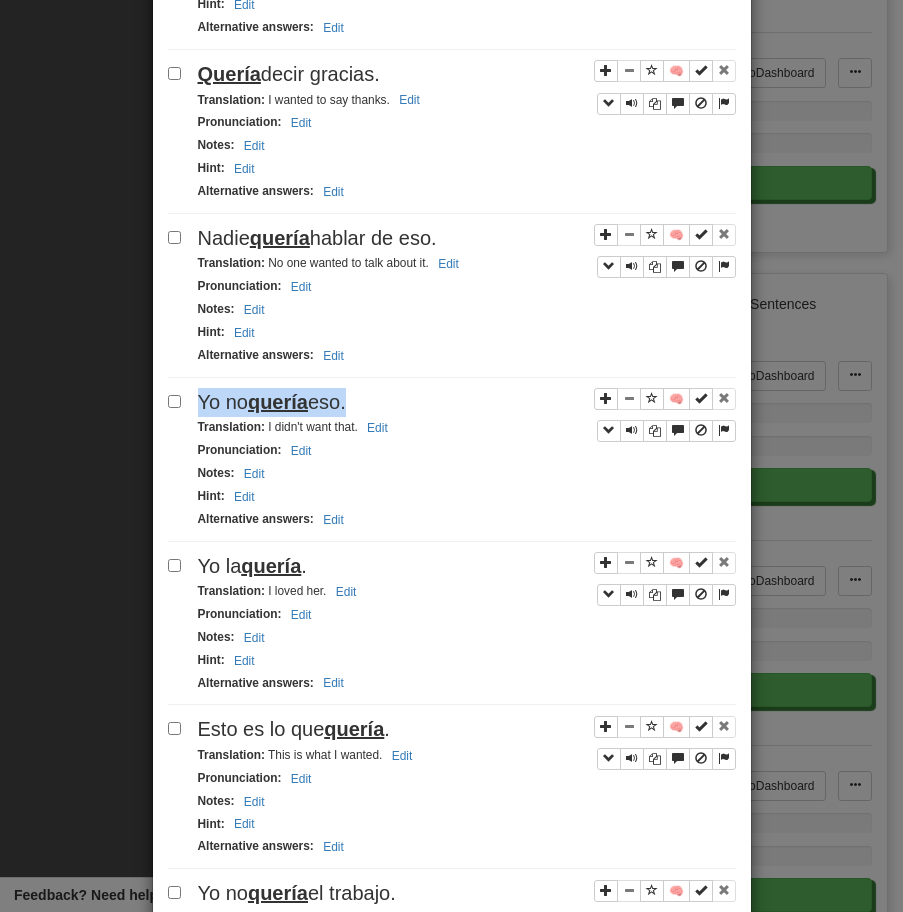 click on "Yo no quería eso." at bounding box center (467, 402) 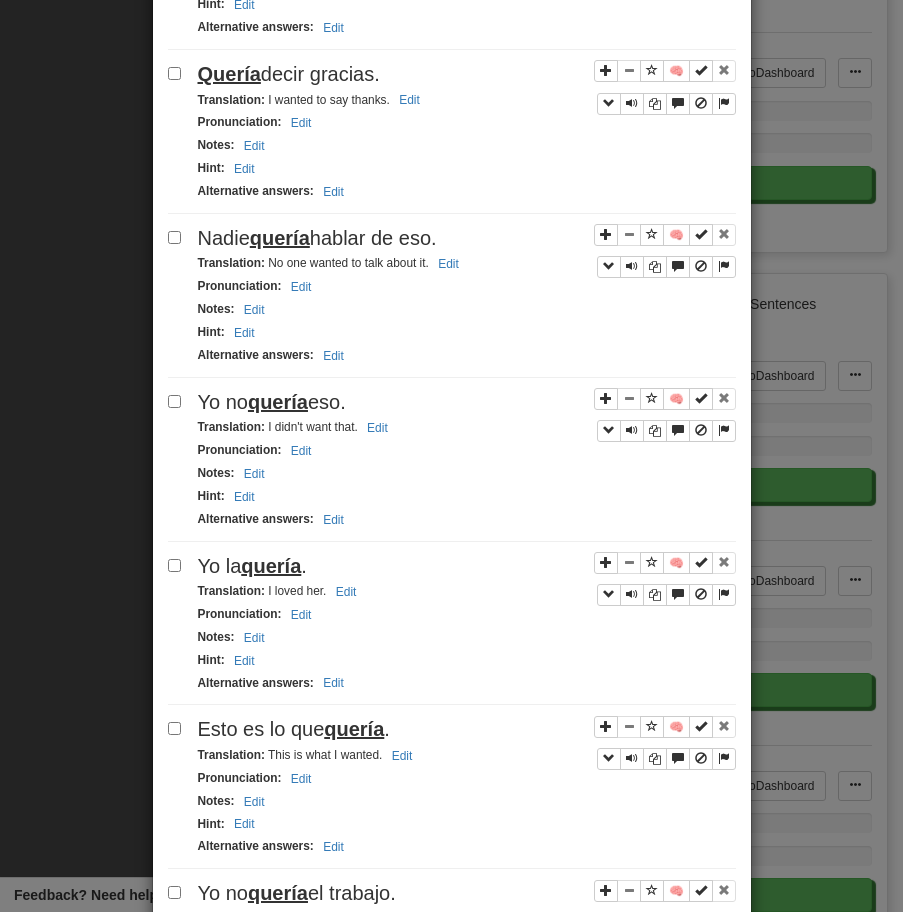 click on "Translation :   I didn't want that.   Edit" at bounding box center (296, 427) 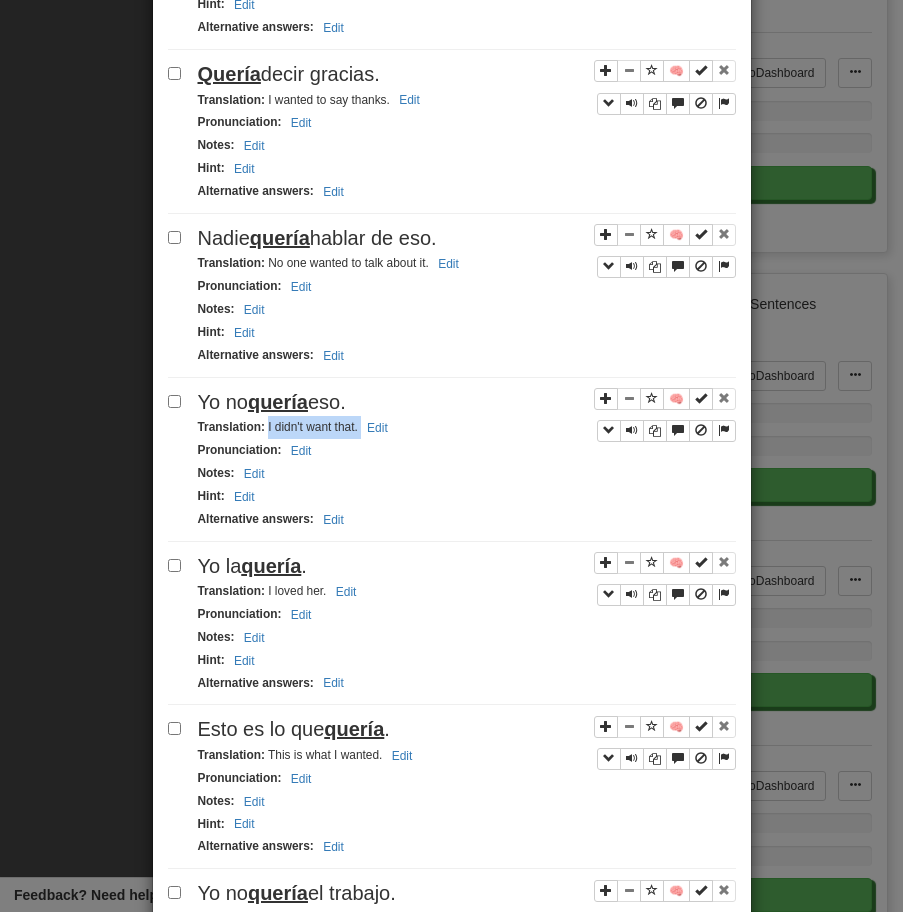 drag, startPoint x: 266, startPoint y: 433, endPoint x: 435, endPoint y: 431, distance: 169.01184 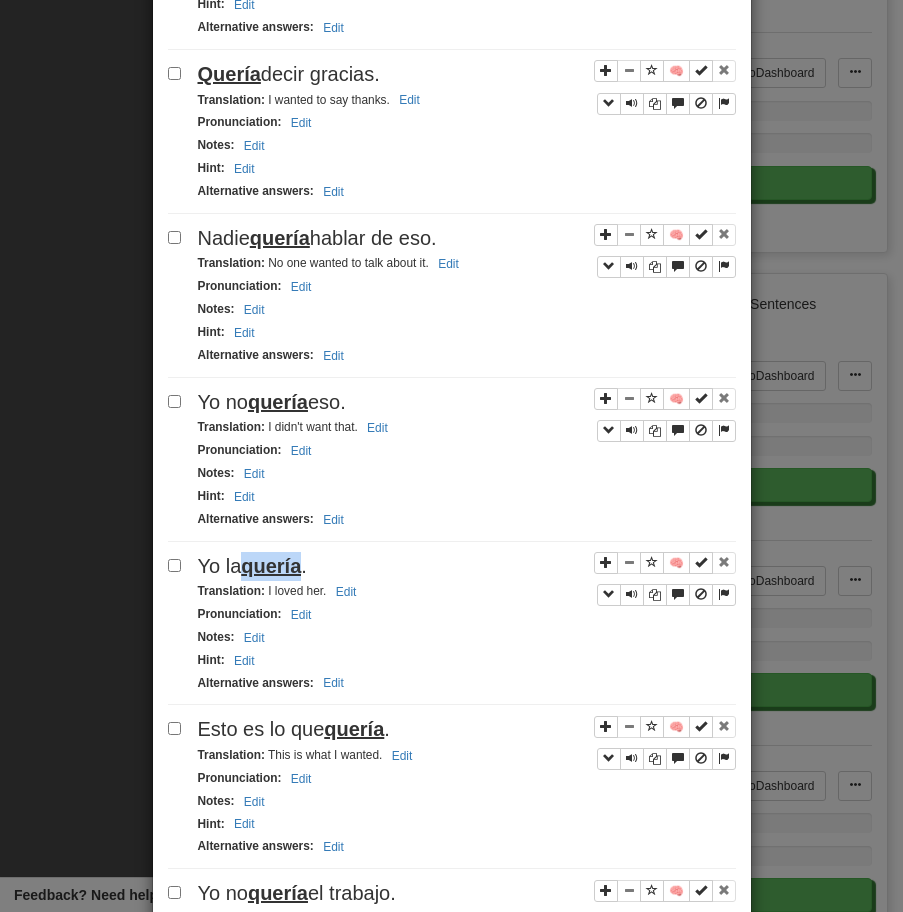 click on "quería" at bounding box center [271, 566] 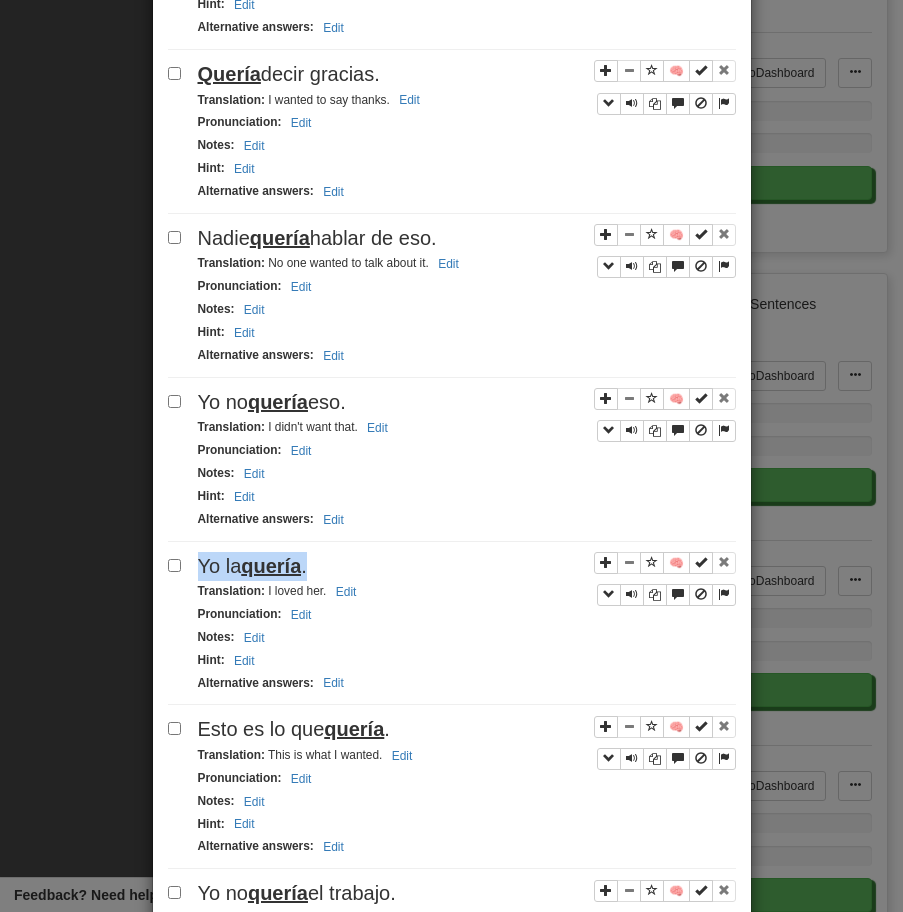 click on "quería" at bounding box center (271, 566) 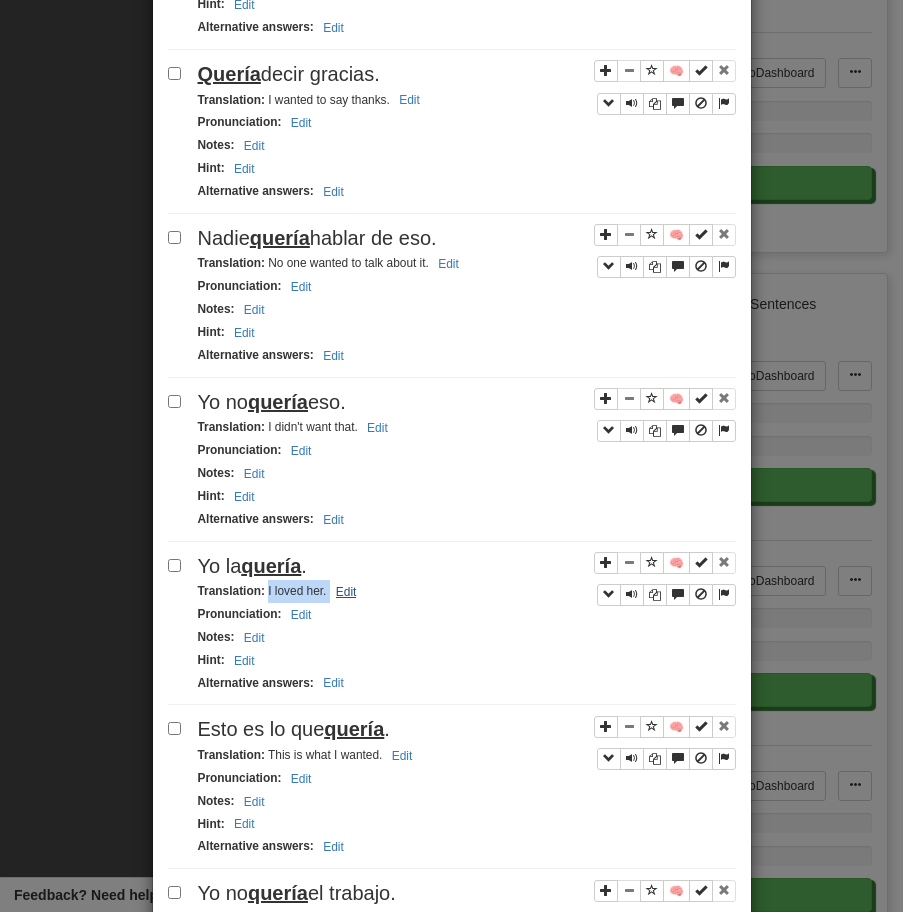 drag, startPoint x: 267, startPoint y: 592, endPoint x: 357, endPoint y: 600, distance: 90.35486 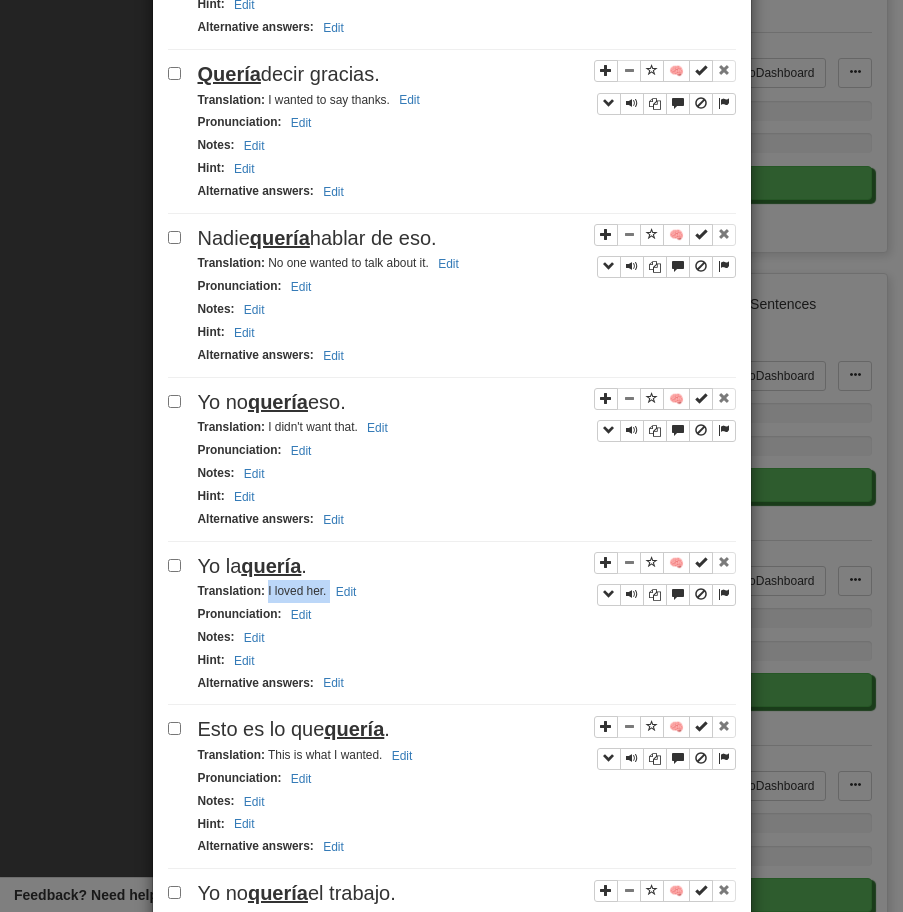 click on "quería" at bounding box center (354, 729) 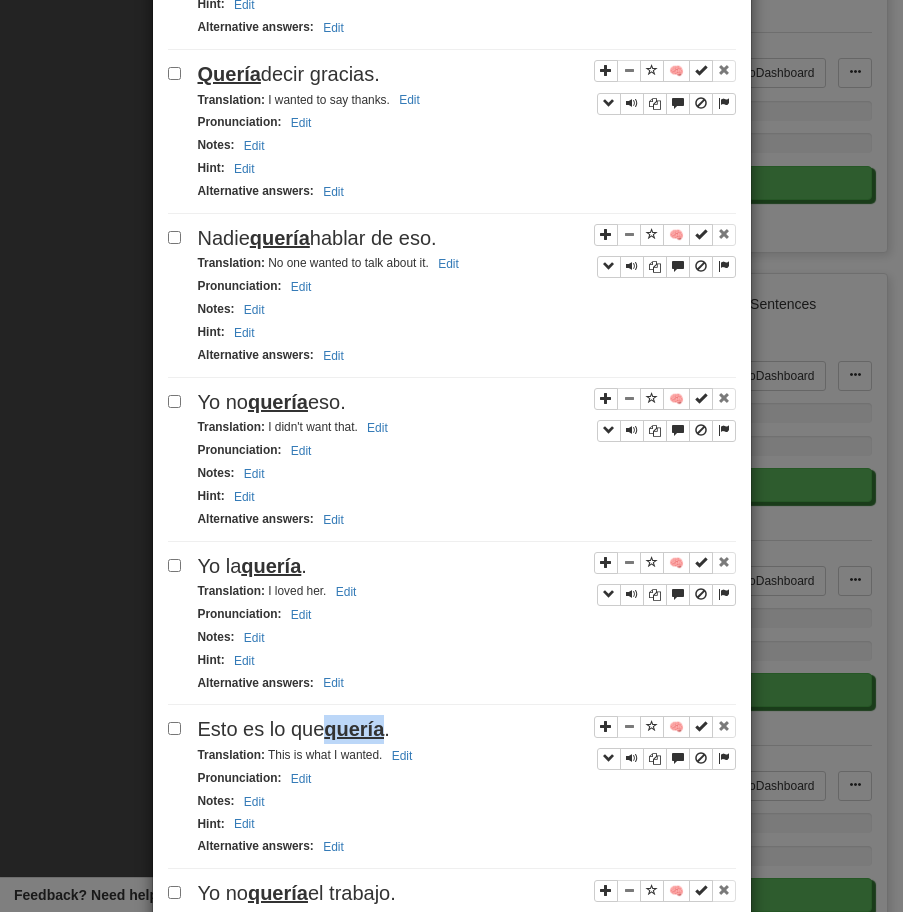 click on "quería" at bounding box center (354, 729) 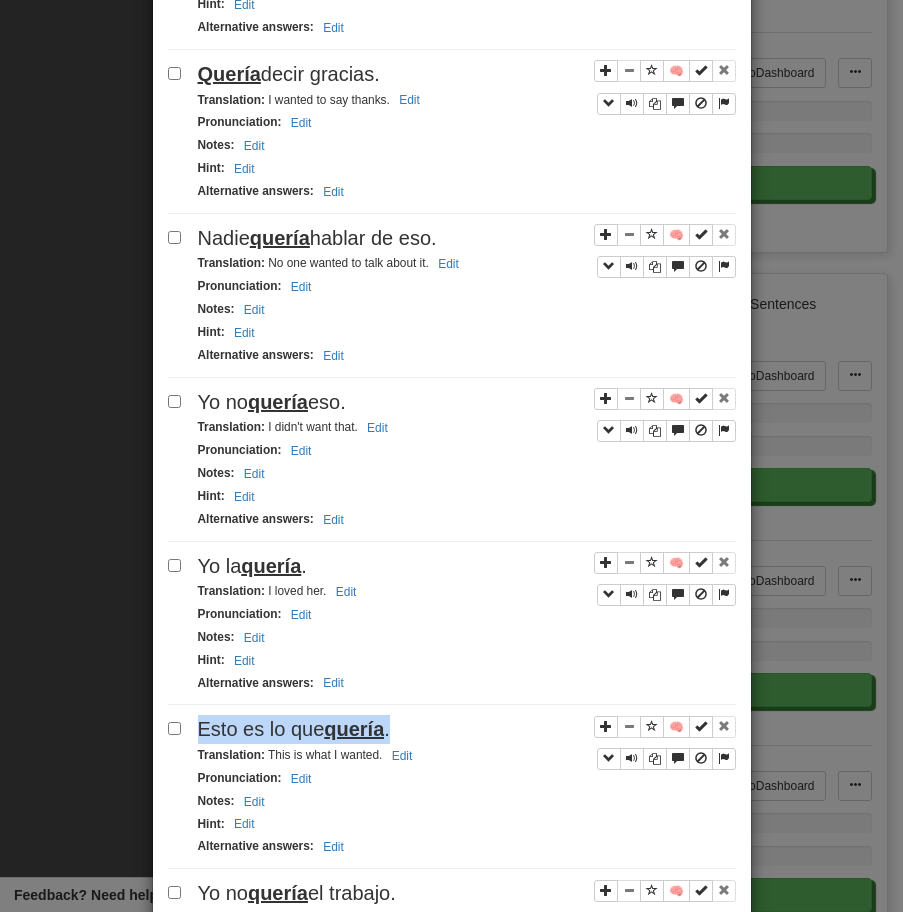 click on "quería" at bounding box center (354, 729) 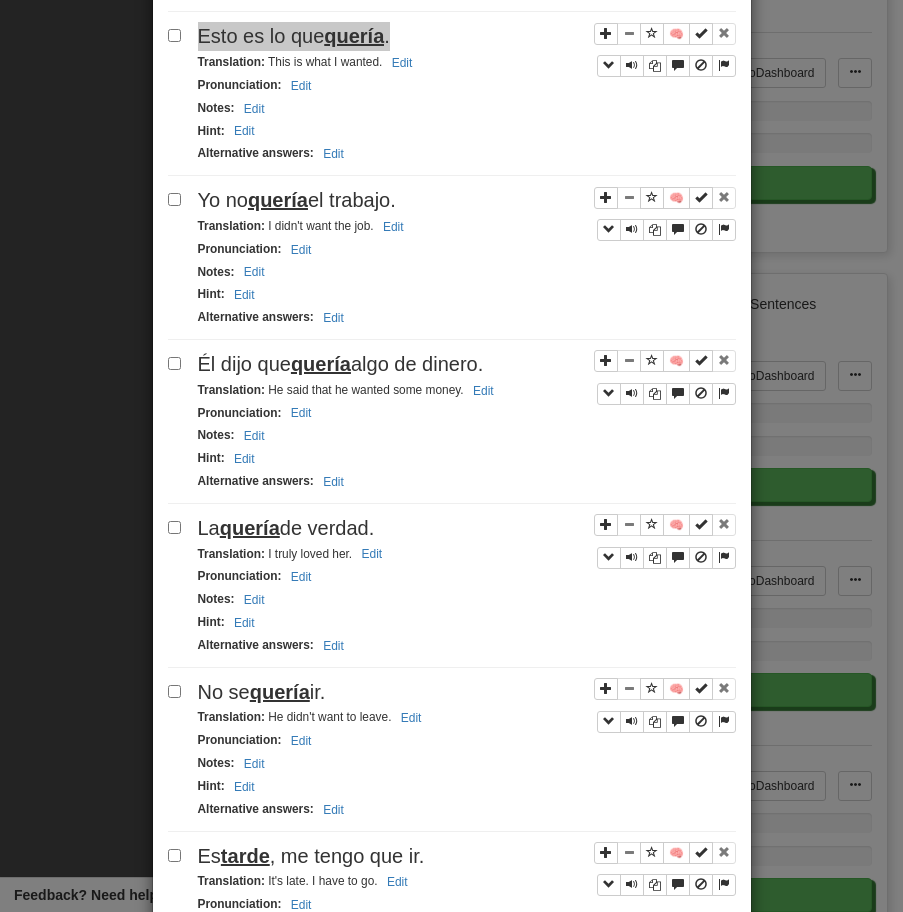 scroll, scrollTop: 2451, scrollLeft: 0, axis: vertical 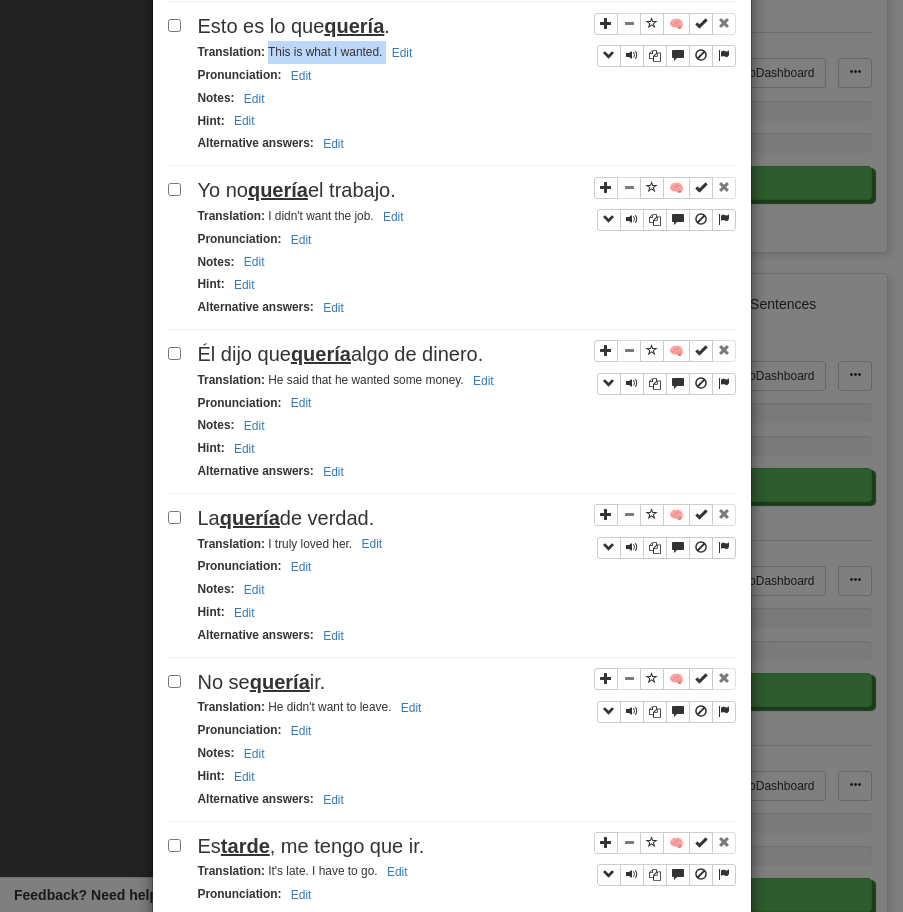 drag, startPoint x: 267, startPoint y: 59, endPoint x: 469, endPoint y: 55, distance: 202.0396 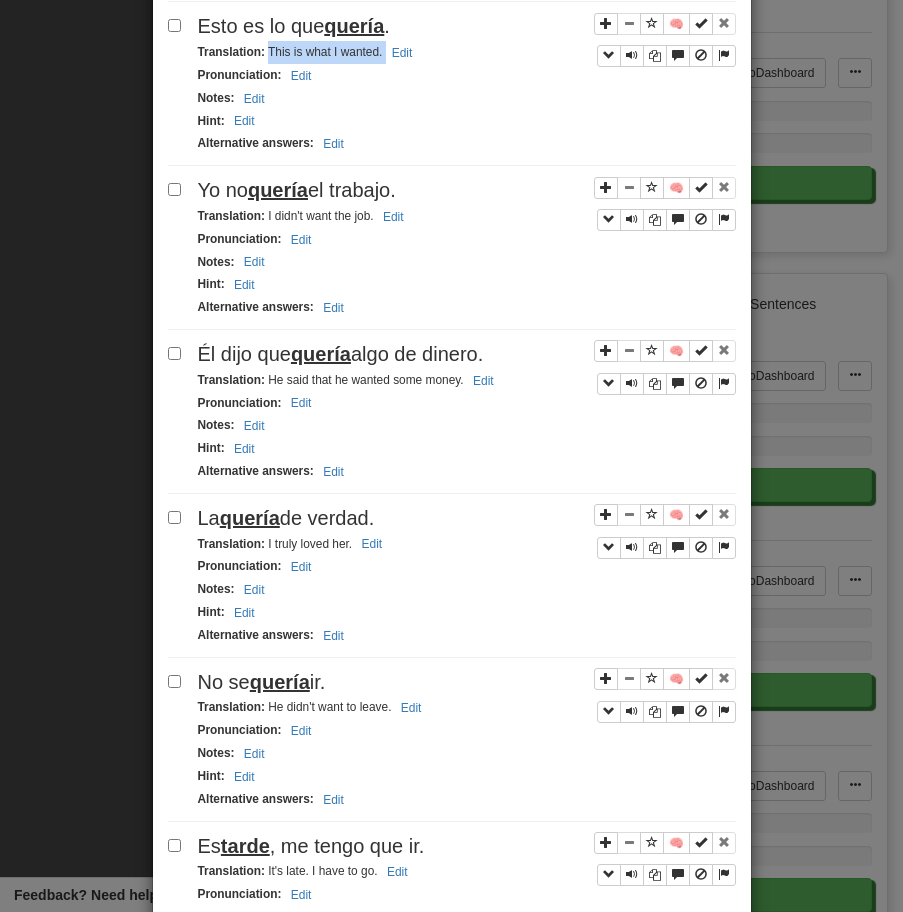 click on "Yo no quería el trabajo." at bounding box center (467, 190) 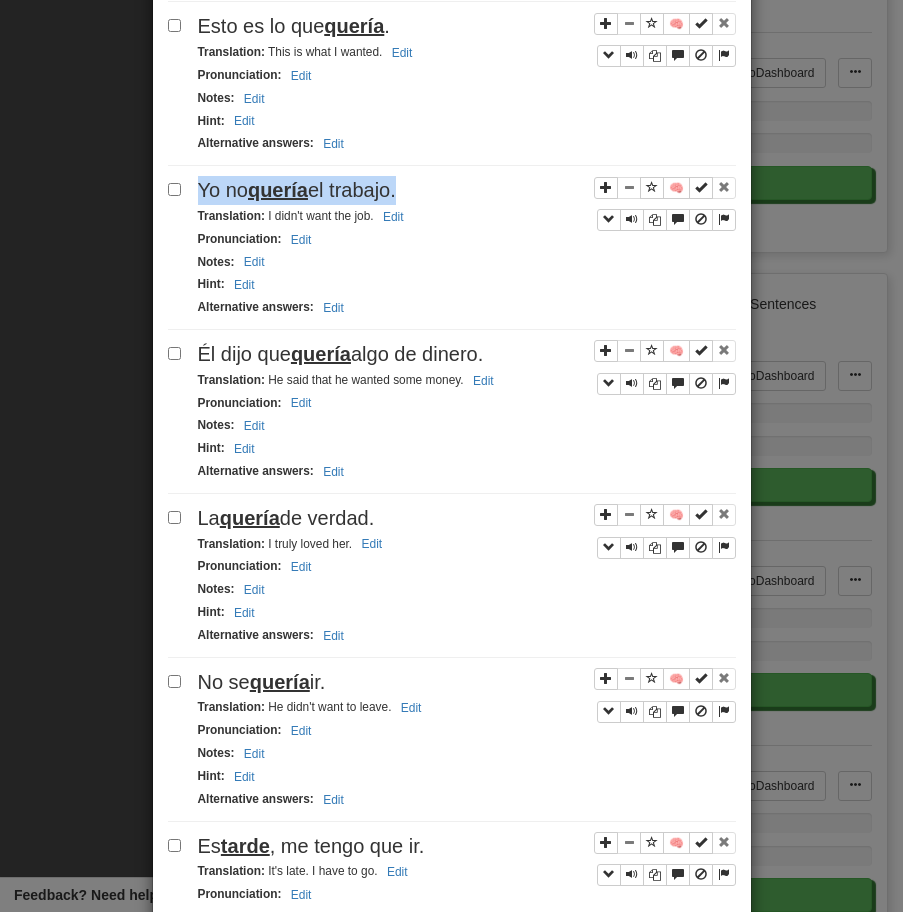 click on "Yo no quería el trabajo." at bounding box center [467, 190] 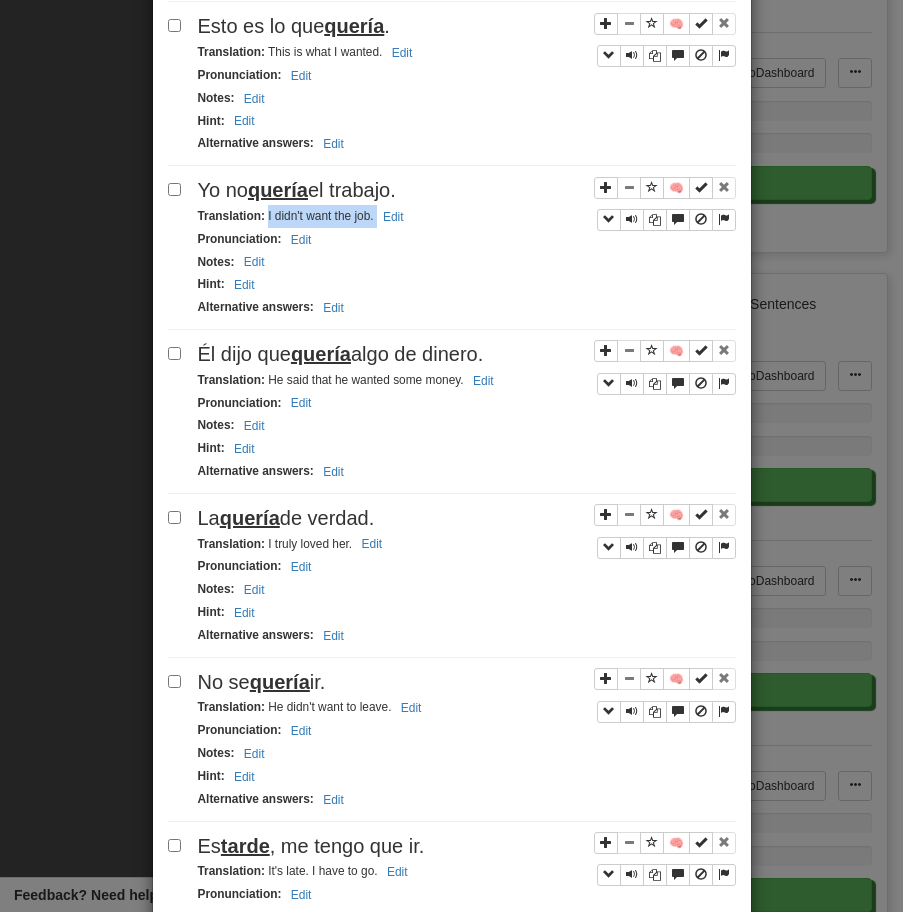 drag, startPoint x: 266, startPoint y: 221, endPoint x: 478, endPoint y: 221, distance: 212 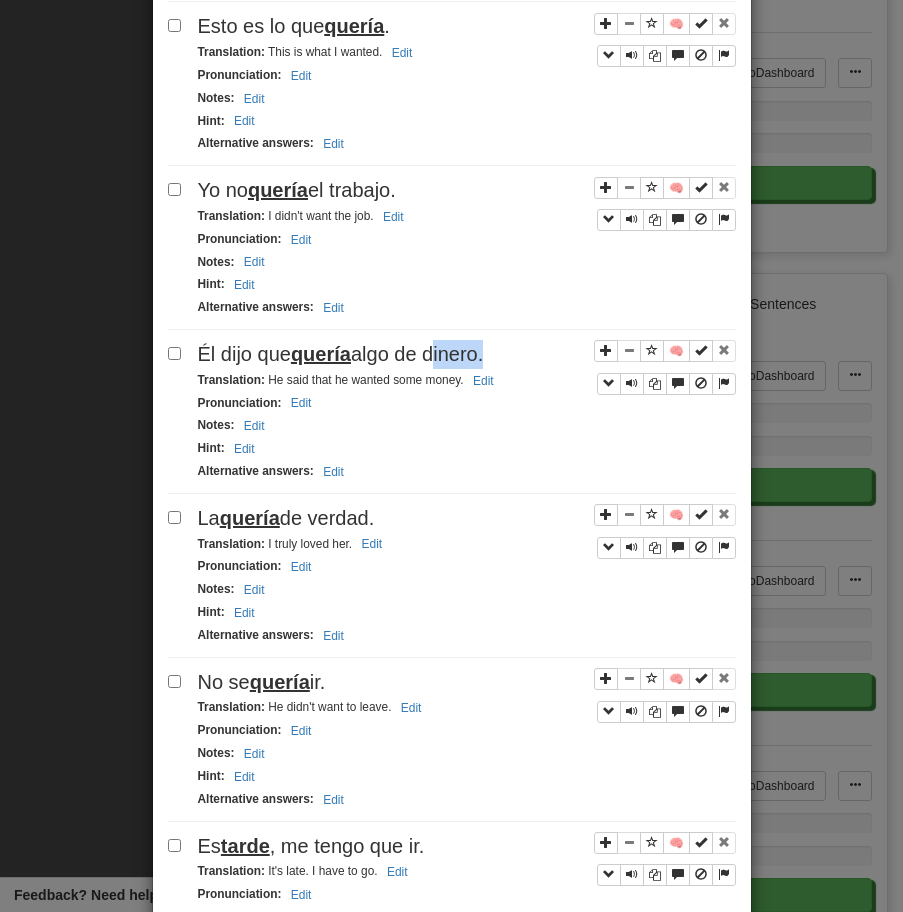 click on "Él dijo que quería algo de dinero." at bounding box center [341, 354] 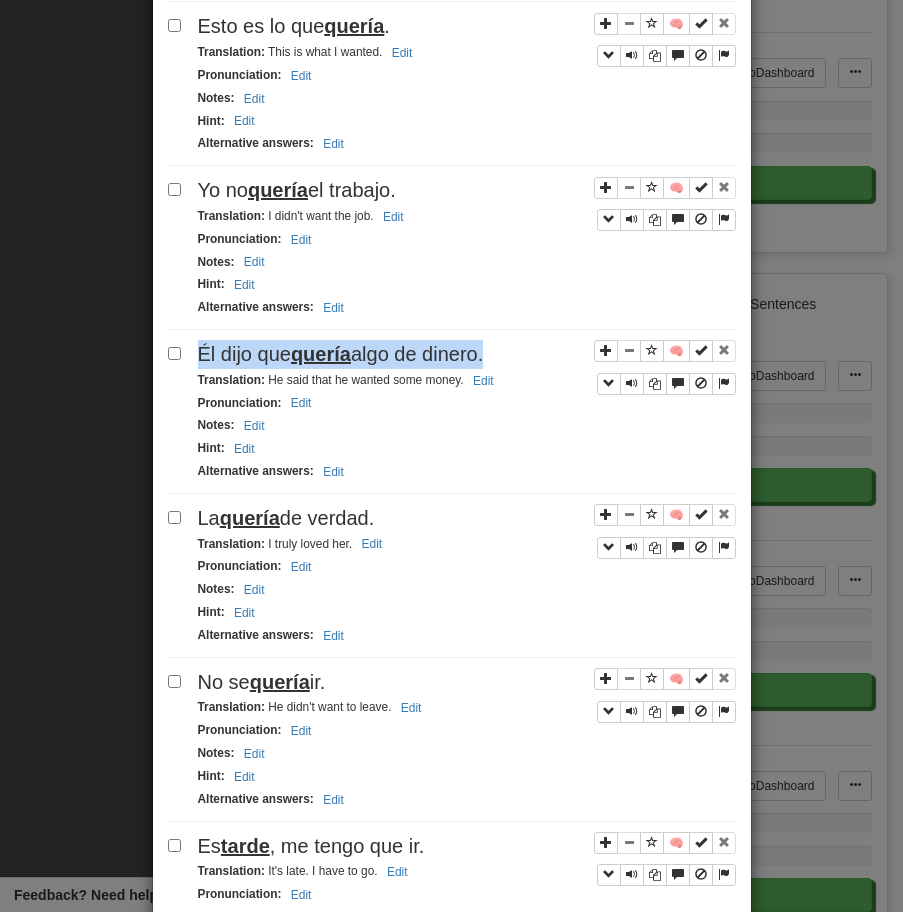 click on "Él dijo que quería algo de dinero." at bounding box center [341, 354] 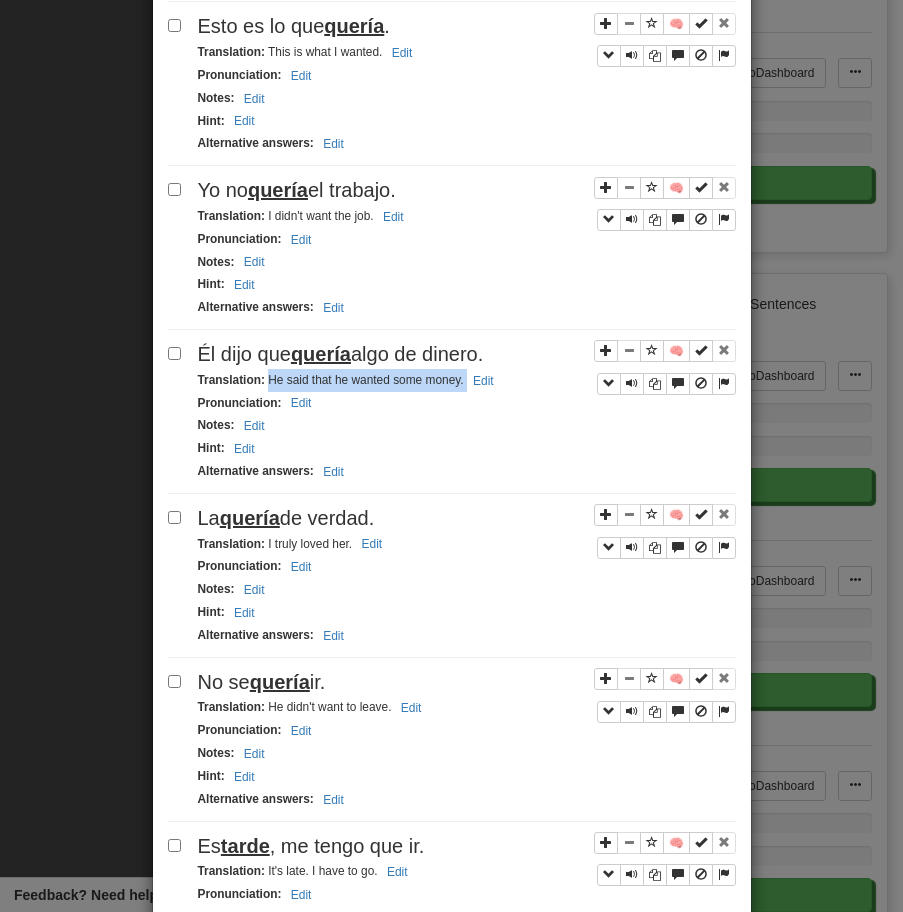 drag, startPoint x: 268, startPoint y: 383, endPoint x: 518, endPoint y: 382, distance: 250.002 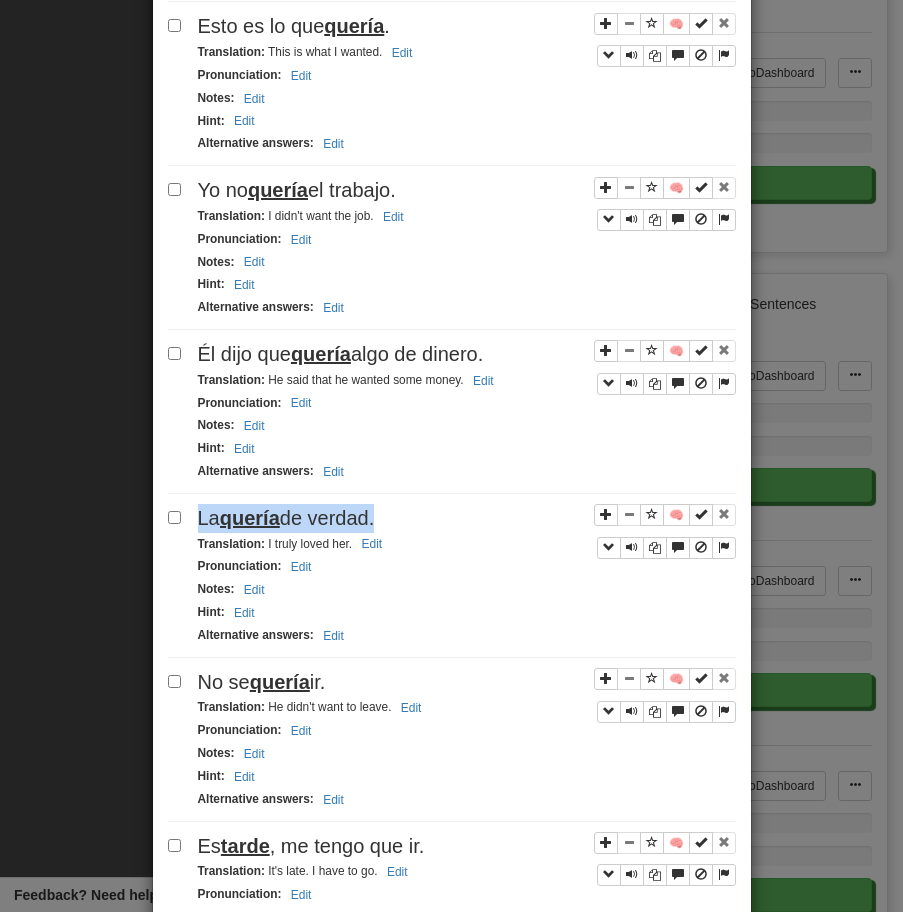 click on "La quería de verdad." at bounding box center (467, 518) 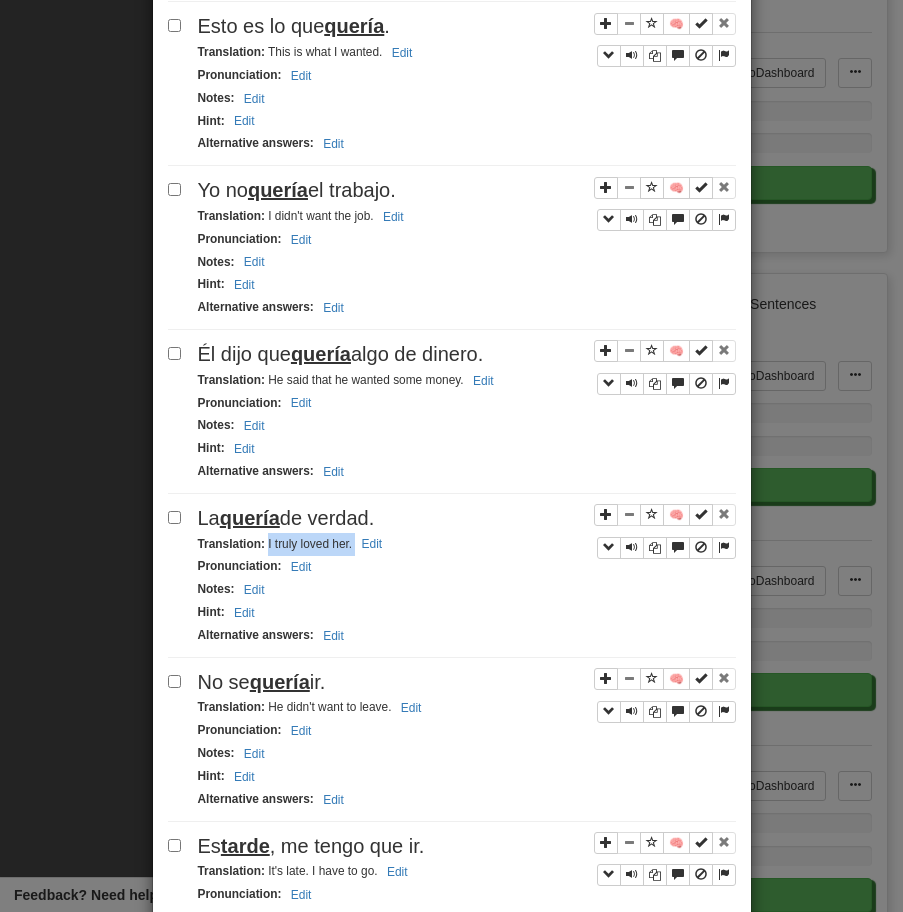 drag, startPoint x: 266, startPoint y: 547, endPoint x: 396, endPoint y: 547, distance: 130 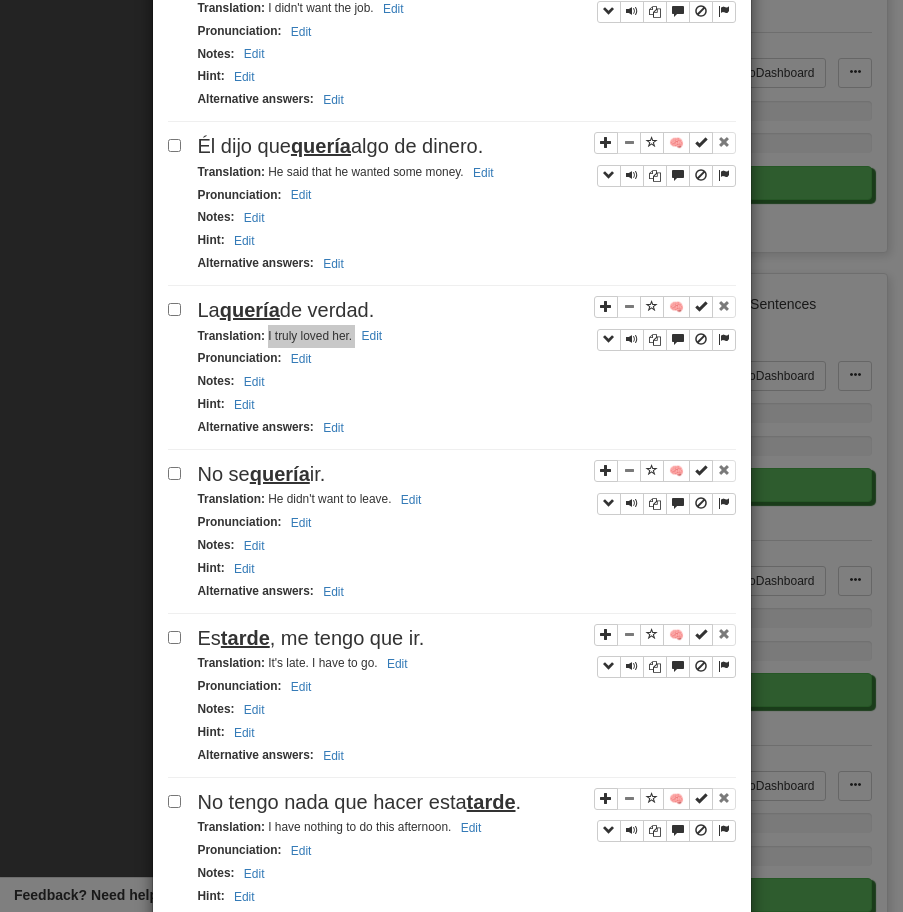 scroll, scrollTop: 2855, scrollLeft: 0, axis: vertical 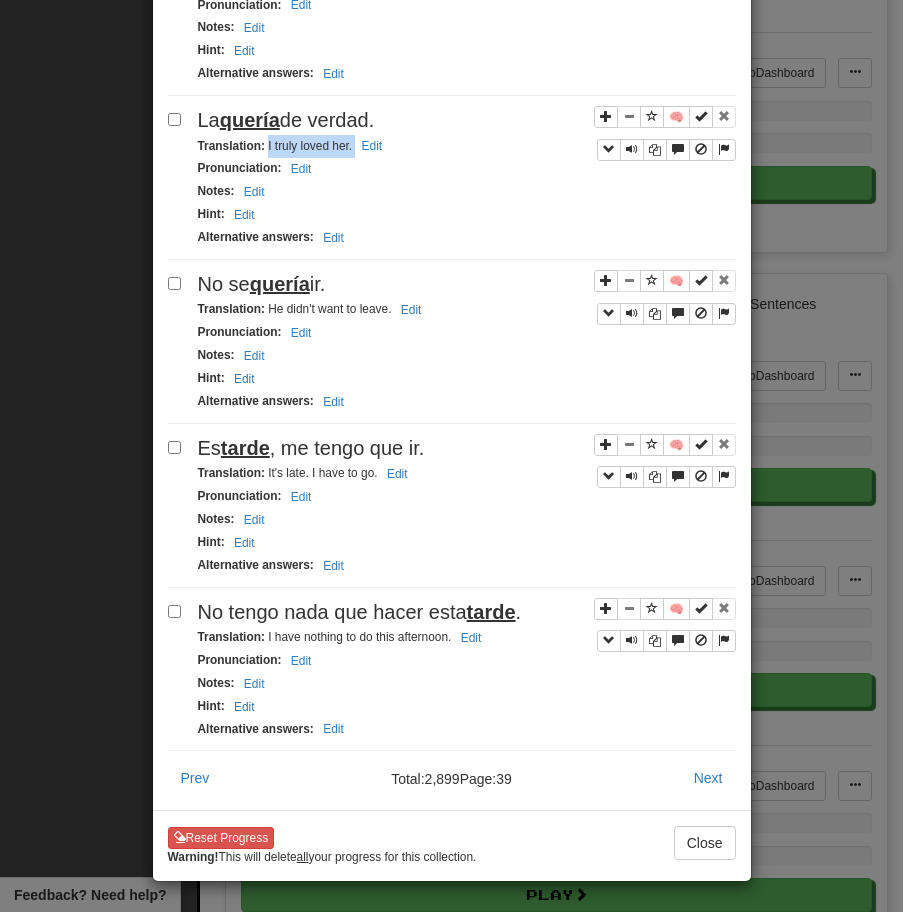 click on "No se quería ir." at bounding box center (262, 284) 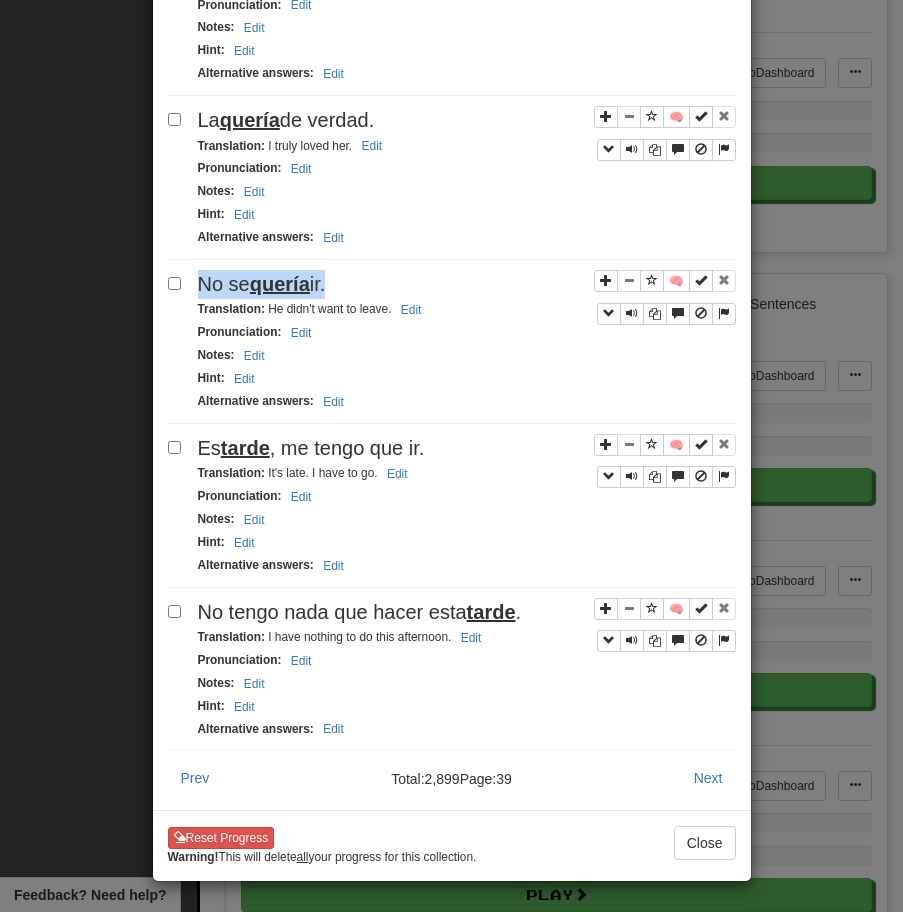 click on "No se quería ir." at bounding box center [262, 284] 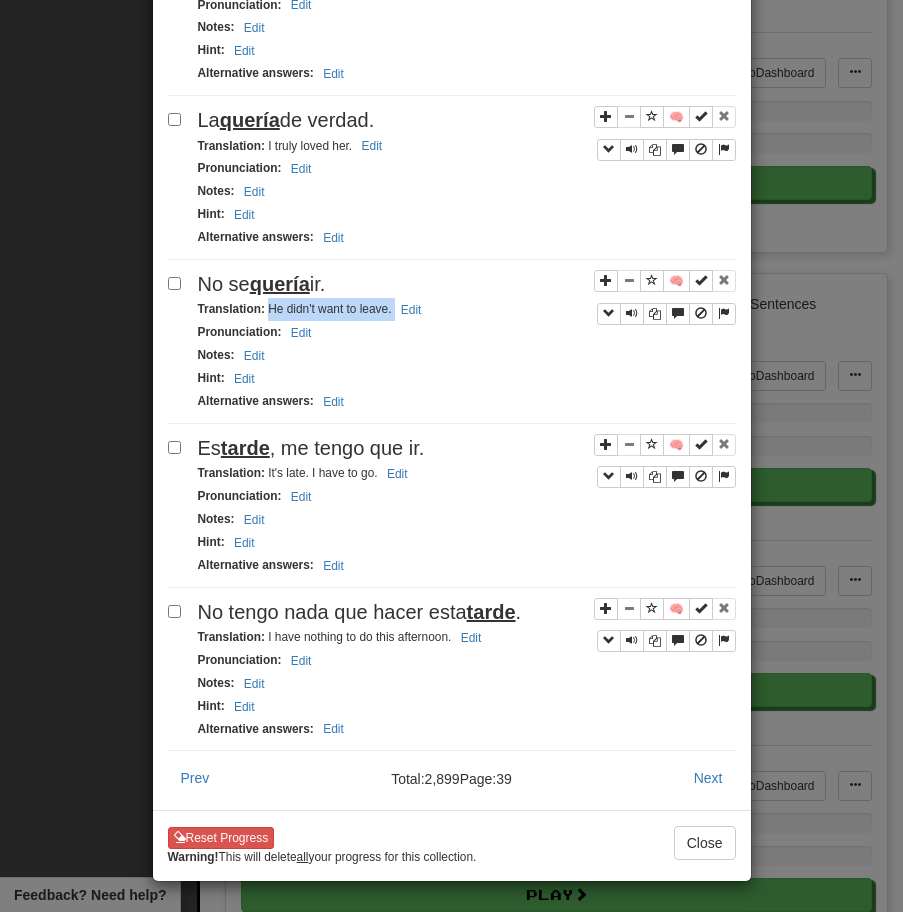 drag, startPoint x: 269, startPoint y: 309, endPoint x: 453, endPoint y: 314, distance: 184.06792 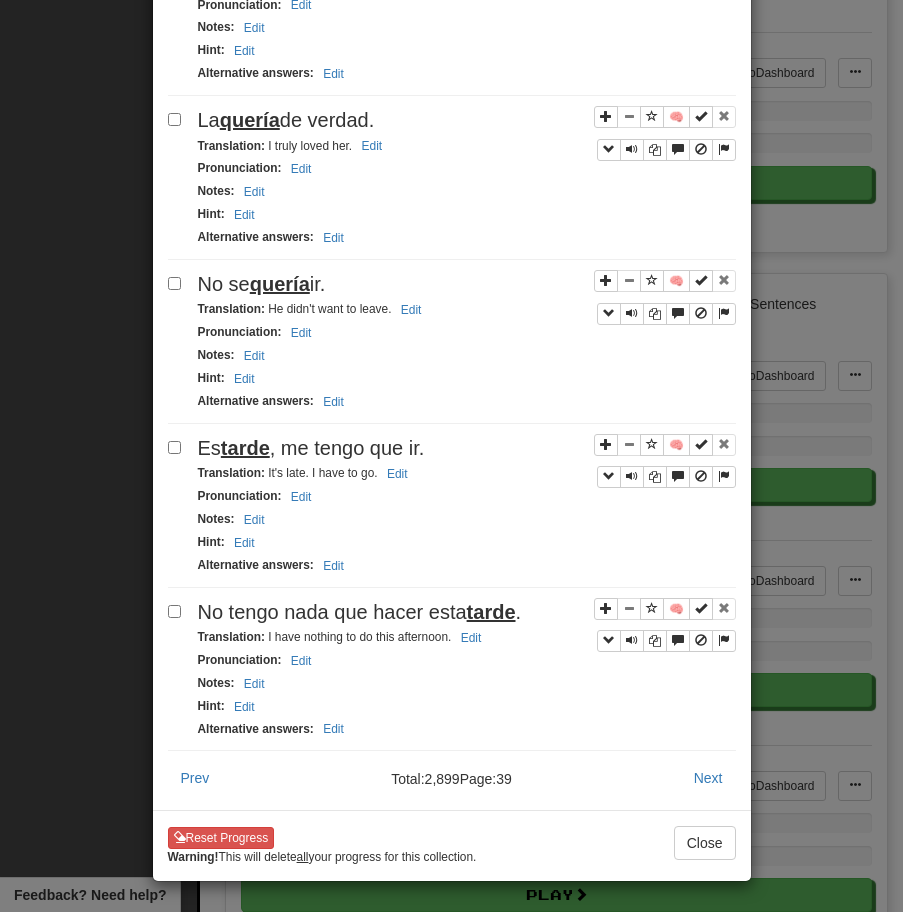 click on "Es tarde , me tengo que ir." at bounding box center (467, 448) 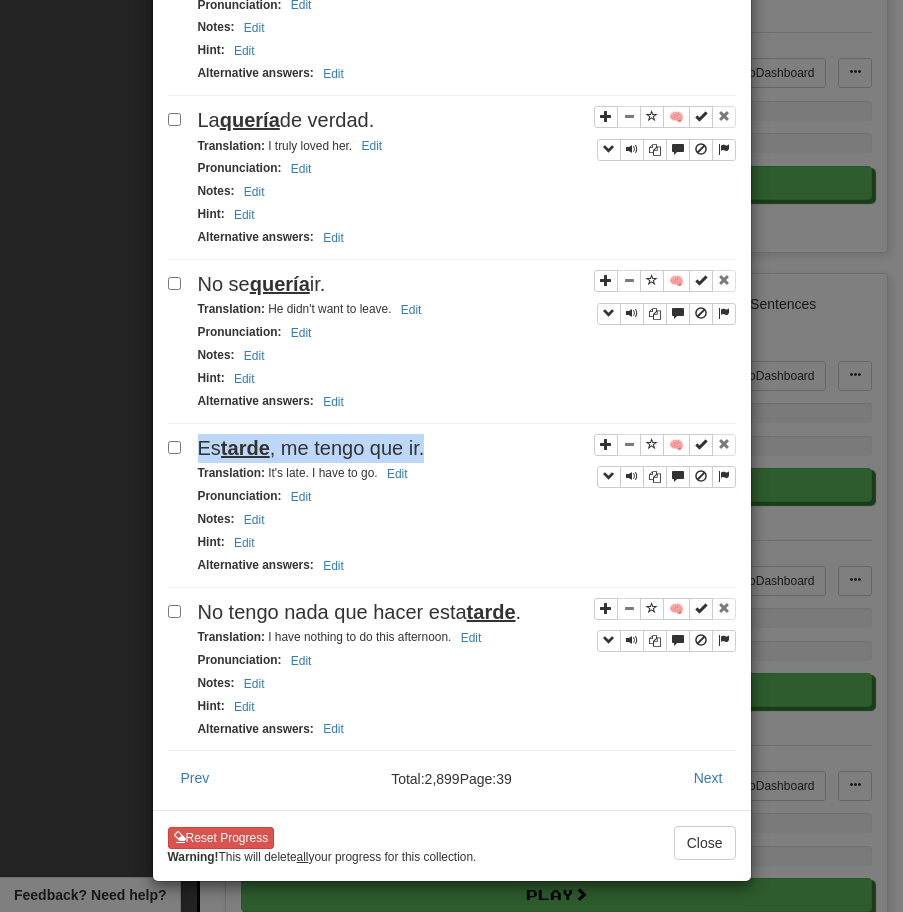 click on "Es tarde , me tengo que ir." at bounding box center [467, 448] 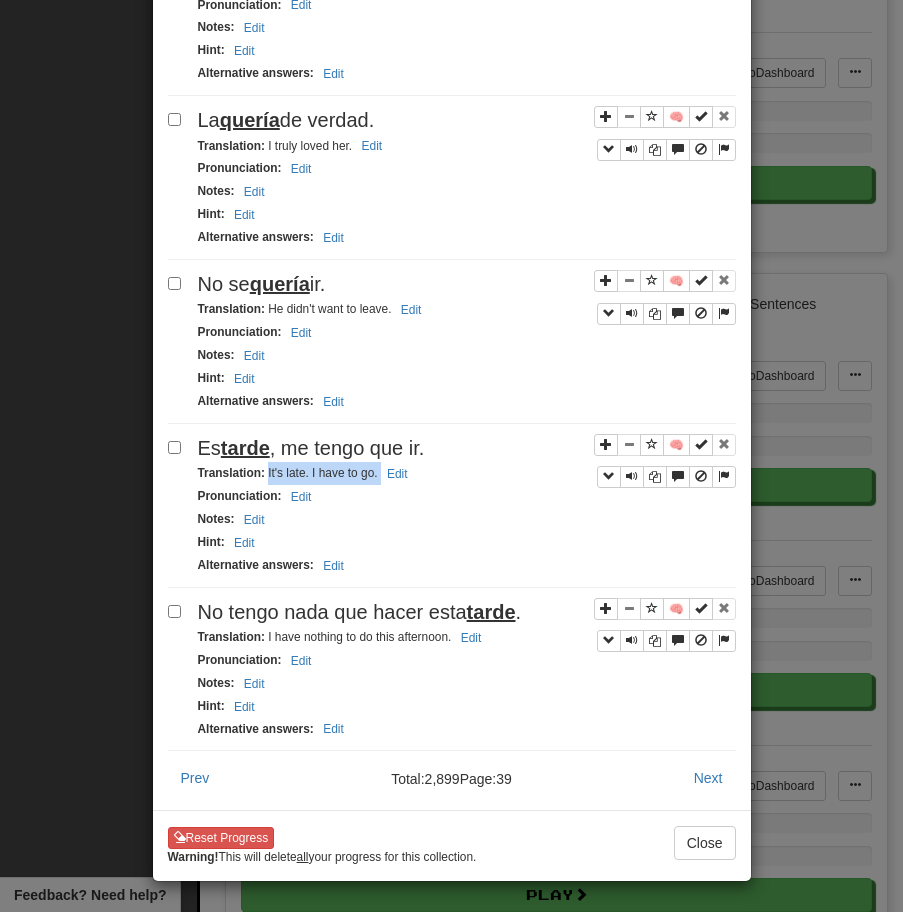 drag, startPoint x: 267, startPoint y: 472, endPoint x: 473, endPoint y: 475, distance: 206.02185 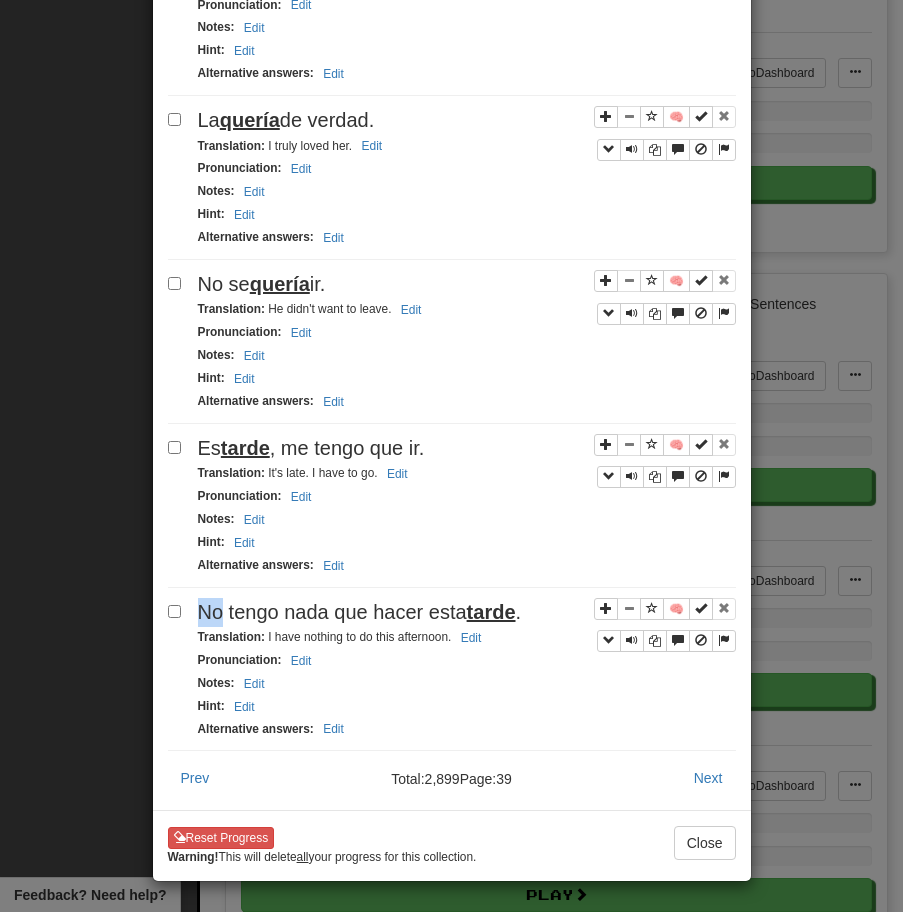 click on "Apply to all selected:  to Reviews  from Reviews  Favorite 🧠 Known  Master  Reset  Ignore 🧠 Nunca he visto algo así. Translation :   I have never seen such a thing.   Edit Pronunciation :     Edit Notes :     Edit Hint :     Edit Alternative answers :     Edit 🧠 Me gusta lo que he visto hasta ahora. Translation :   I like what I've seen so far.   Edit Pronunciation :     Edit Notes :     Edit Hint :     Edit Alternative answers :     Edit 🧠 2 Sólo le he visto una vez. Translation :   I've only seen him once.   Edit Pronunciation :     Edit Notes :     Edit Hint :     Edit Alternative answers :     Edit 🧠 Nunca he visto nada como esto. Translation :   I've never seen anything quite like this.   Edit Pronunciation :     Edit Notes :     Edit Hint :     Edit Alternative answers :     Edit 🧠 Yo nunca había visto algo así. Translation :   I'd never seen anything like it.   Edit Pronunciation :     Edit Notes :     Edit Hint :     Edit Alternative answers :     Edit 🧠 visto :" at bounding box center (452, -892) 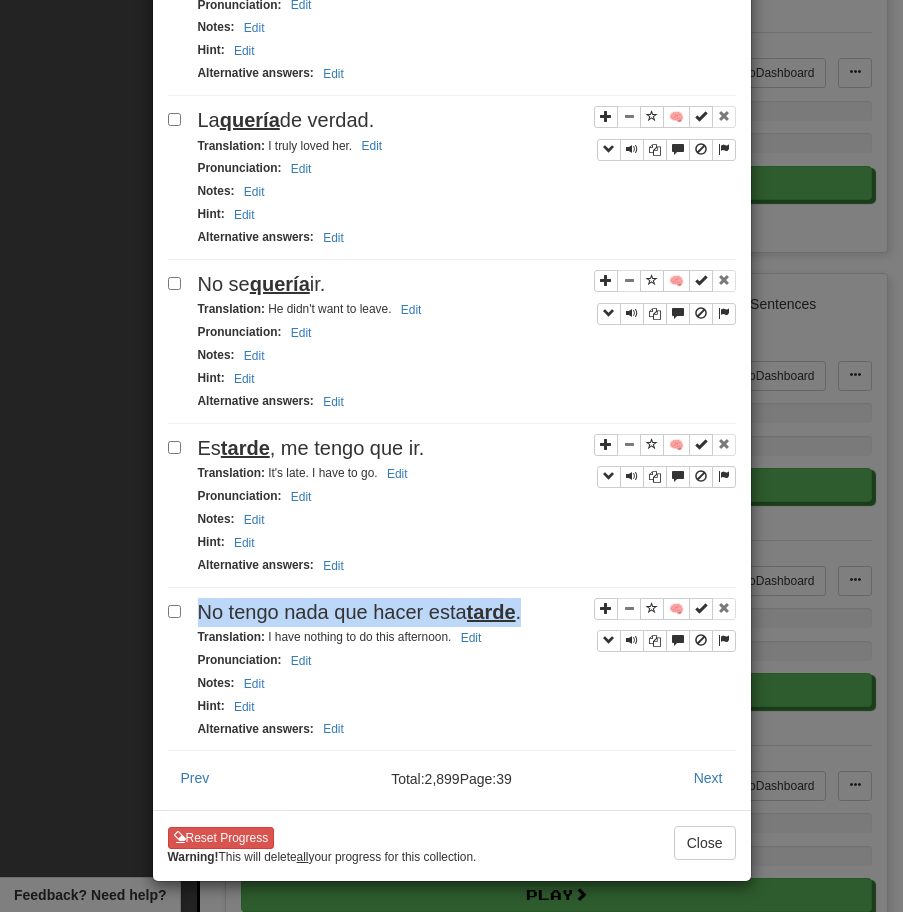 click on "Apply to all selected:  to Reviews  from Reviews  Favorite 🧠 Known  Master  Reset  Ignore 🧠 Nunca he visto algo así. Translation :   I have never seen such a thing.   Edit Pronunciation :     Edit Notes :     Edit Hint :     Edit Alternative answers :     Edit 🧠 Me gusta lo que he visto hasta ahora. Translation :   I like what I've seen so far.   Edit Pronunciation :     Edit Notes :     Edit Hint :     Edit Alternative answers :     Edit 🧠 2 Sólo le he visto una vez. Translation :   I've only seen him once.   Edit Pronunciation :     Edit Notes :     Edit Hint :     Edit Alternative answers :     Edit 🧠 Nunca he visto nada como esto. Translation :   I've never seen anything quite like this.   Edit Pronunciation :     Edit Notes :     Edit Hint :     Edit Alternative answers :     Edit 🧠 Yo nunca había visto algo así. Translation :   I'd never seen anything like it.   Edit Pronunciation :     Edit Notes :     Edit Hint :     Edit Alternative answers :     Edit 🧠 visto :" at bounding box center (452, -892) 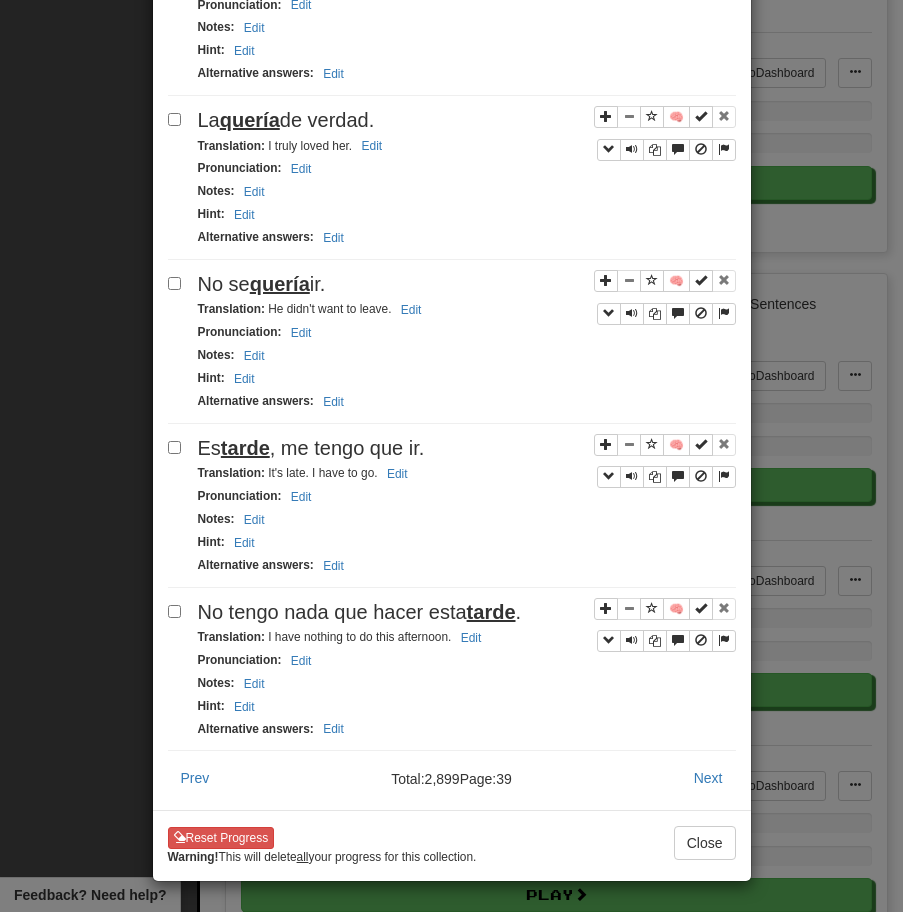 drag, startPoint x: 265, startPoint y: 635, endPoint x: 573, endPoint y: 629, distance: 308.05844 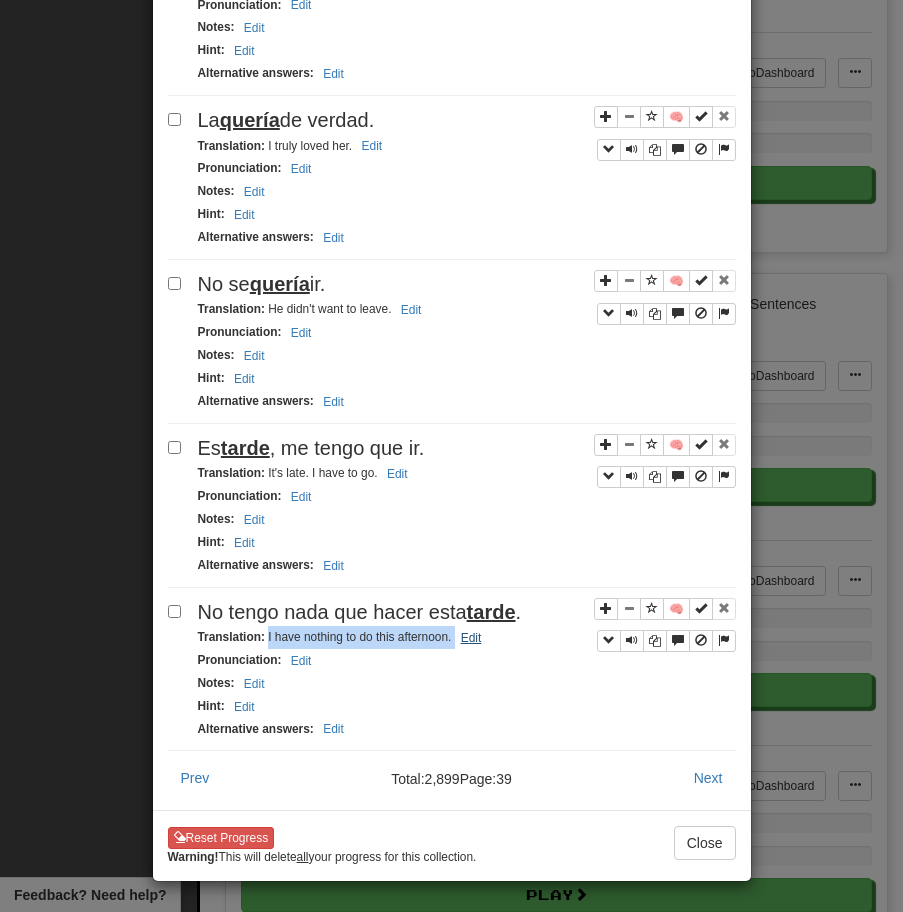 drag, startPoint x: 267, startPoint y: 635, endPoint x: 462, endPoint y: 632, distance: 195.02307 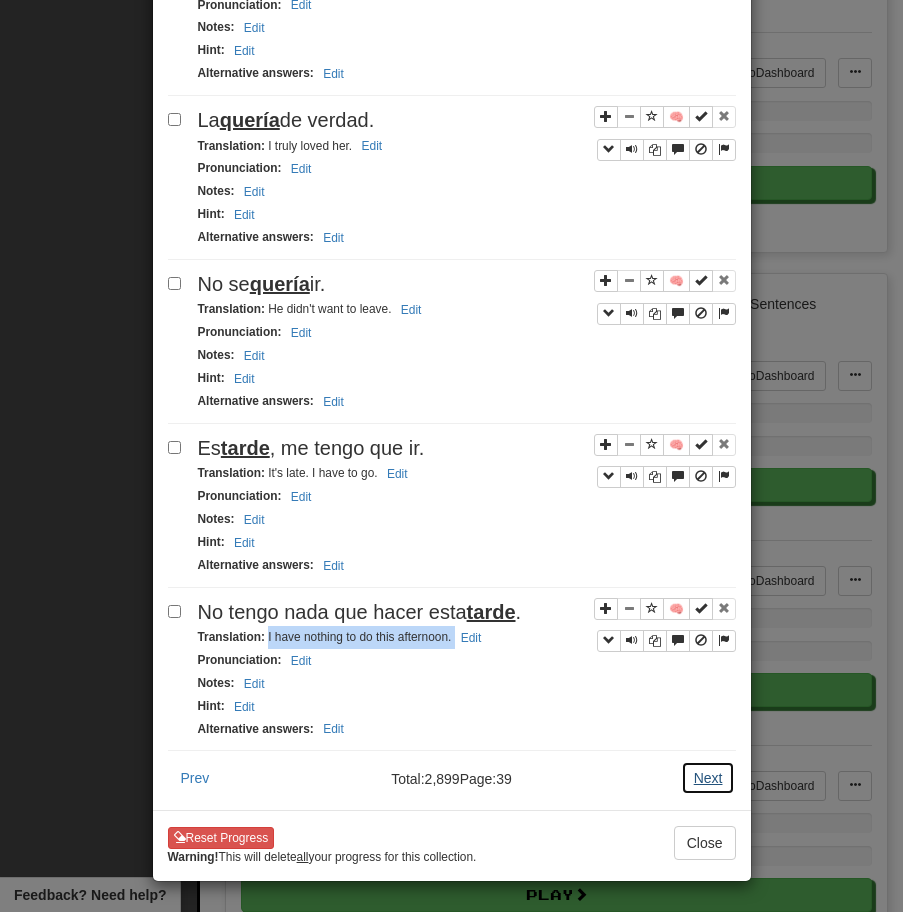 click on "Next" at bounding box center (708, 778) 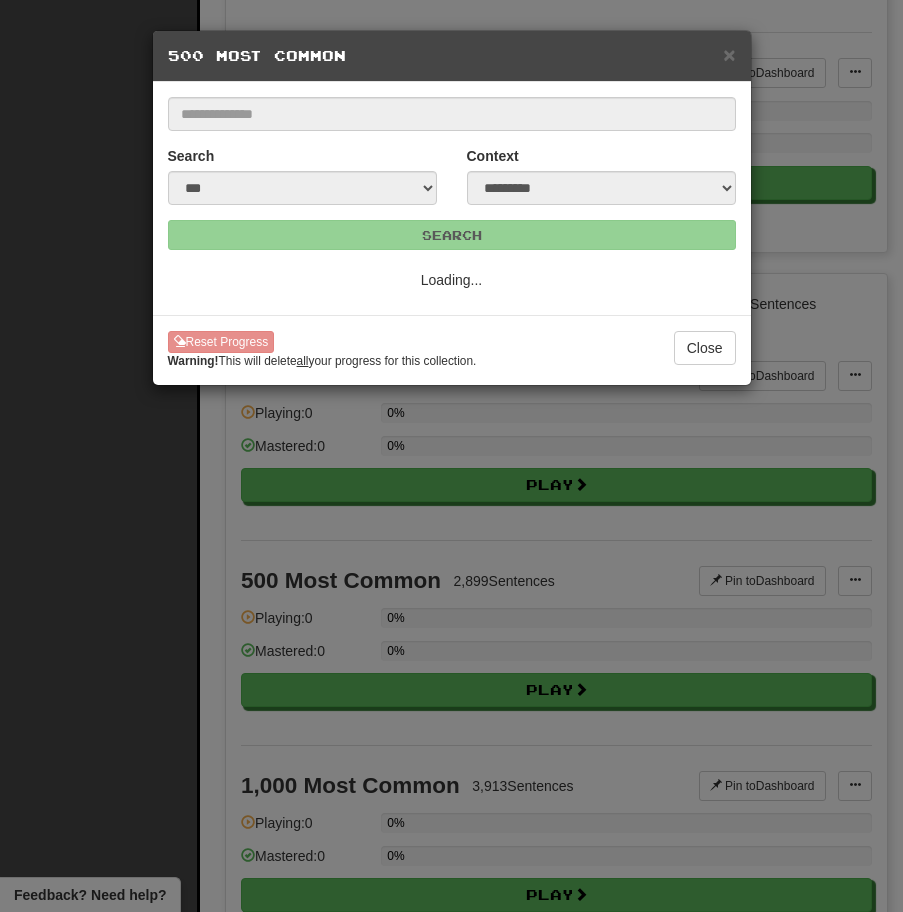 scroll, scrollTop: 0, scrollLeft: 0, axis: both 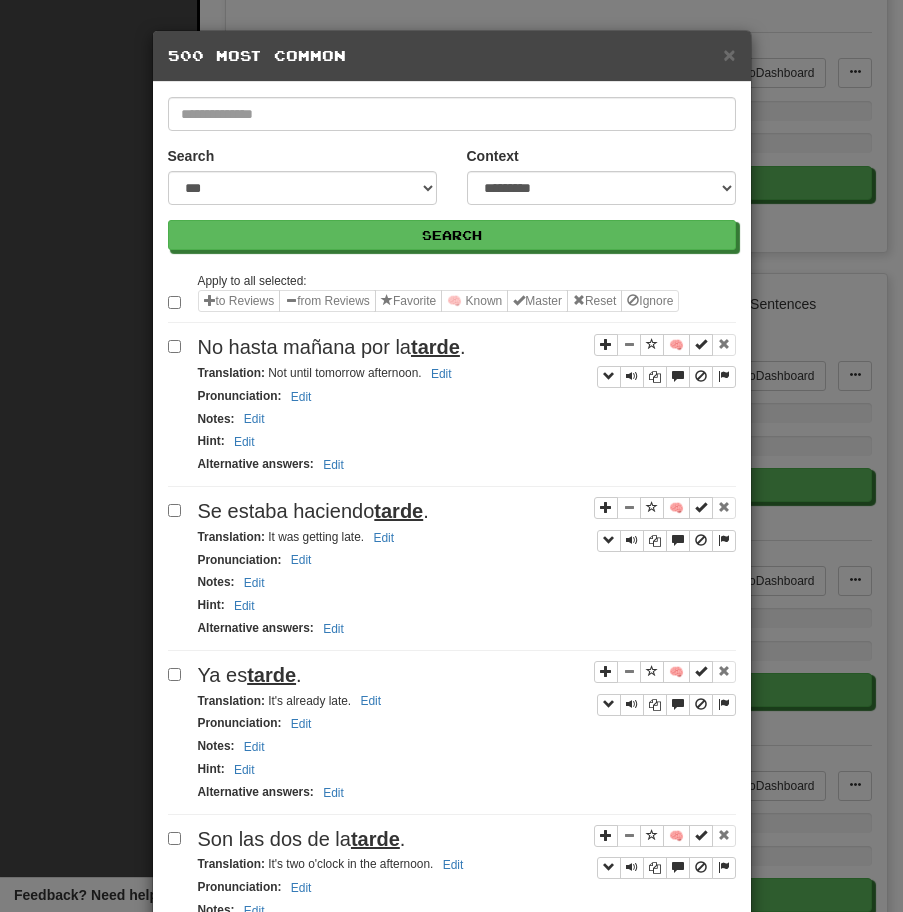 click on "No hasta mañana por la tarde ." at bounding box center (332, 347) 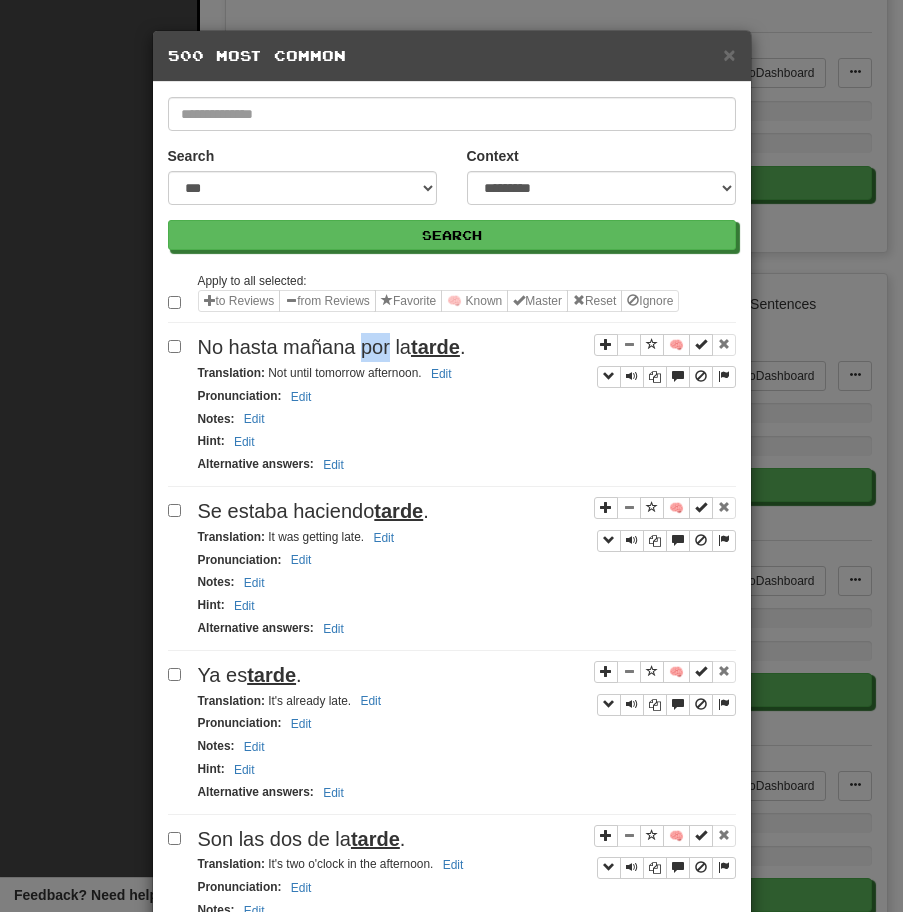 click on "No hasta mañana por la tarde ." at bounding box center [332, 347] 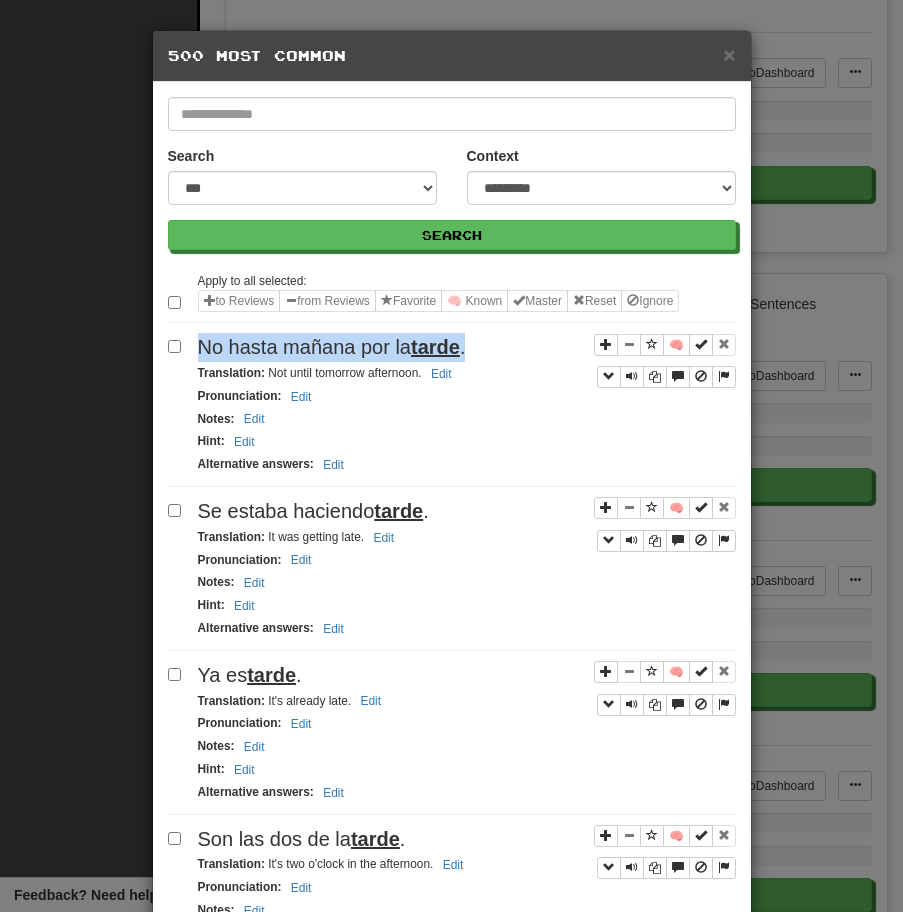 click on "No hasta mañana por la tarde ." at bounding box center (332, 347) 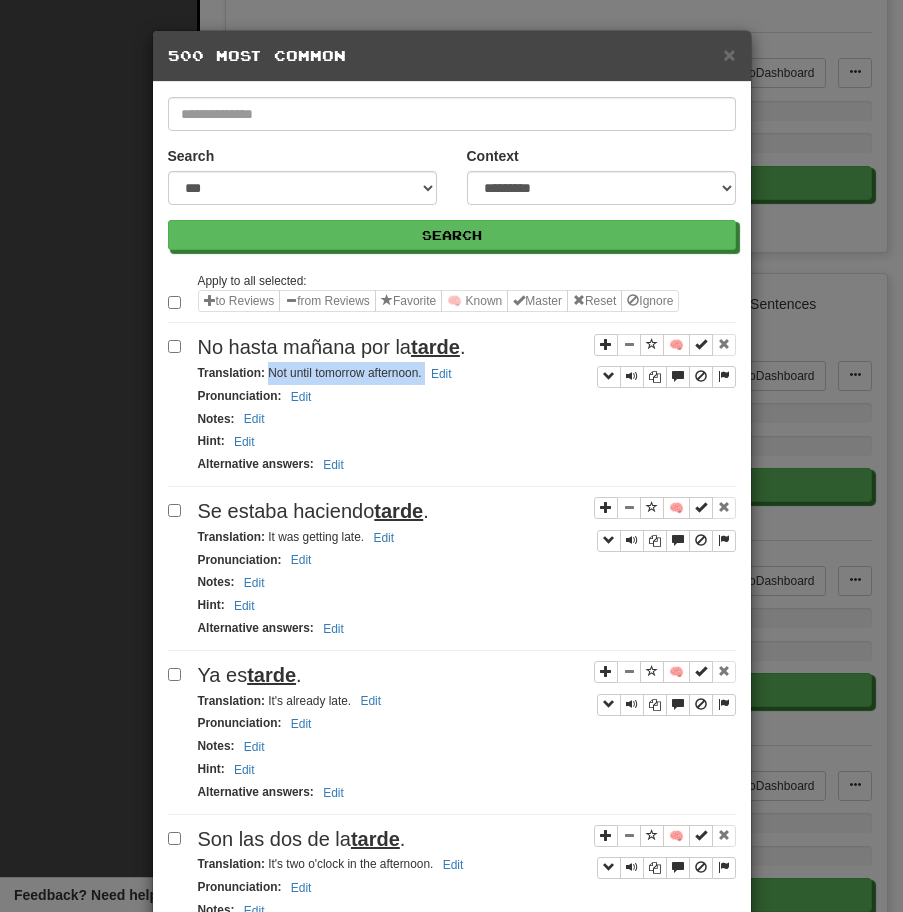drag, startPoint x: 267, startPoint y: 379, endPoint x: 485, endPoint y: 373, distance: 218.08255 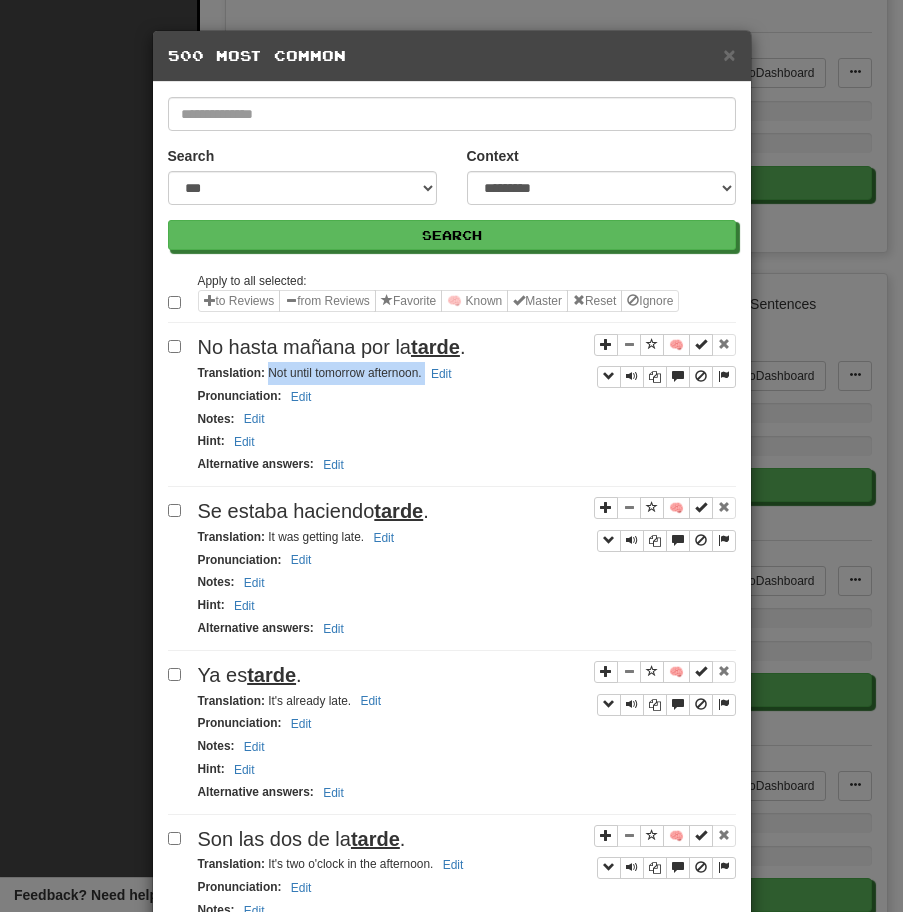 click on "tarde" at bounding box center (398, 511) 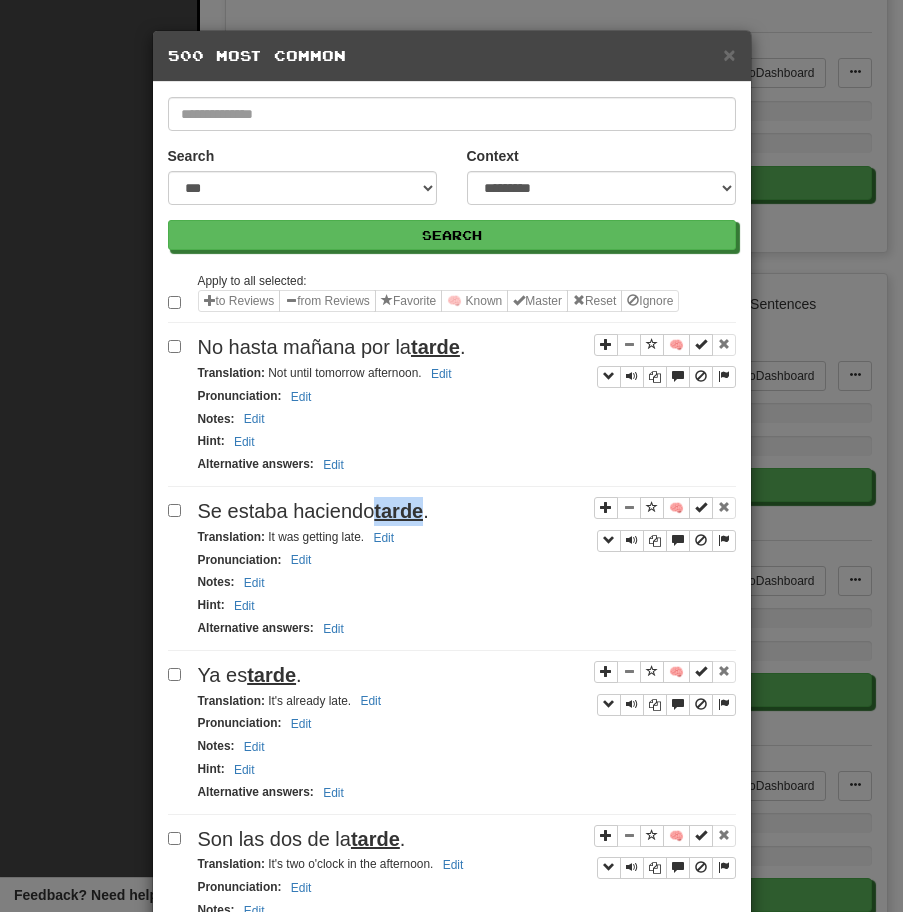 click on "tarde" at bounding box center [398, 511] 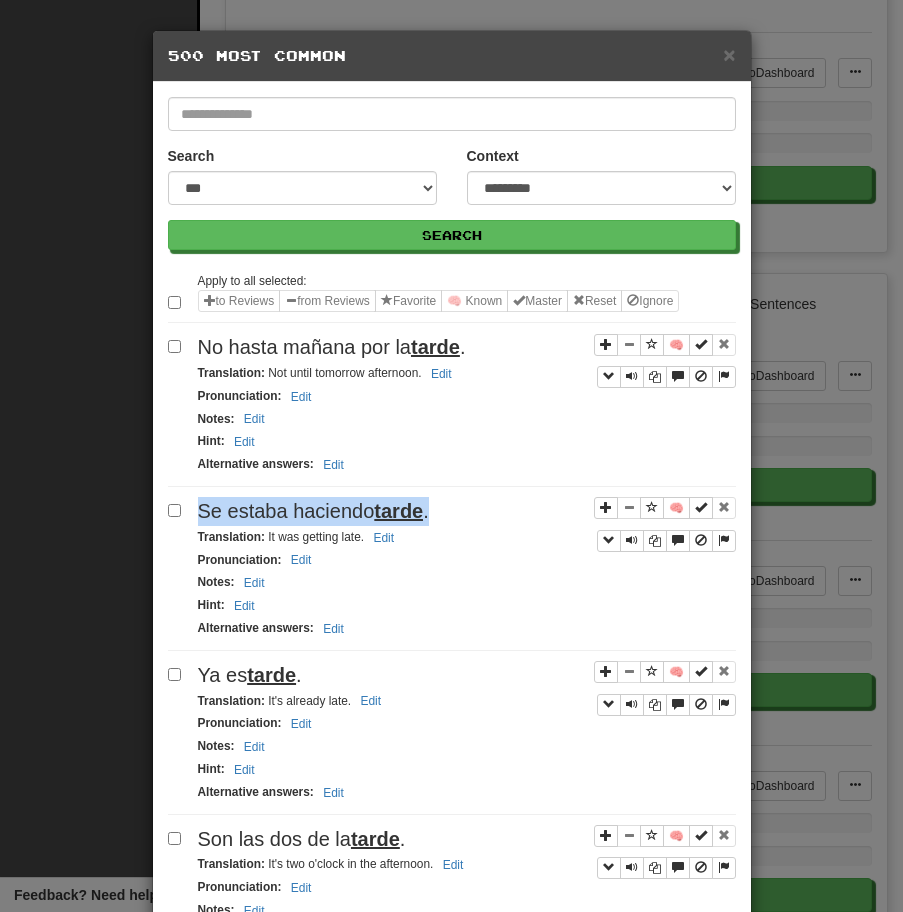 click on "tarde" at bounding box center (398, 511) 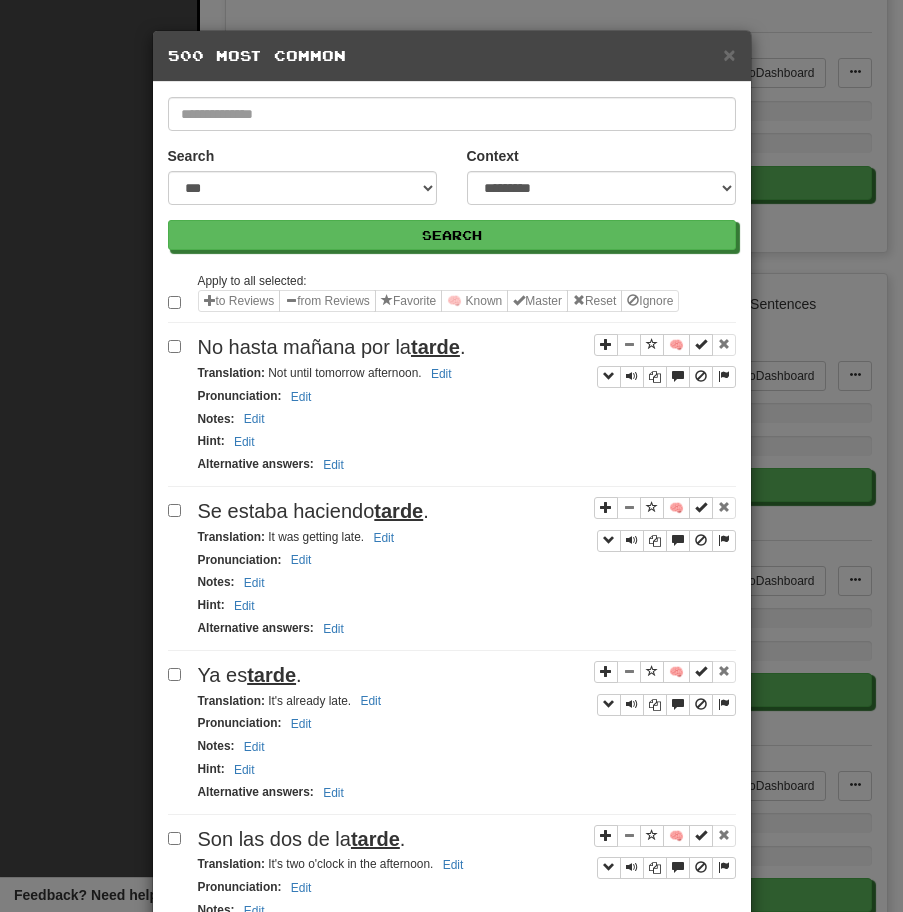 drag, startPoint x: 265, startPoint y: 541, endPoint x: 499, endPoint y: 538, distance: 234.01923 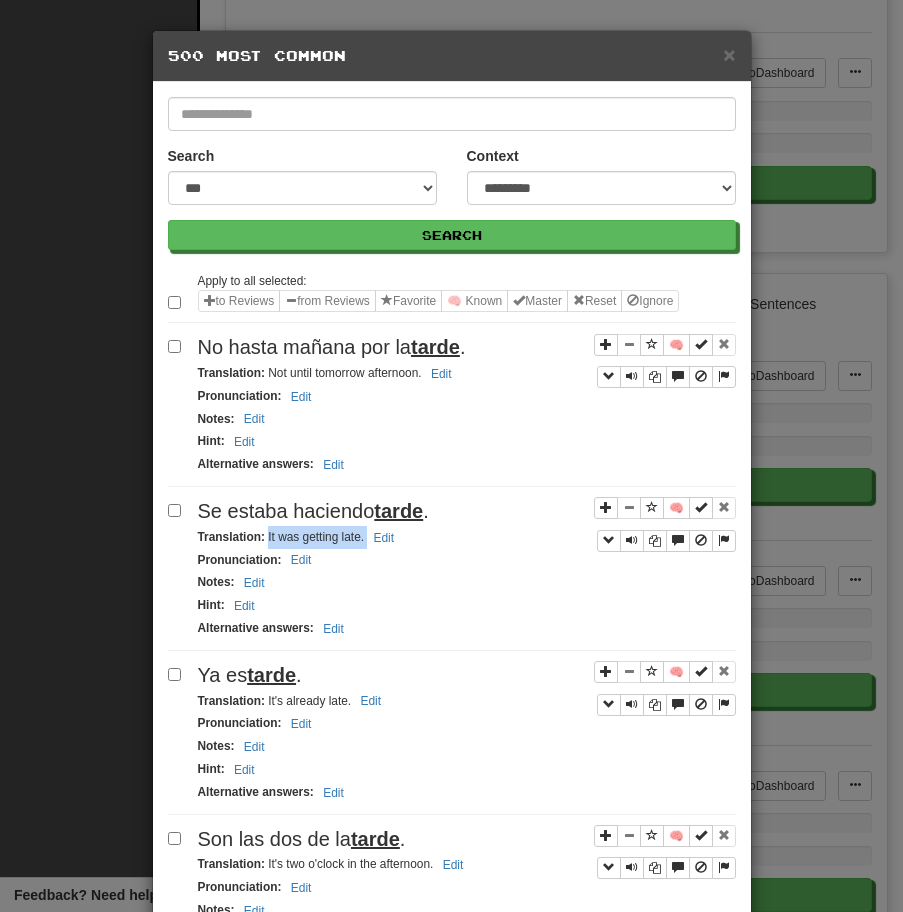drag, startPoint x: 266, startPoint y: 536, endPoint x: 520, endPoint y: 535, distance: 254.00197 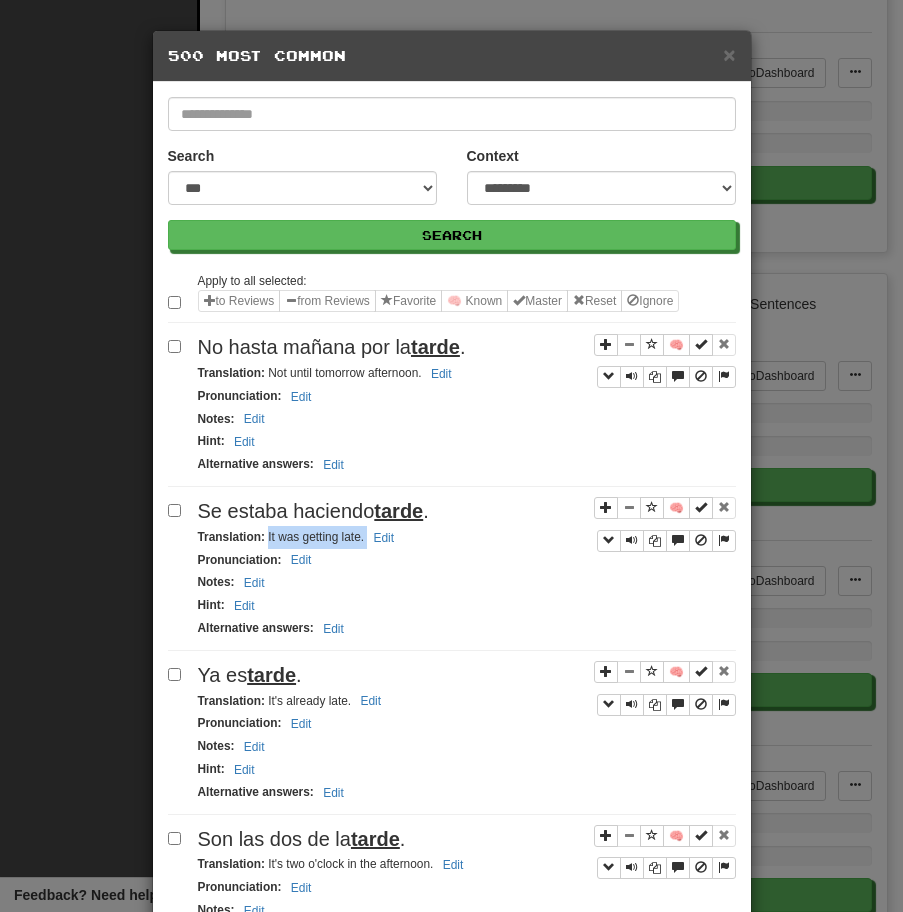 click on "Translation :   It's already late.   Edit" at bounding box center (467, 701) 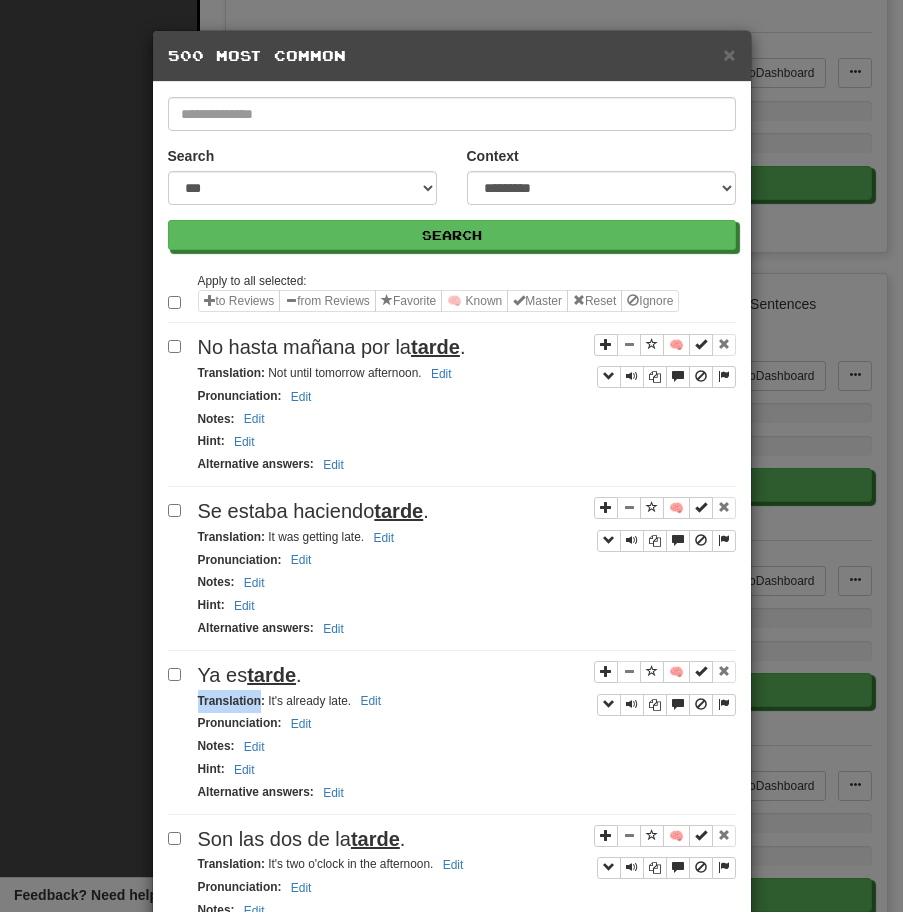 click on "Translation :   It's already late.   Edit" at bounding box center [467, 701] 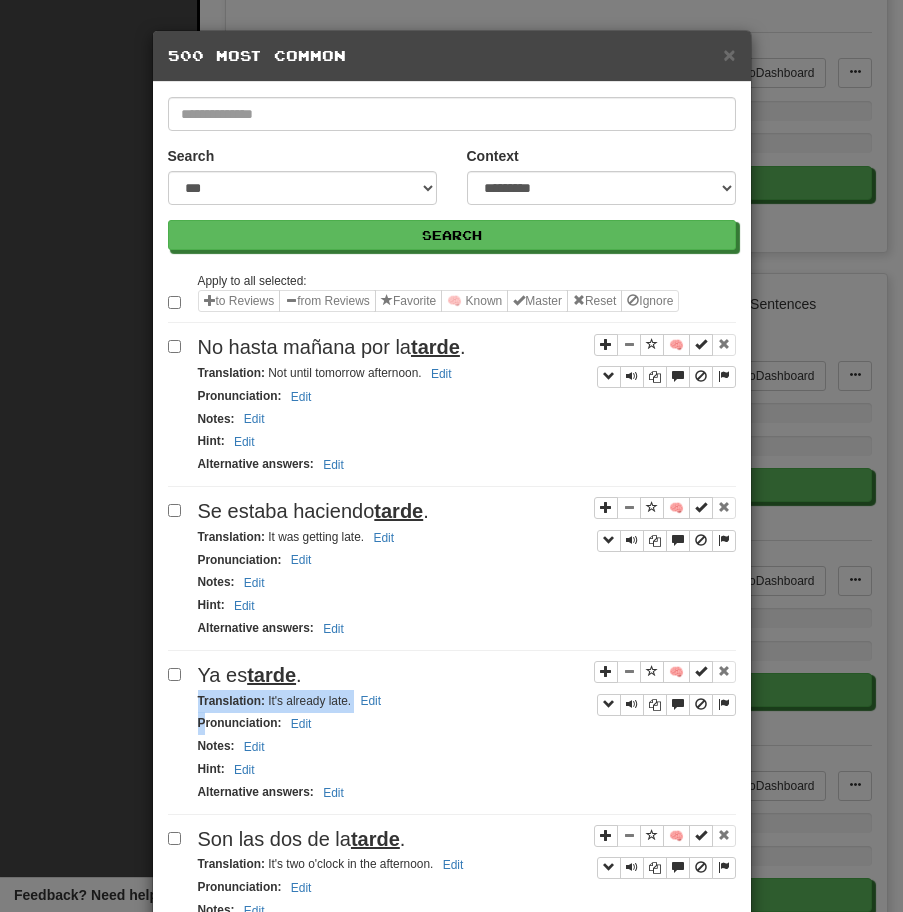 click on "Translation :   It's already late.   Edit" at bounding box center [467, 701] 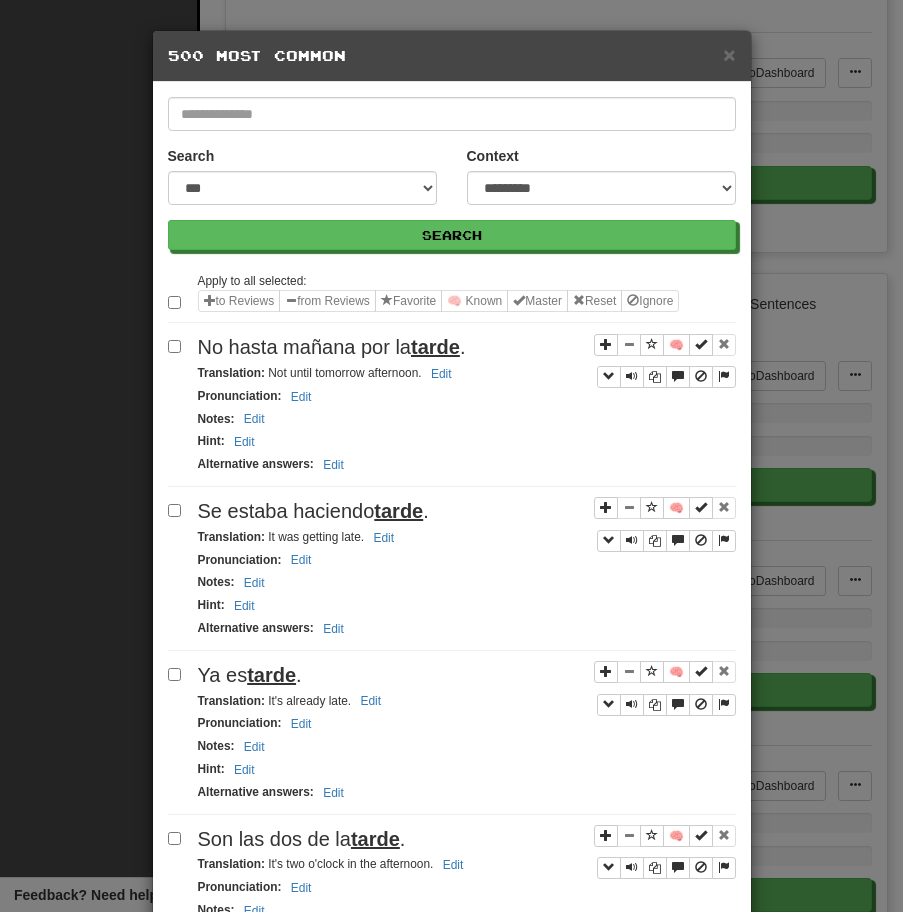 click on "tarde" at bounding box center [271, 675] 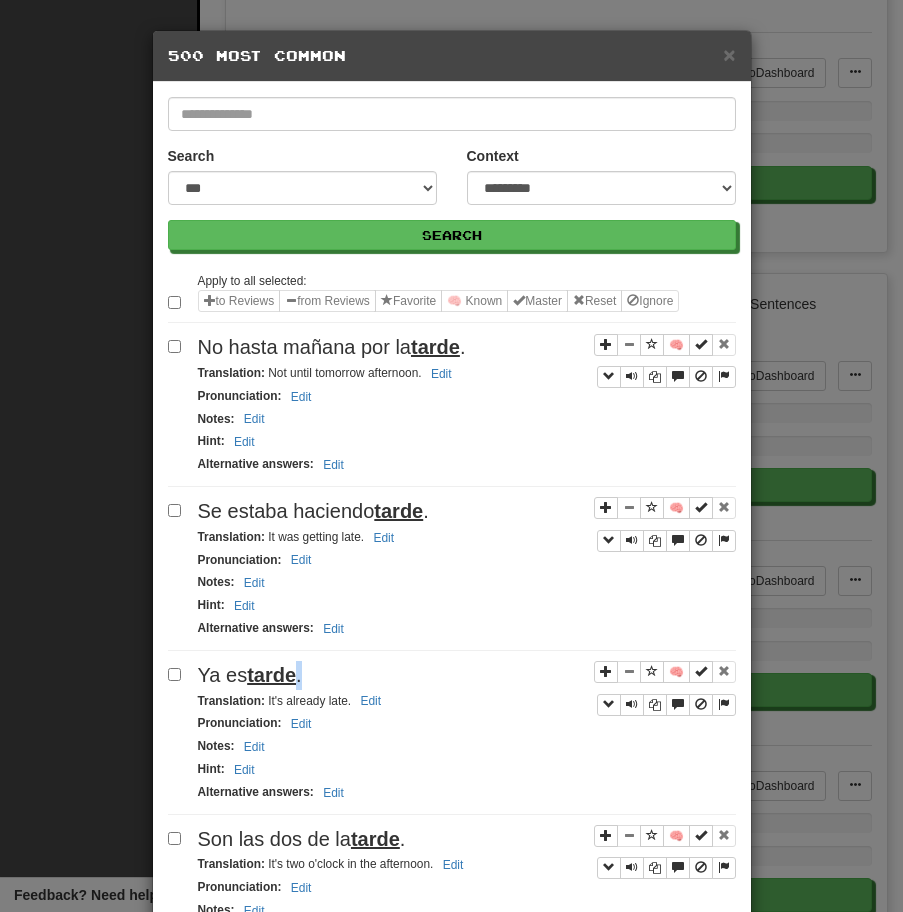 click on "tarde" at bounding box center (271, 675) 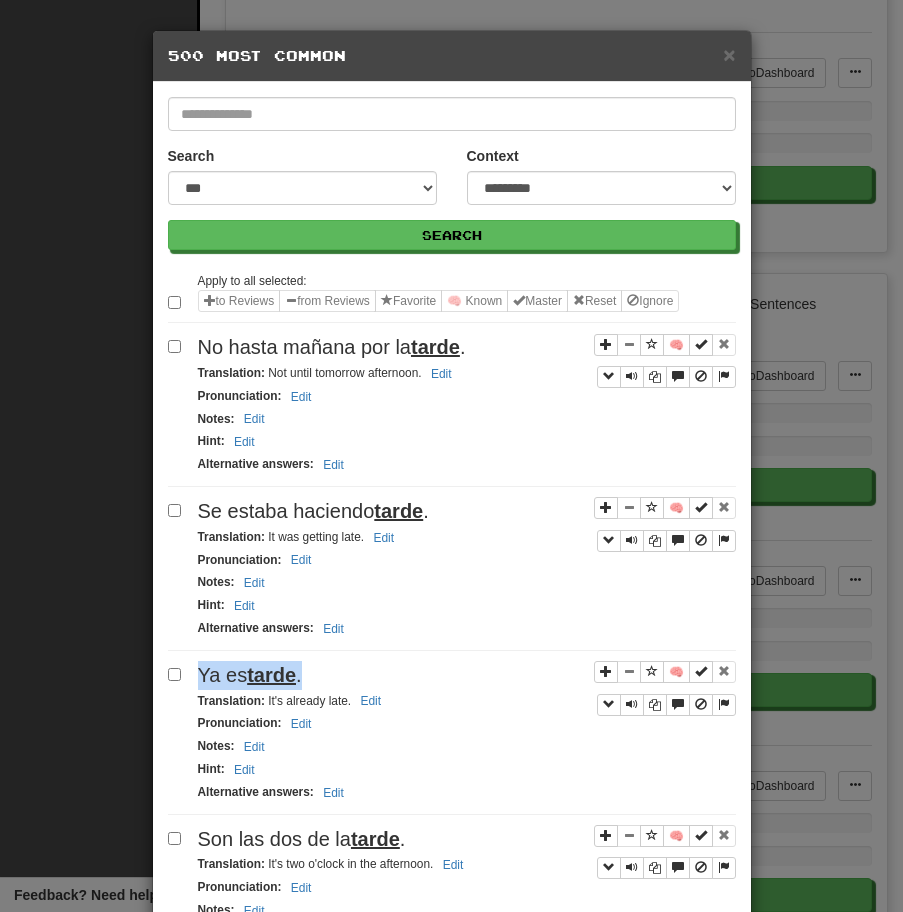 click on "tarde" at bounding box center [271, 675] 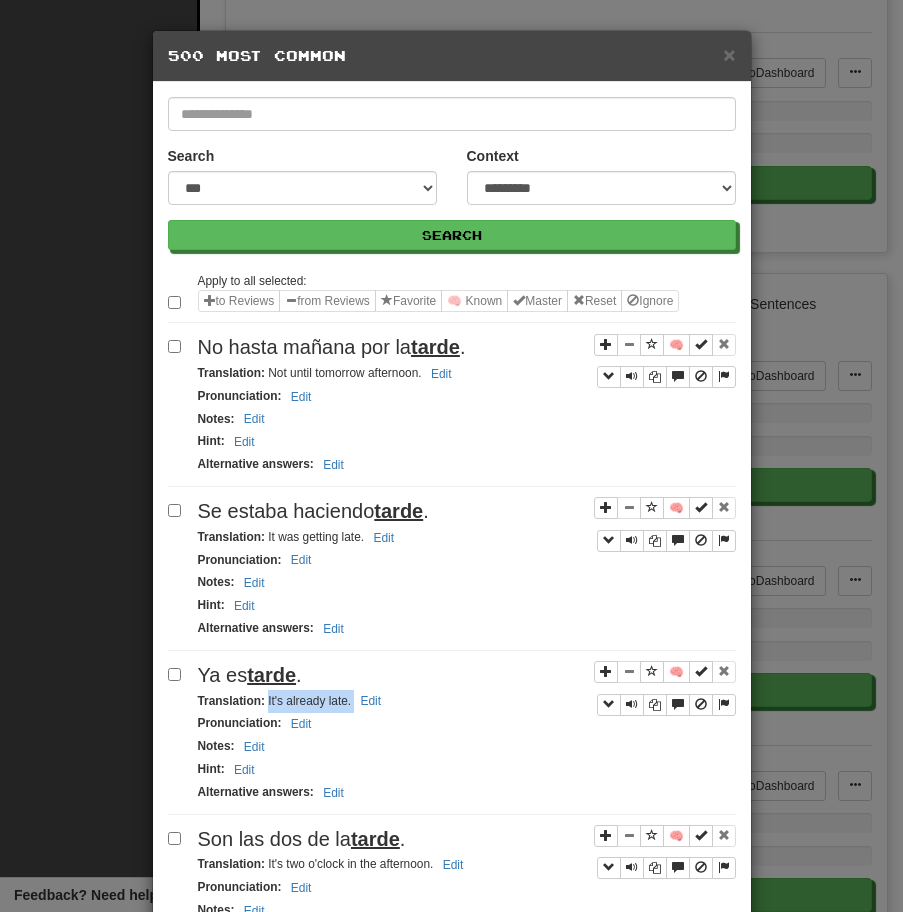 drag, startPoint x: 266, startPoint y: 700, endPoint x: 405, endPoint y: 700, distance: 139 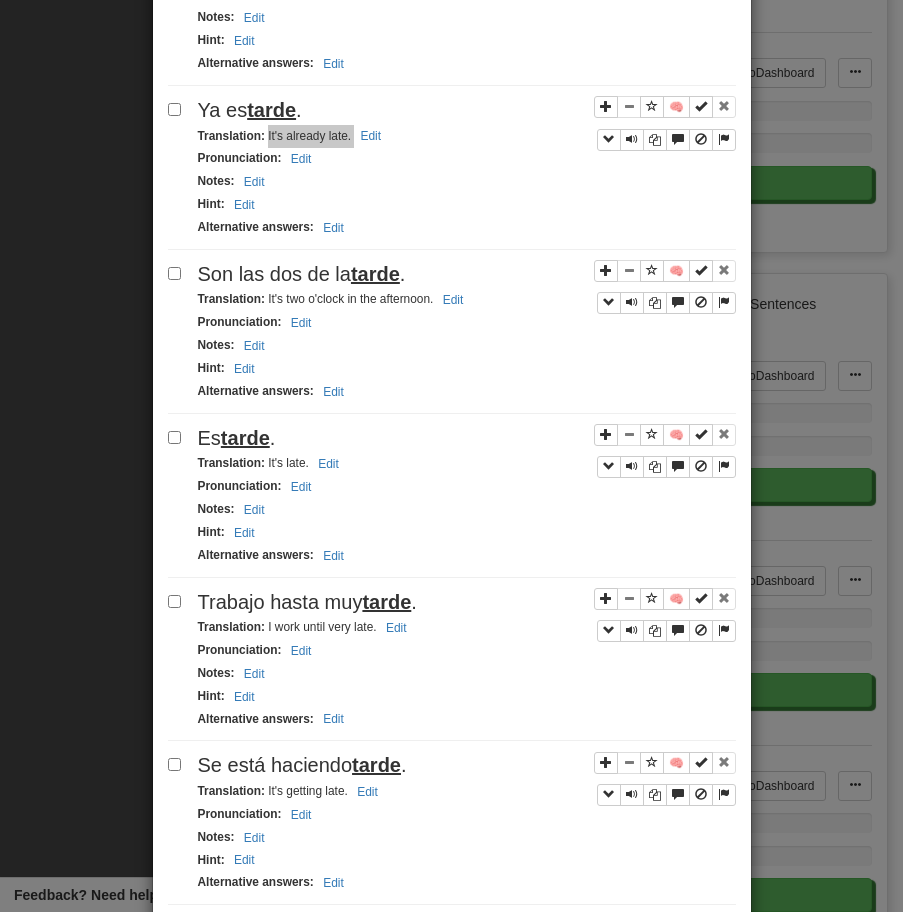 scroll, scrollTop: 575, scrollLeft: 0, axis: vertical 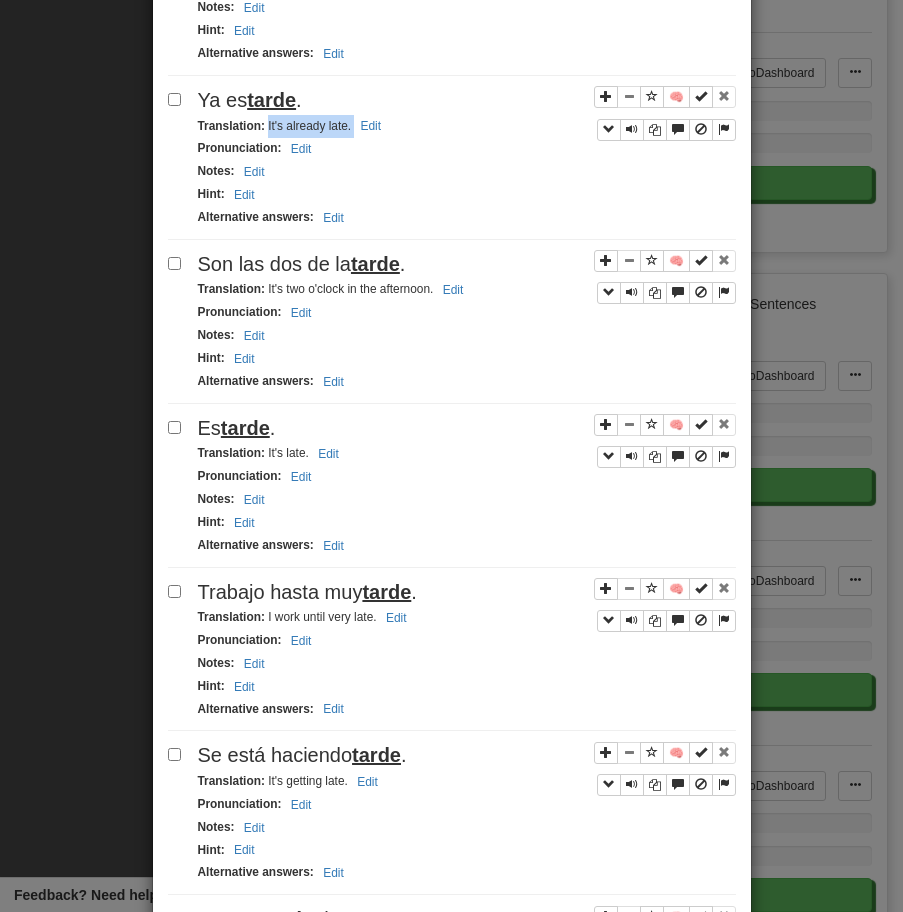 click on "tarde" at bounding box center [375, 264] 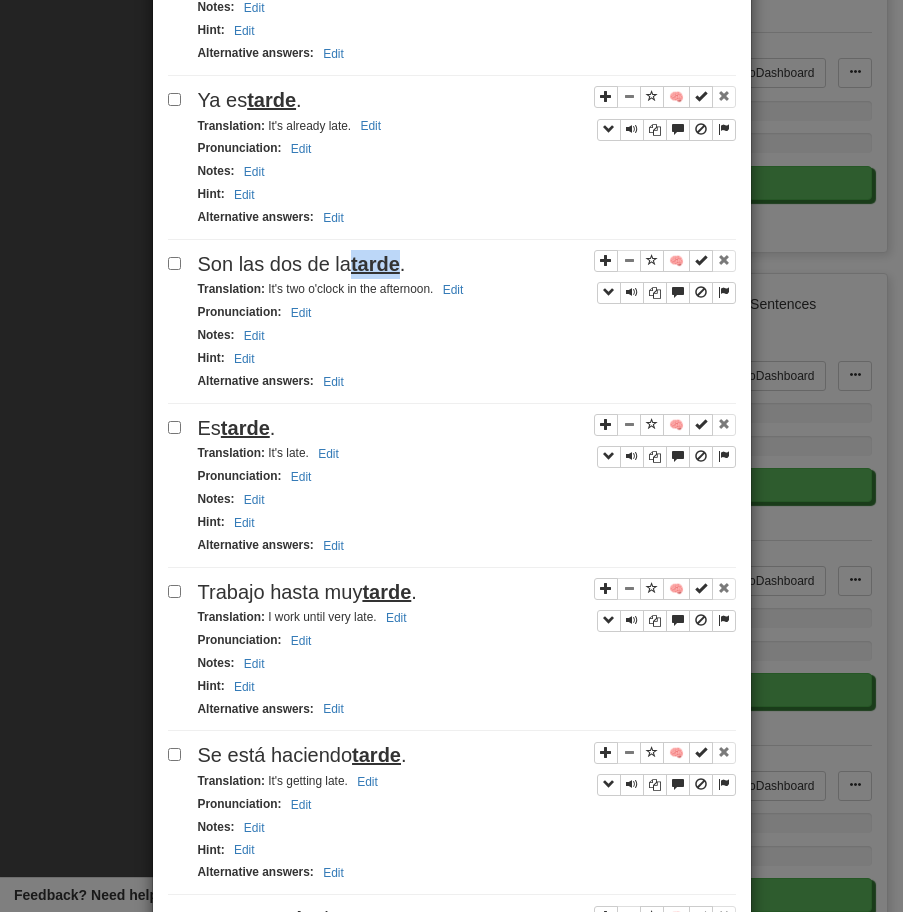 click on "tarde" at bounding box center [375, 264] 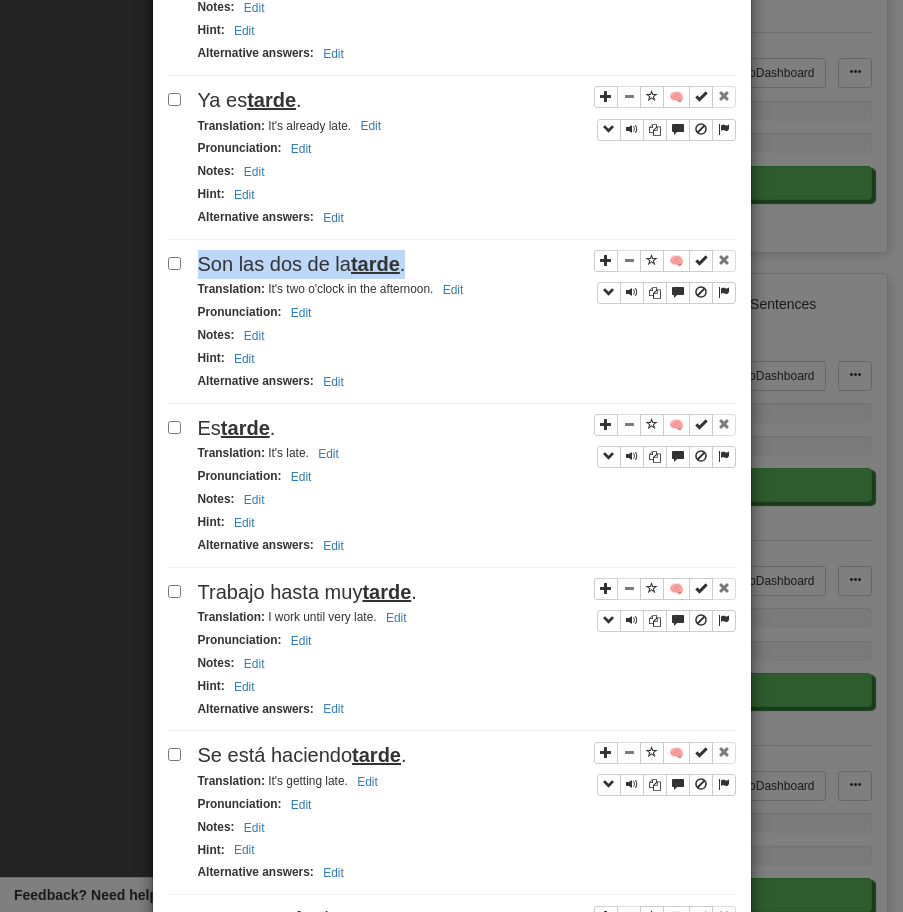 click on "tarde" at bounding box center (375, 264) 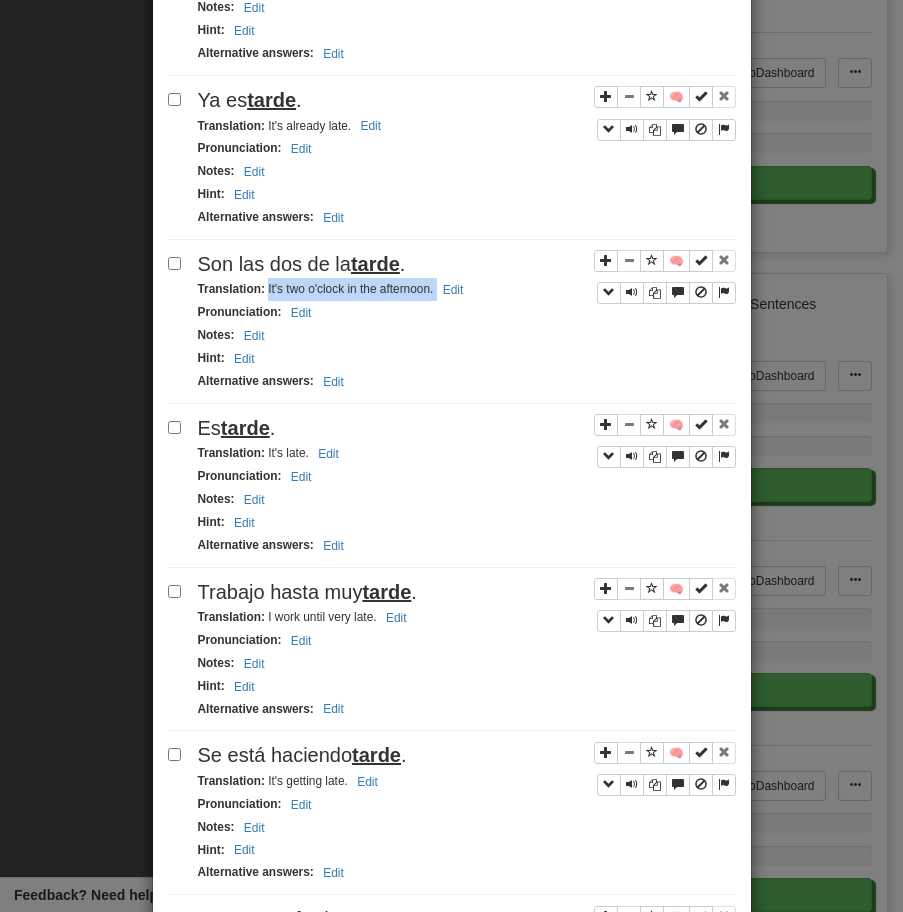 drag, startPoint x: 265, startPoint y: 292, endPoint x: 566, endPoint y: 289, distance: 301.01495 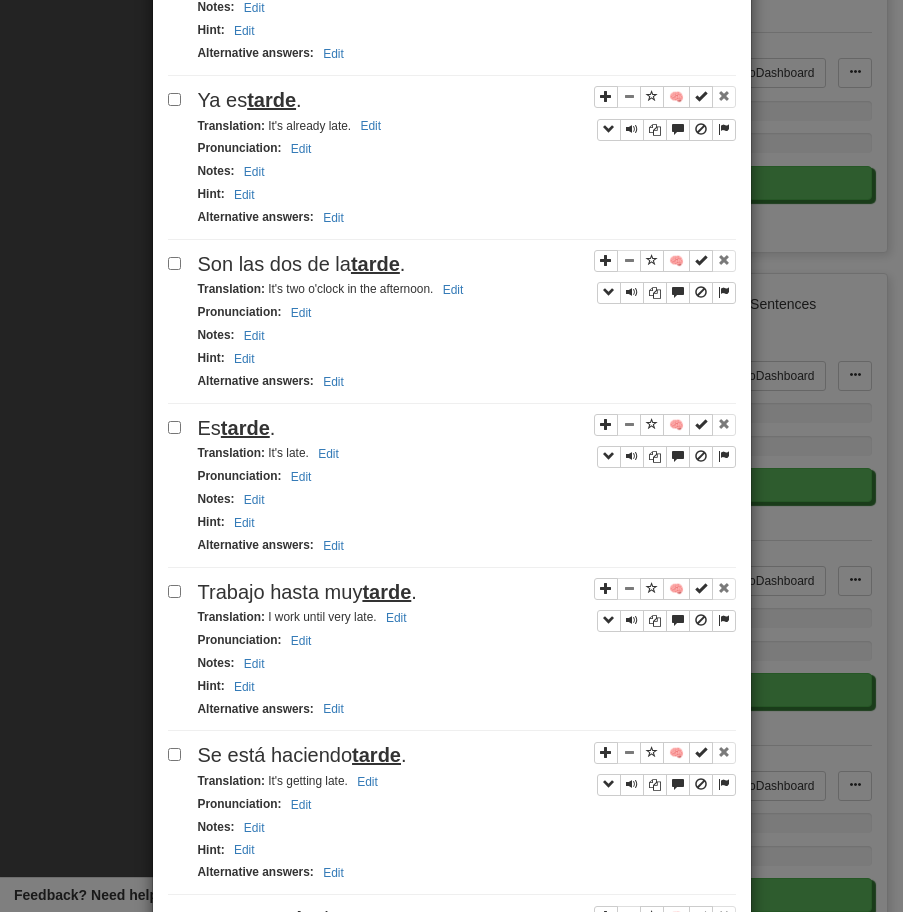 click on "Es tarde ." at bounding box center [467, 428] 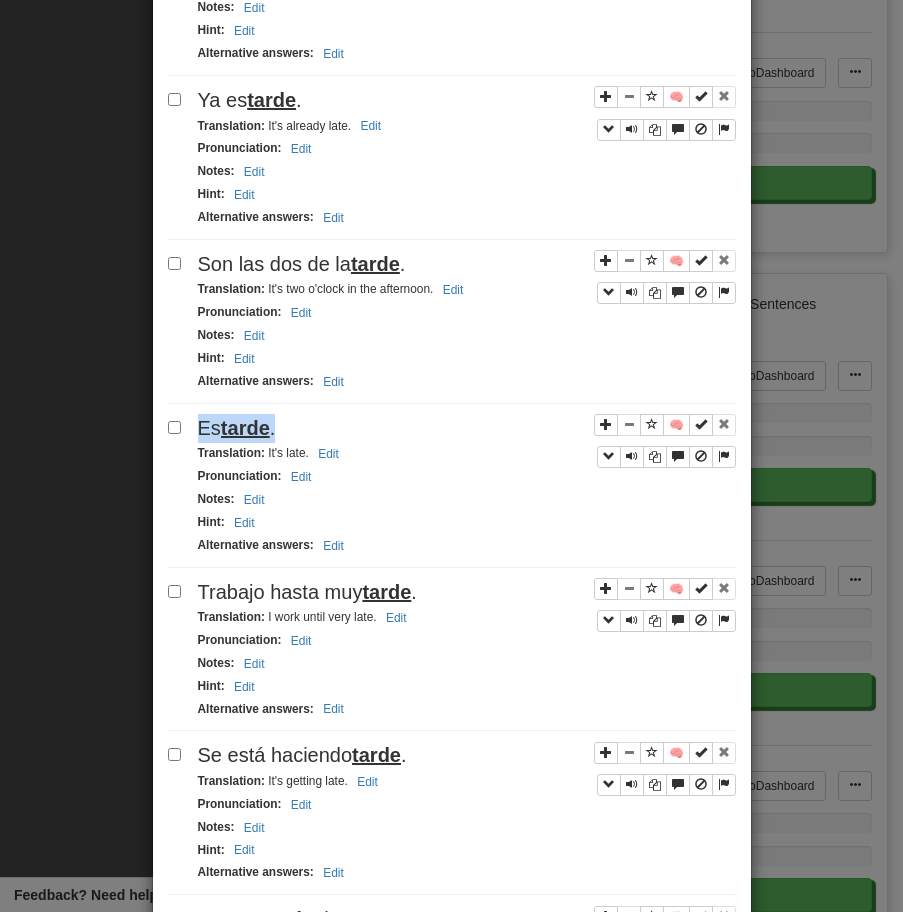 click on "Es tarde ." at bounding box center [467, 428] 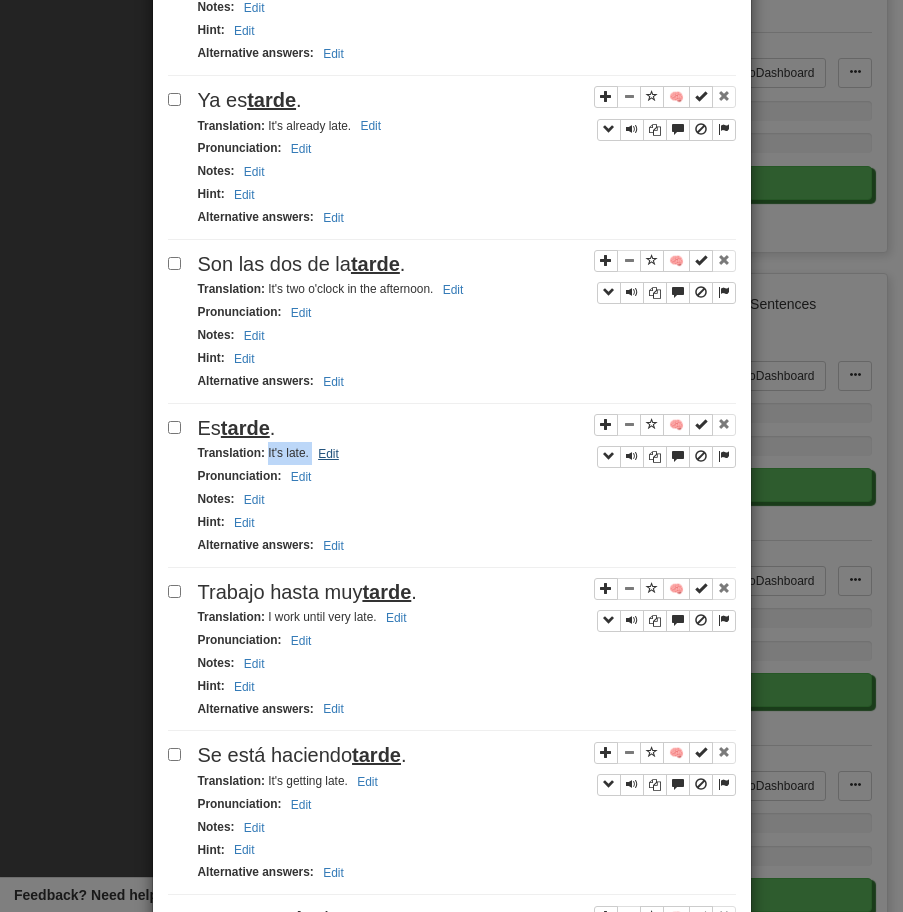 drag, startPoint x: 265, startPoint y: 454, endPoint x: 338, endPoint y: 458, distance: 73.109505 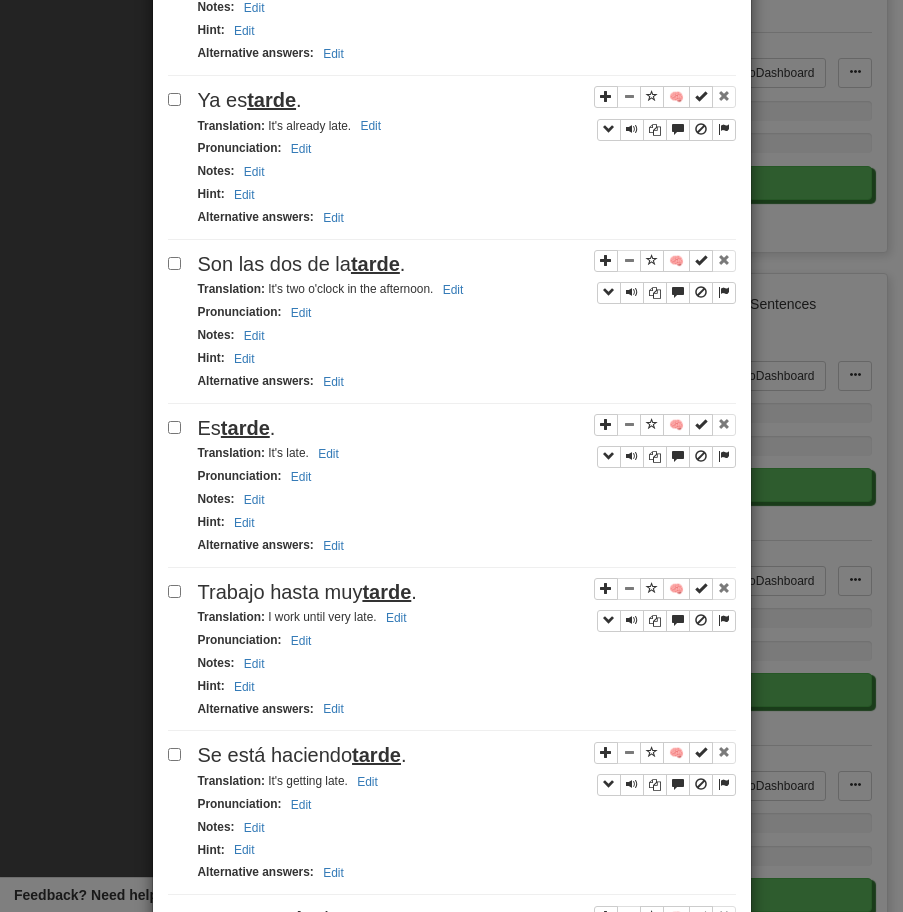 click on "Trabajo hasta muy tarde ." at bounding box center (307, 592) 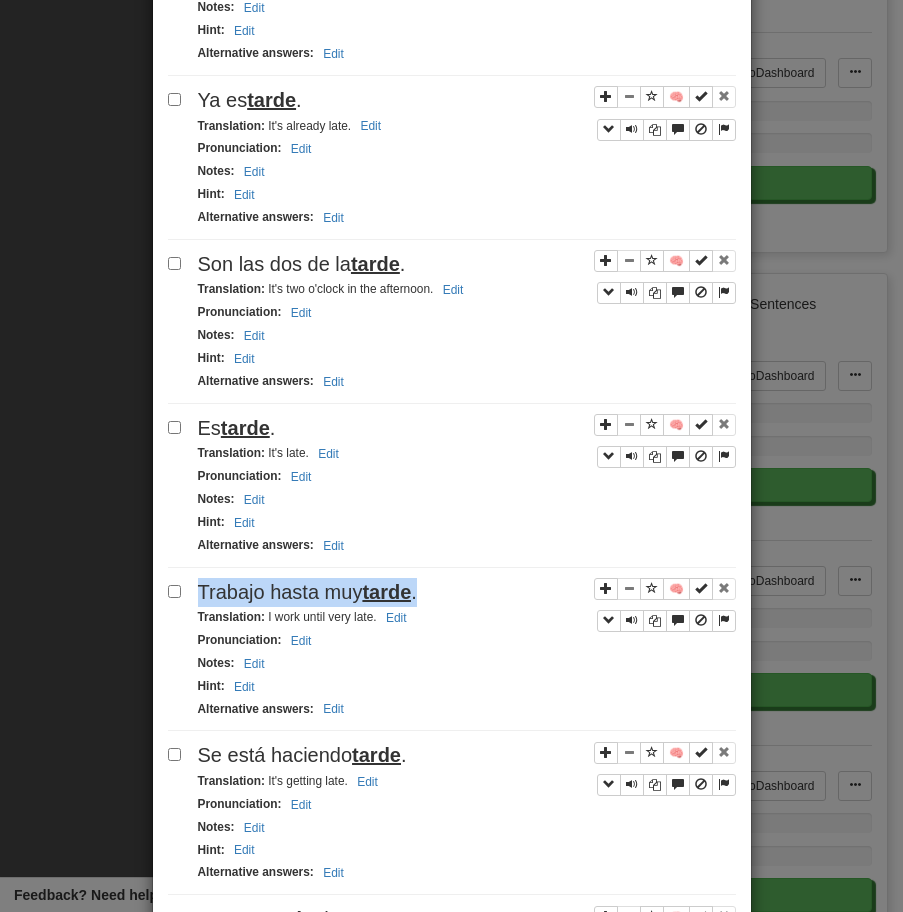 click on "Trabajo hasta muy tarde ." at bounding box center (307, 592) 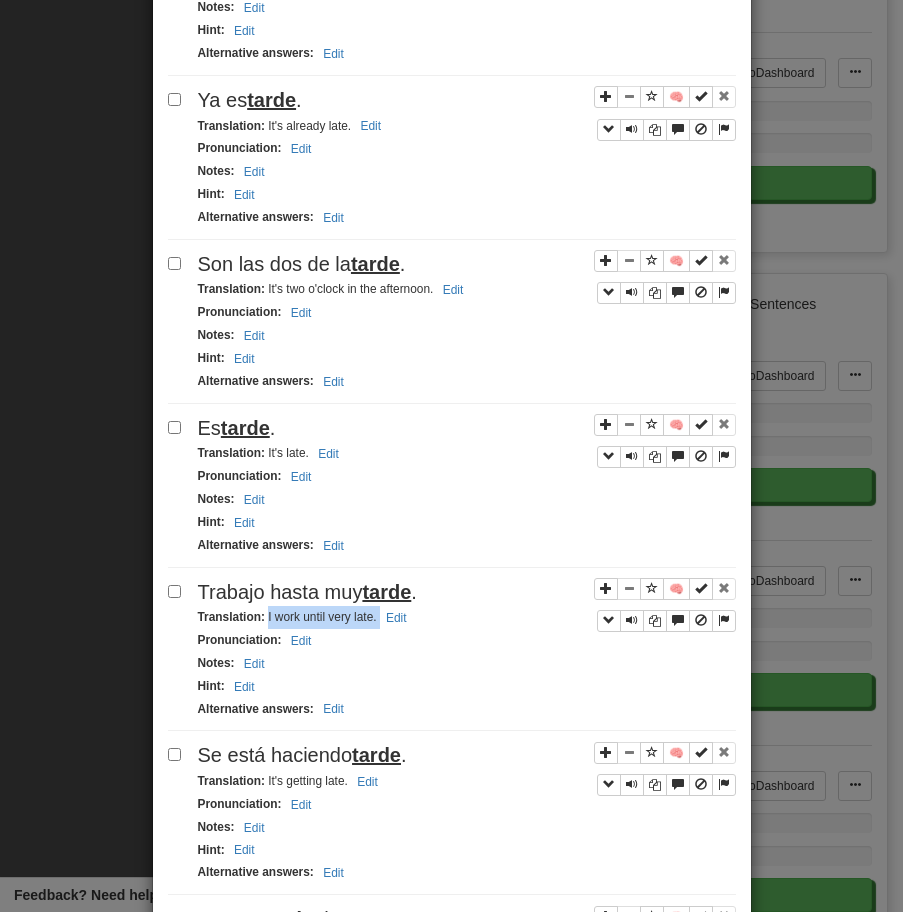 drag, startPoint x: 267, startPoint y: 616, endPoint x: 412, endPoint y: 618, distance: 145.0138 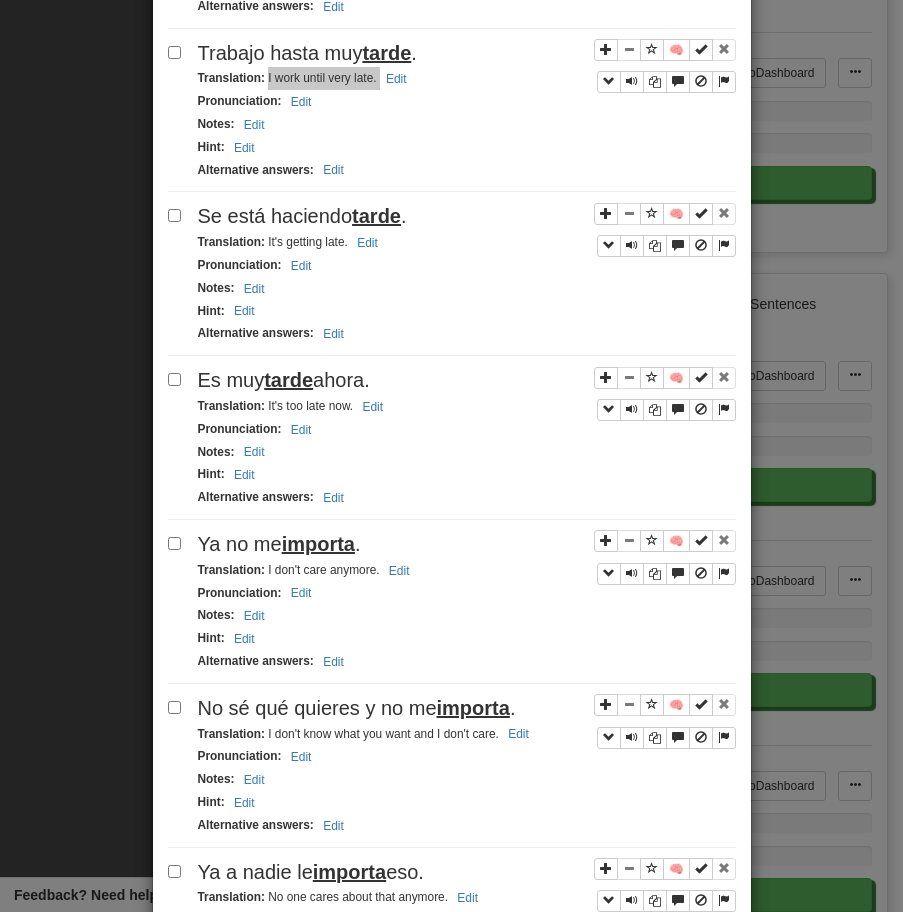 scroll, scrollTop: 1110, scrollLeft: 0, axis: vertical 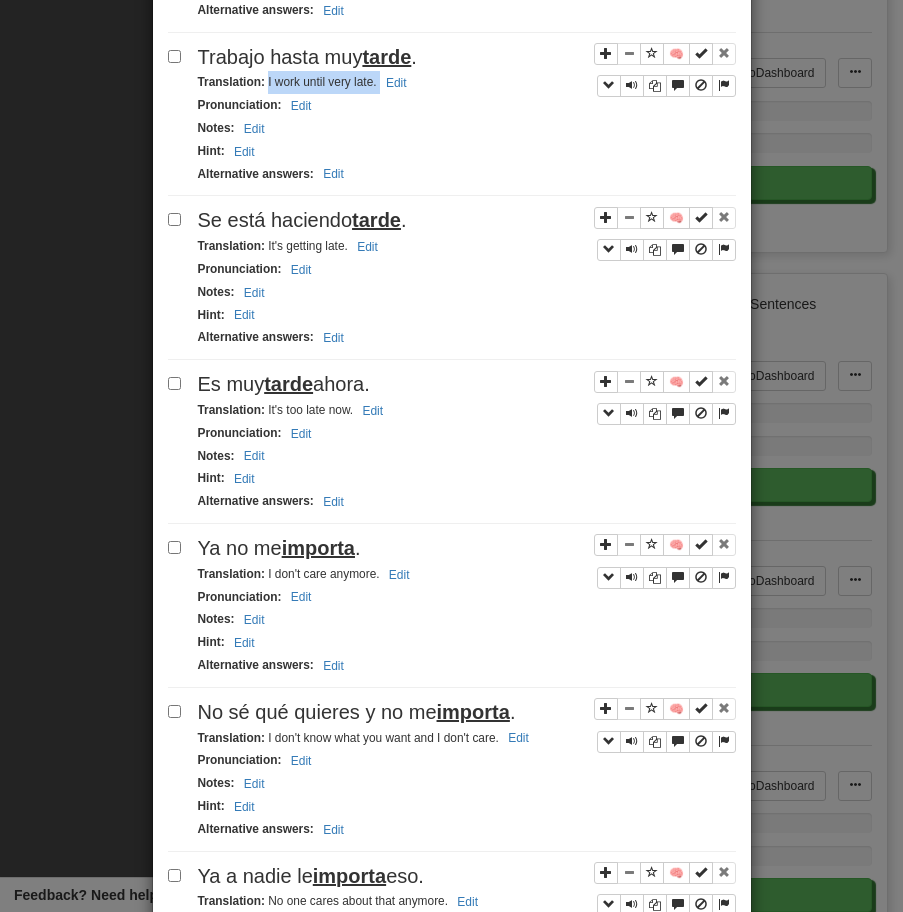 click on "tarde" at bounding box center [376, 220] 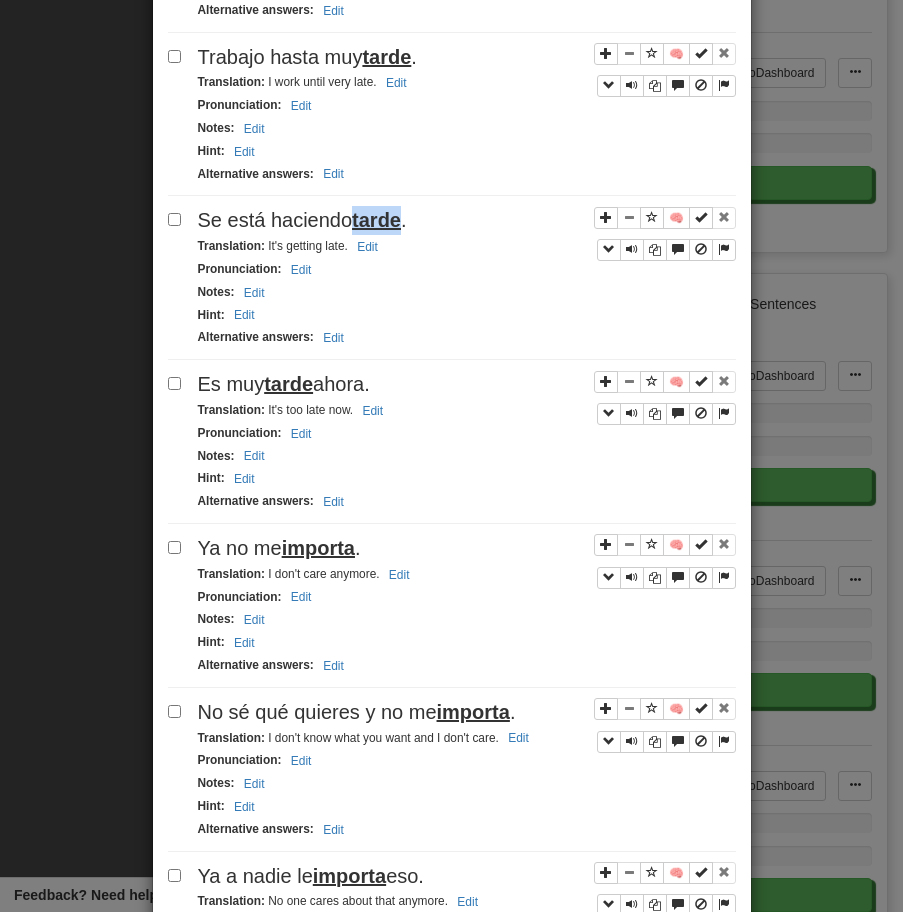 click on "tarde" at bounding box center [376, 220] 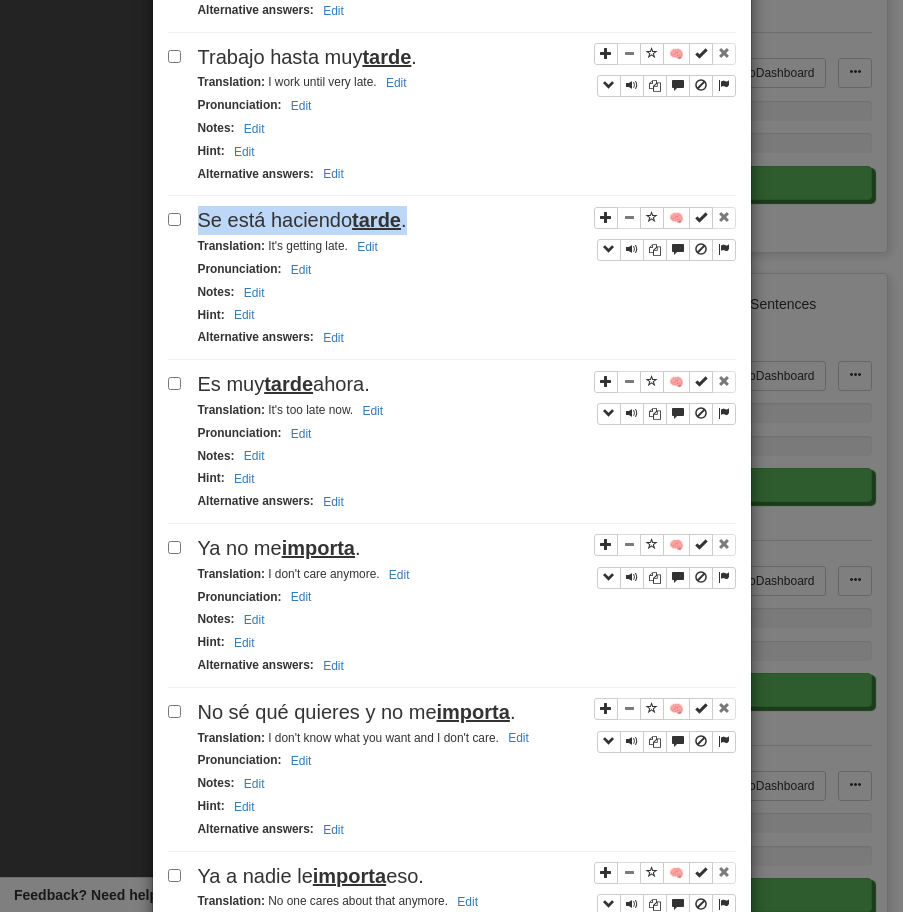 click on "tarde" at bounding box center [376, 220] 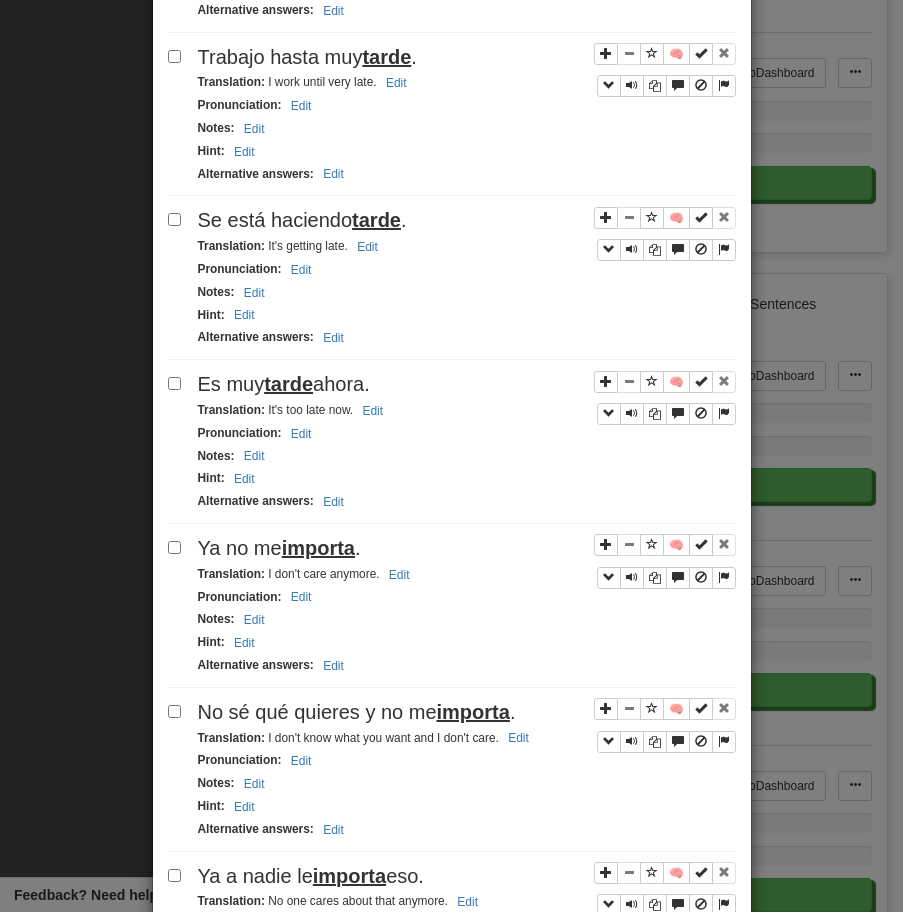drag, startPoint x: 268, startPoint y: 249, endPoint x: 399, endPoint y: 245, distance: 131.06105 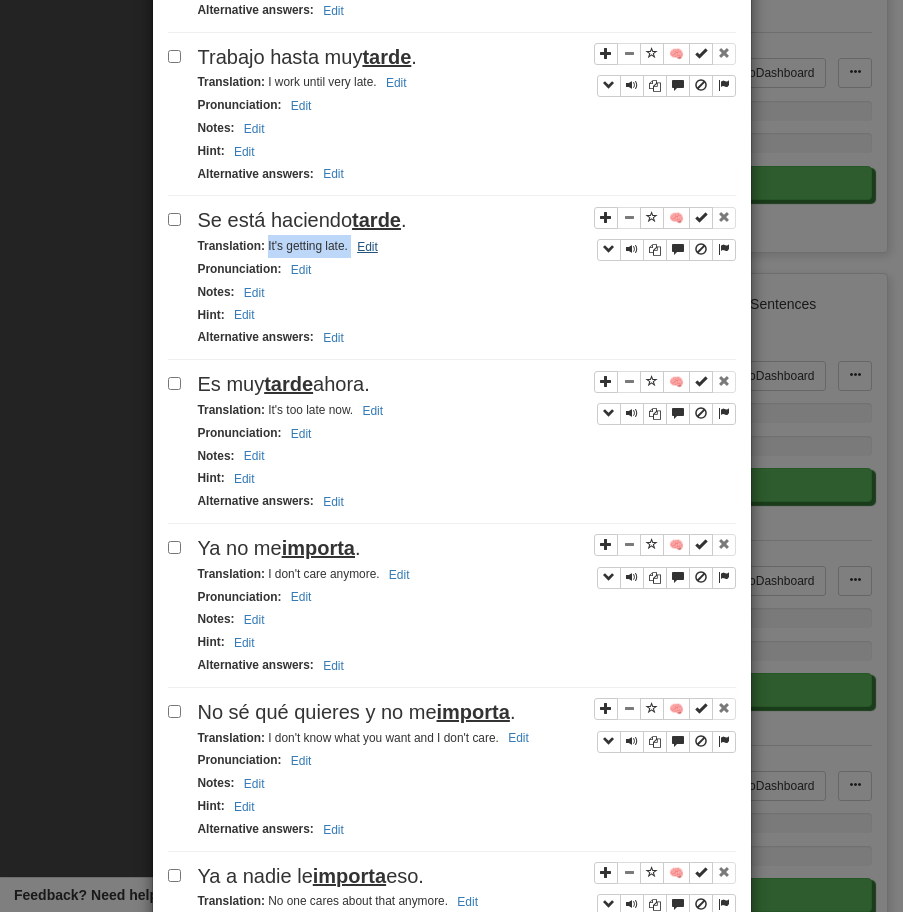 drag, startPoint x: 267, startPoint y: 248, endPoint x: 374, endPoint y: 247, distance: 107.00467 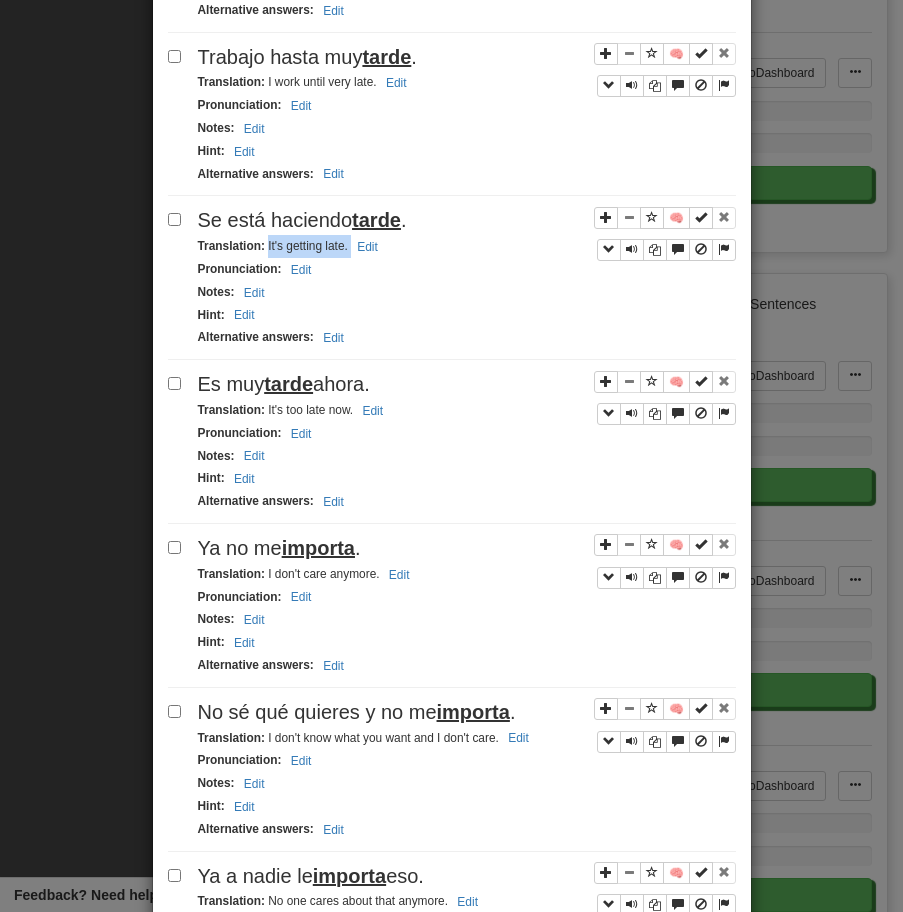 click on "Es muy tarde ahora." at bounding box center (467, 384) 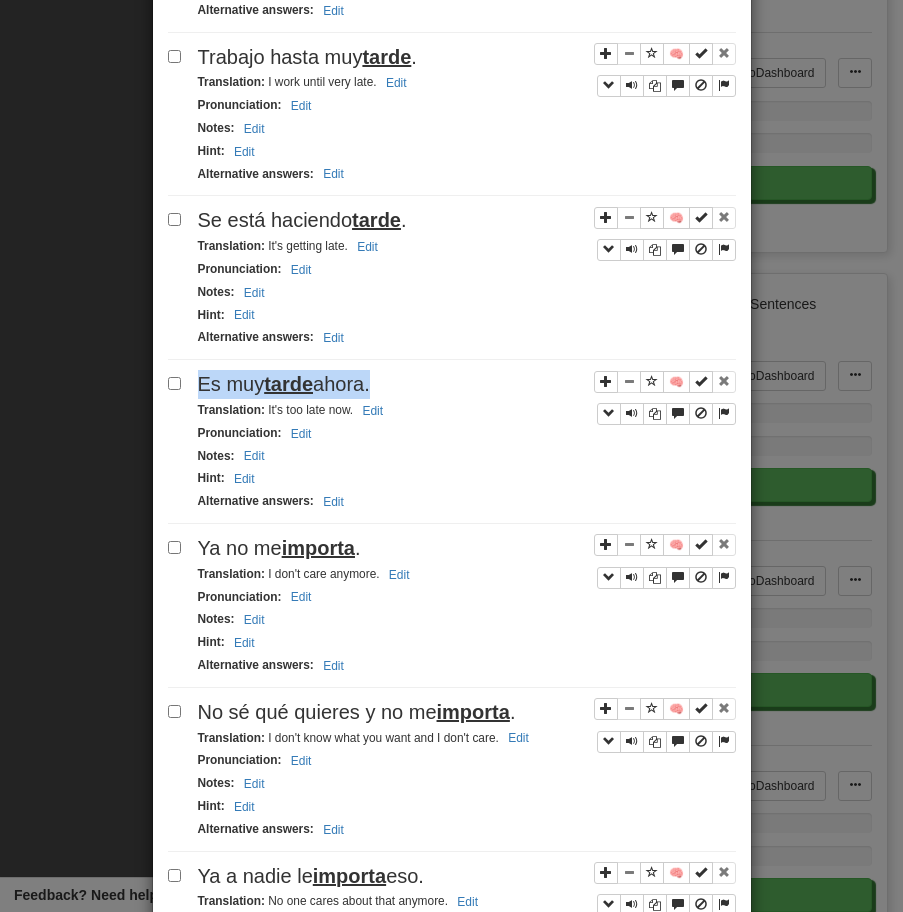 click on "Es muy tarde ahora." at bounding box center [467, 384] 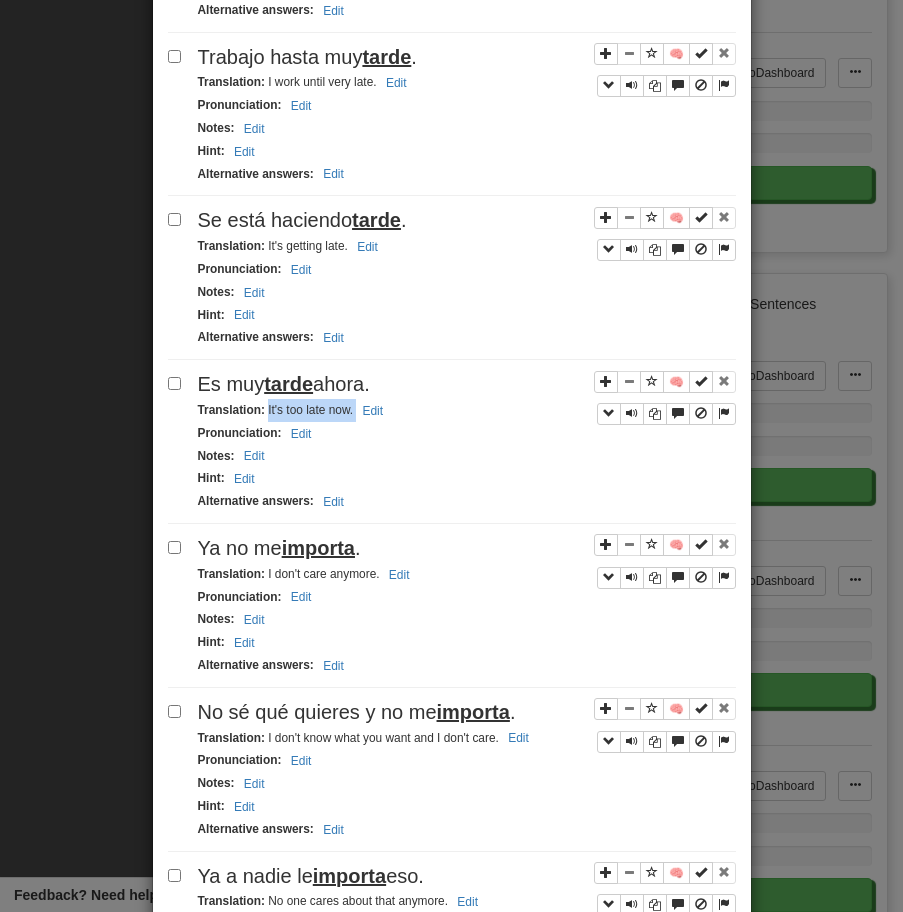 drag, startPoint x: 267, startPoint y: 410, endPoint x: 406, endPoint y: 409, distance: 139.0036 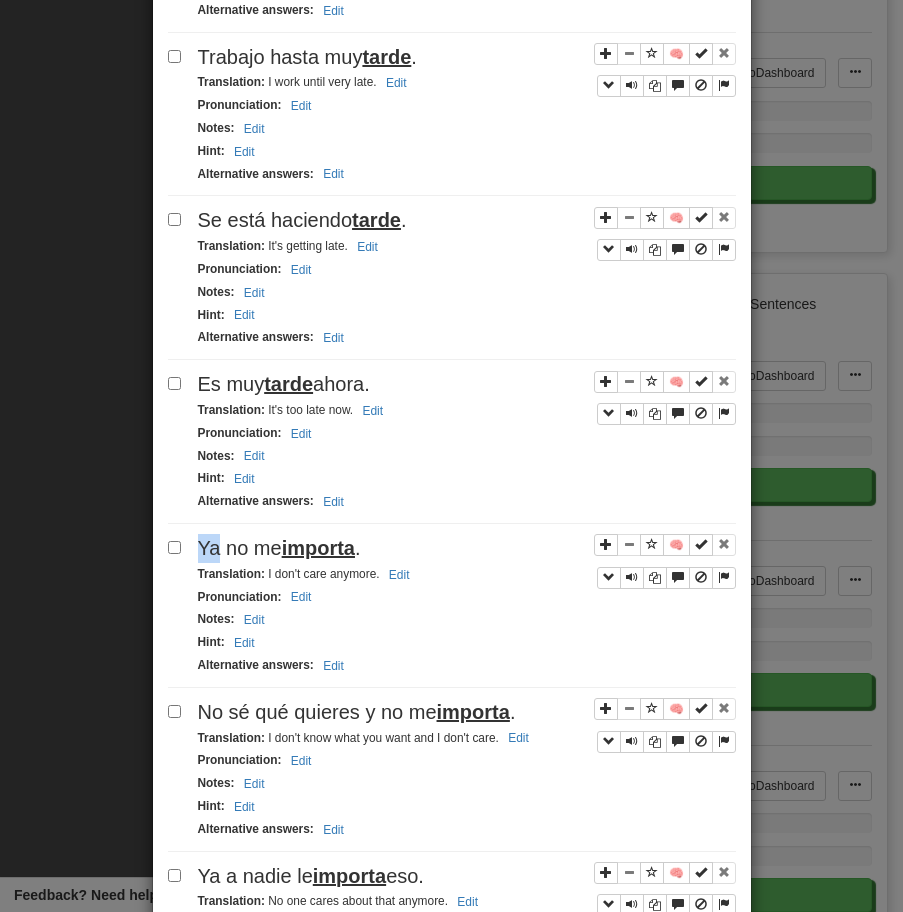 click on "No hasta mañana por la tarde . Translation :   Not until tomorrow afternoon.   Edit Pronunciation :     Edit Notes :     Edit Hint :     Edit Alternative answers :     Edit 🧠 Se estaba haciendo tarde . Translation :   It was getting late.   Edit Pronunciation :     Edit Notes :     Edit Hint :     Edit Alternative answers :     Edit 🧠 Ya es tarde . Translation :   It's already late.   Edit Pronunciation :     Edit Notes :     Edit Hint :     Edit Alternative answers :     Edit 🧠 Son las dos de la tarde . Translation :   It's two o'clock in the afternoon.   Edit Pronunciation :     Edit Notes :     Edit Hint :     Edit Alternative answers :     Edit 🧠 Es tarde . Translation :   It's late.   Edit Pronunciation :     Edit Notes :     Edit Hint :     Edit Alternative answers :     Edit 🧠 Trabajo hasta muy tarde . Translation :   I work until very late.   Edit Pronunciation :     Edit Notes :" at bounding box center (452, 847) 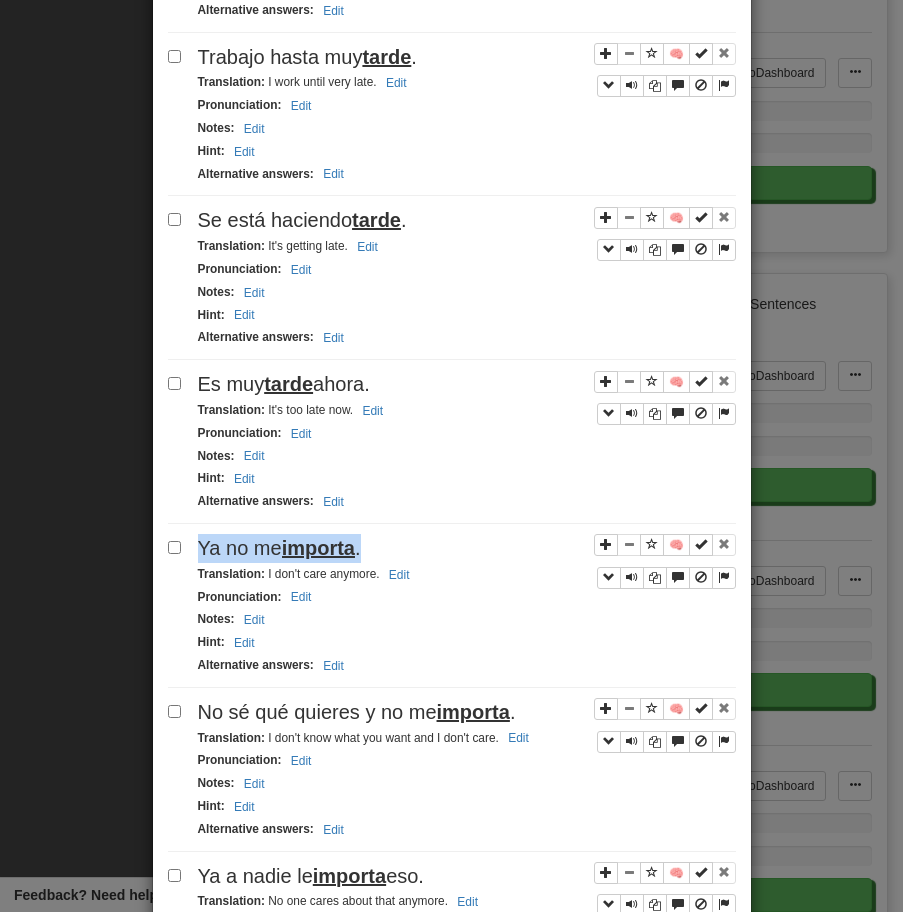 click on "No hasta mañana por la tarde . Translation :   Not until tomorrow afternoon.   Edit Pronunciation :     Edit Notes :     Edit Hint :     Edit Alternative answers :     Edit 🧠 Se estaba haciendo tarde . Translation :   It was getting late.   Edit Pronunciation :     Edit Notes :     Edit Hint :     Edit Alternative answers :     Edit 🧠 Ya es tarde . Translation :   It's already late.   Edit Pronunciation :     Edit Notes :     Edit Hint :     Edit Alternative answers :     Edit 🧠 Son las dos de la tarde . Translation :   It's two o'clock in the afternoon.   Edit Pronunciation :     Edit Notes :     Edit Hint :     Edit Alternative answers :     Edit 🧠 Es tarde . Translation :   It's late.   Edit Pronunciation :     Edit Notes :     Edit Hint :     Edit Alternative answers :     Edit 🧠 Trabajo hasta muy tarde . Translation :   I work until very late.   Edit Pronunciation :     Edit Notes :" at bounding box center [452, 847] 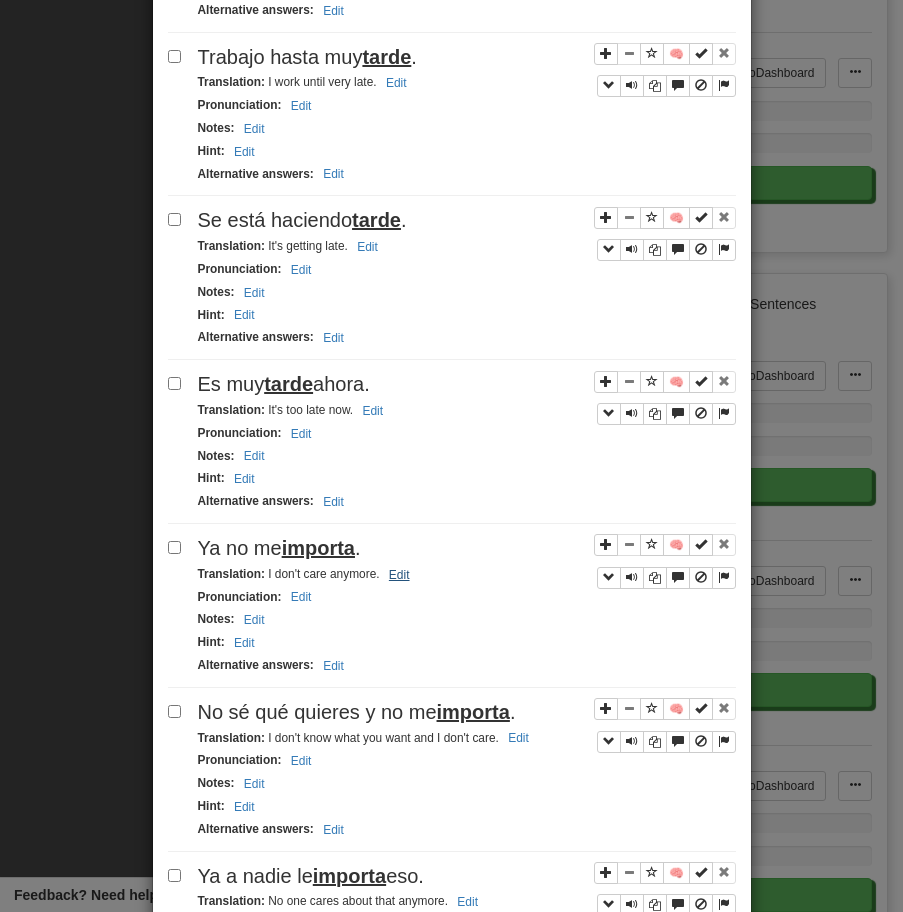drag, startPoint x: 268, startPoint y: 578, endPoint x: 391, endPoint y: 575, distance: 123.03658 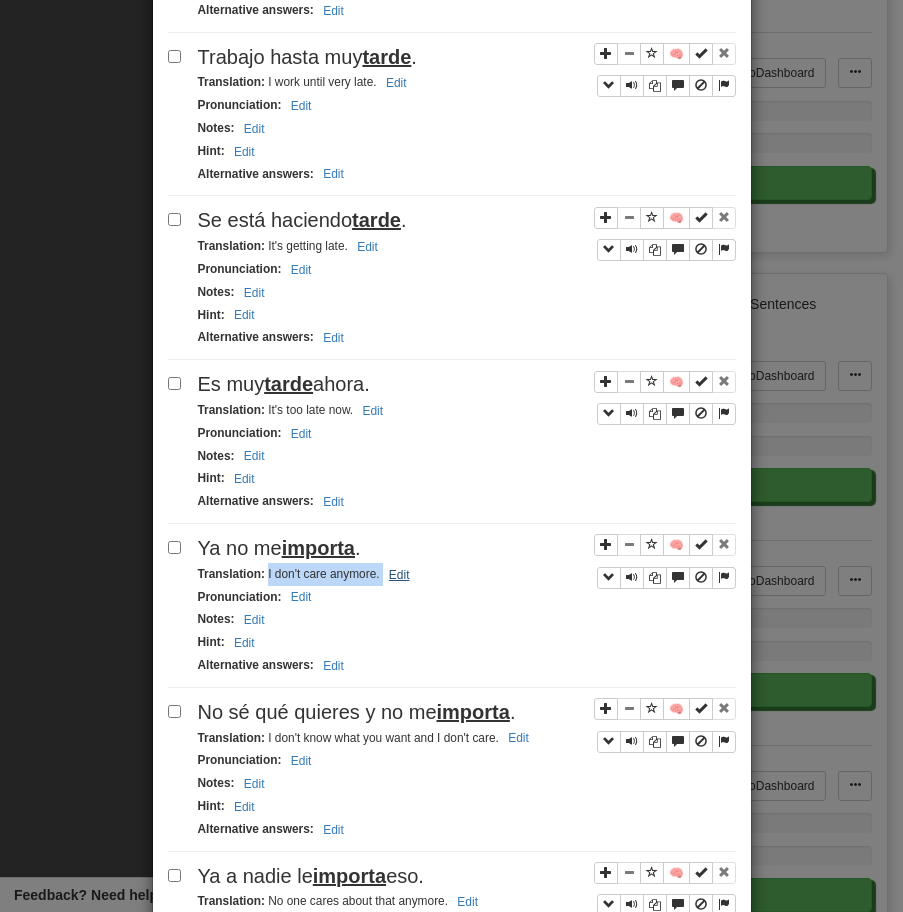 drag, startPoint x: 266, startPoint y: 577, endPoint x: 402, endPoint y: 573, distance: 136.0588 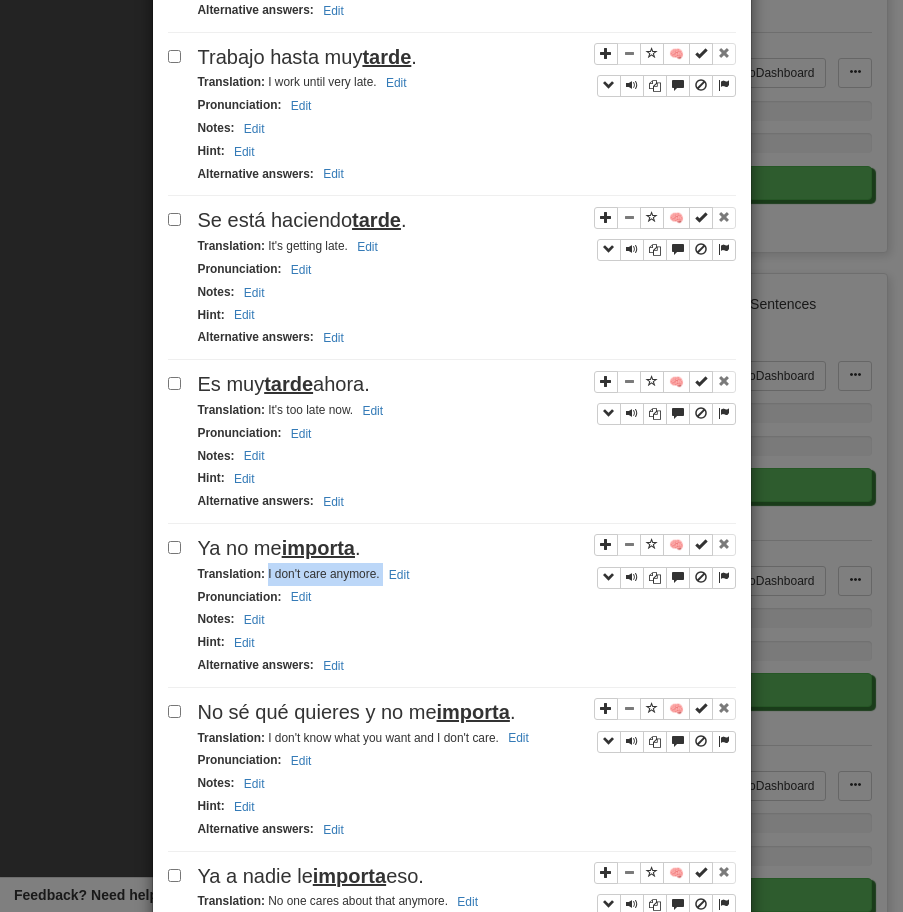 click on "importa" at bounding box center [473, 712] 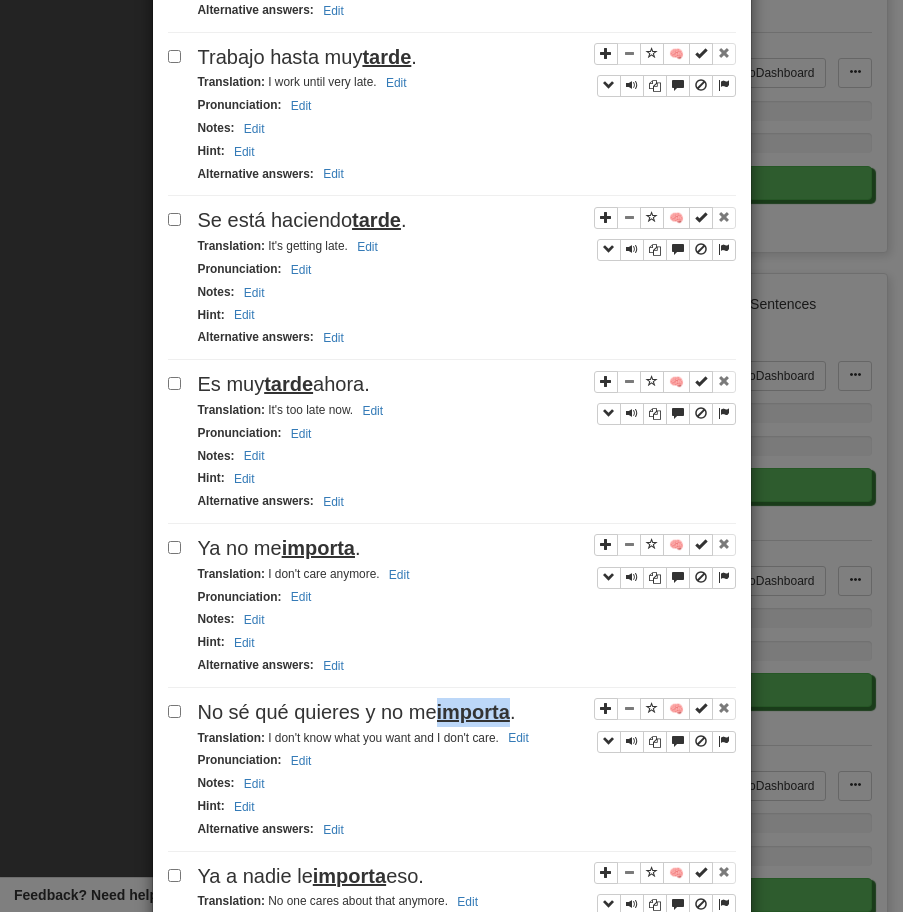 click on "importa" at bounding box center (473, 712) 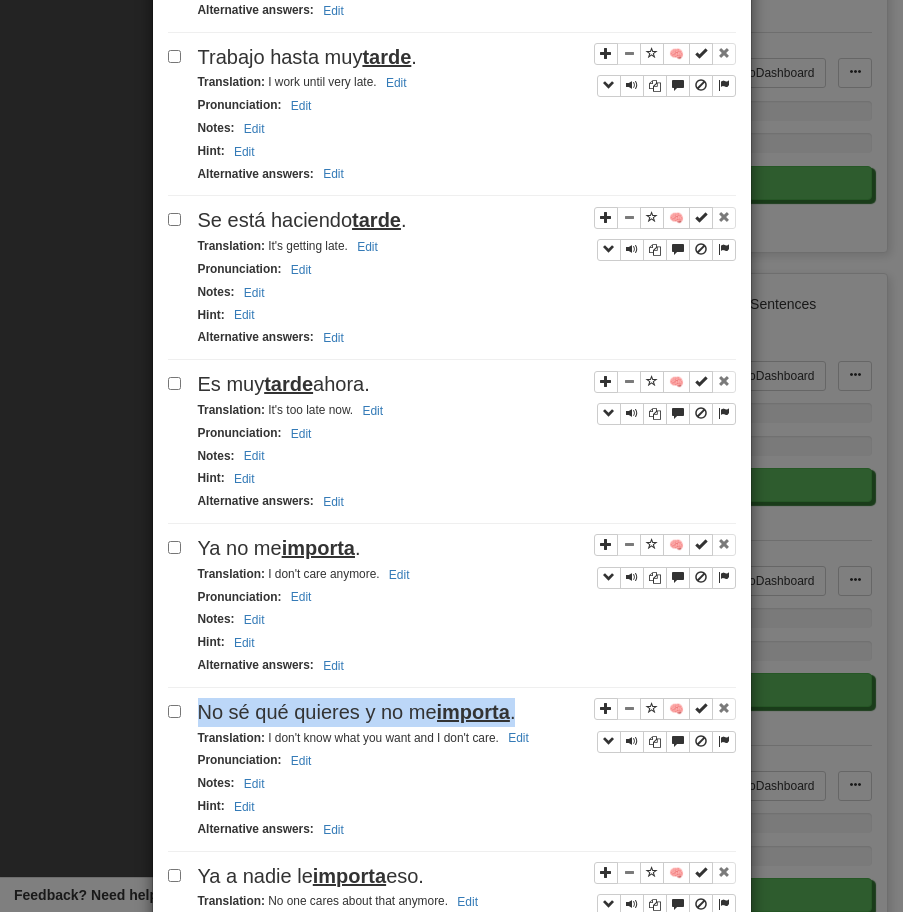 click on "importa" at bounding box center (473, 712) 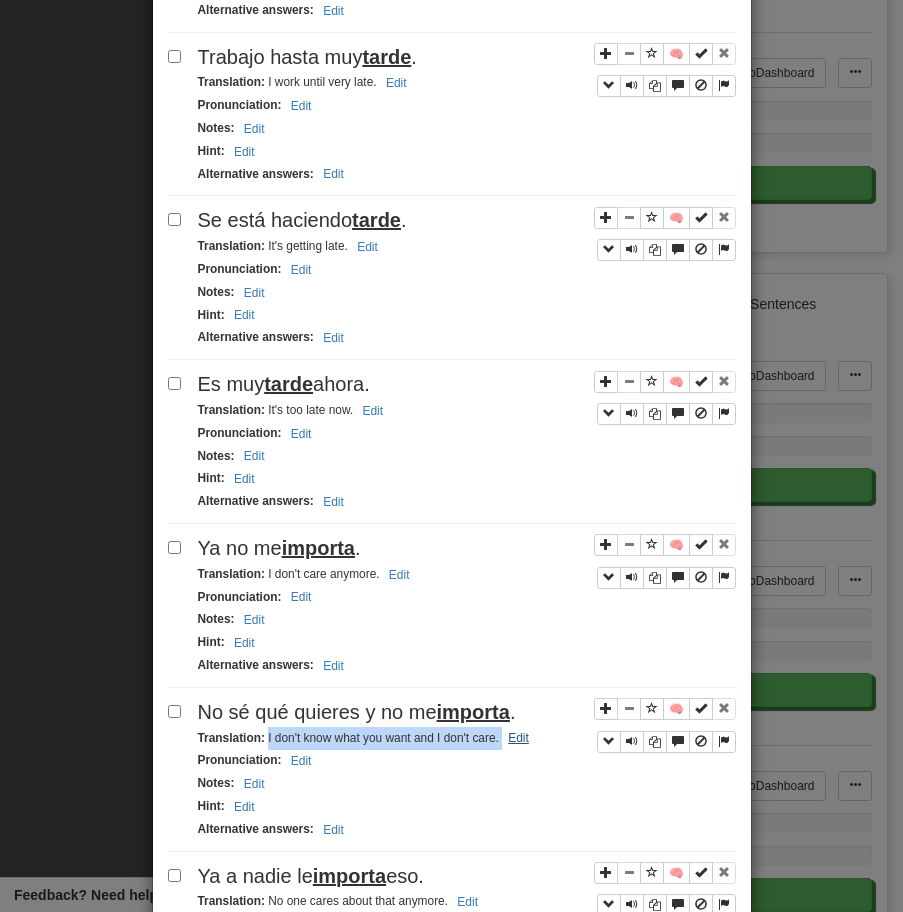 drag, startPoint x: 266, startPoint y: 742, endPoint x: 536, endPoint y: 738, distance: 270.02963 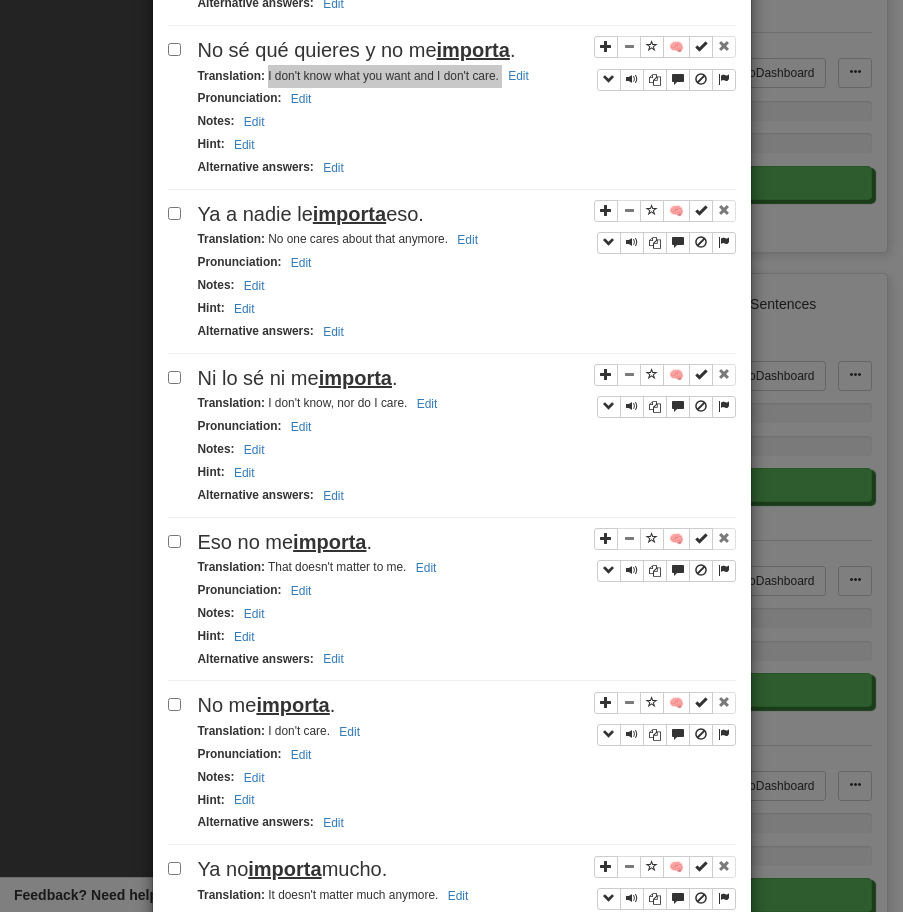 scroll, scrollTop: 1807, scrollLeft: 0, axis: vertical 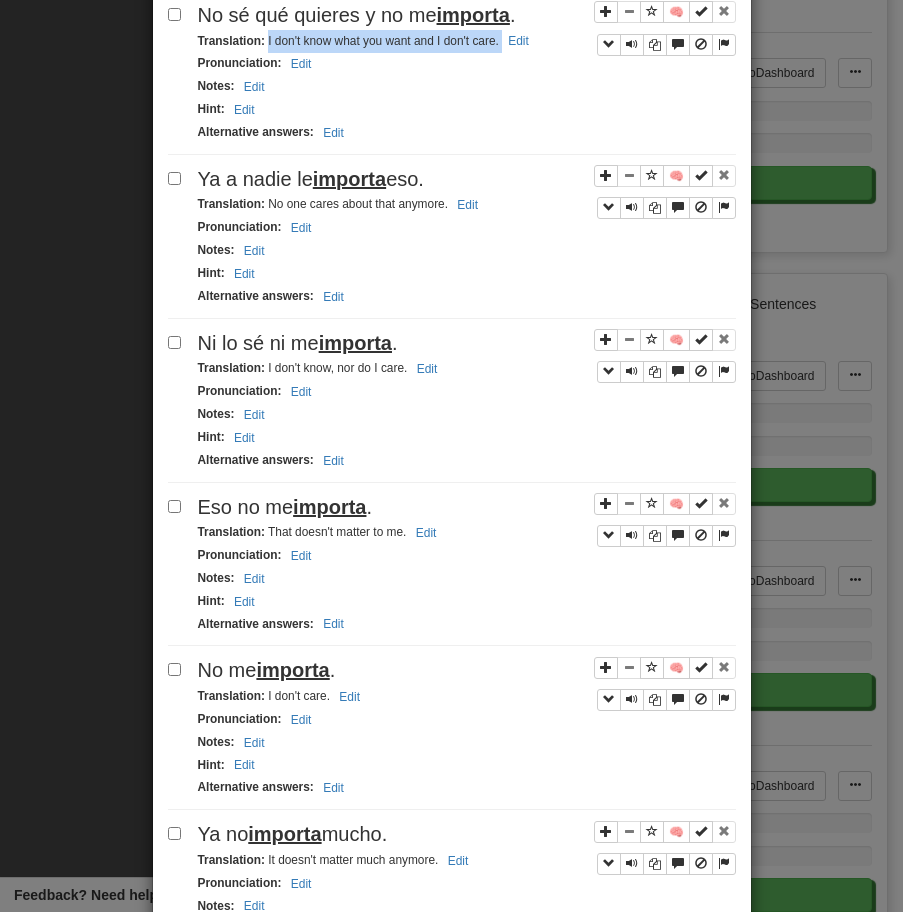 click on "Ya a nadie le importa eso." at bounding box center (467, 179) 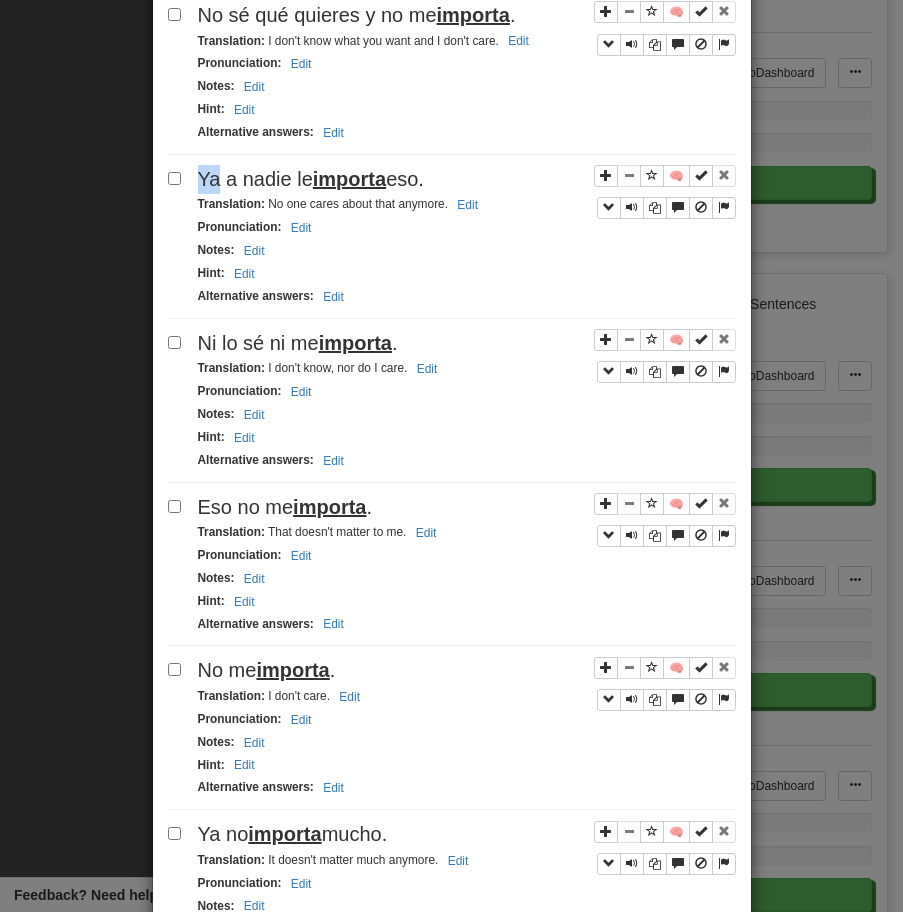 click on "Ya a nadie le importa eso." at bounding box center (467, 179) 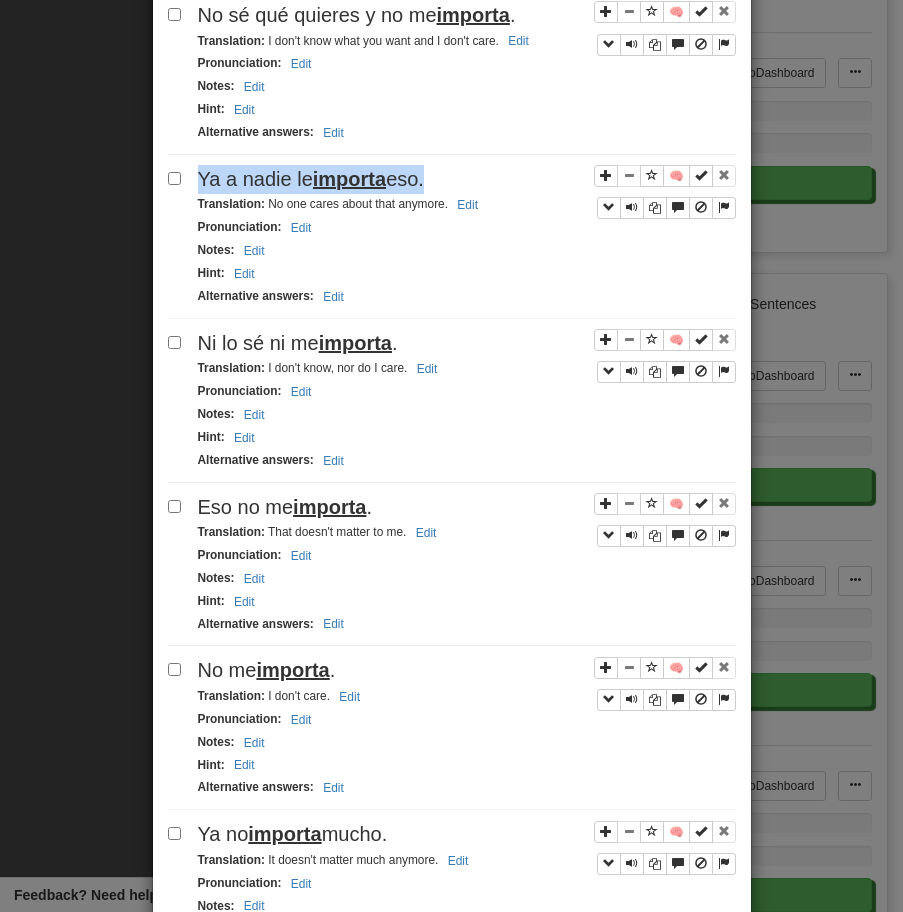 click on "Ya a nadie le importa eso." at bounding box center [467, 179] 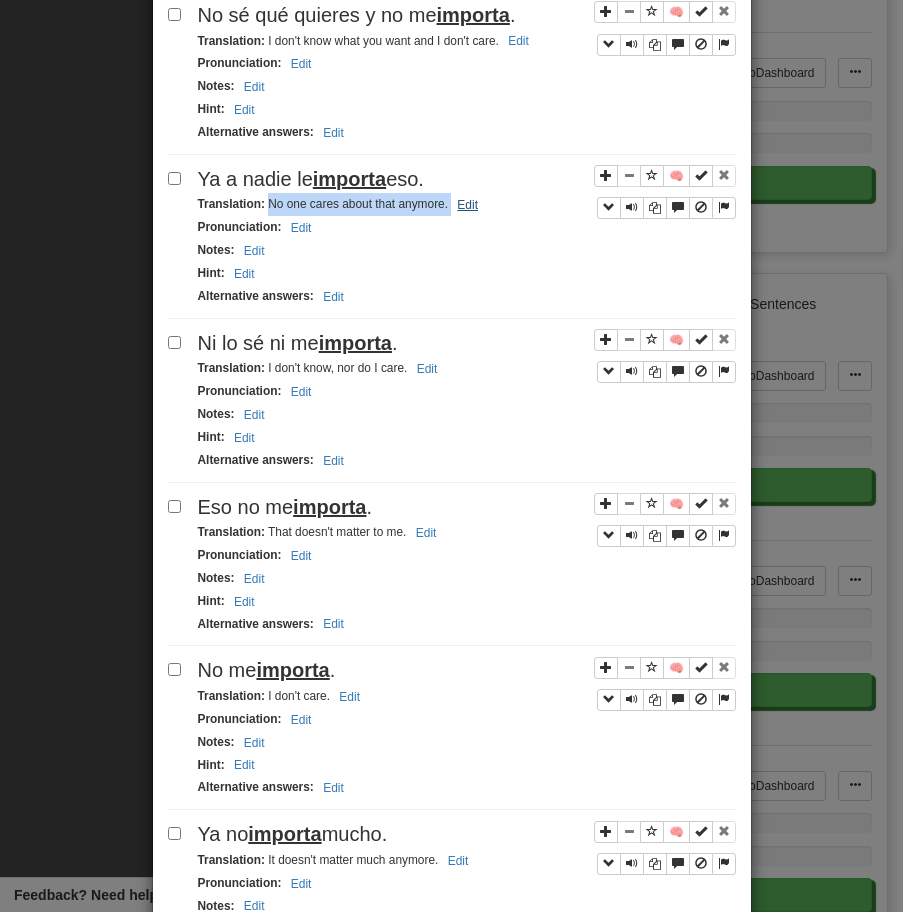 drag, startPoint x: 267, startPoint y: 204, endPoint x: 478, endPoint y: 209, distance: 211.05923 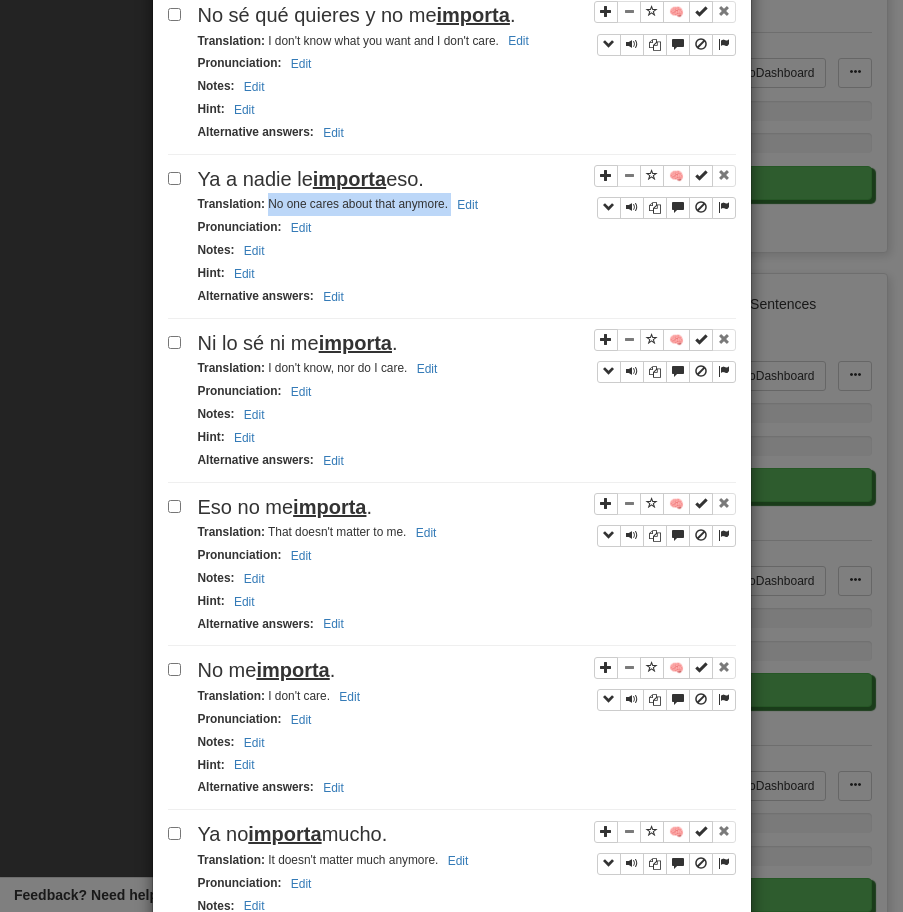 click on "No hasta mañana por la tarde . Translation :   Not until tomorrow afternoon.   Edit Pronunciation :     Edit Notes :     Edit Hint :     Edit Alternative answers :     Edit 🧠 Se estaba haciendo tarde . Translation :   It was getting late.   Edit Pronunciation :     Edit Notes :     Edit Hint :     Edit Alternative answers :     Edit 🧠 Ya es tarde . Translation :   It's already late.   Edit Pronunciation :     Edit Notes :     Edit Hint :     Edit Alternative answers :     Edit 🧠 Son las dos de la tarde . Translation :   It's two o'clock in the afternoon.   Edit Pronunciation :     Edit Notes :     Edit Hint :     Edit Alternative answers :     Edit 🧠 Es tarde . Translation :   It's late.   Edit Pronunciation :     Edit Notes :     Edit Hint :     Edit Alternative answers :     Edit 🧠 Trabajo hasta muy tarde . Translation :   I work until very late.   Edit Pronunciation :     Edit Notes :" at bounding box center [452, 150] 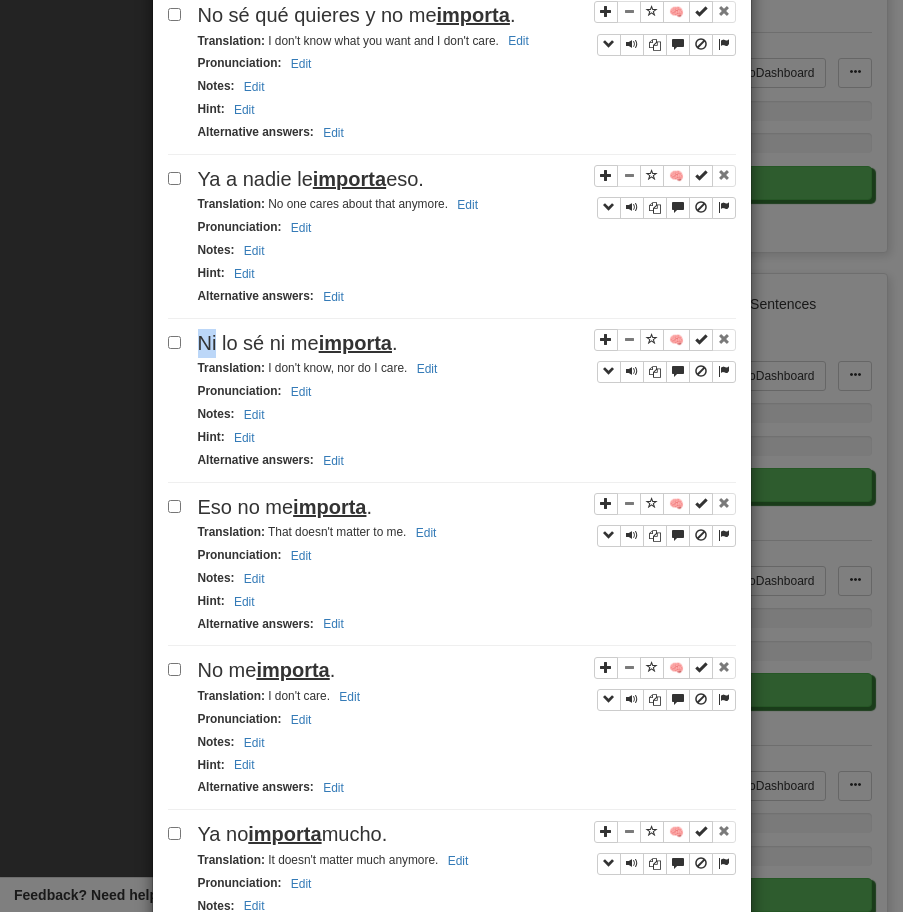 click on "No hasta mañana por la tarde . Translation :   Not until tomorrow afternoon.   Edit Pronunciation :     Edit Notes :     Edit Hint :     Edit Alternative answers :     Edit 🧠 Se estaba haciendo tarde . Translation :   It was getting late.   Edit Pronunciation :     Edit Notes :     Edit Hint :     Edit Alternative answers :     Edit 🧠 Ya es tarde . Translation :   It's already late.   Edit Pronunciation :     Edit Notes :     Edit Hint :     Edit Alternative answers :     Edit 🧠 Son las dos de la tarde . Translation :   It's two o'clock in the afternoon.   Edit Pronunciation :     Edit Notes :     Edit Hint :     Edit Alternative answers :     Edit 🧠 Es tarde . Translation :   It's late.   Edit Pronunciation :     Edit Notes :     Edit Hint :     Edit Alternative answers :     Edit 🧠 Trabajo hasta muy tarde . Translation :   I work until very late.   Edit Pronunciation :     Edit Notes :" at bounding box center (452, 150) 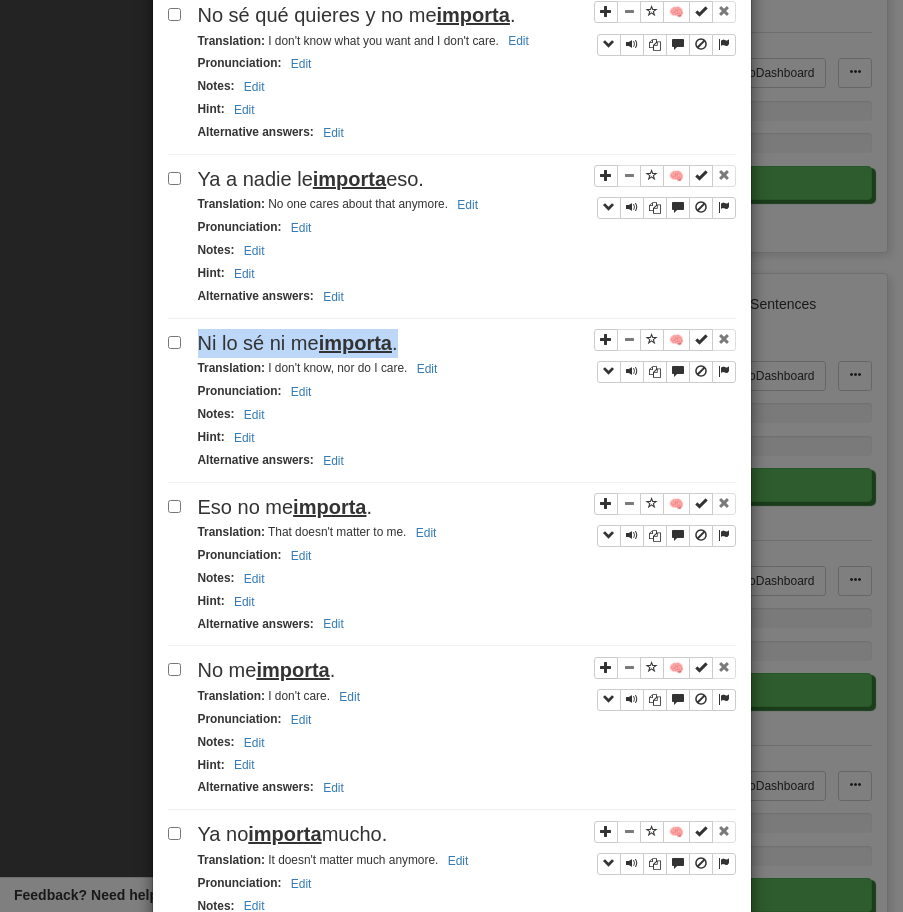 click on "No hasta mañana por la tarde . Translation :   Not until tomorrow afternoon.   Edit Pronunciation :     Edit Notes :     Edit Hint :     Edit Alternative answers :     Edit 🧠 Se estaba haciendo tarde . Translation :   It was getting late.   Edit Pronunciation :     Edit Notes :     Edit Hint :     Edit Alternative answers :     Edit 🧠 Ya es tarde . Translation :   It's already late.   Edit Pronunciation :     Edit Notes :     Edit Hint :     Edit Alternative answers :     Edit 🧠 Son las dos de la tarde . Translation :   It's two o'clock in the afternoon.   Edit Pronunciation :     Edit Notes :     Edit Hint :     Edit Alternative answers :     Edit 🧠 Es tarde . Translation :   It's late.   Edit Pronunciation :     Edit Notes :     Edit Hint :     Edit Alternative answers :     Edit 🧠 Trabajo hasta muy tarde . Translation :   I work until very late.   Edit Pronunciation :     Edit Notes :" at bounding box center (452, 150) 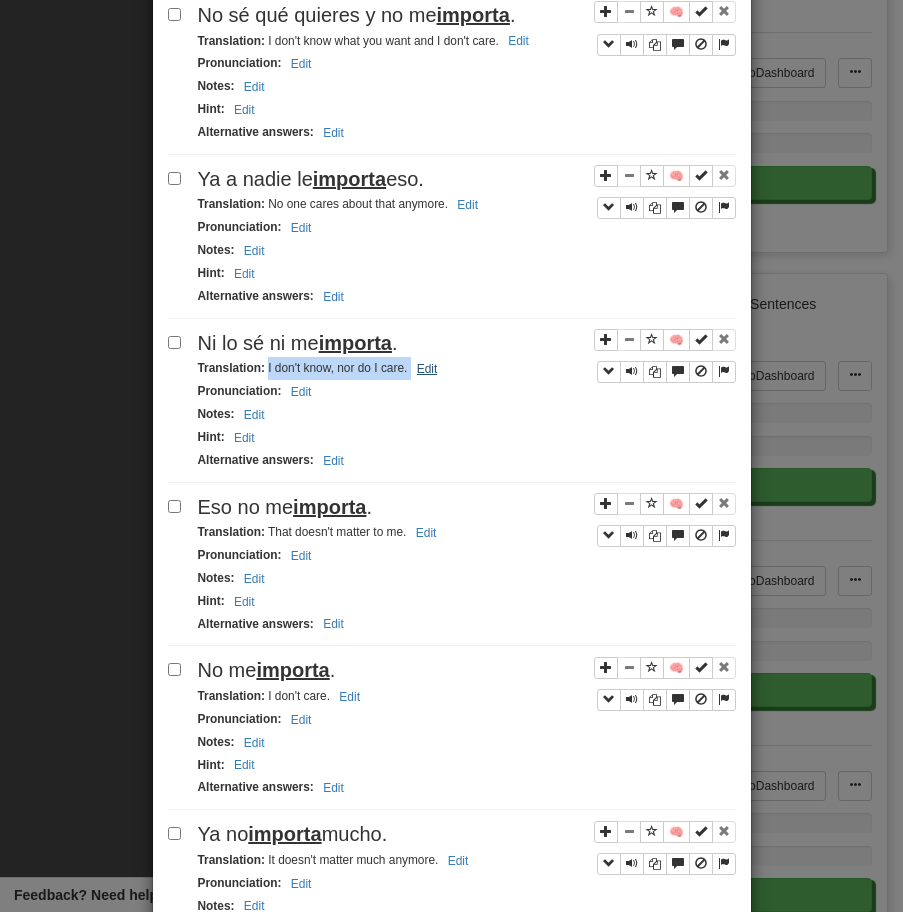 drag, startPoint x: 267, startPoint y: 373, endPoint x: 439, endPoint y: 370, distance: 172.02615 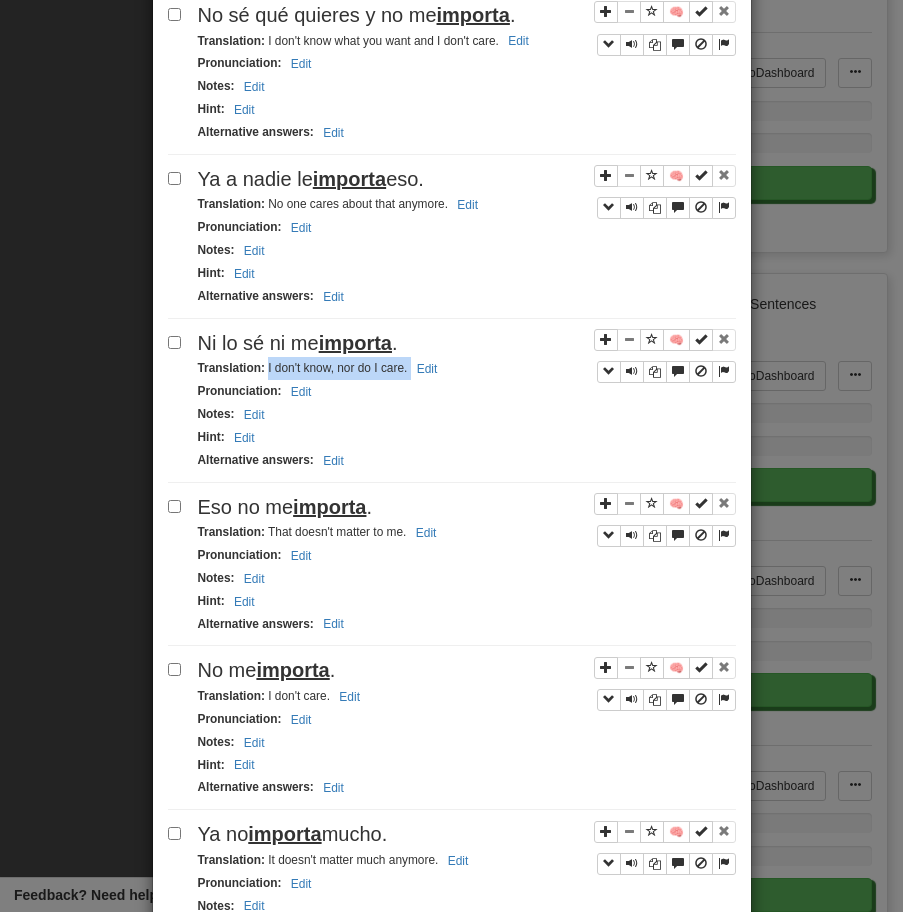 click on "importa" at bounding box center (329, 507) 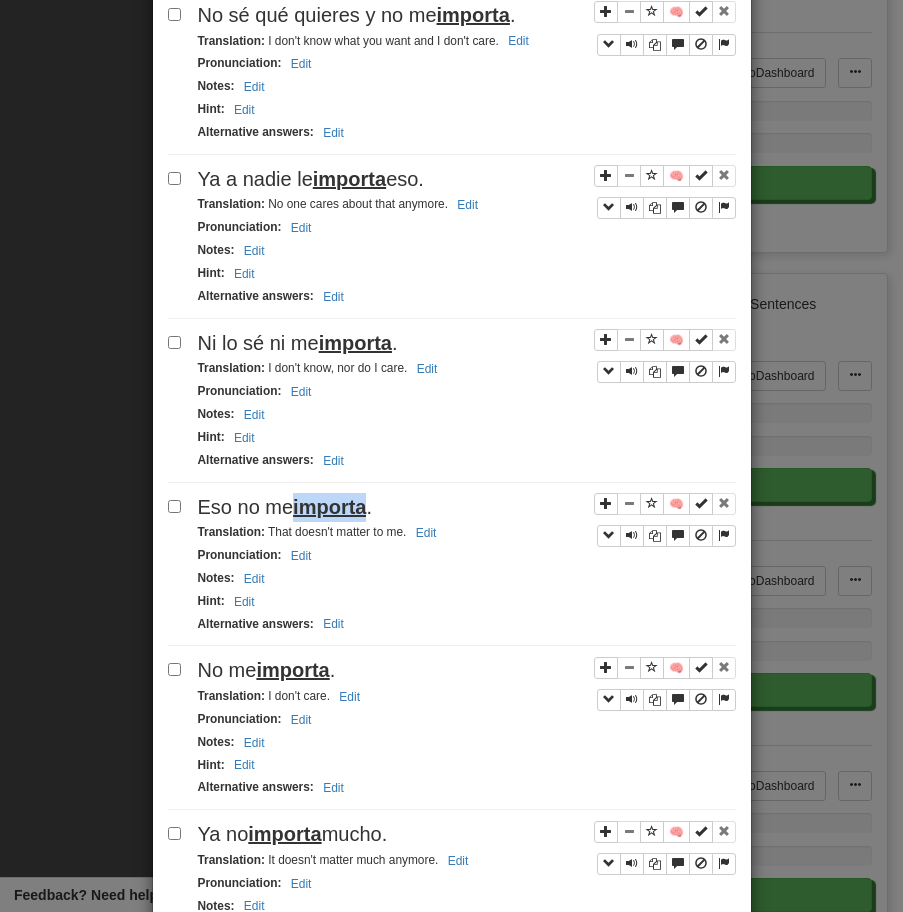 click on "importa" at bounding box center [329, 507] 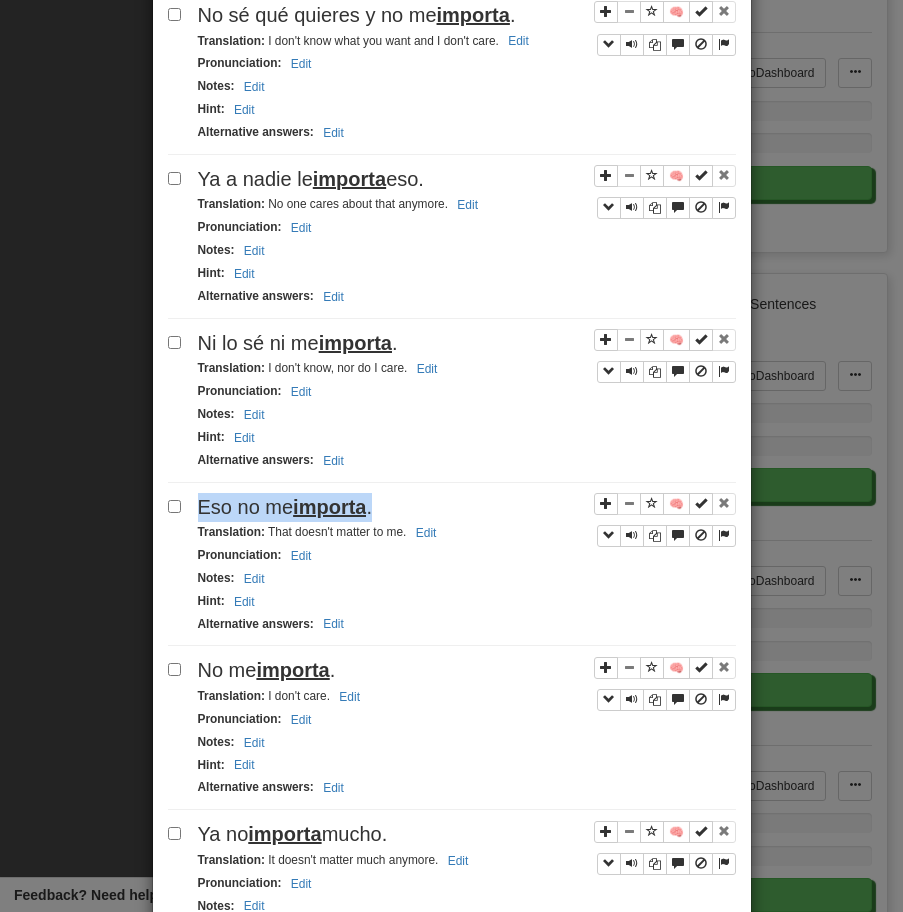 click on "importa" at bounding box center (329, 507) 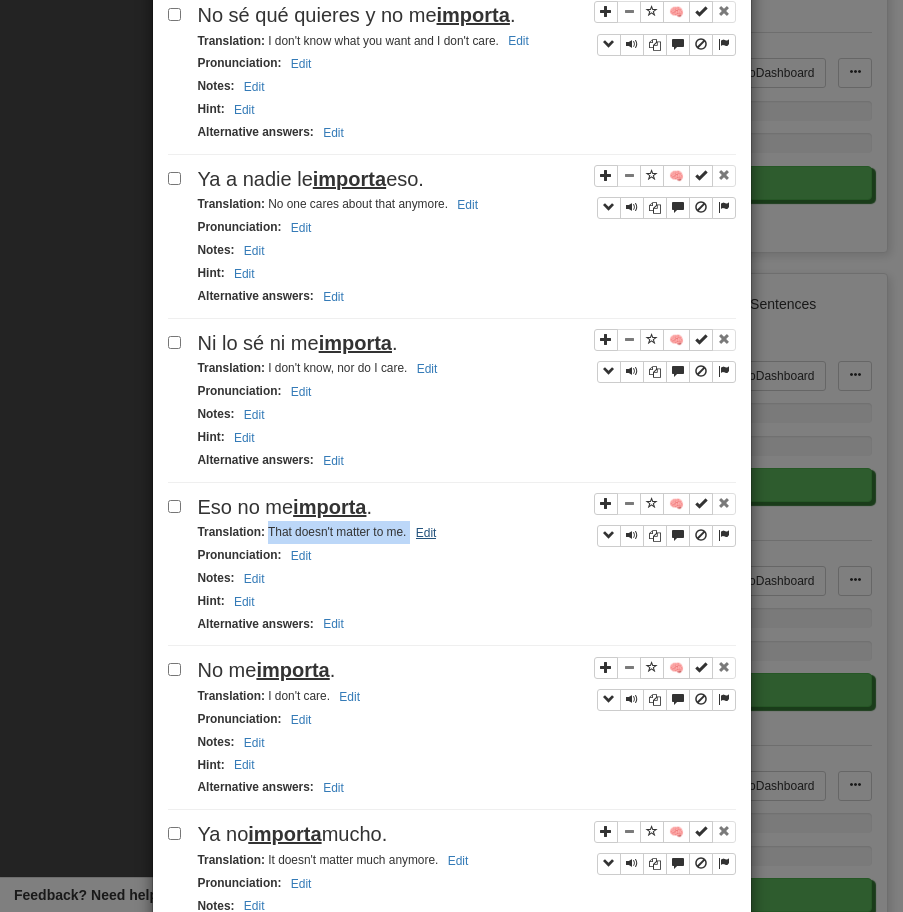 drag, startPoint x: 266, startPoint y: 536, endPoint x: 439, endPoint y: 540, distance: 173.04623 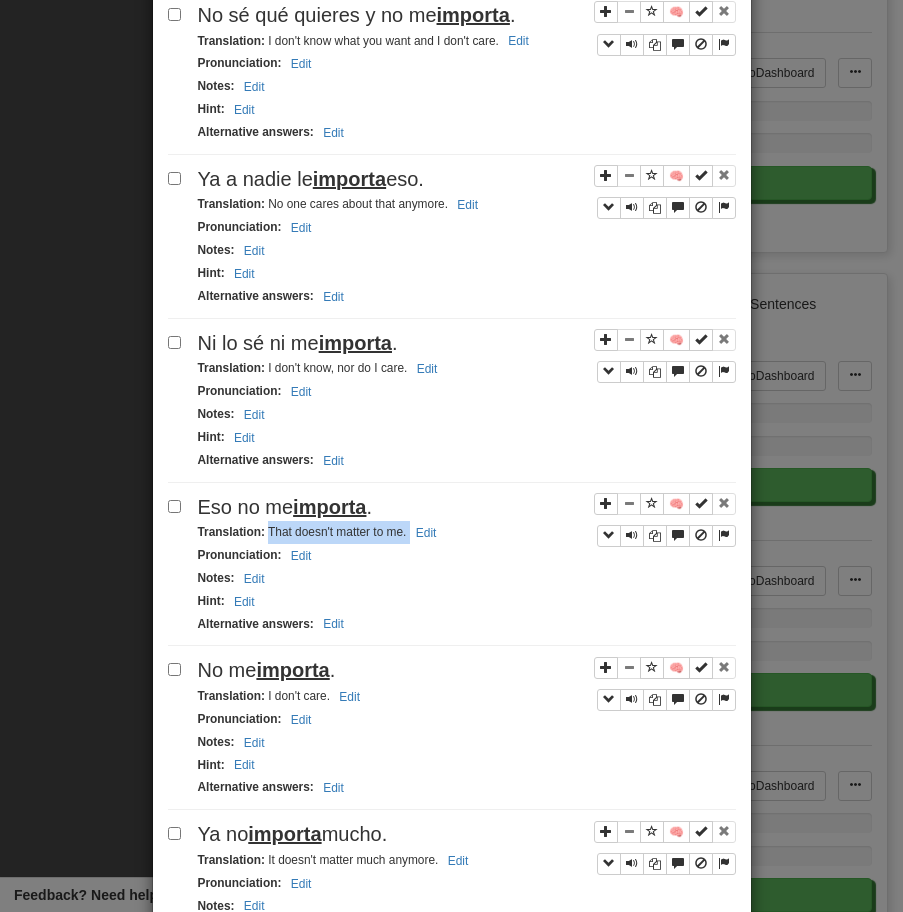 click on "No me importa ." at bounding box center (467, 670) 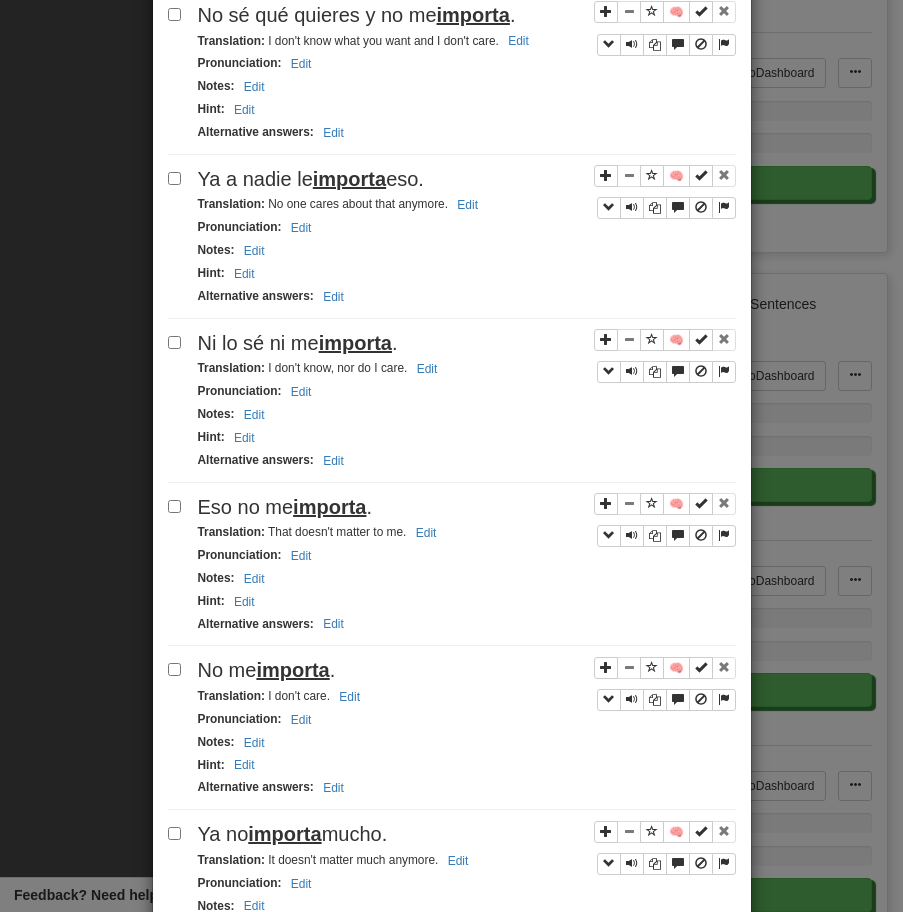 click on "No me importa ." at bounding box center [467, 670] 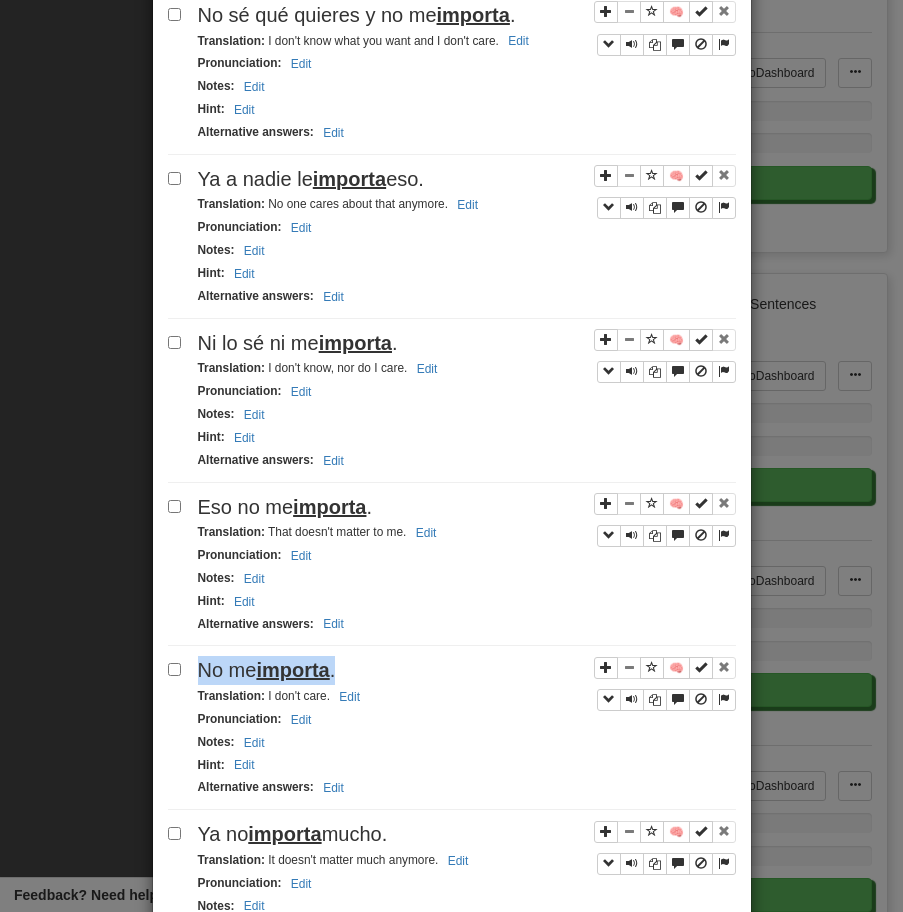 click on "No me importa ." at bounding box center (467, 670) 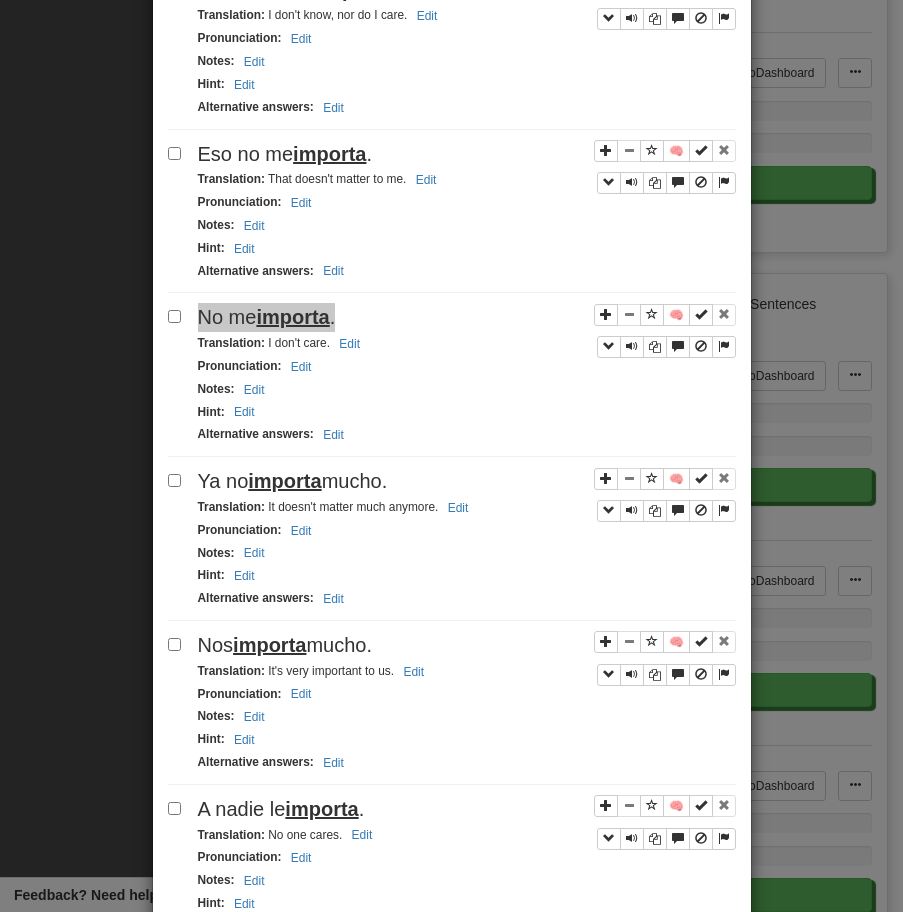 scroll, scrollTop: 2419, scrollLeft: 0, axis: vertical 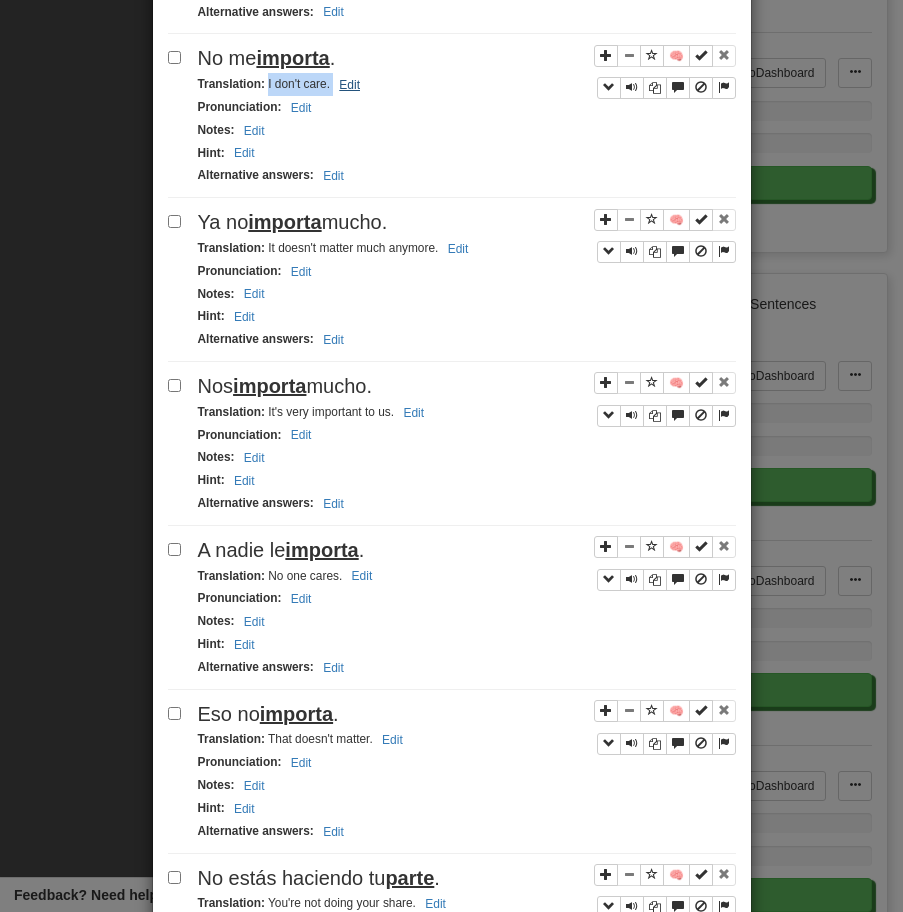 drag, startPoint x: 266, startPoint y: 92, endPoint x: 361, endPoint y: 88, distance: 95.084175 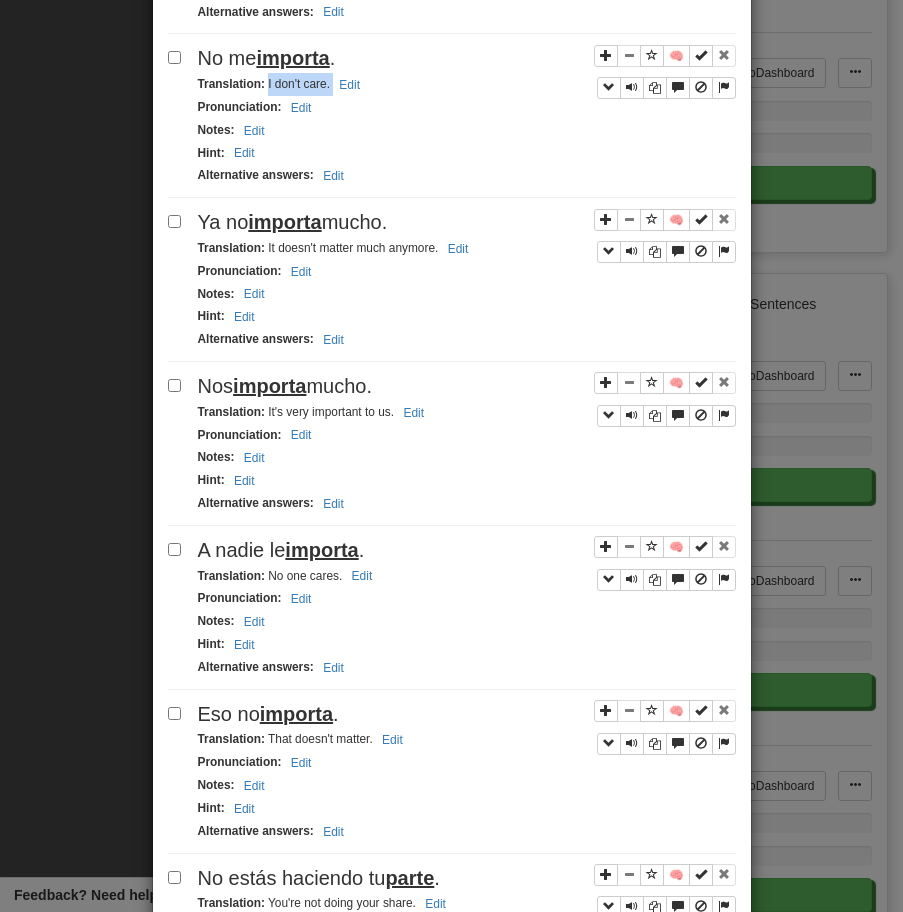 click on "Ya no importa mucho." at bounding box center [467, 222] 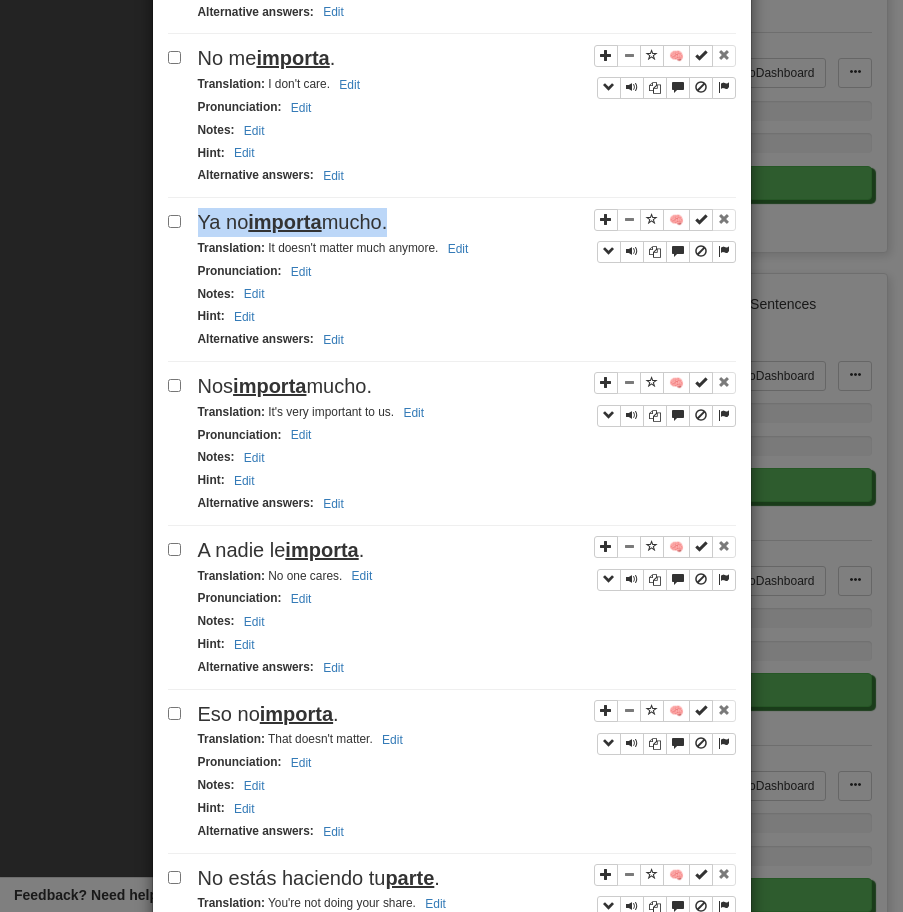 click on "Ya no importa mucho." at bounding box center (467, 222) 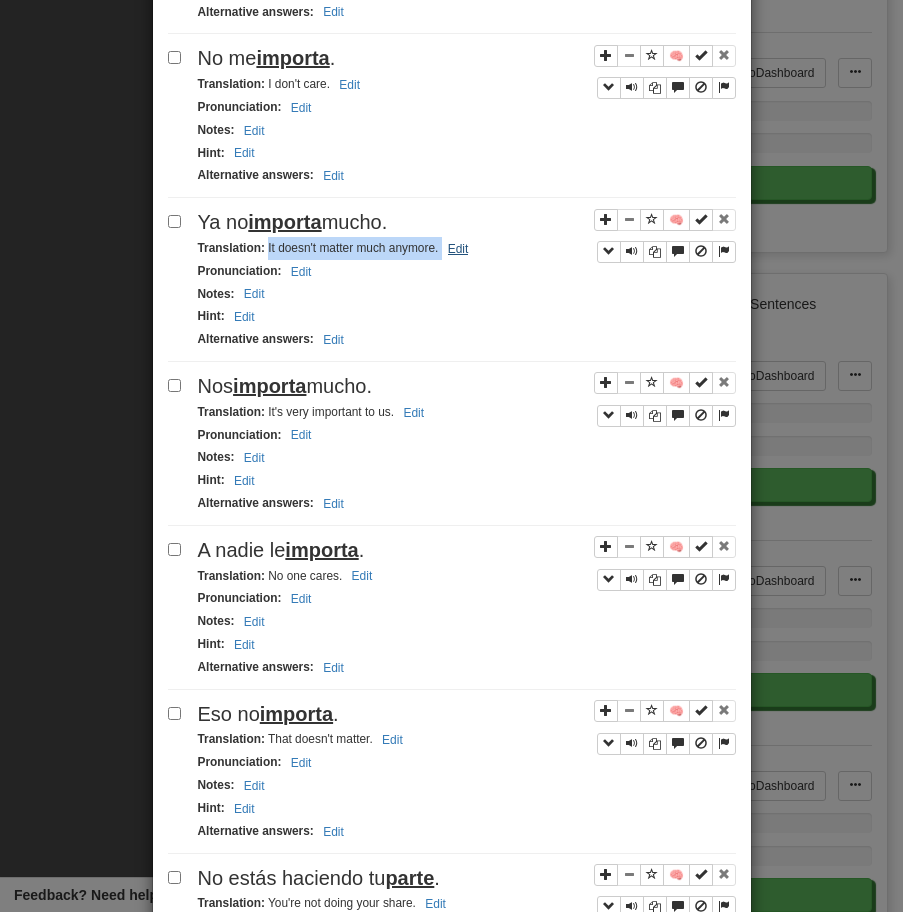 drag, startPoint x: 268, startPoint y: 251, endPoint x: 470, endPoint y: 252, distance: 202.00247 